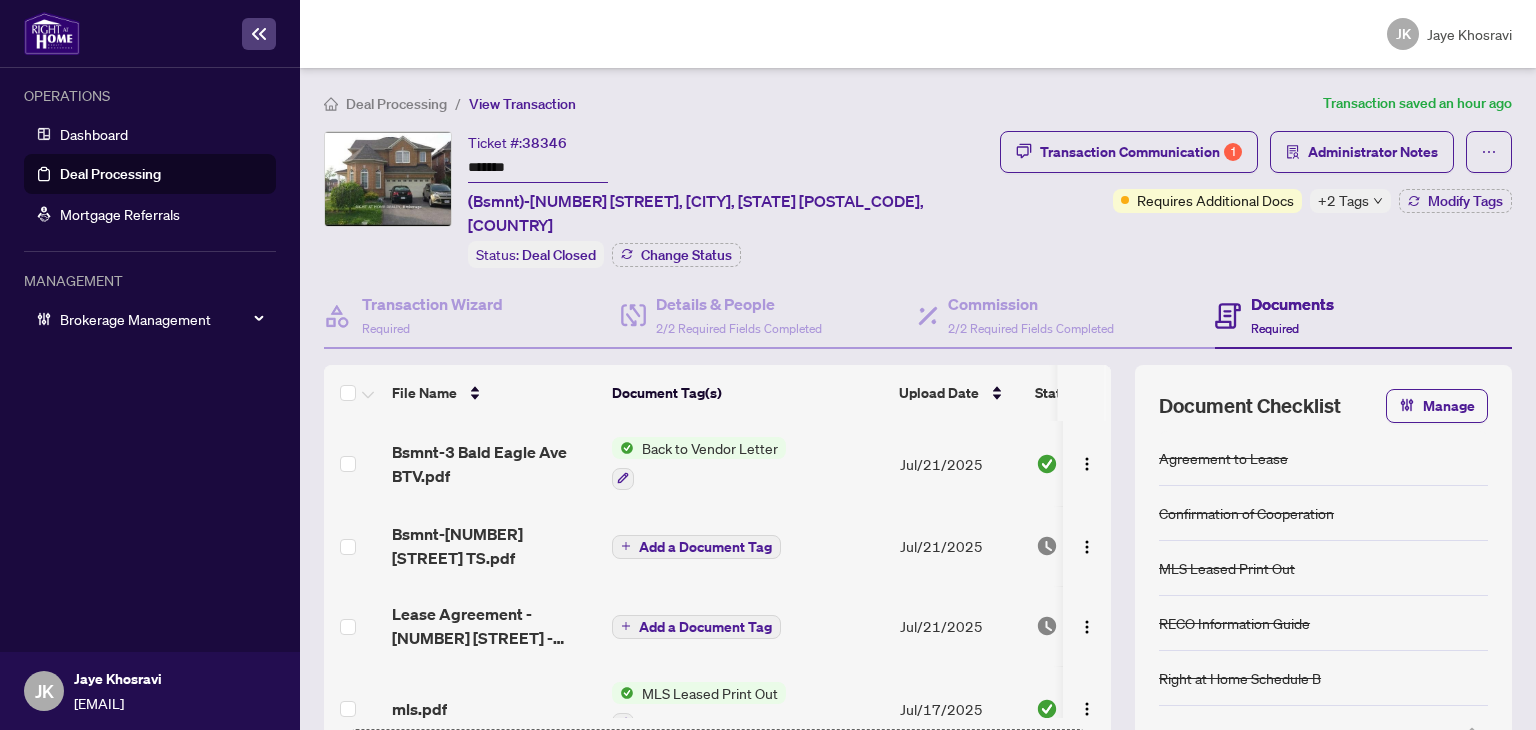 scroll, scrollTop: 0, scrollLeft: 0, axis: both 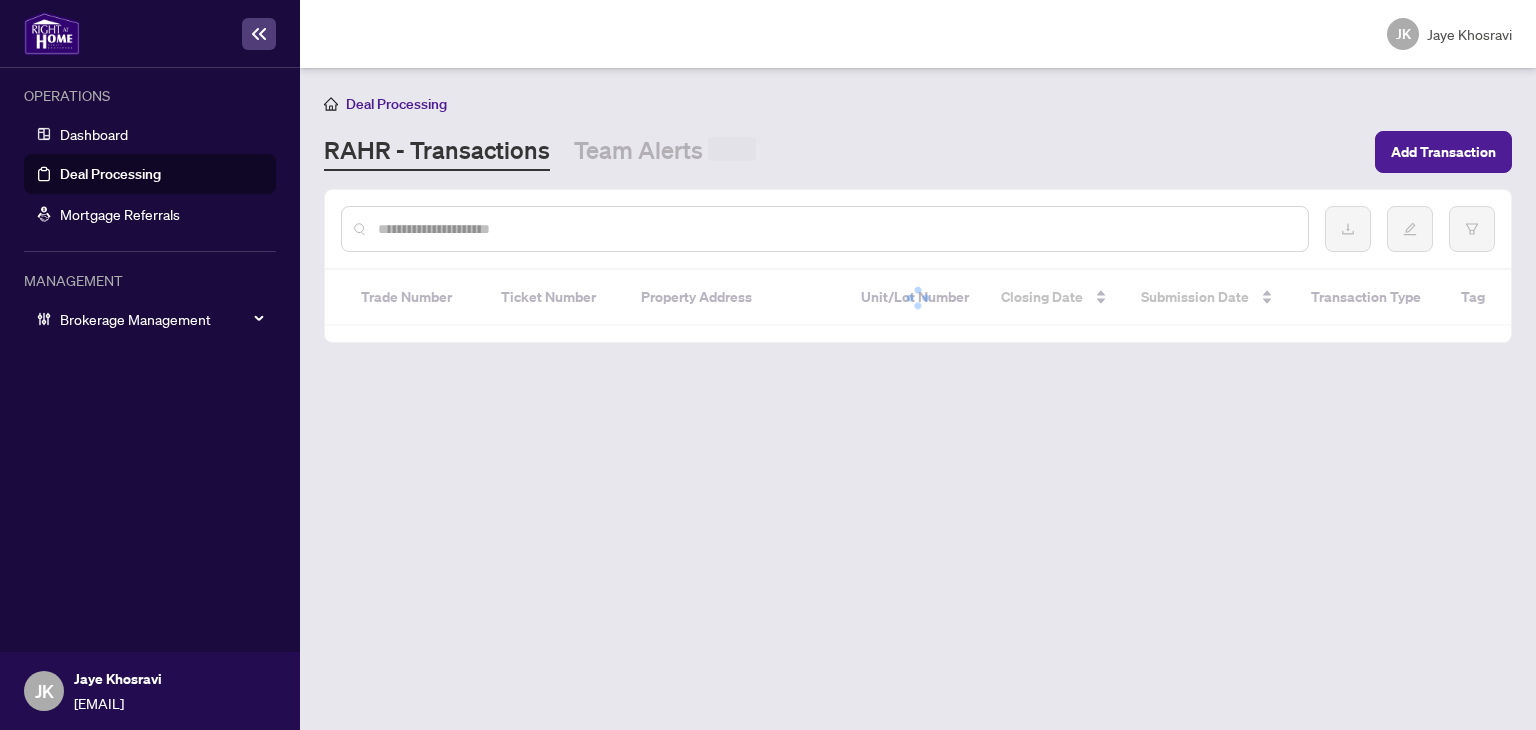 click at bounding box center (835, 229) 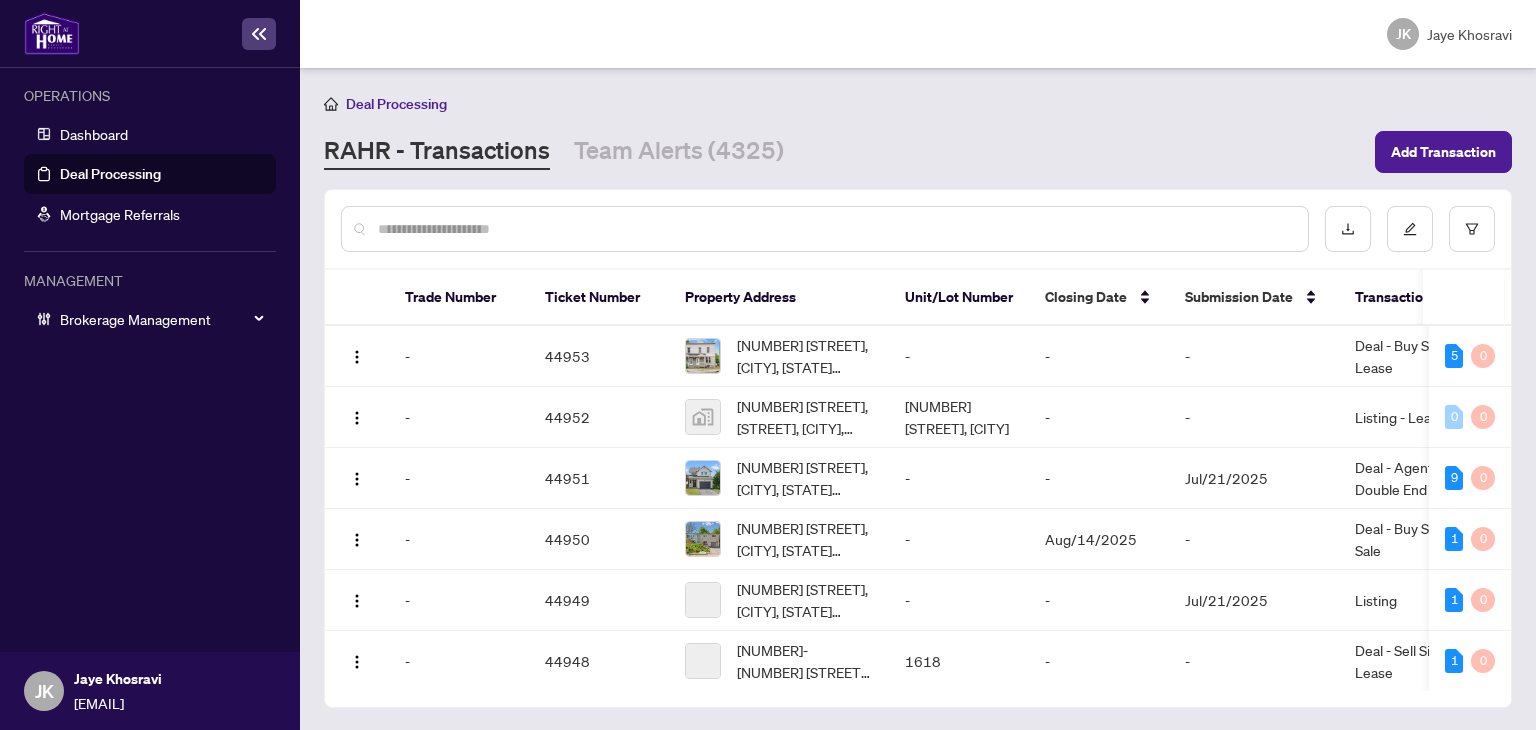click at bounding box center [835, 229] 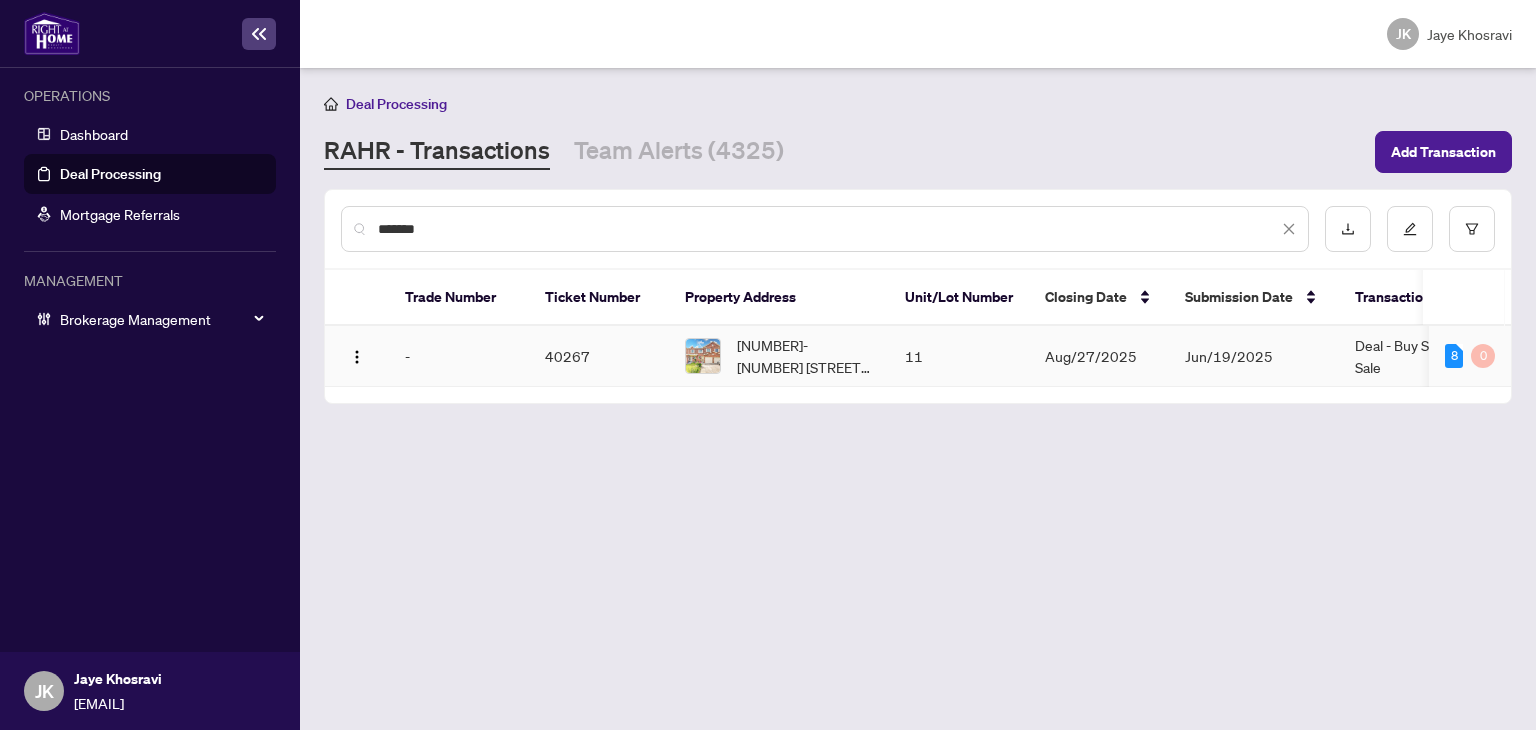 type on "*******" 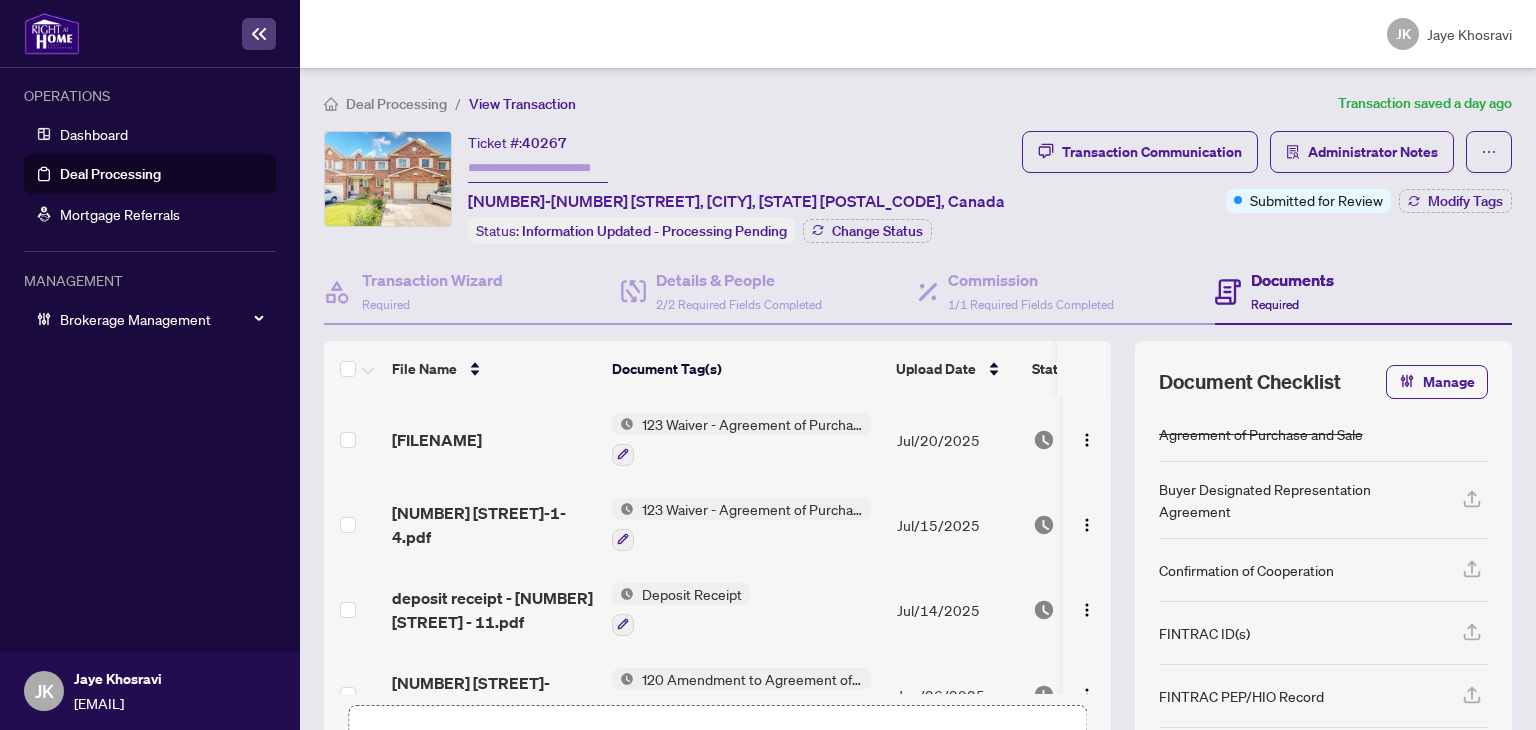 click on "Deal Processing" at bounding box center [110, 174] 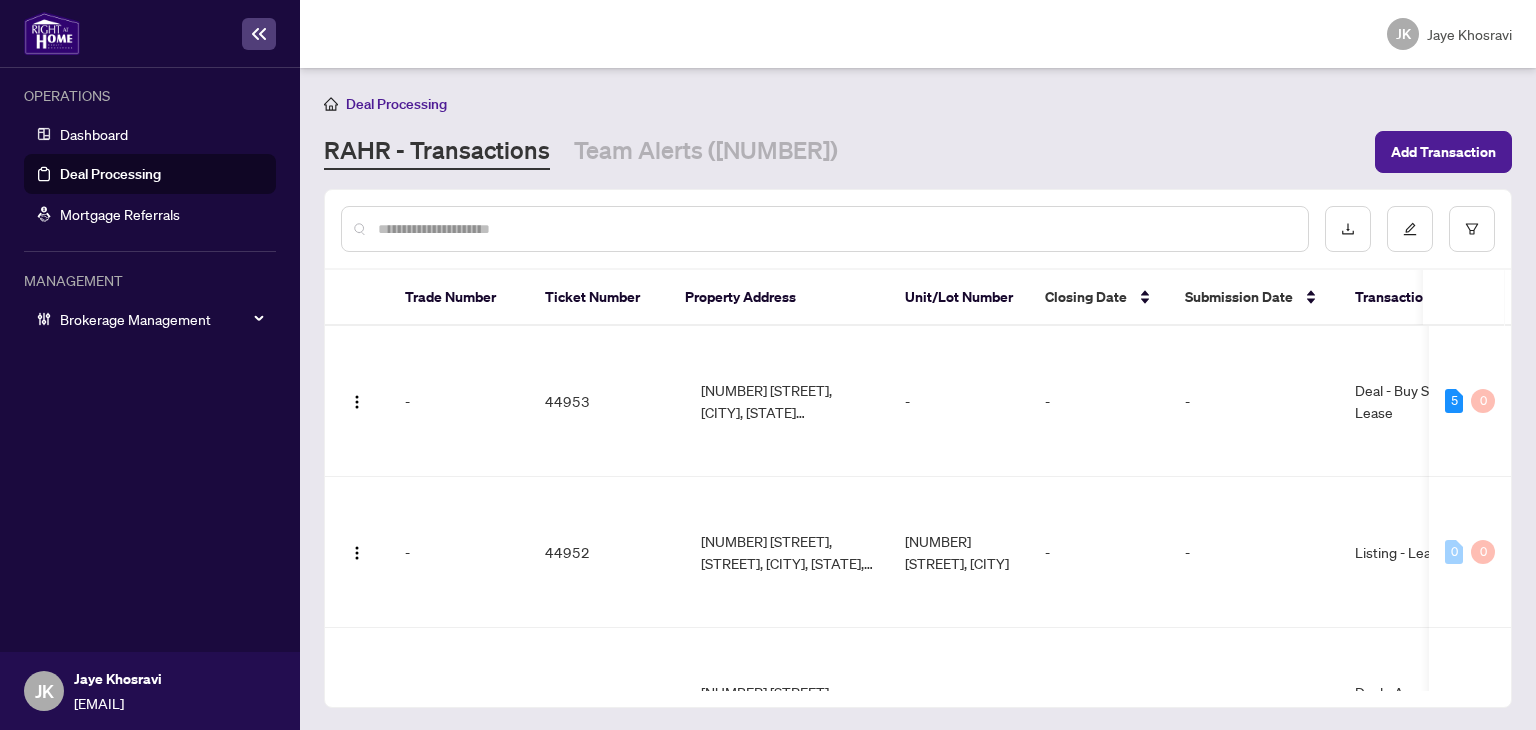 click at bounding box center [835, 229] 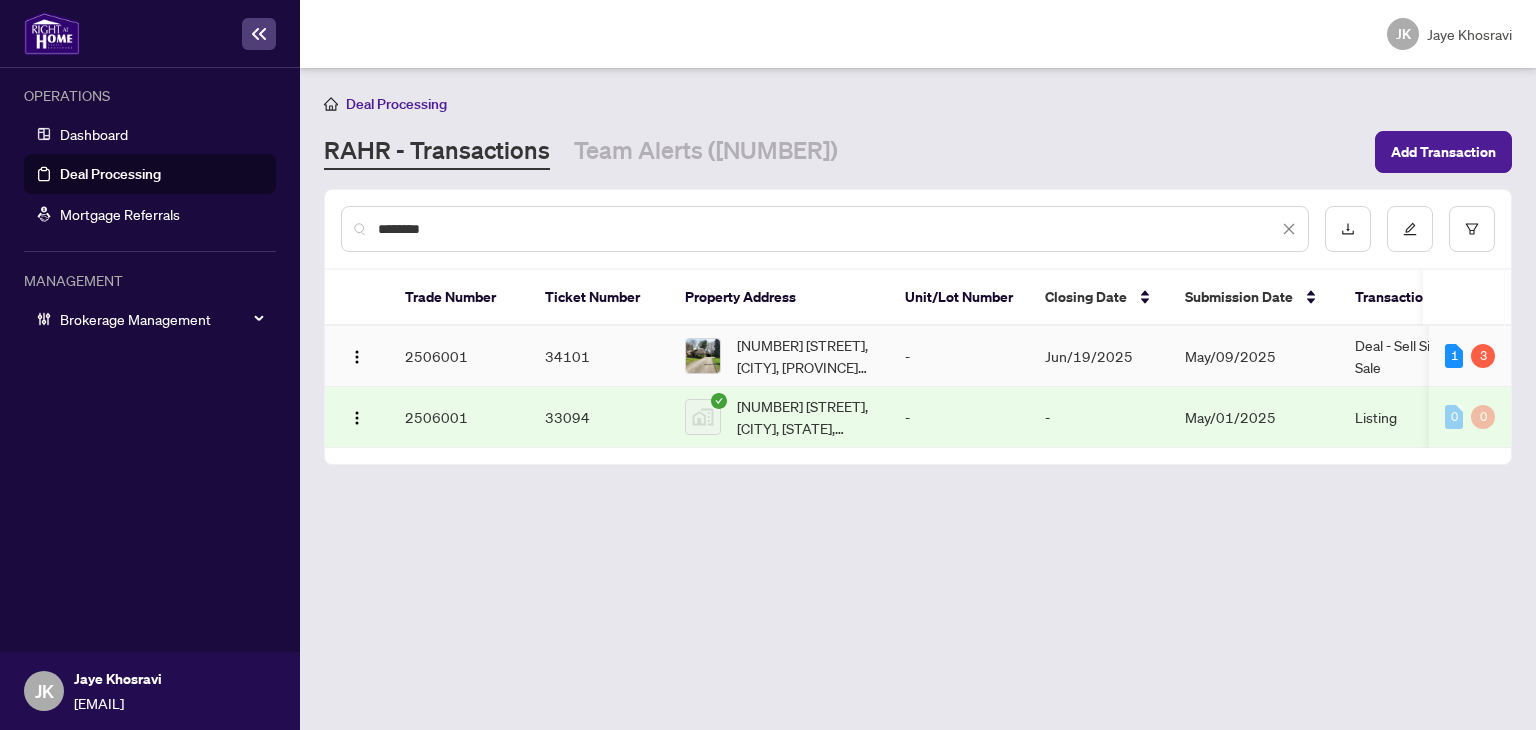 type on "********" 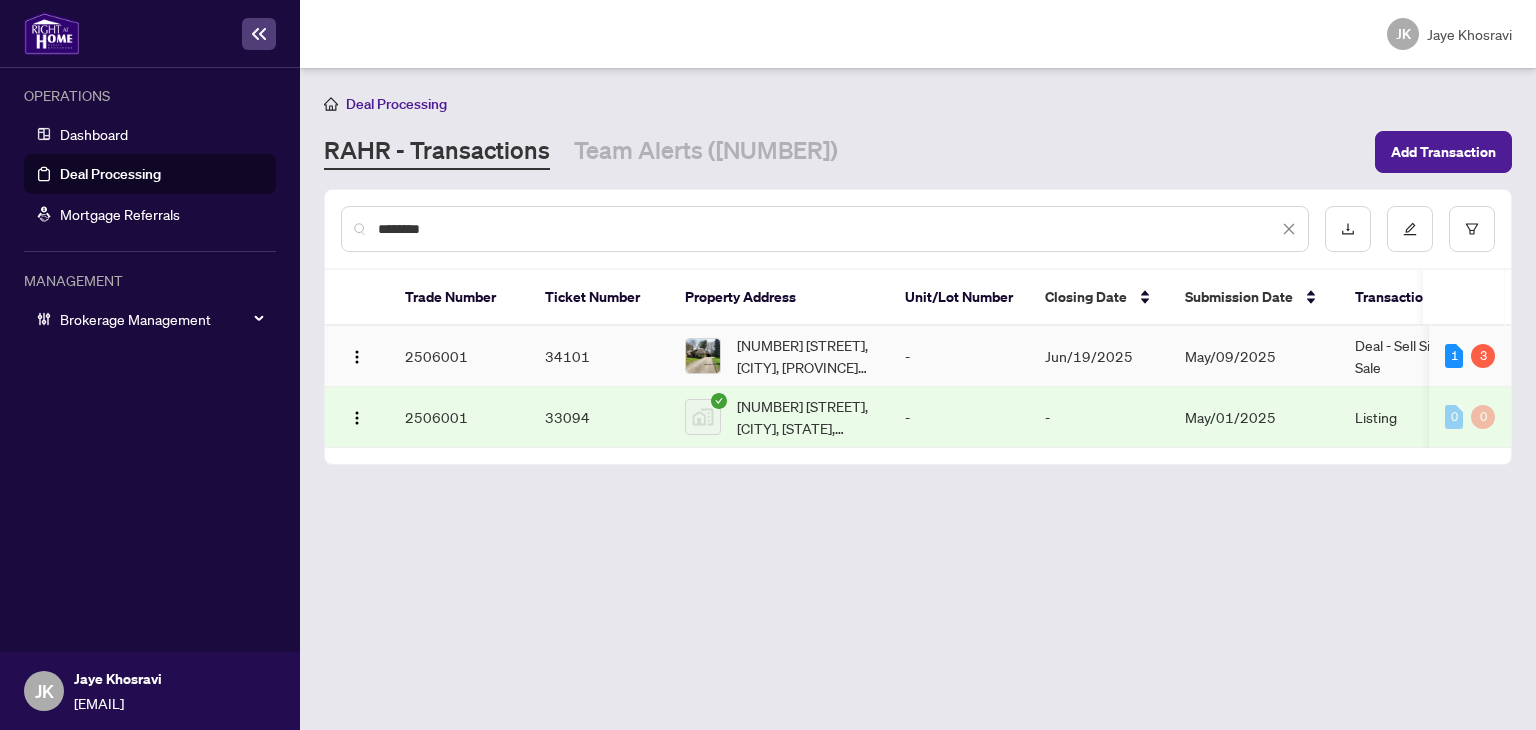 click on "May/09/2025" at bounding box center (1254, 356) 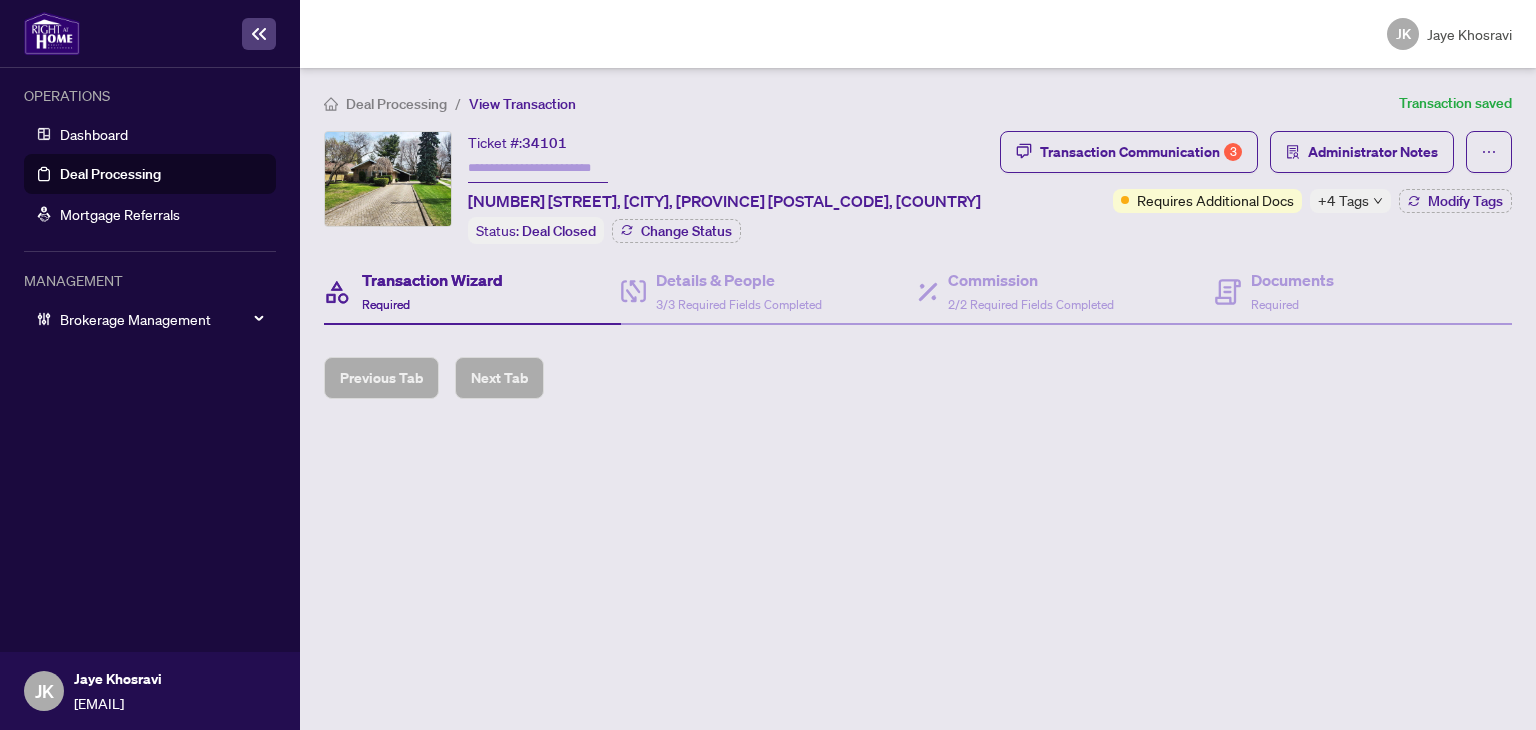 type on "*******" 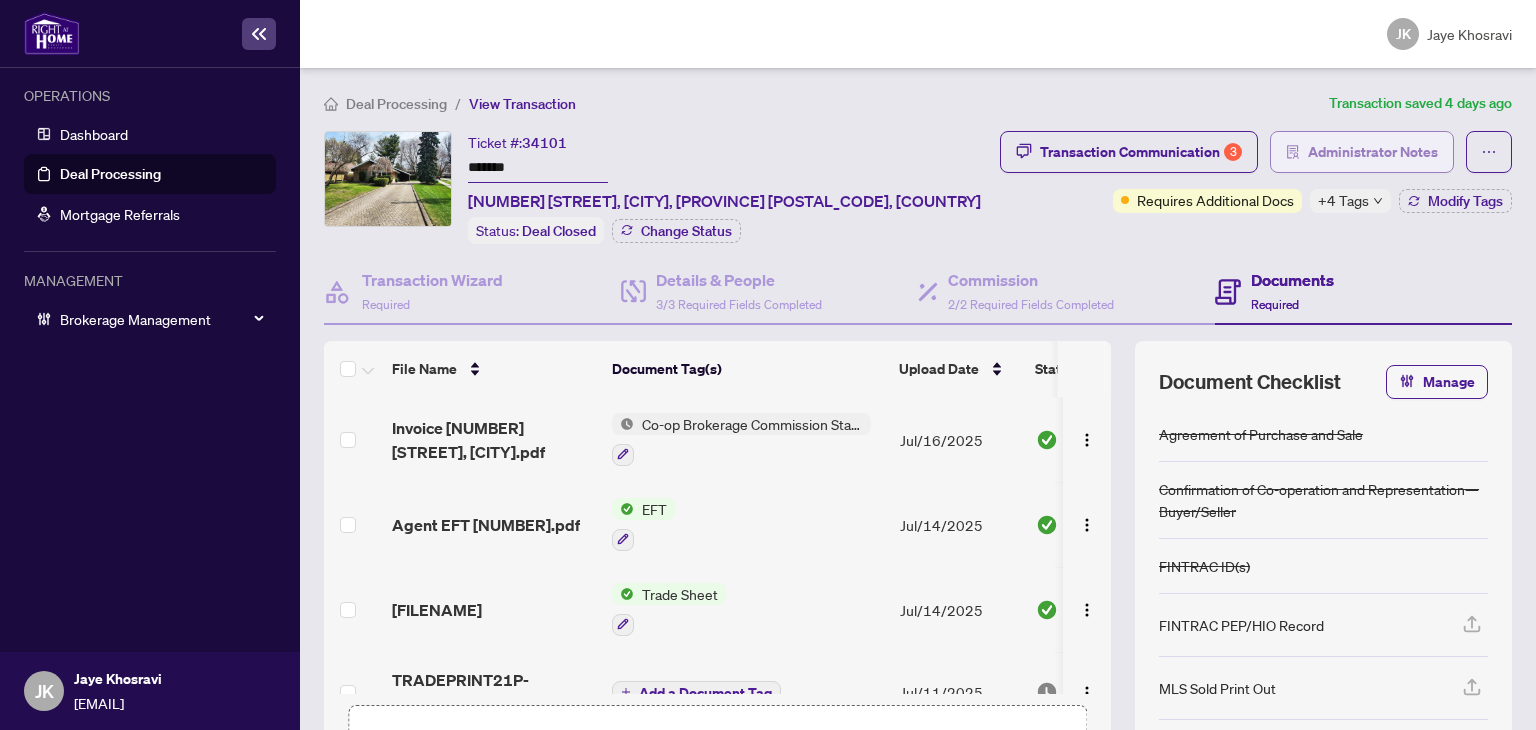 click on "Administrator Notes" at bounding box center [1373, 152] 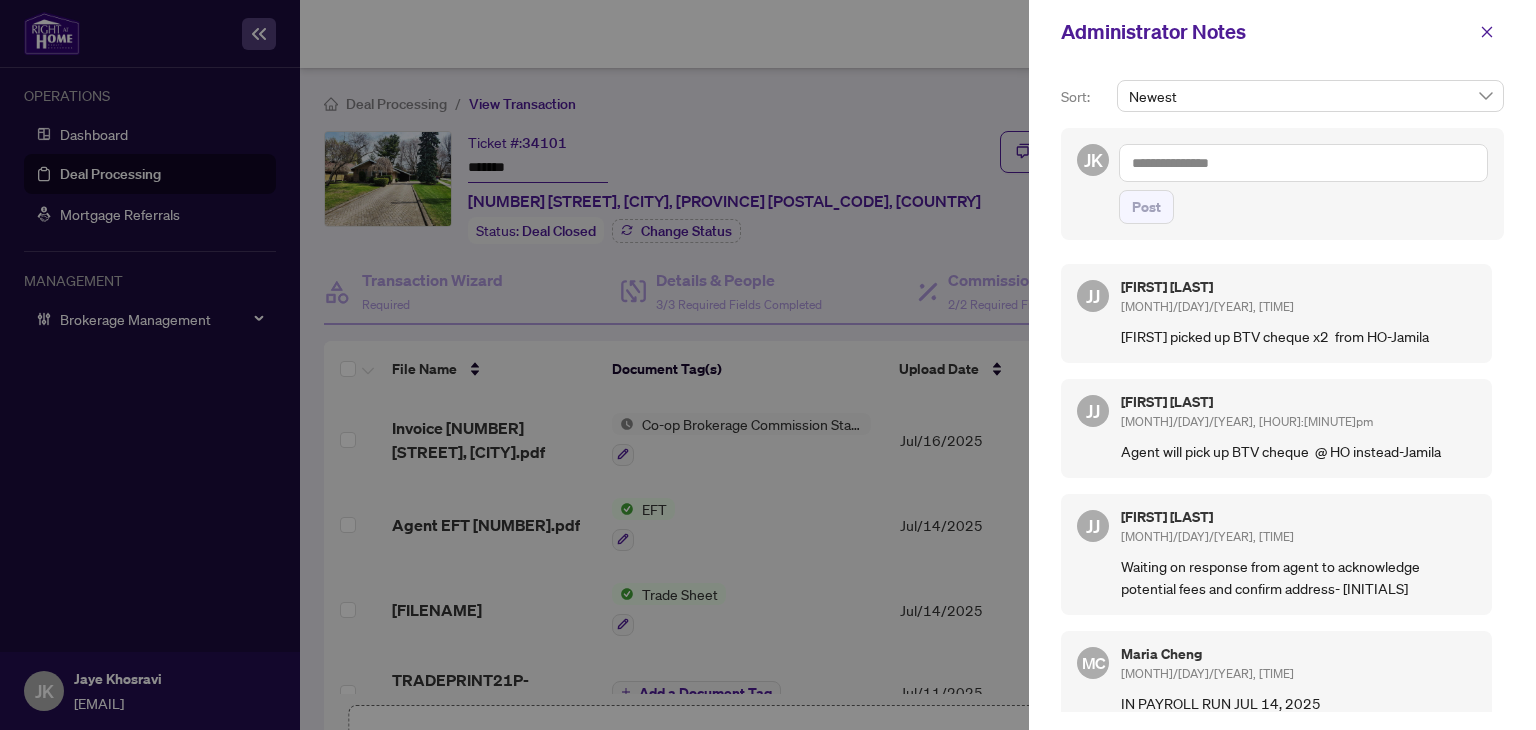 click at bounding box center (768, 365) 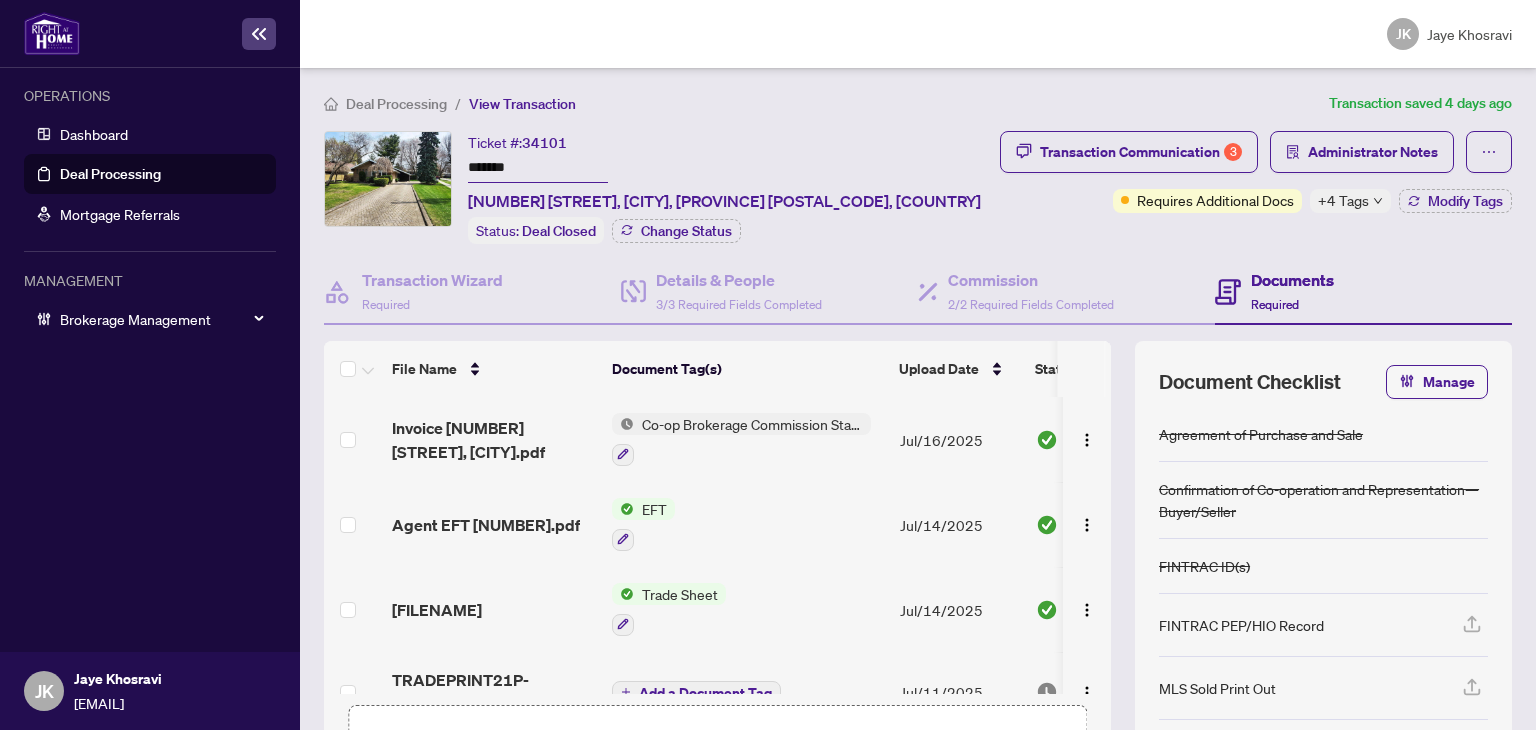 click on "Deal Processing" at bounding box center [110, 174] 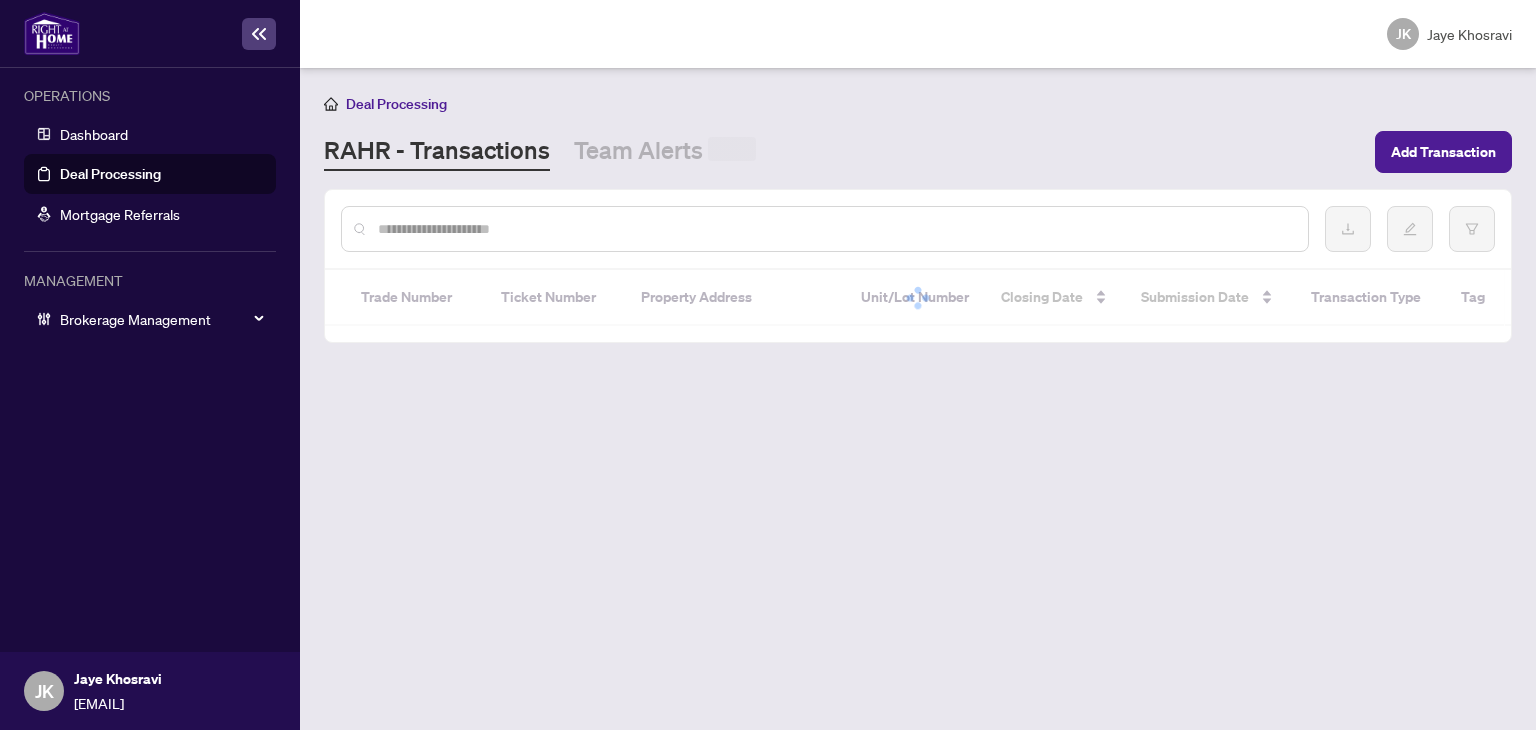 click at bounding box center (835, 229) 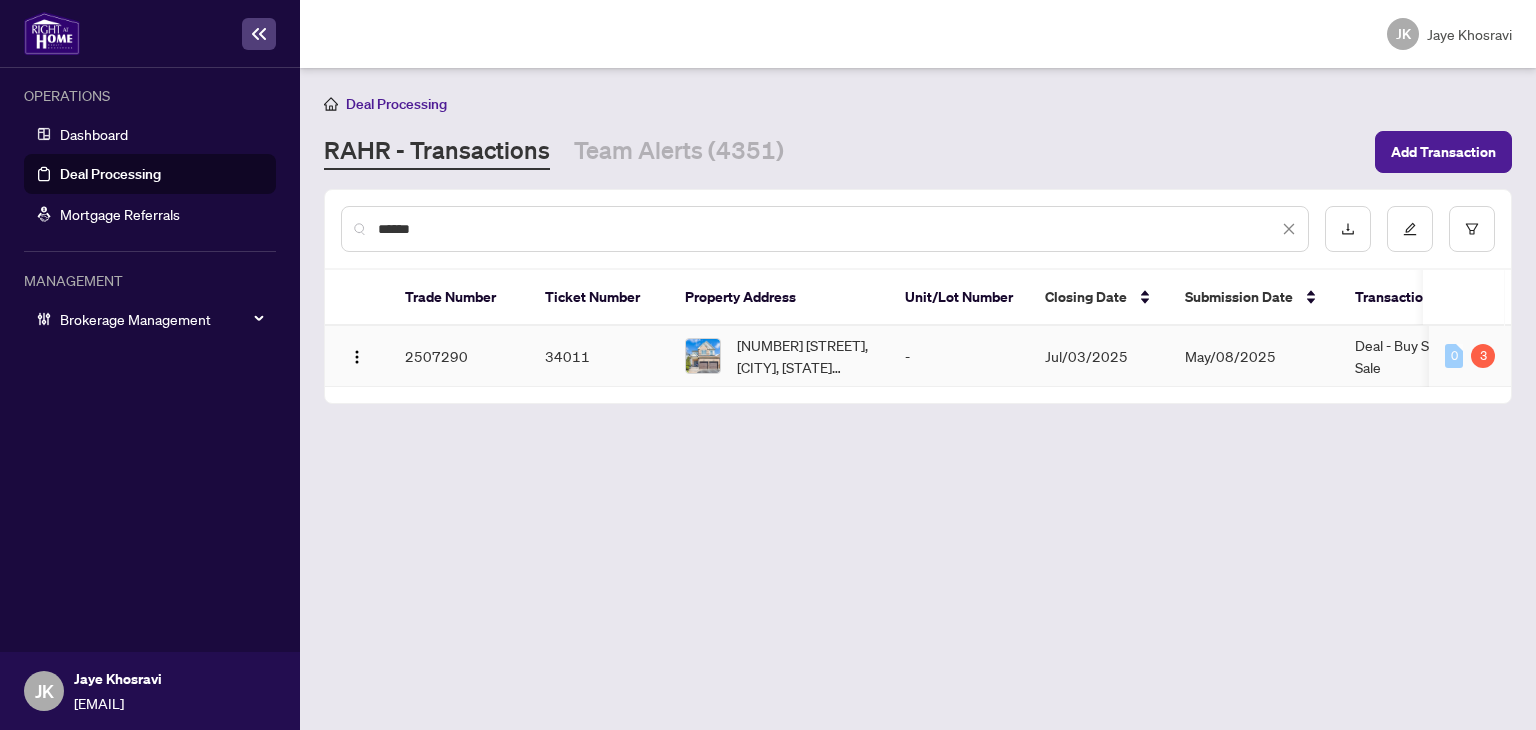 type on "******" 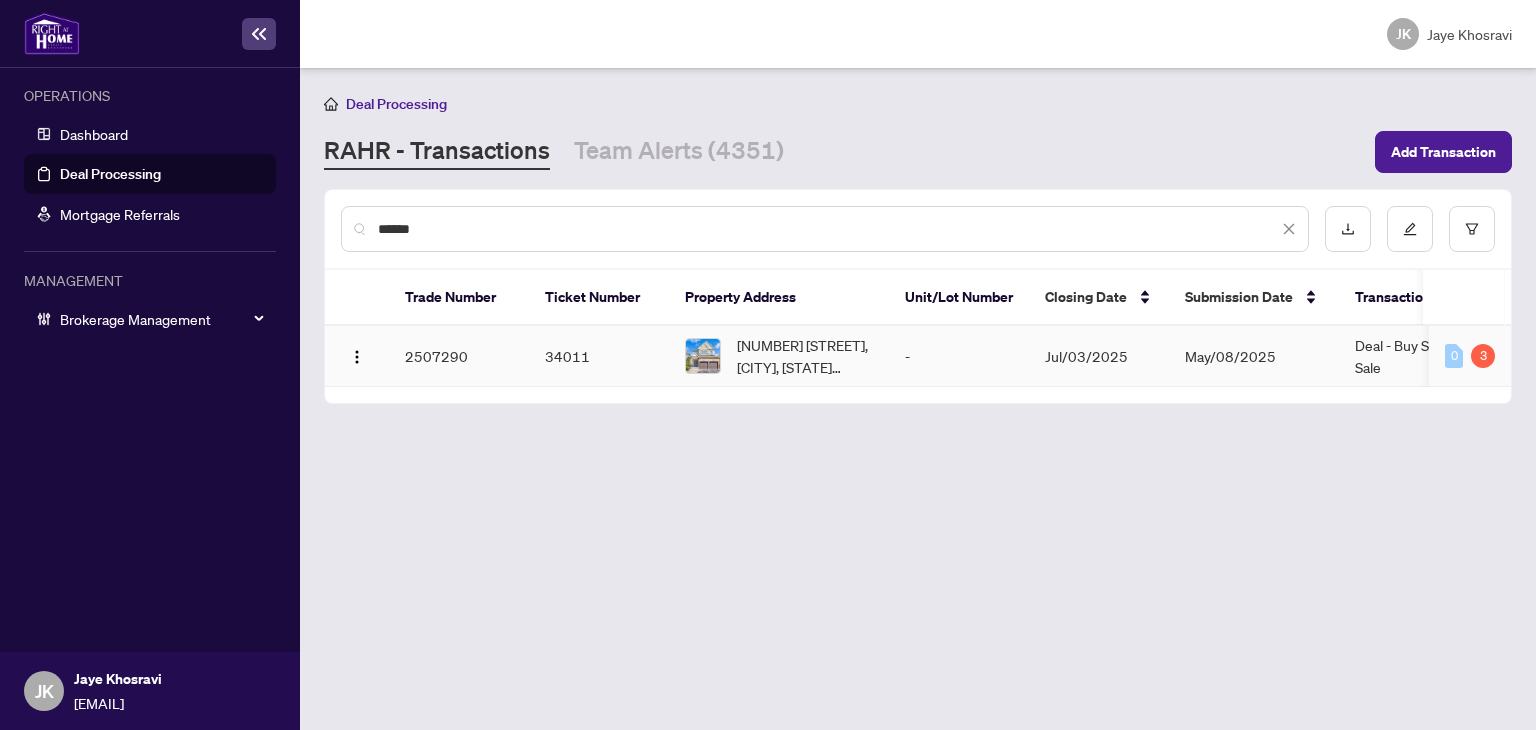 click on "-" at bounding box center (959, 356) 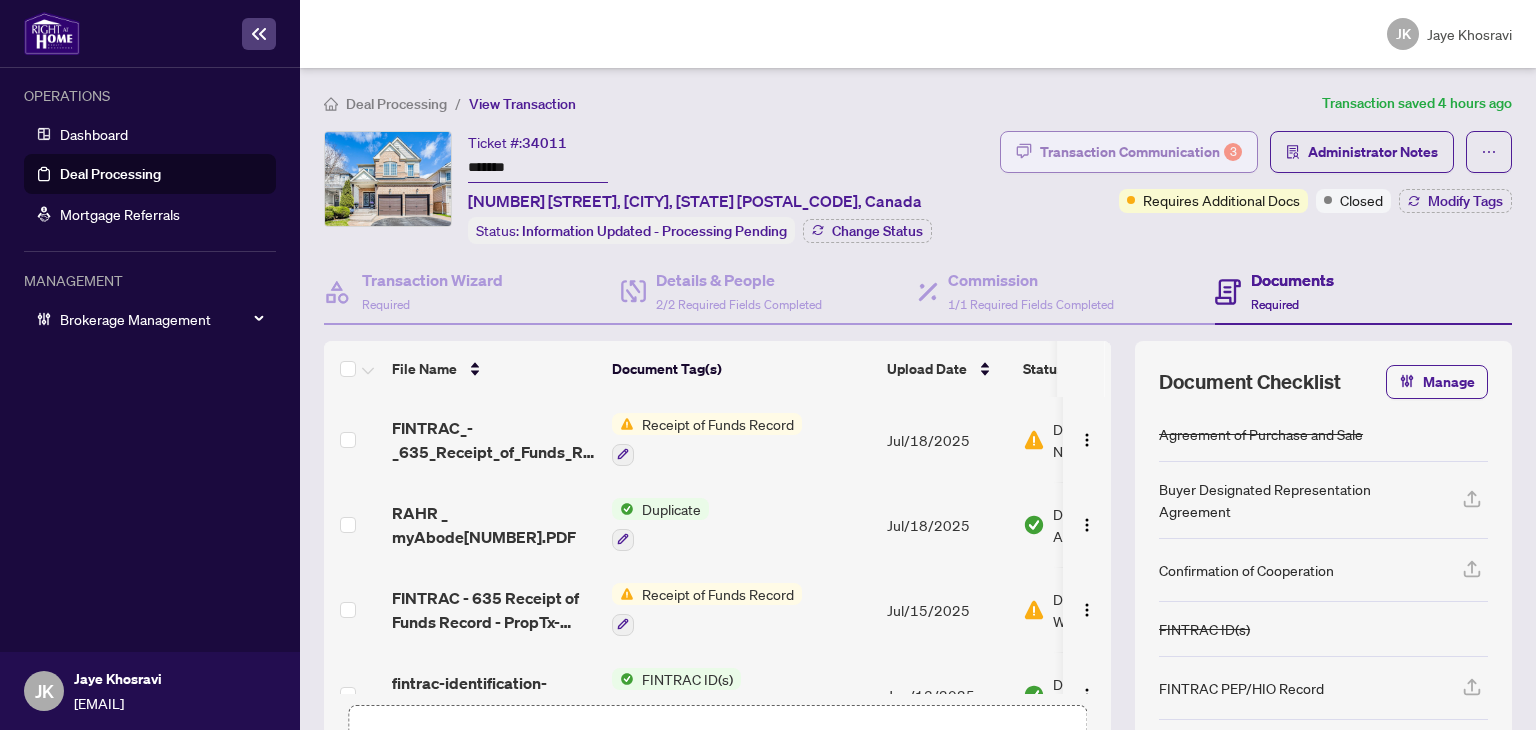 click on "Transaction Communication 3" at bounding box center (1141, 152) 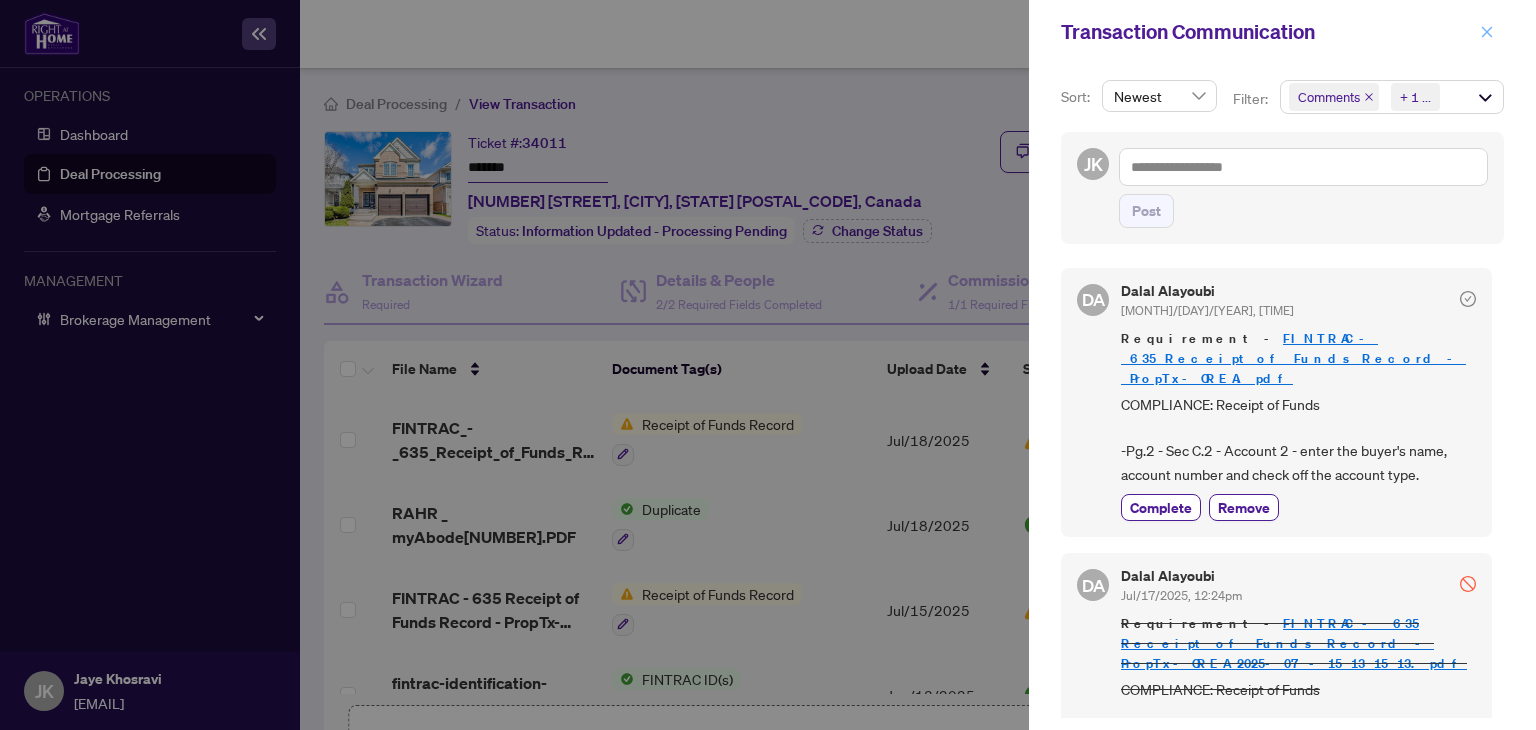 click 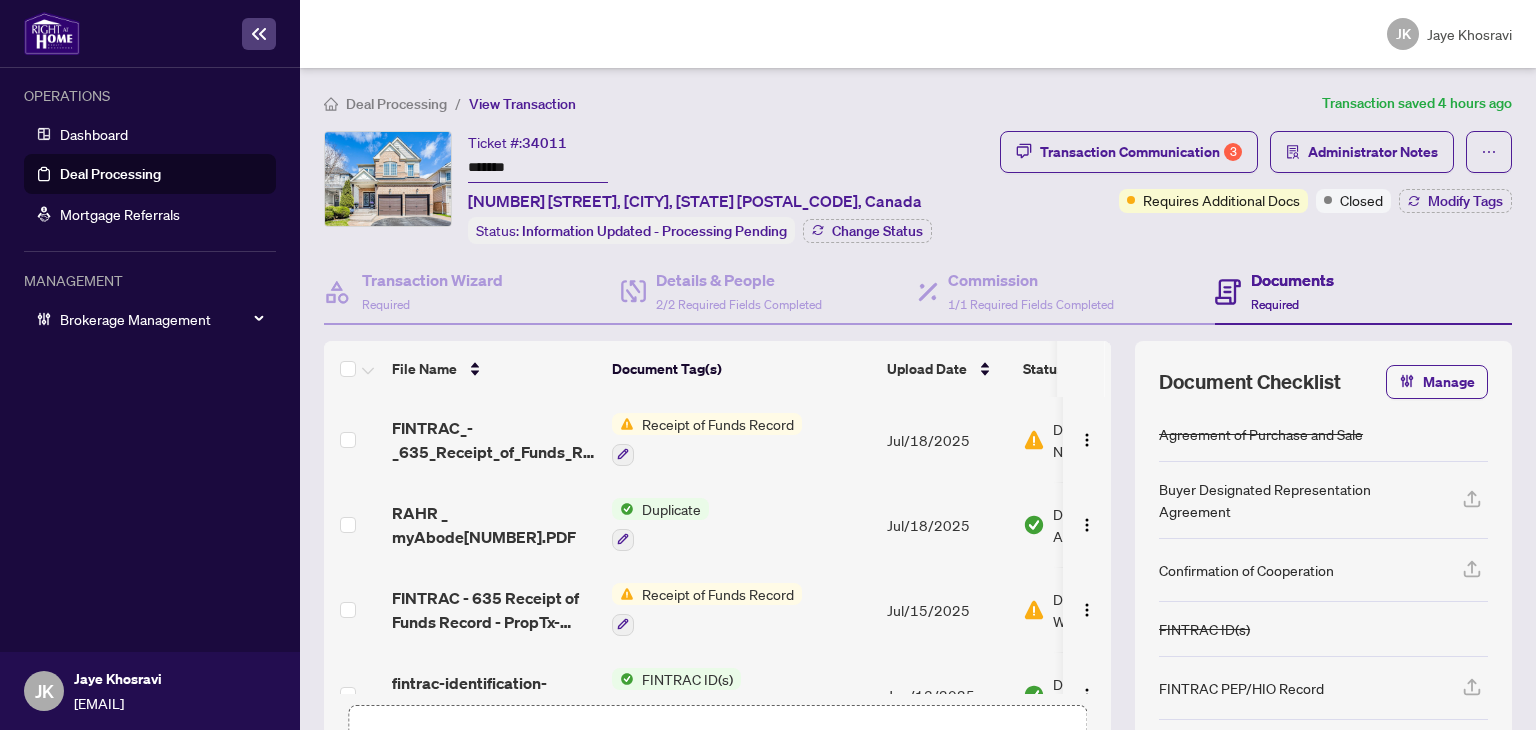 click on "Receipt of Funds Record" at bounding box center [718, 594] 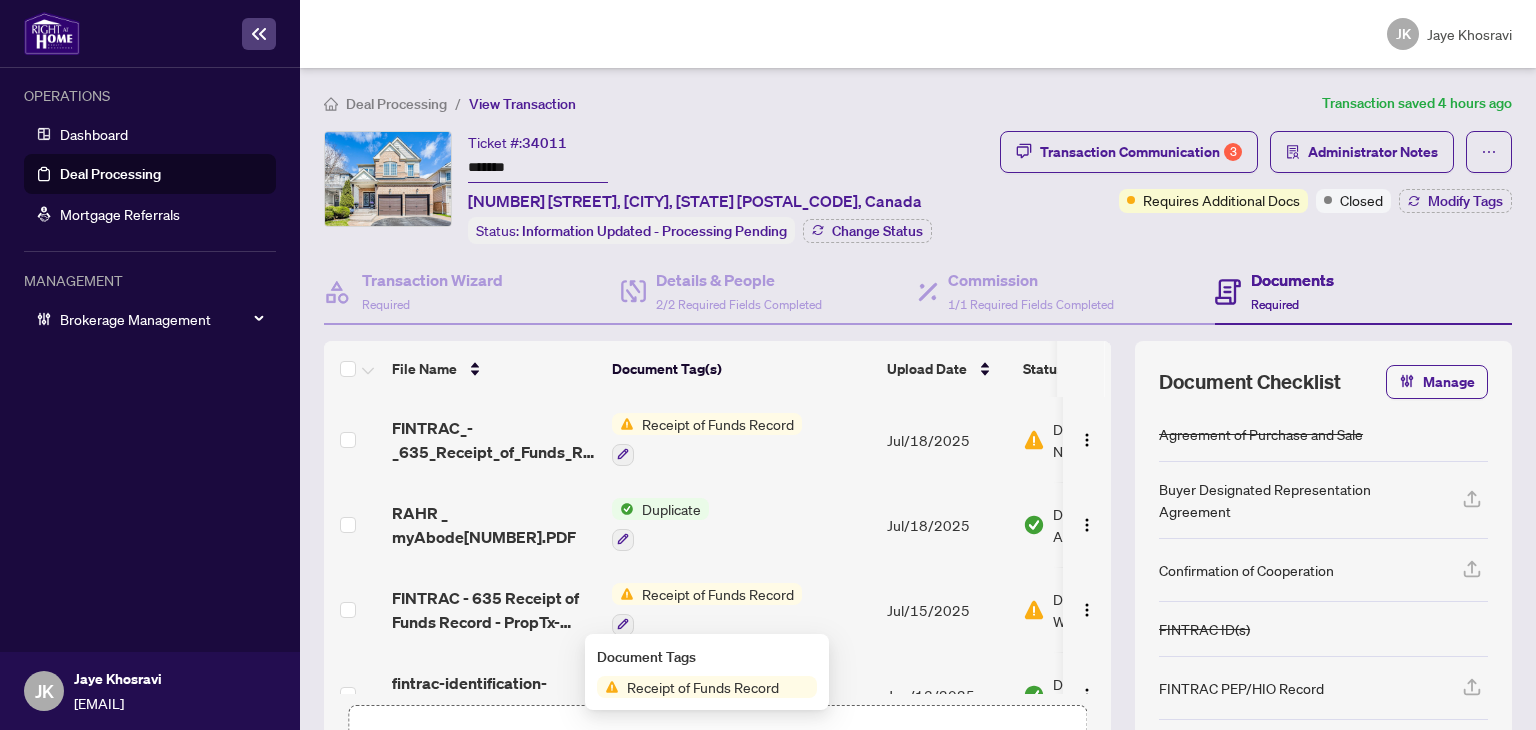 click on "Document Tags Receipt of Funds Record" at bounding box center [707, 672] 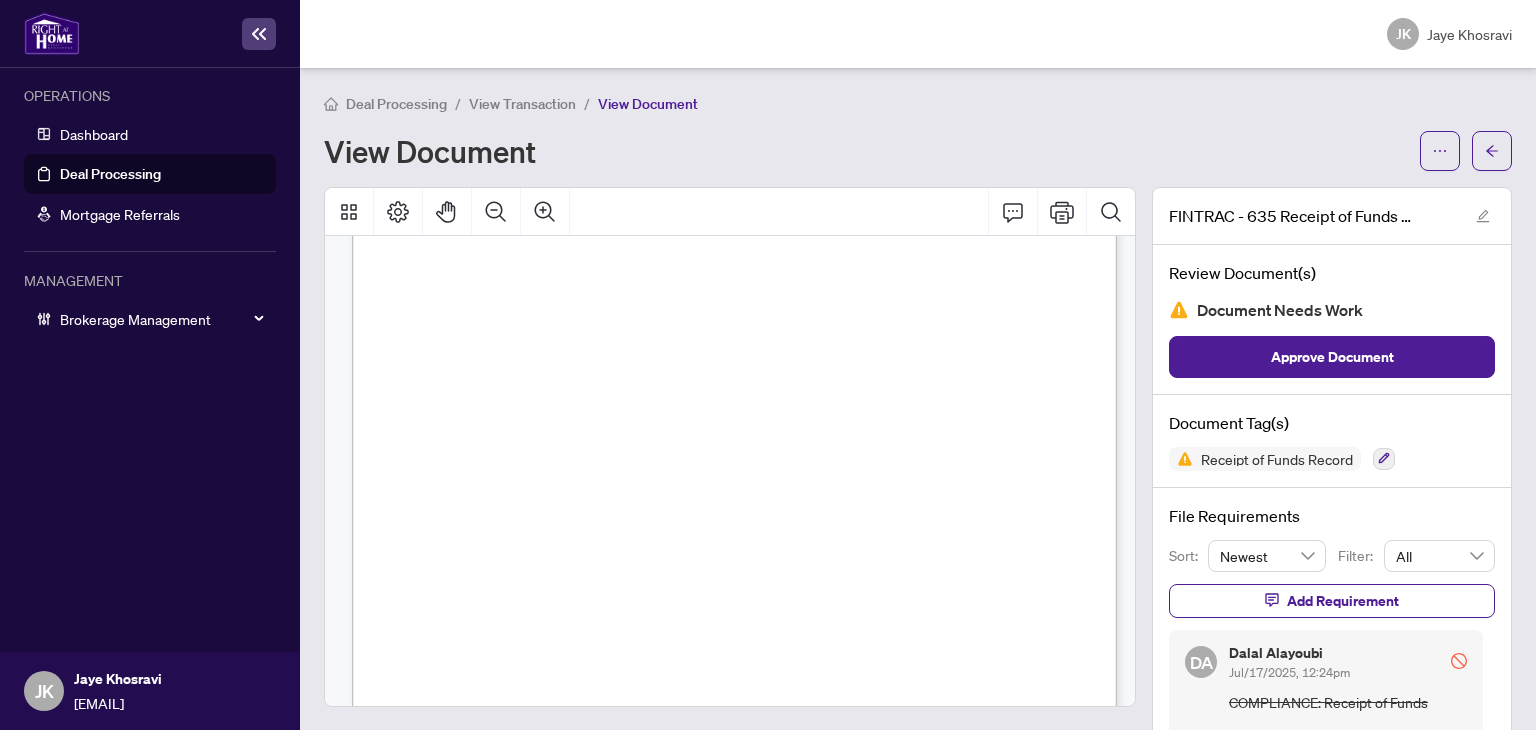 scroll, scrollTop: 1000, scrollLeft: 0, axis: vertical 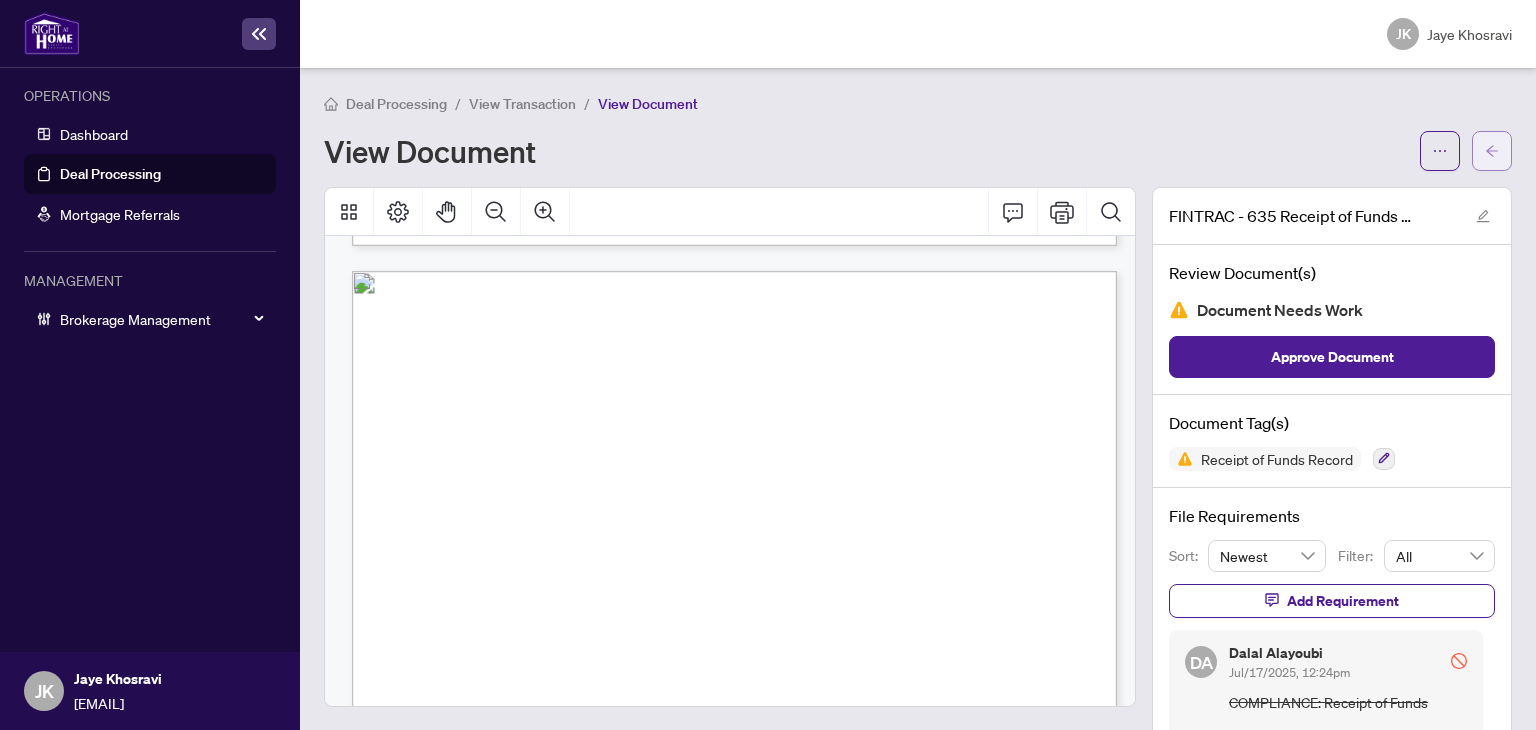 click 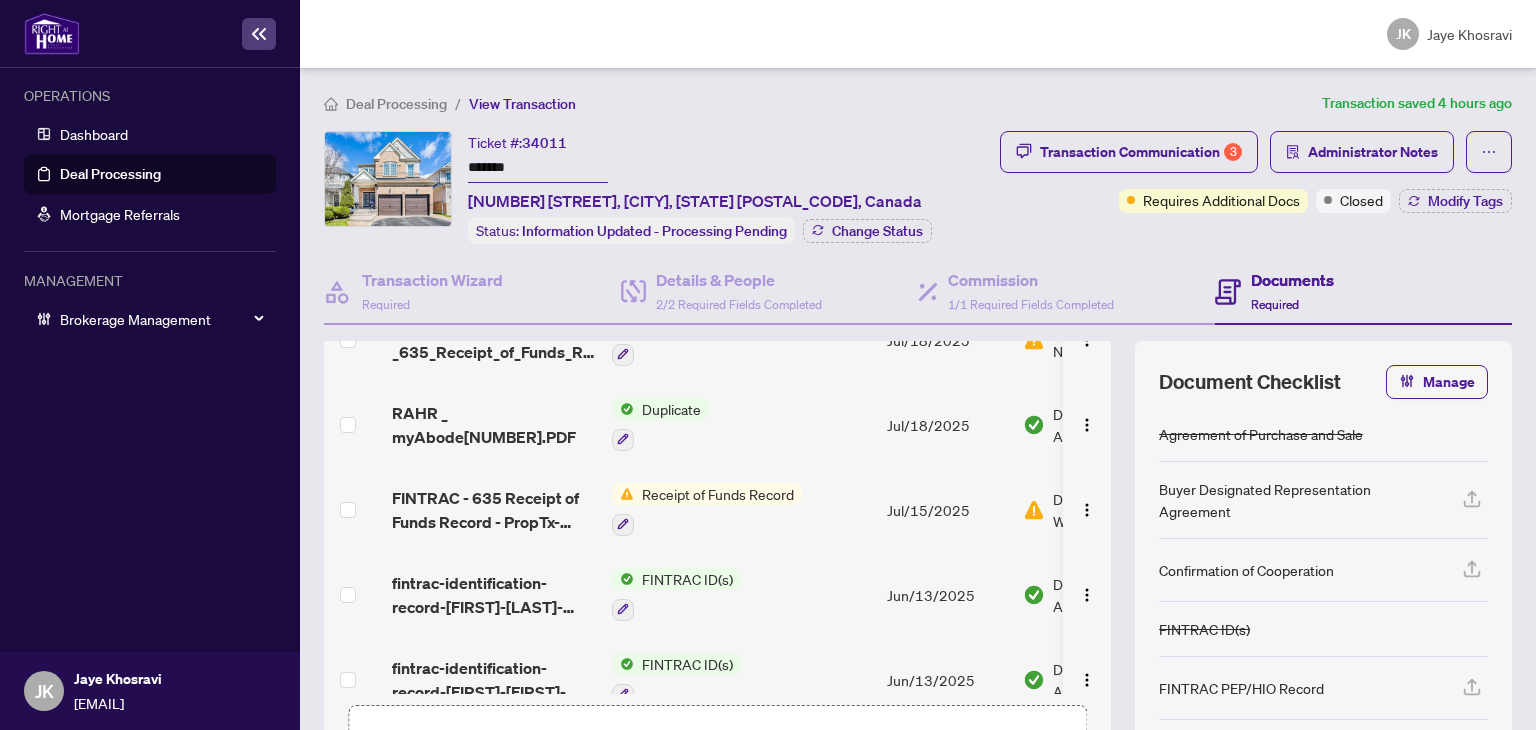 scroll, scrollTop: 0, scrollLeft: 0, axis: both 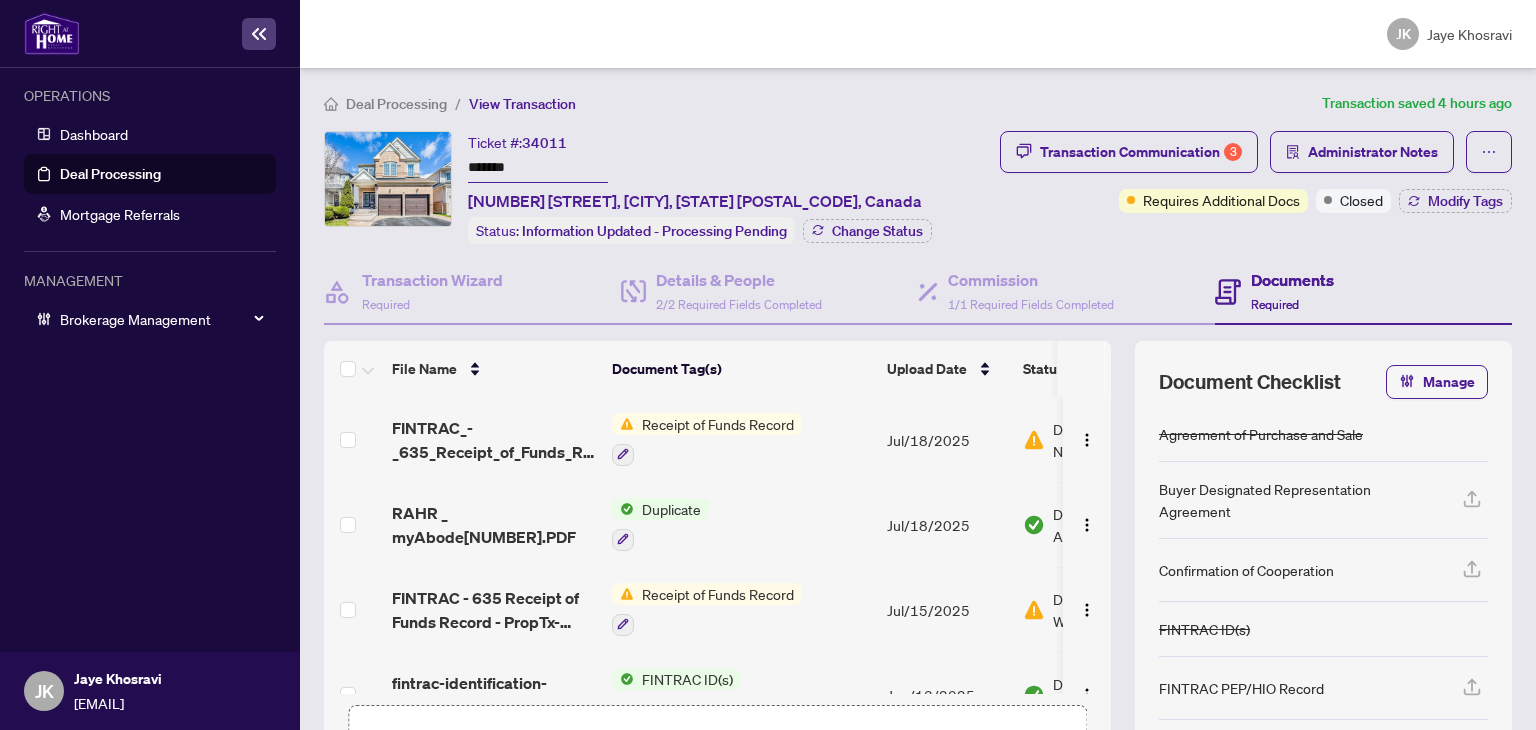 drag, startPoint x: 111, startPoint y: 195, endPoint x: 292, endPoint y: 181, distance: 181.54063 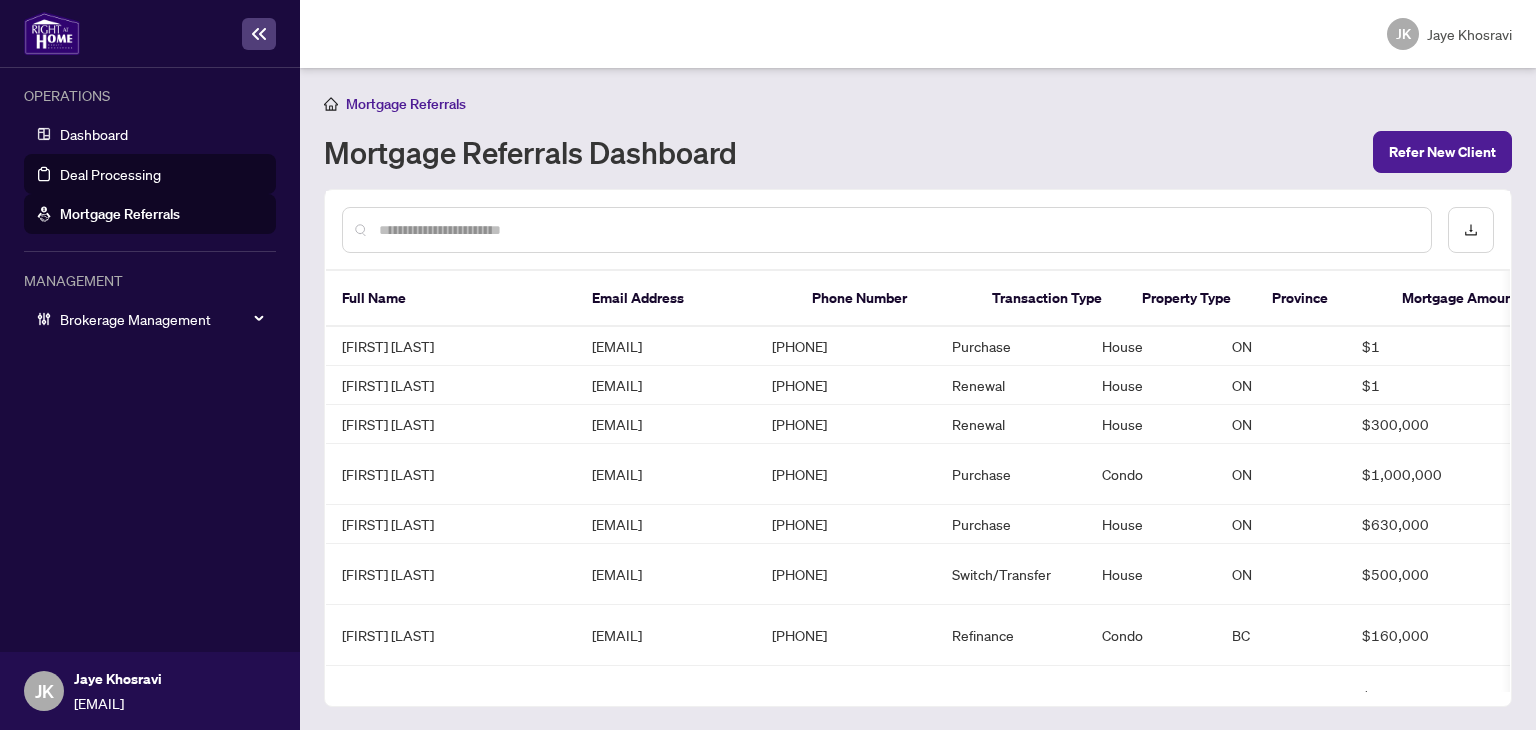 click on "Deal Processing" at bounding box center (110, 174) 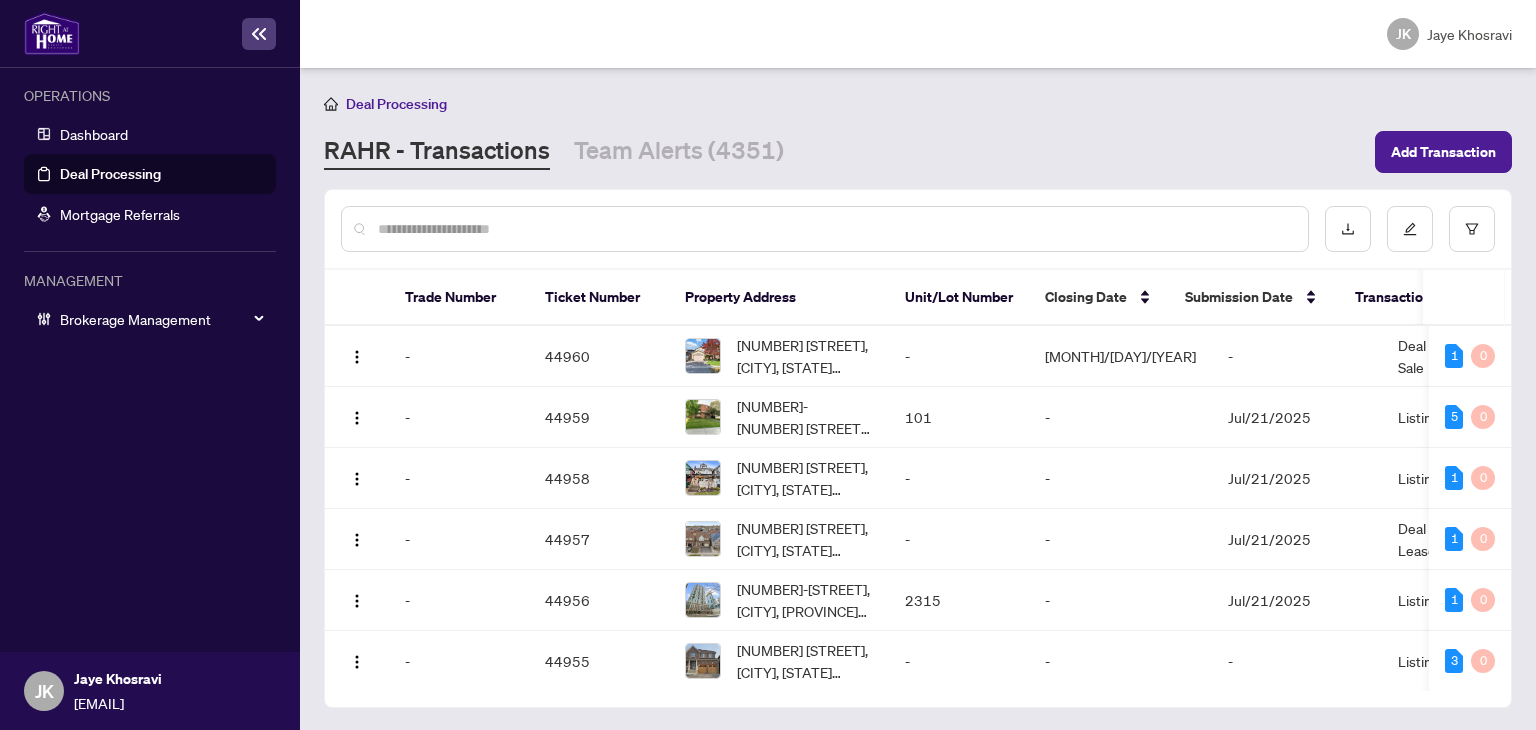 drag, startPoint x: 405, startPoint y: 231, endPoint x: 383, endPoint y: 233, distance: 22.090721 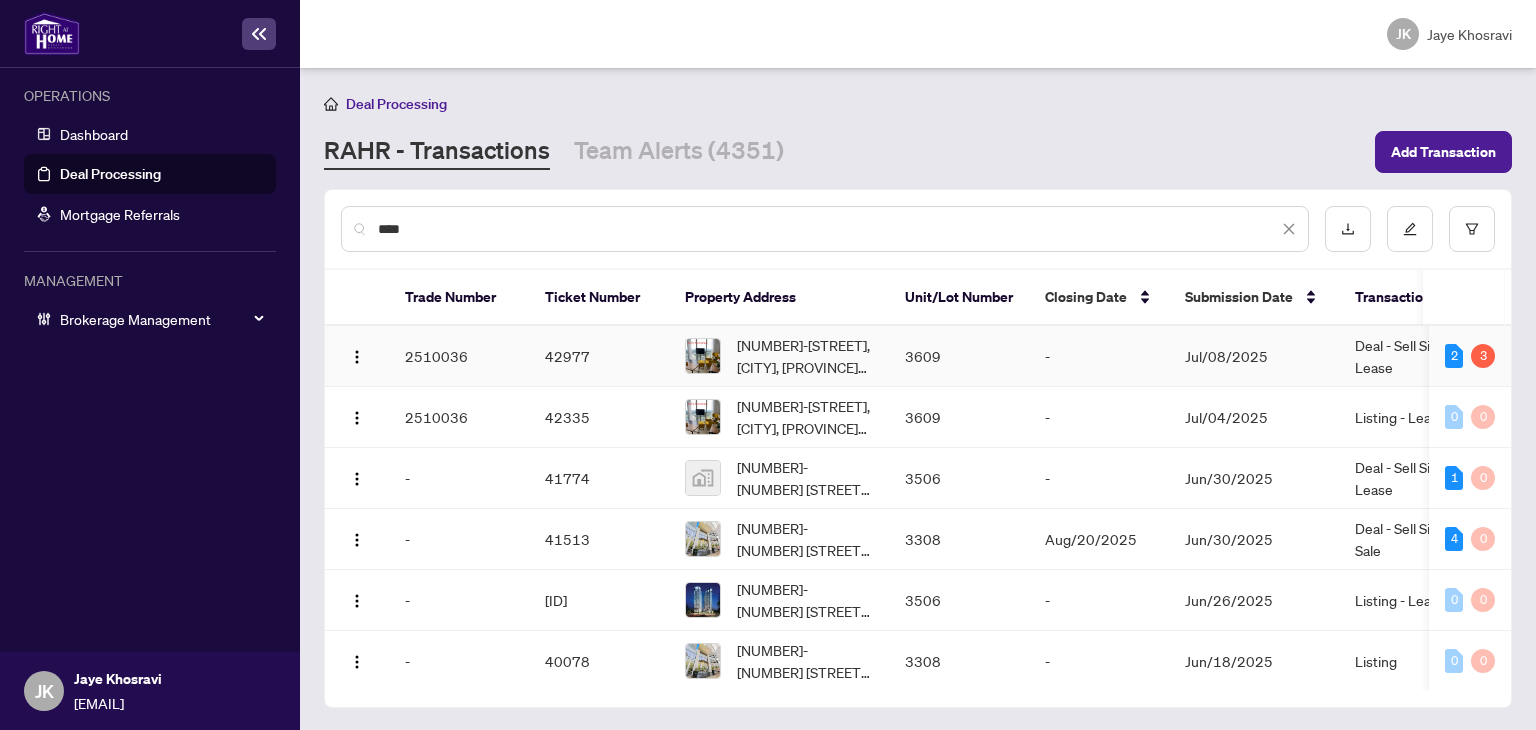 type on "****" 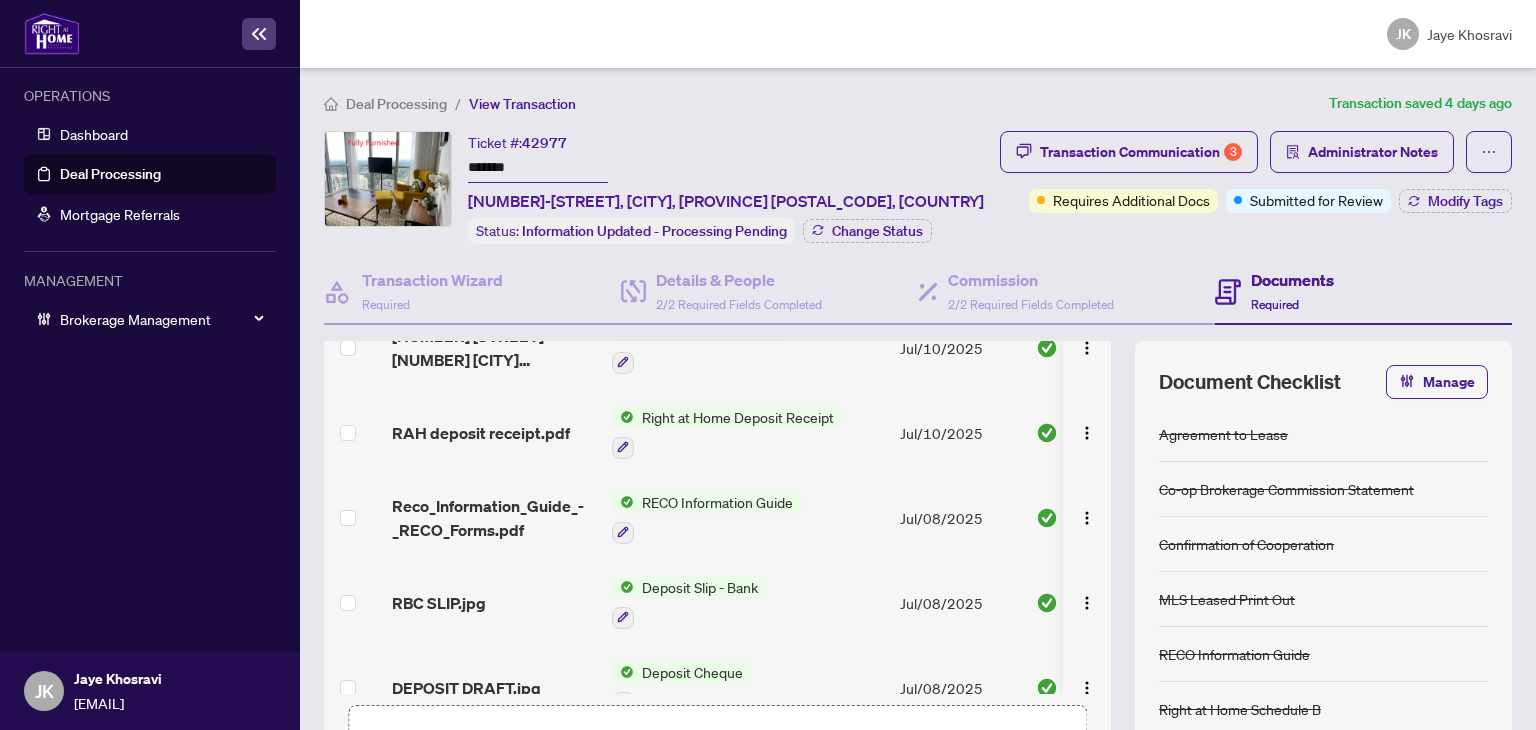 scroll, scrollTop: 500, scrollLeft: 0, axis: vertical 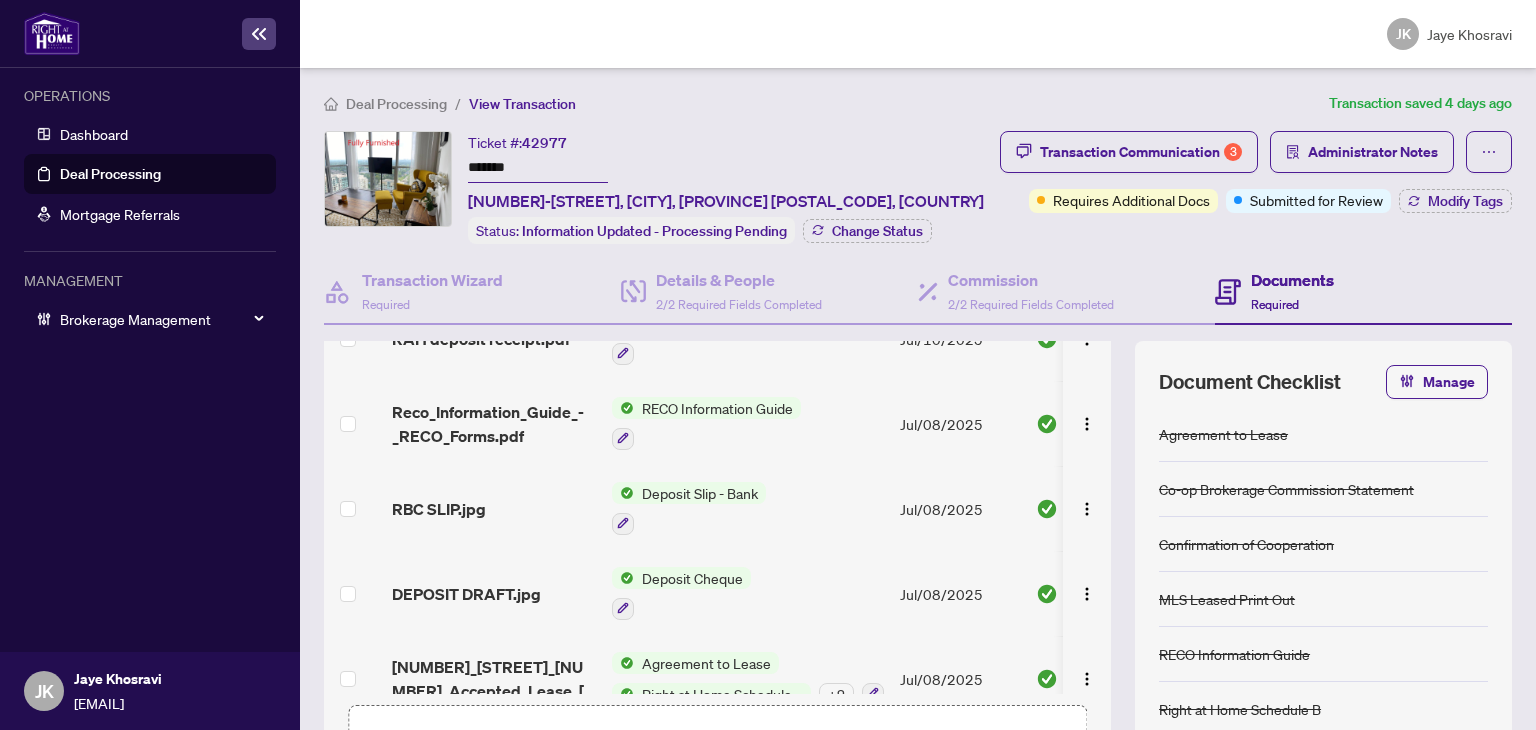 drag, startPoint x: 1453, startPoint y: 289, endPoint x: 1337, endPoint y: 293, distance: 116.06895 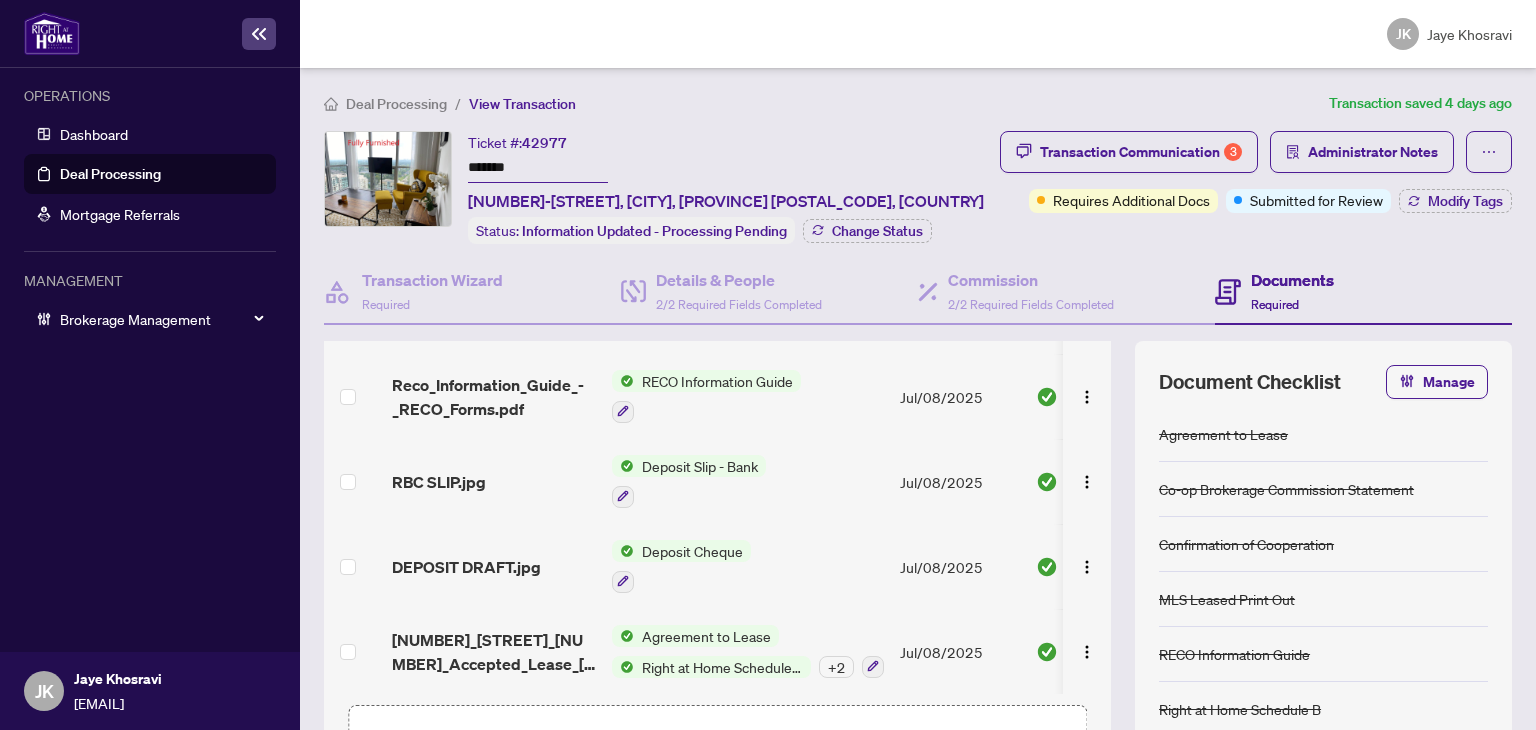 scroll, scrollTop: 0, scrollLeft: 0, axis: both 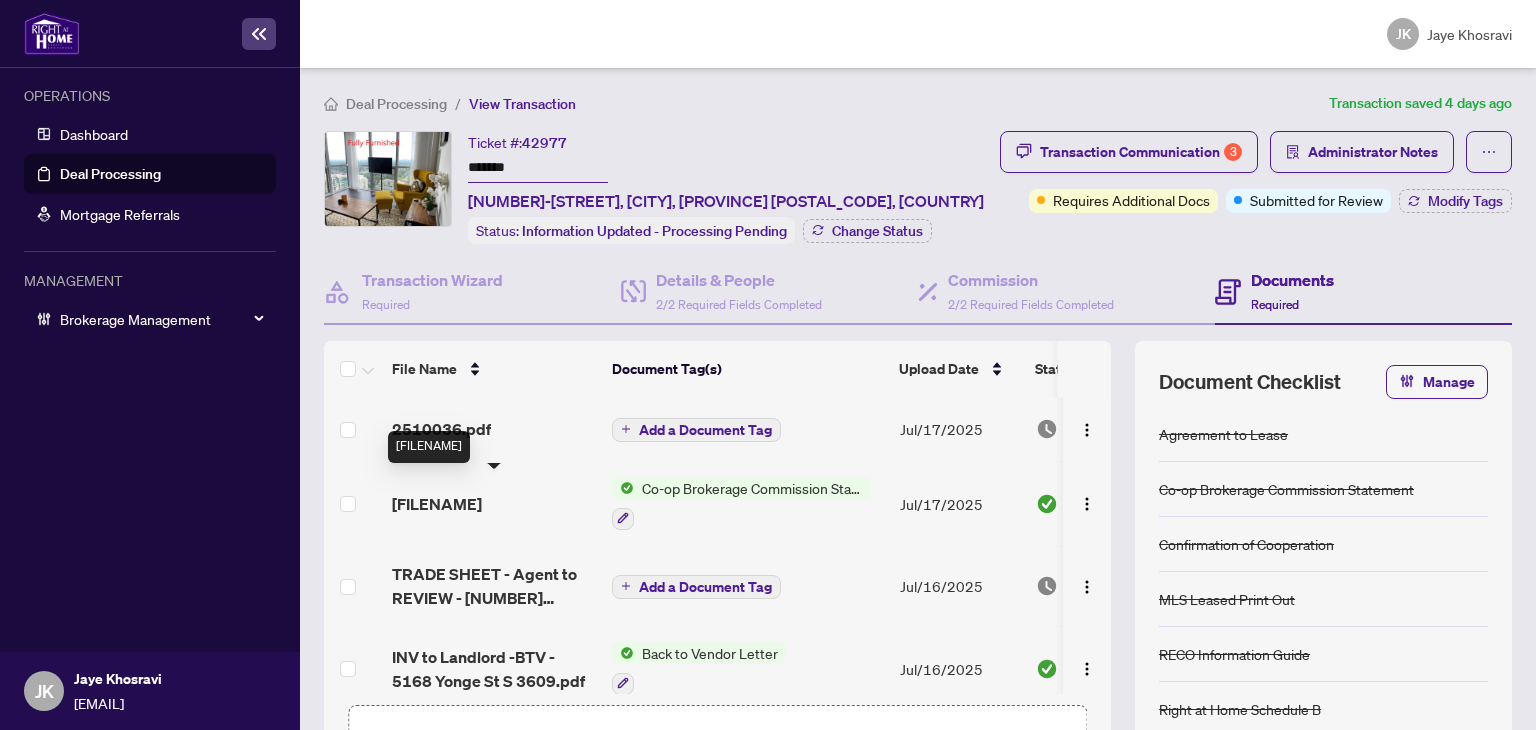 click on "[FILENAME]" at bounding box center (437, 504) 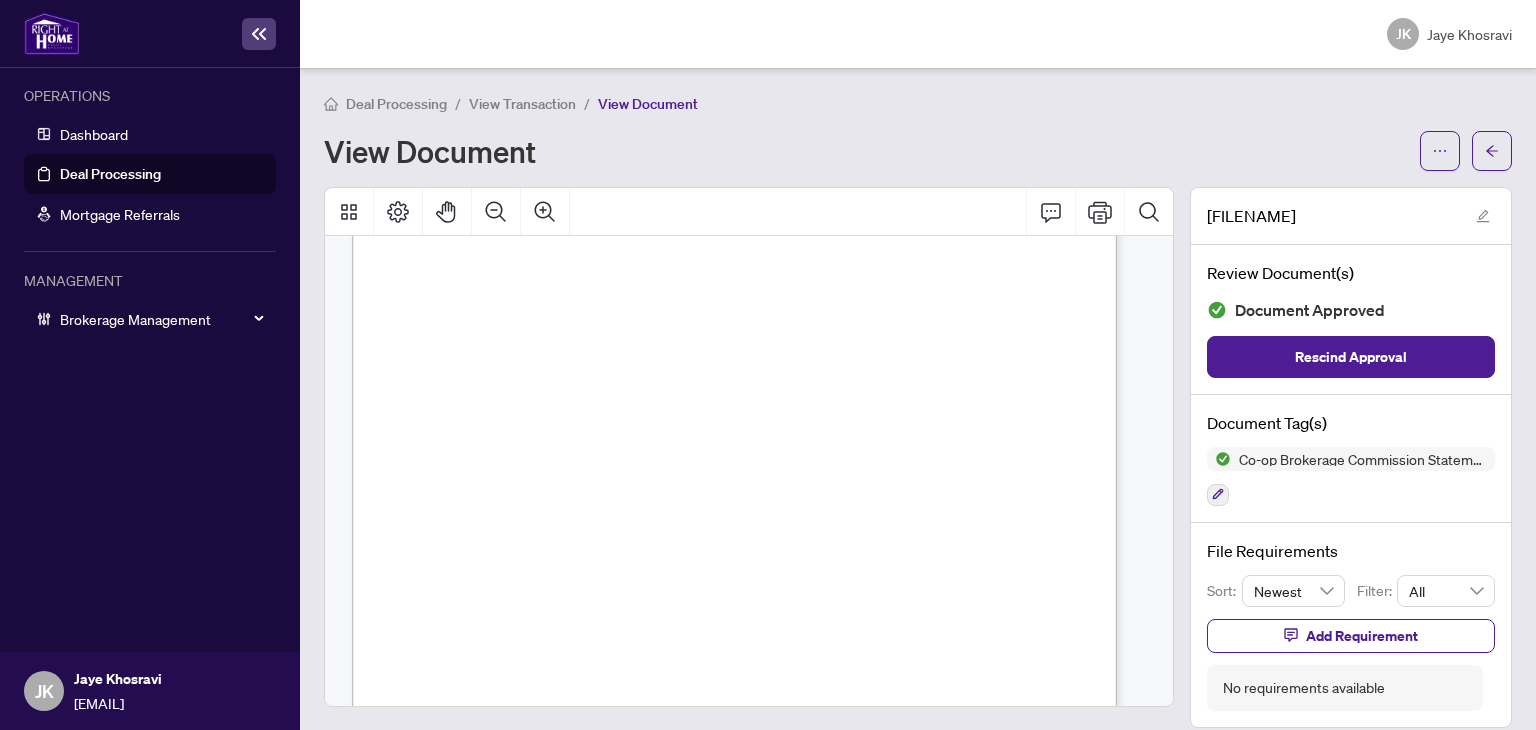 scroll, scrollTop: 0, scrollLeft: 0, axis: both 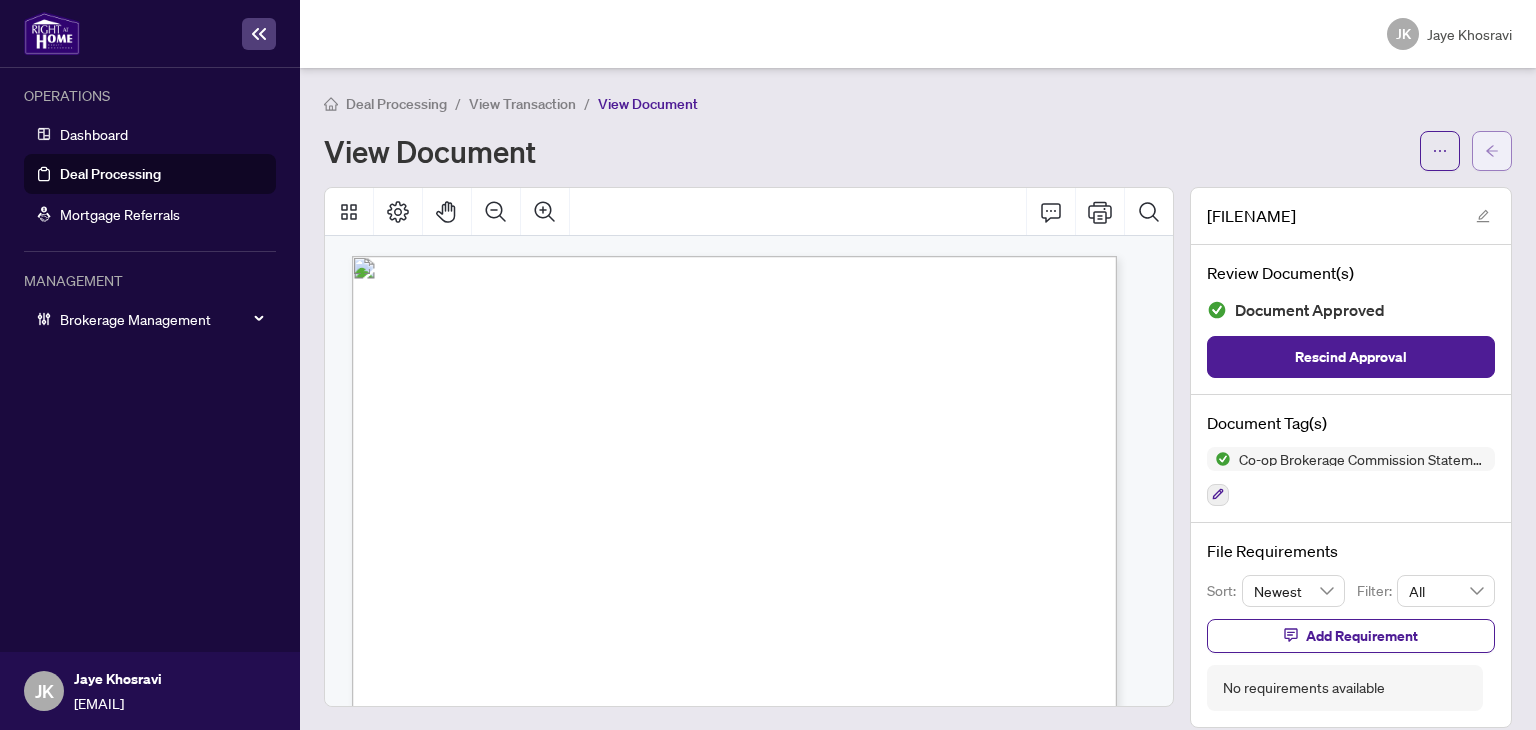 click at bounding box center [1492, 151] 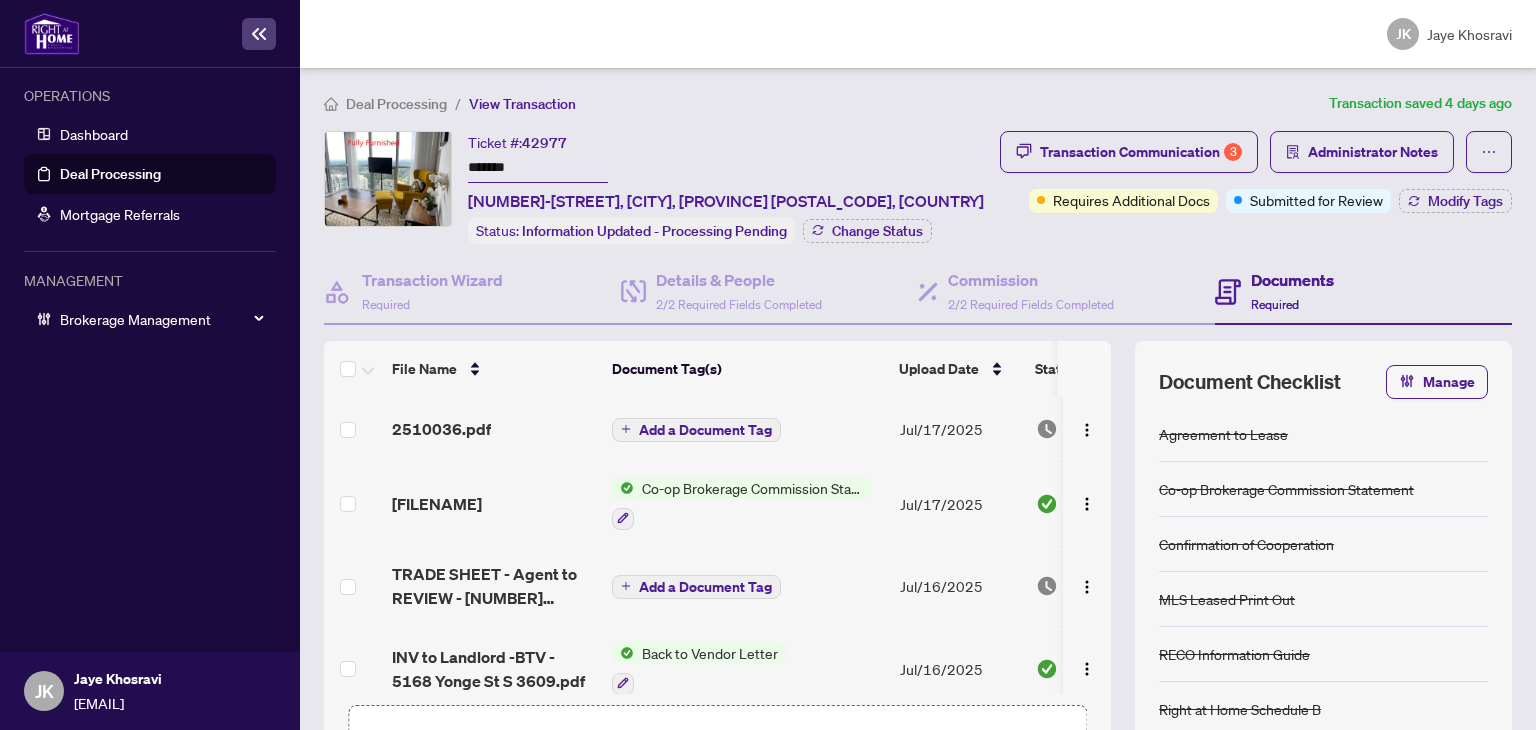 click on "Deal Processing" at bounding box center [110, 174] 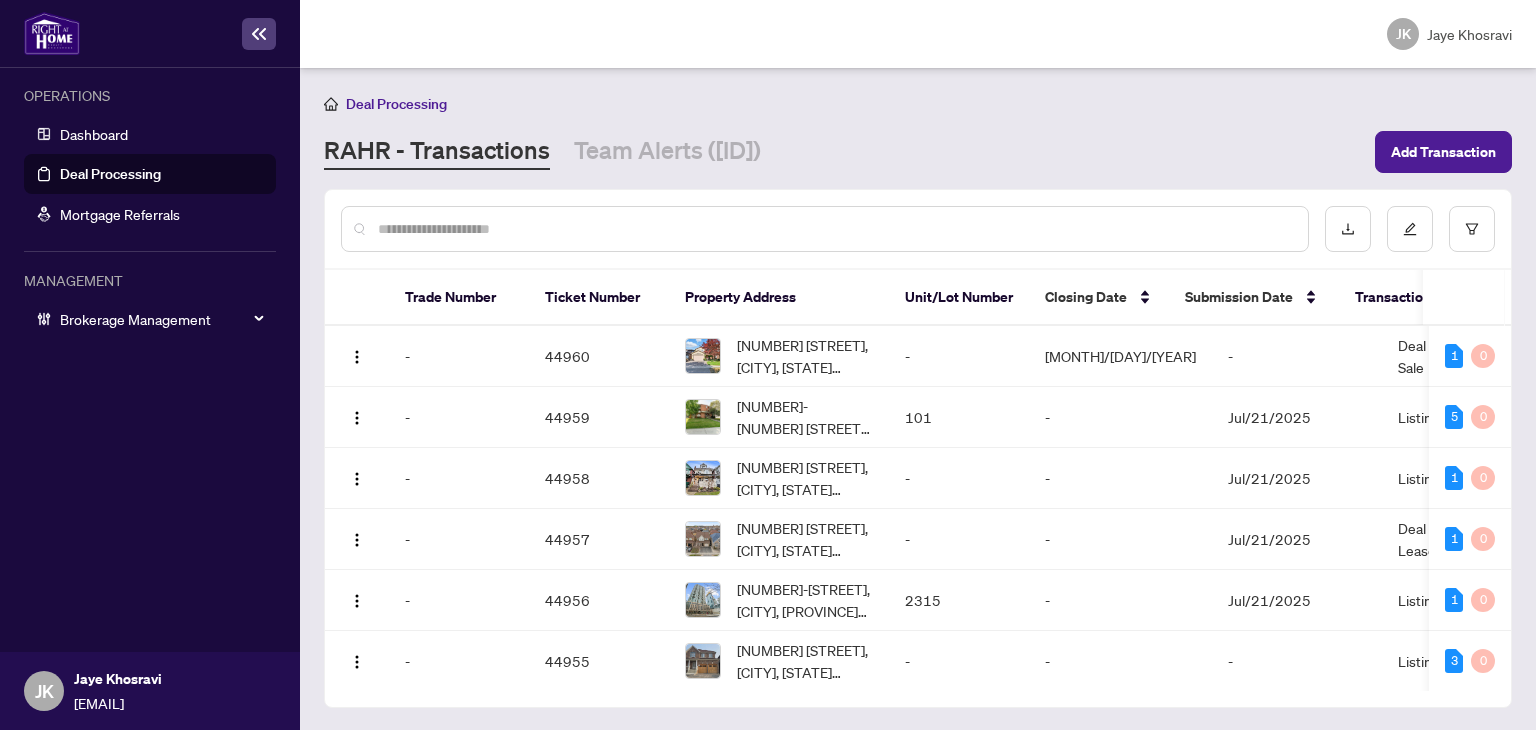 click at bounding box center [825, 229] 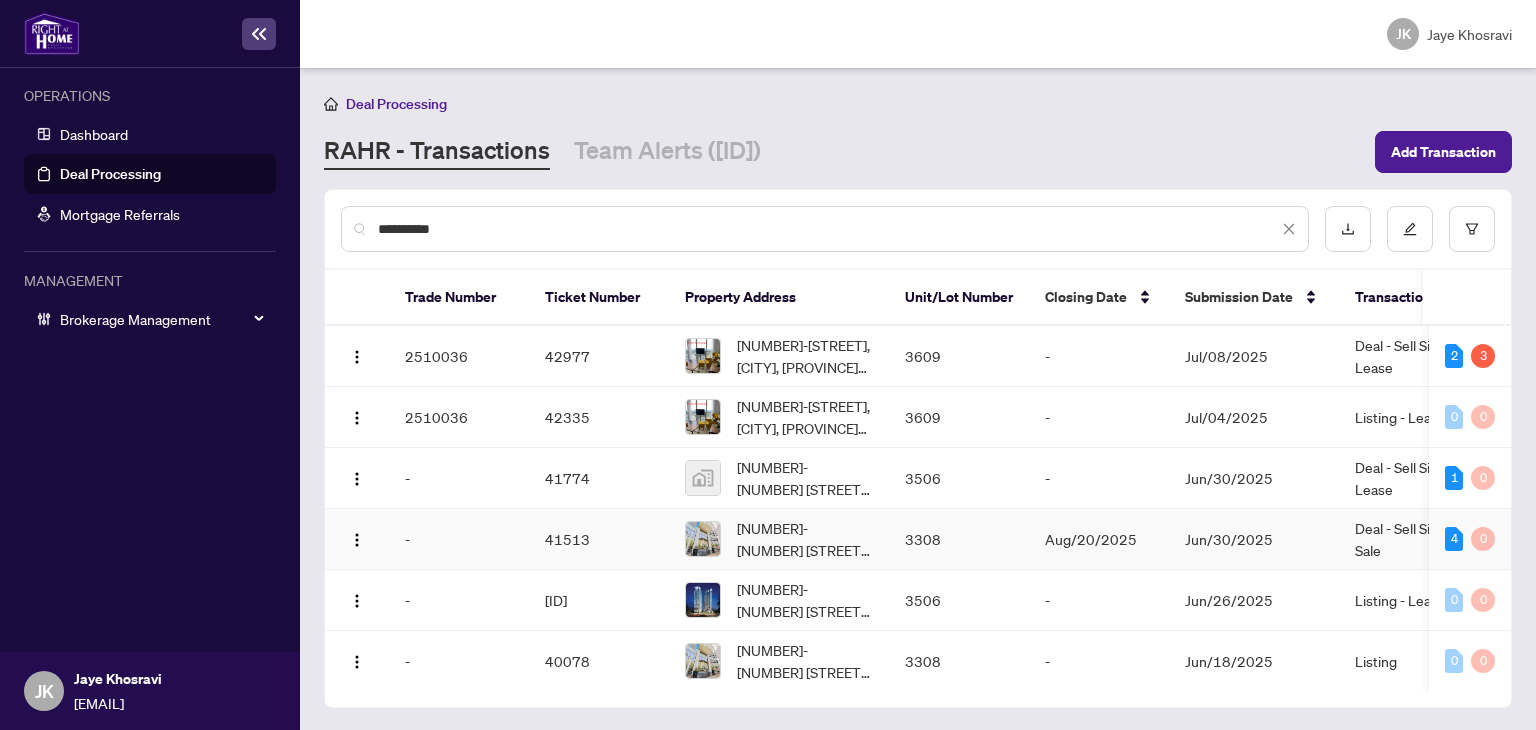 type on "**********" 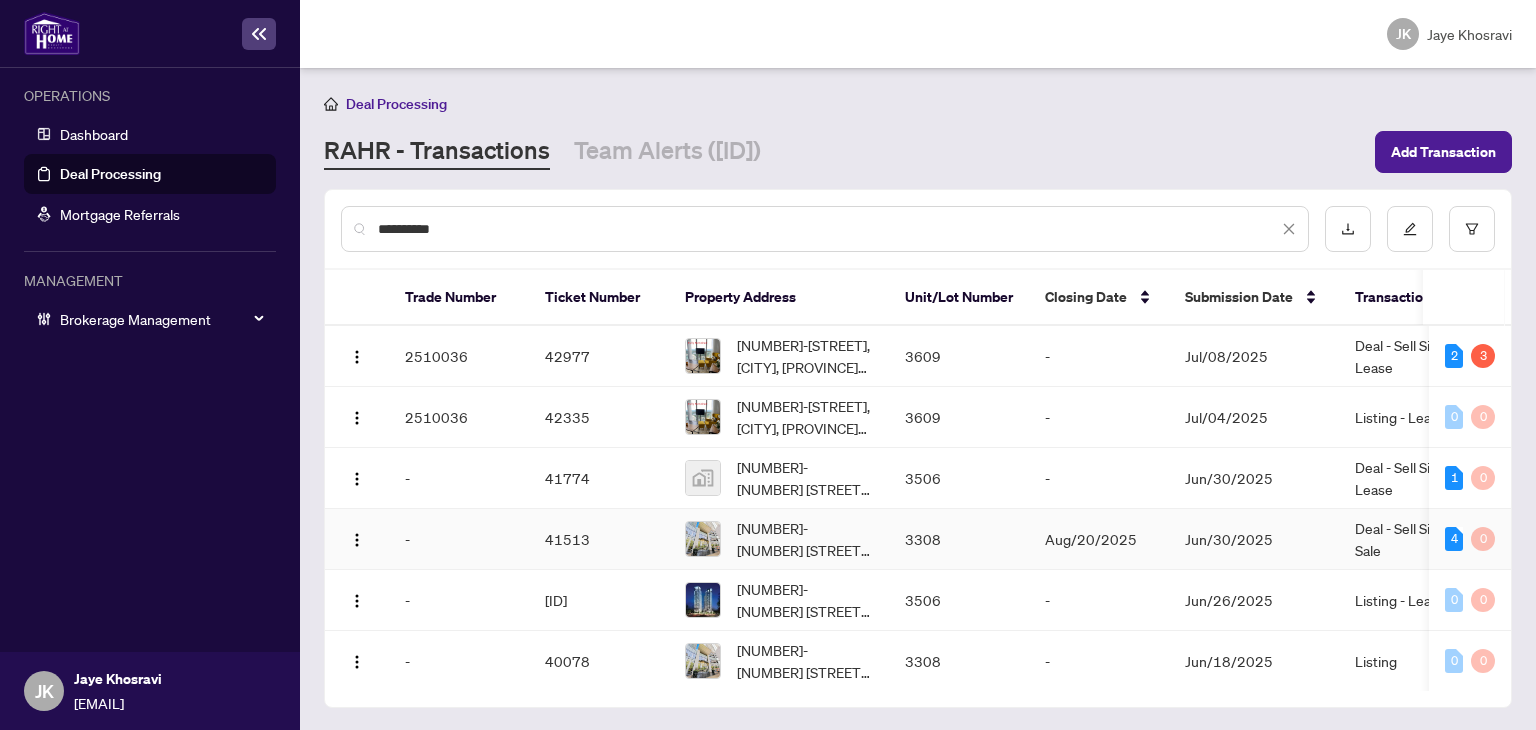 click on "[NUMBER]-[NUMBER] [STREET], [CITY], [STATE] [POSTAL_CODE], [COUNTRY]" at bounding box center [779, 539] 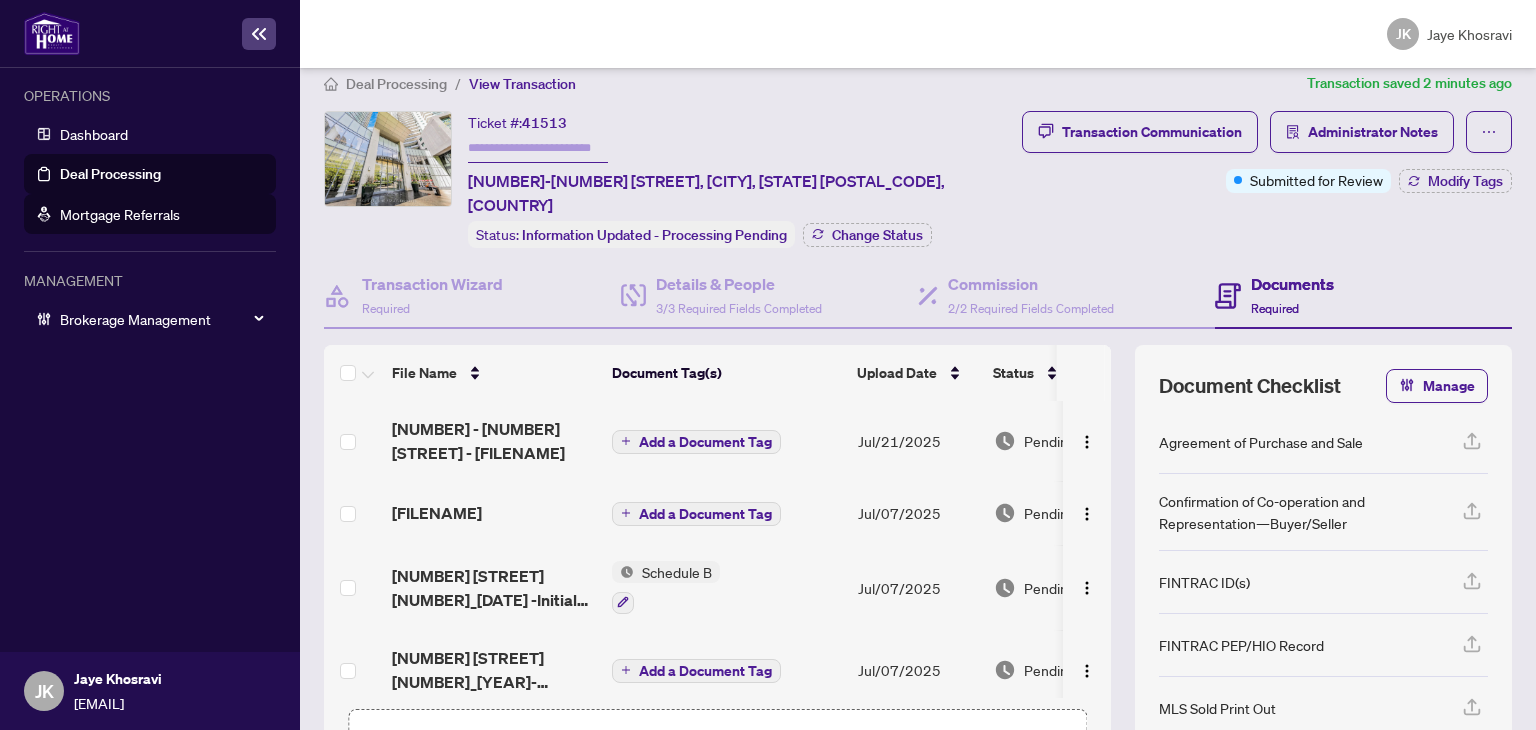 scroll, scrollTop: 0, scrollLeft: 0, axis: both 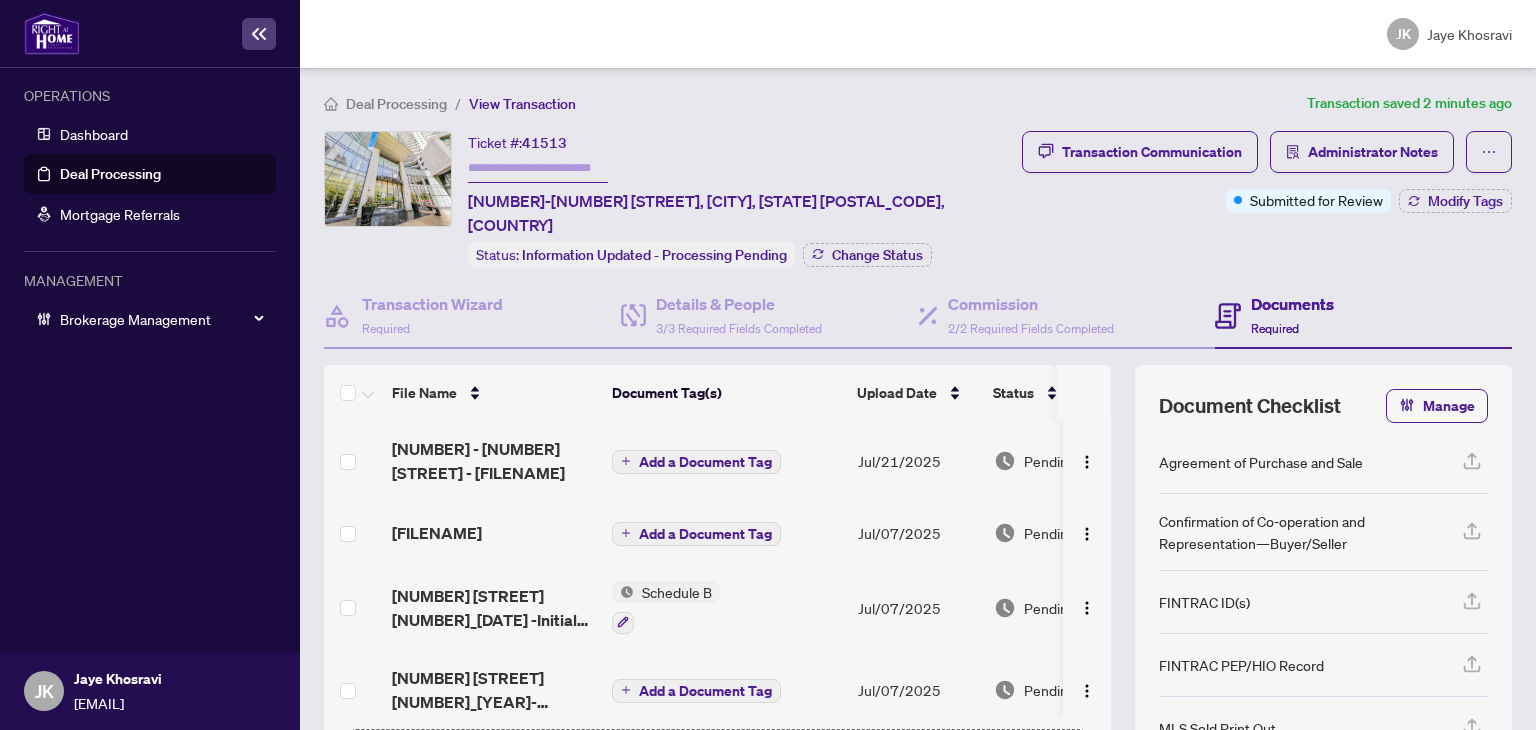 drag, startPoint x: 219, startPoint y: 182, endPoint x: 148, endPoint y: 176, distance: 71.25307 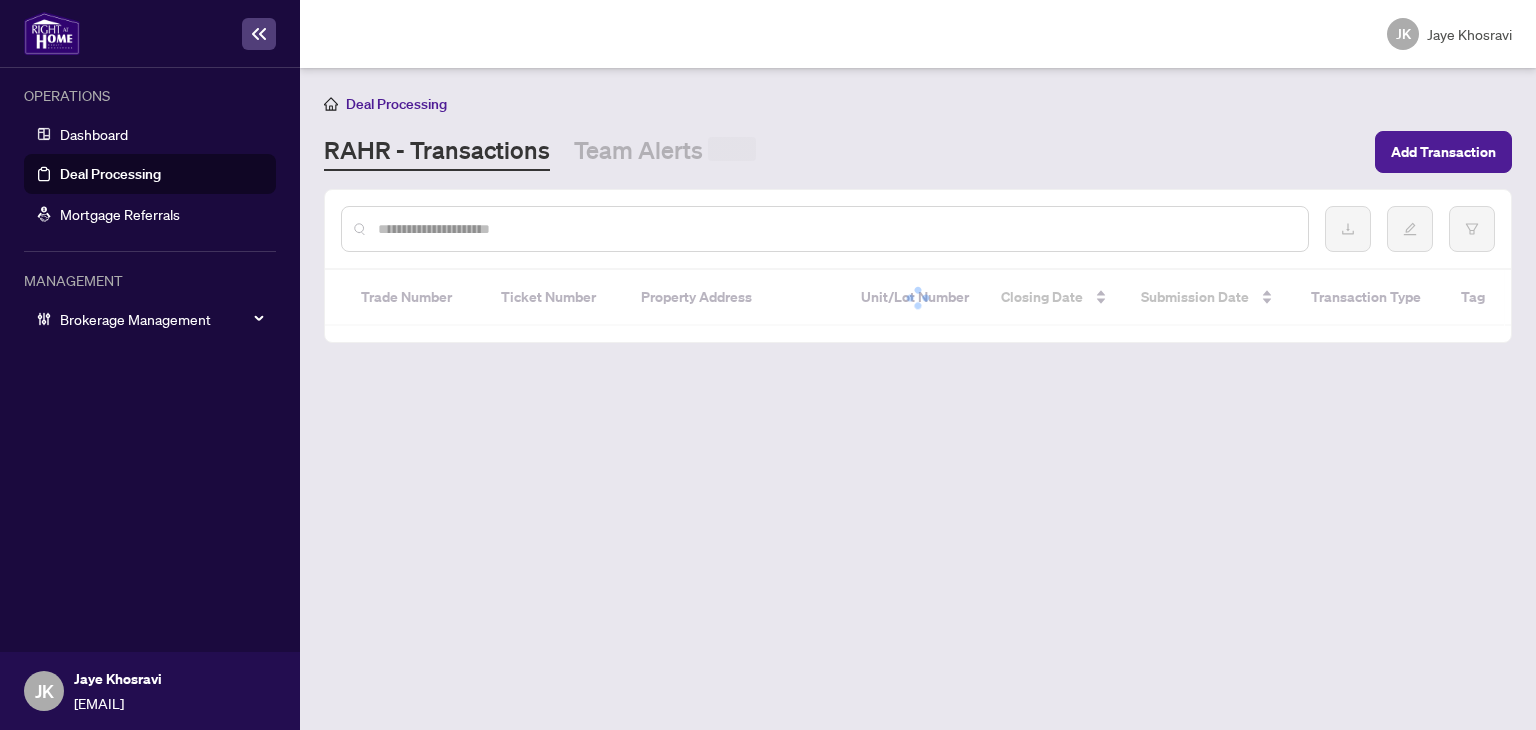 click on "Deal Processing" at bounding box center [110, 174] 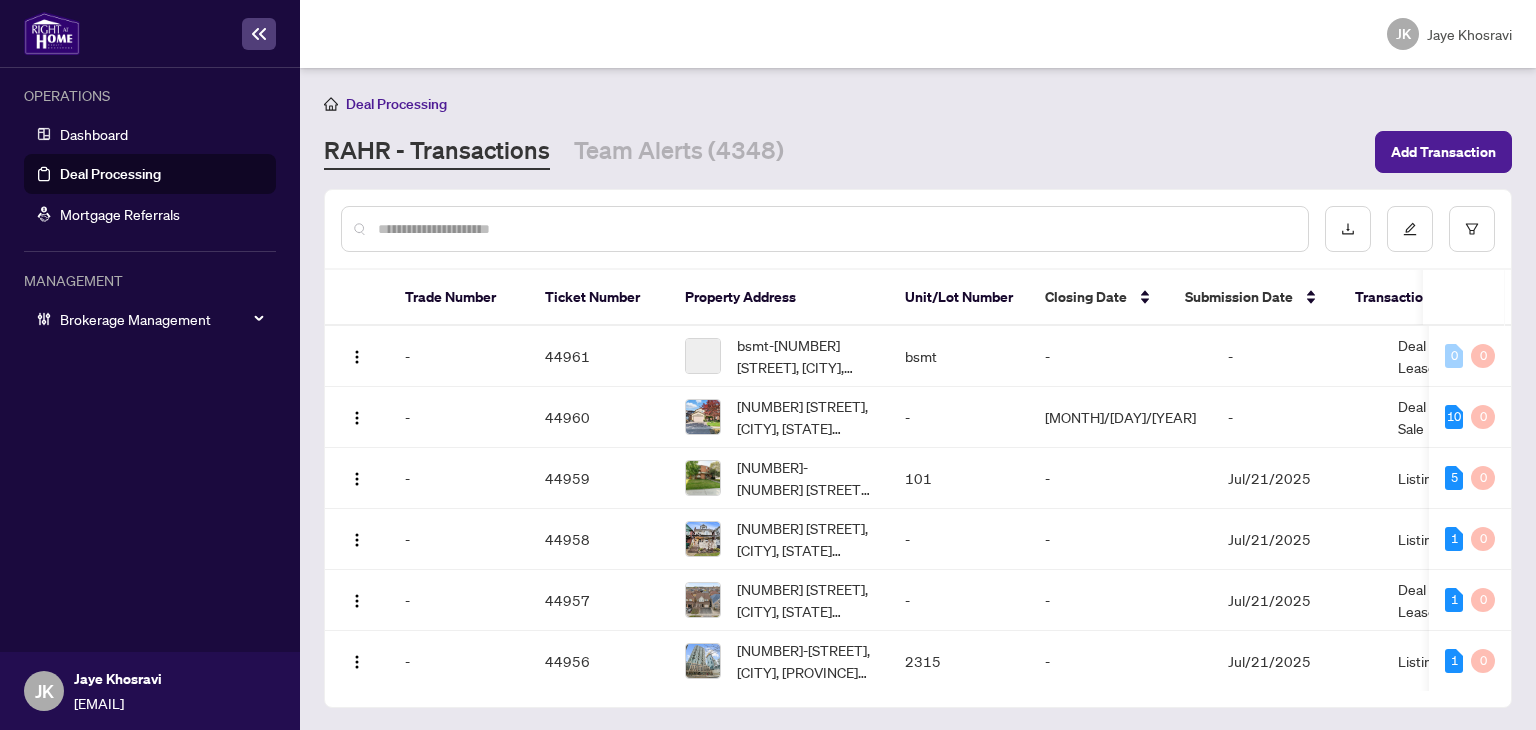 click at bounding box center (835, 229) 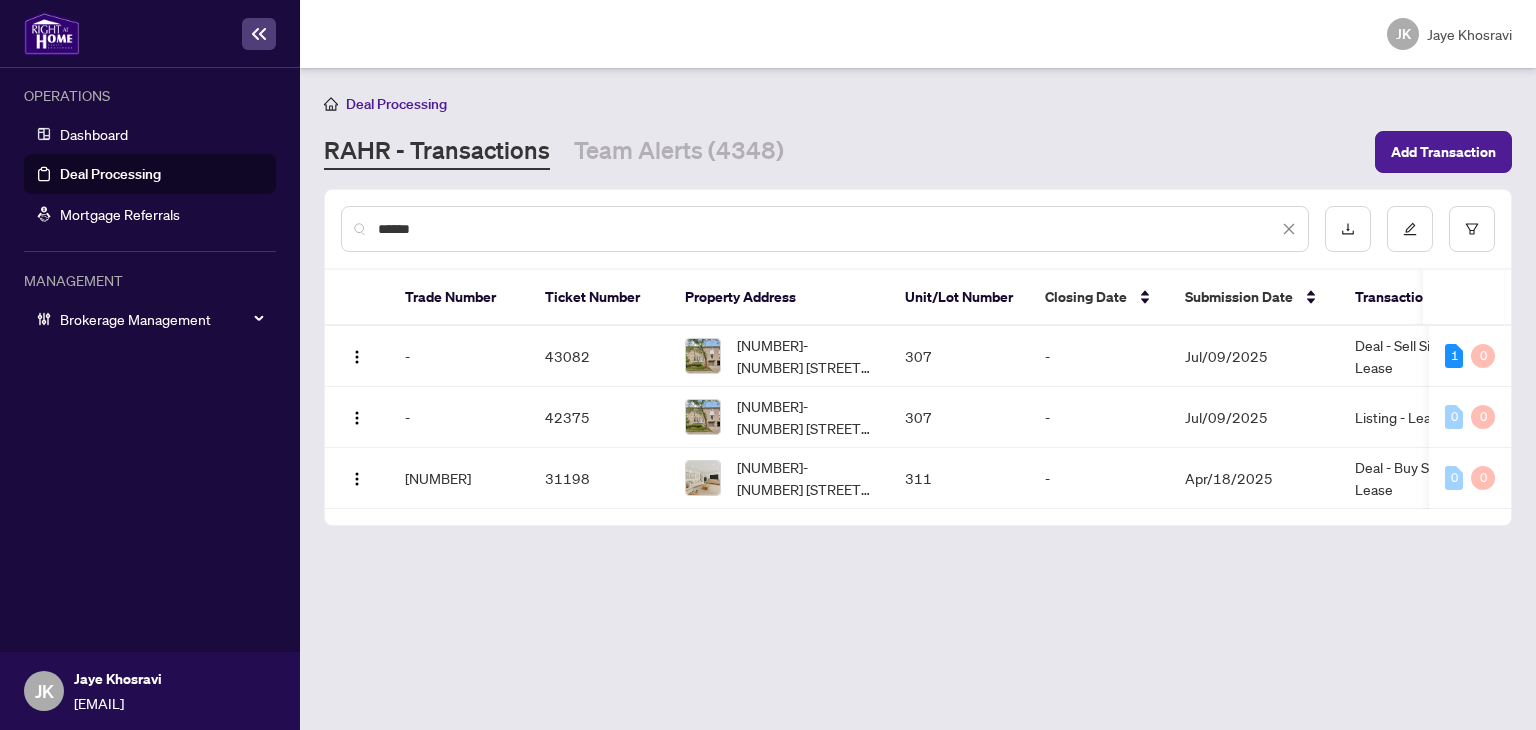 type on "******" 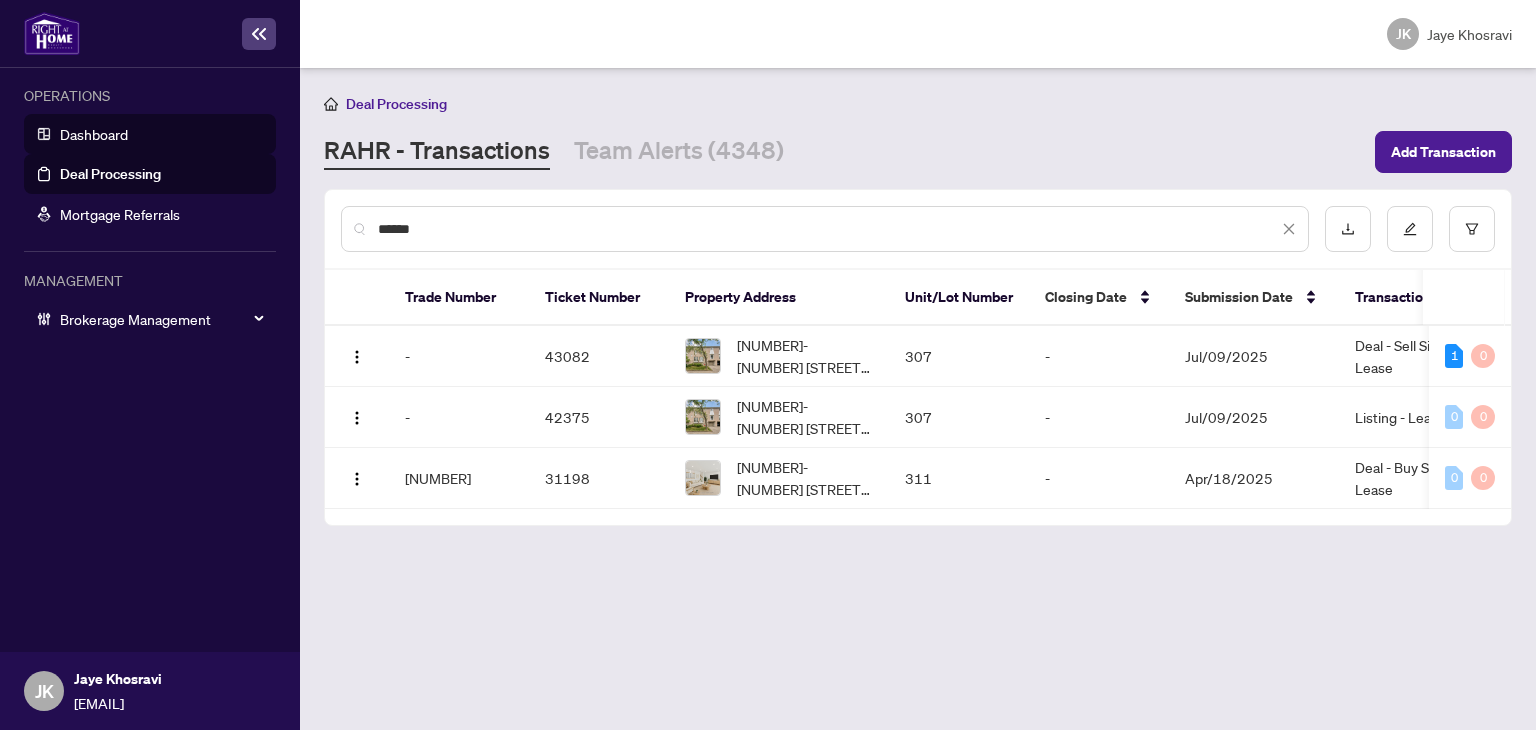 paste 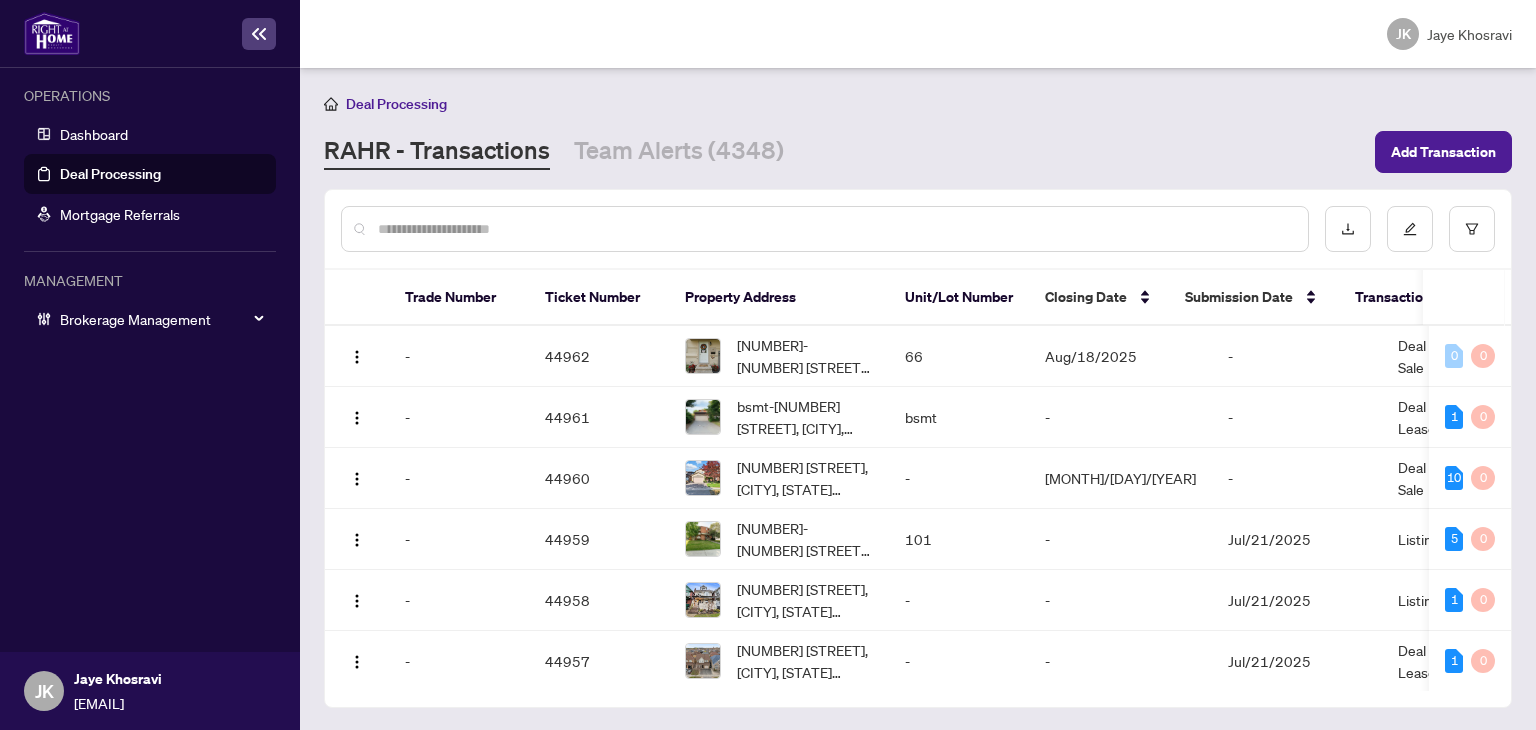click at bounding box center [835, 229] 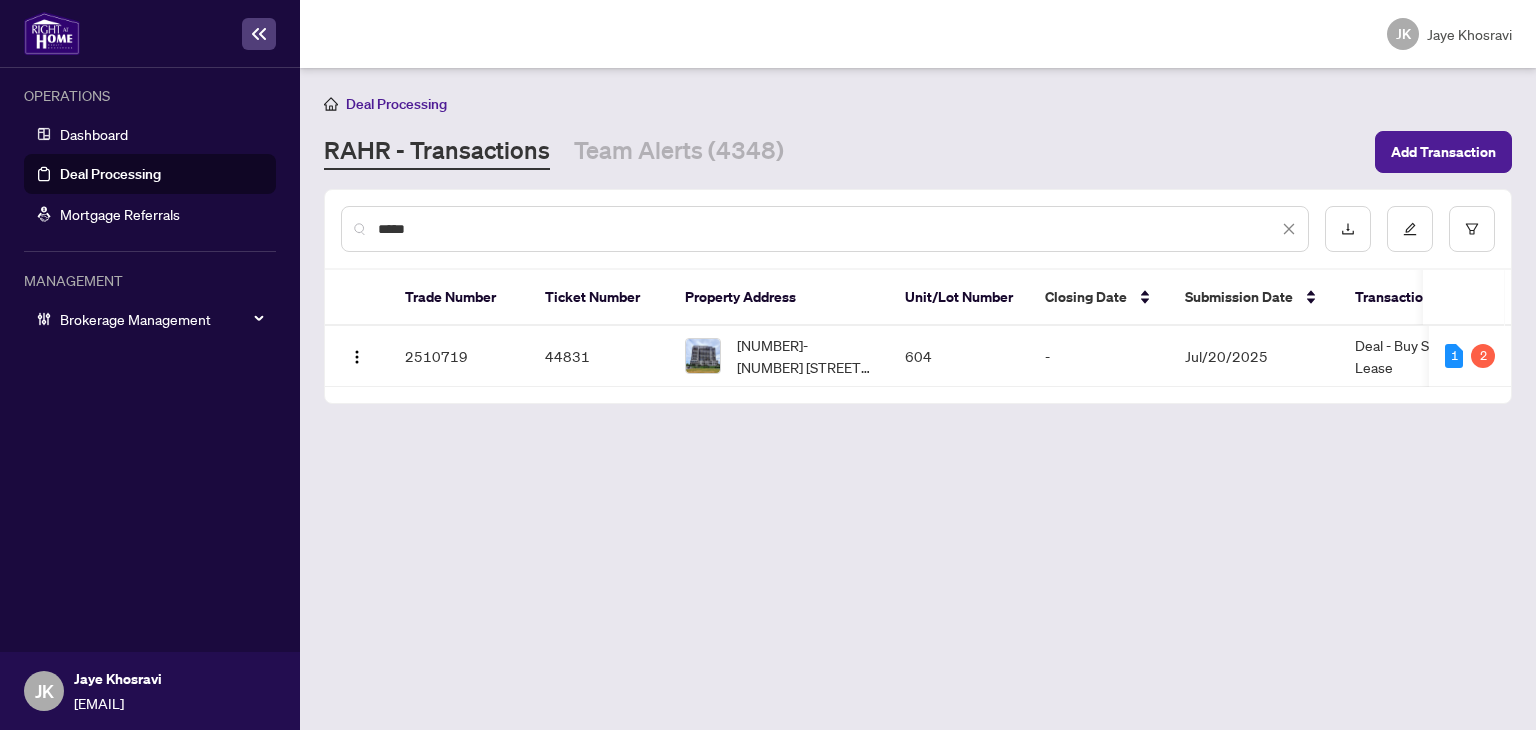 type on "*****" 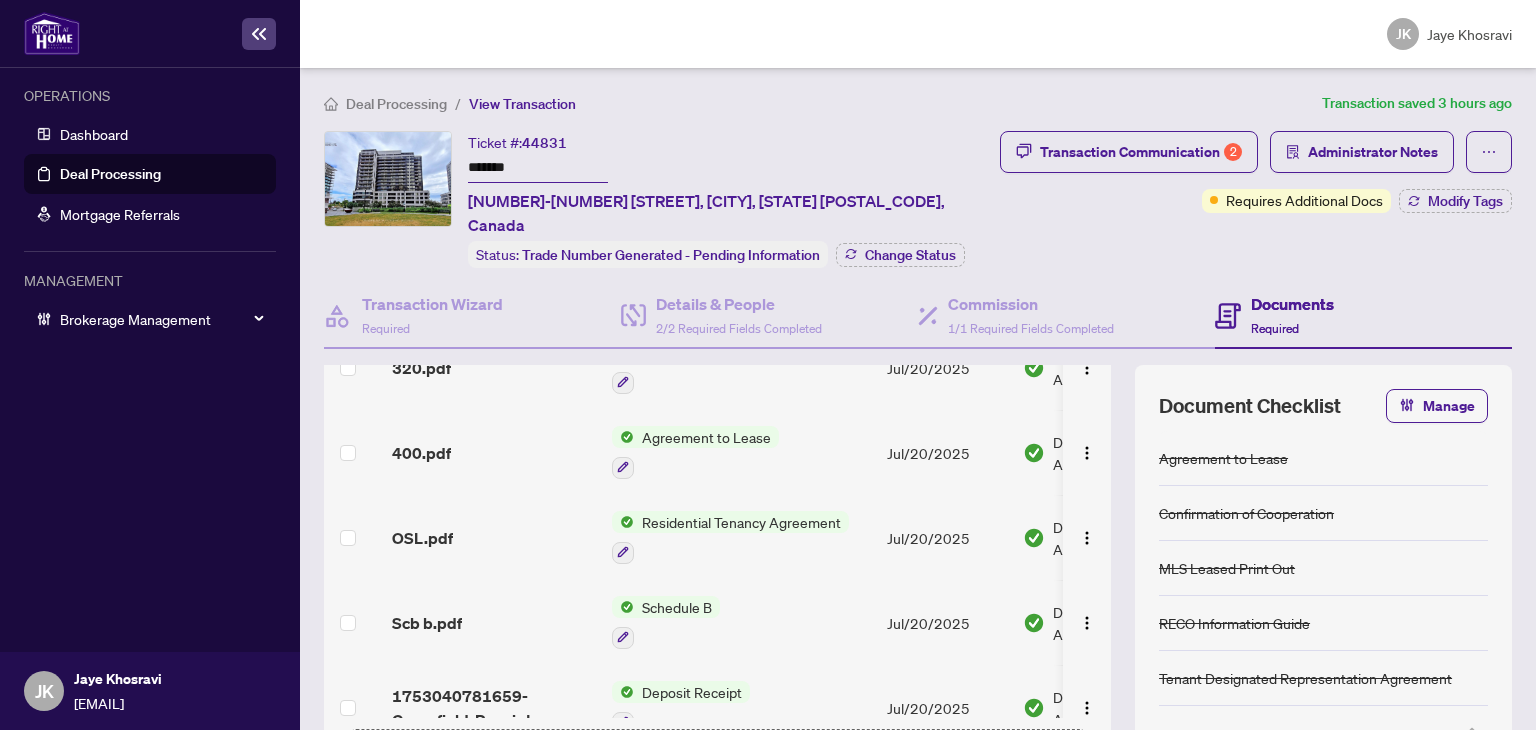 scroll, scrollTop: 548, scrollLeft: 0, axis: vertical 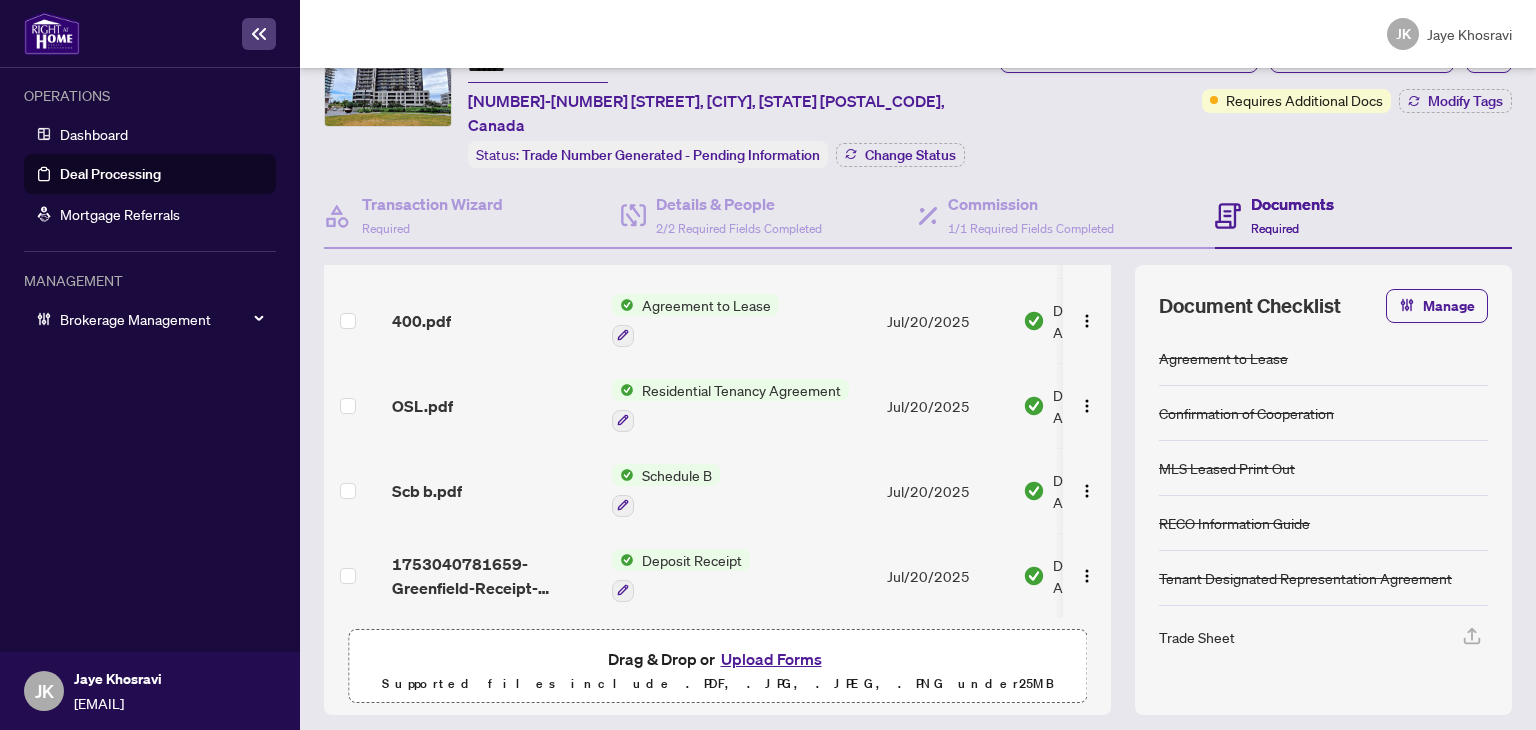 click on "Deposit Receipt" at bounding box center (692, 560) 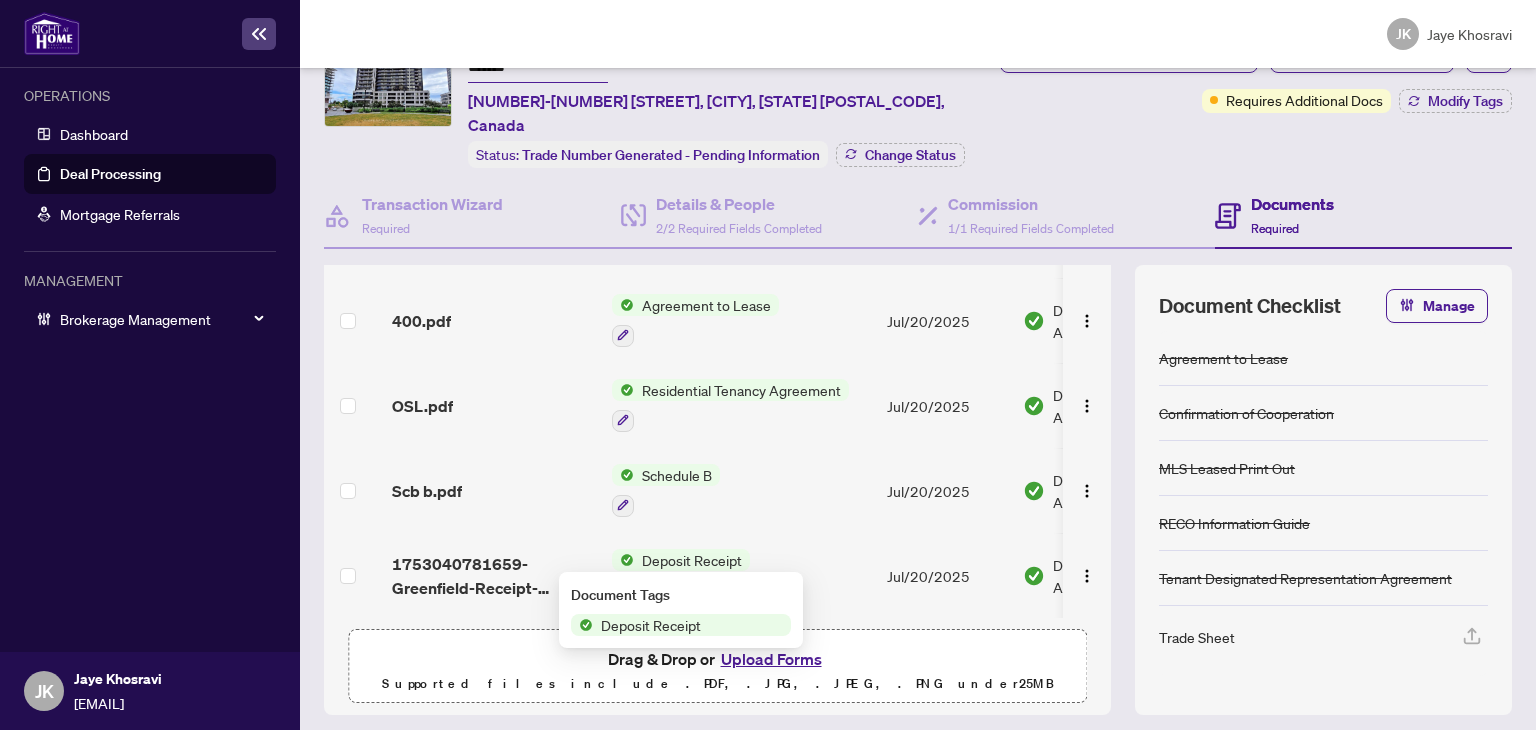 click on "Document Tags Deposit Receipt" at bounding box center (681, 610) 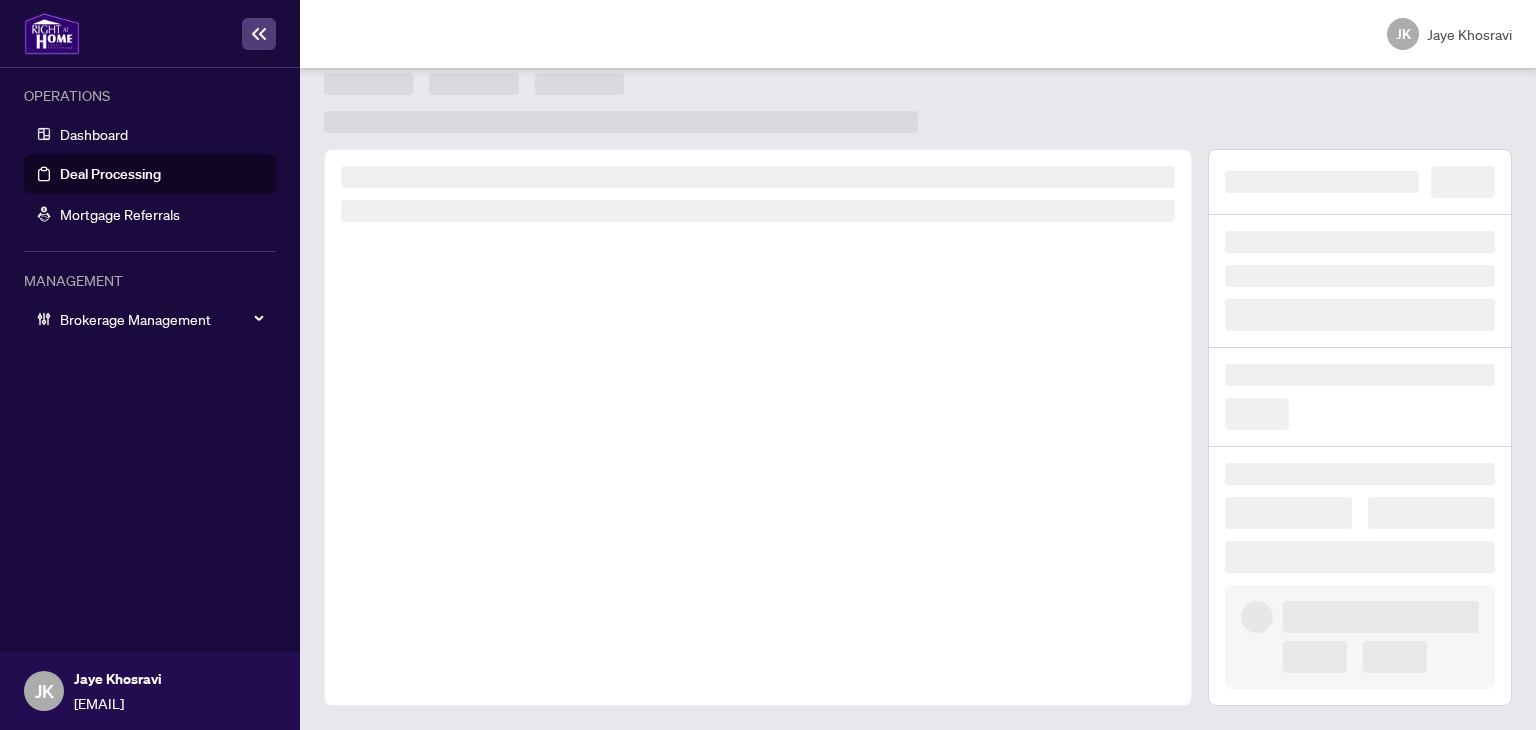 scroll, scrollTop: 18, scrollLeft: 0, axis: vertical 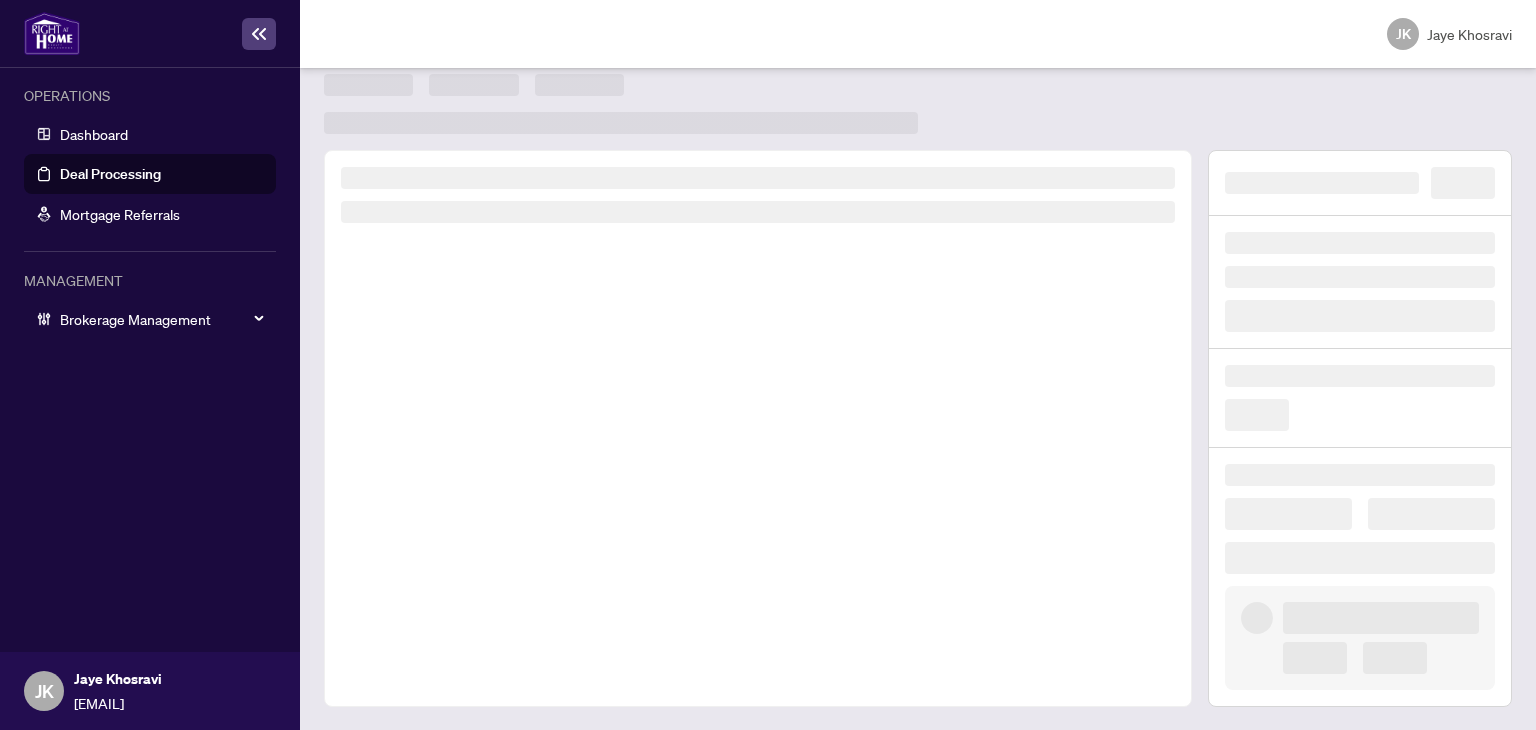 click at bounding box center [758, 428] 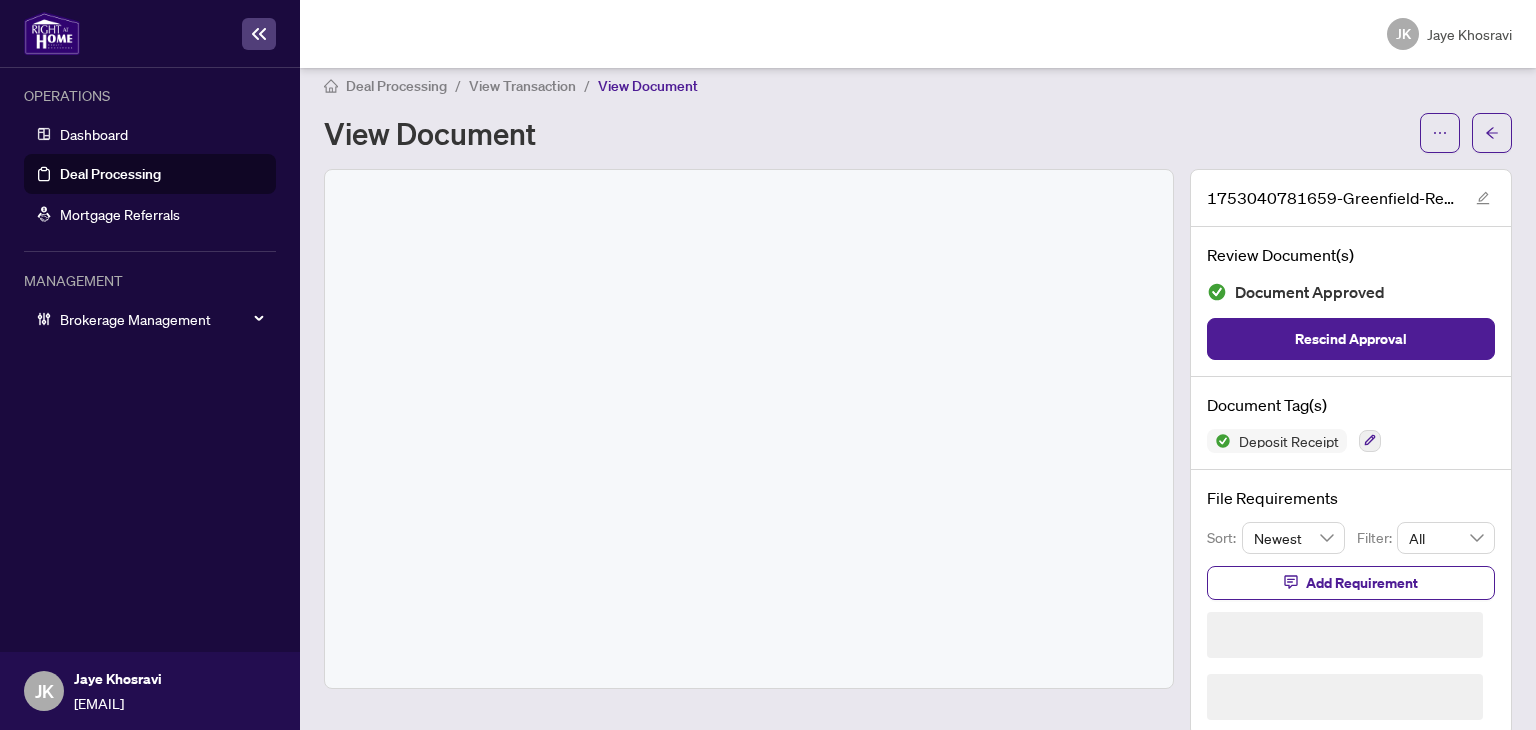 scroll, scrollTop: 0, scrollLeft: 0, axis: both 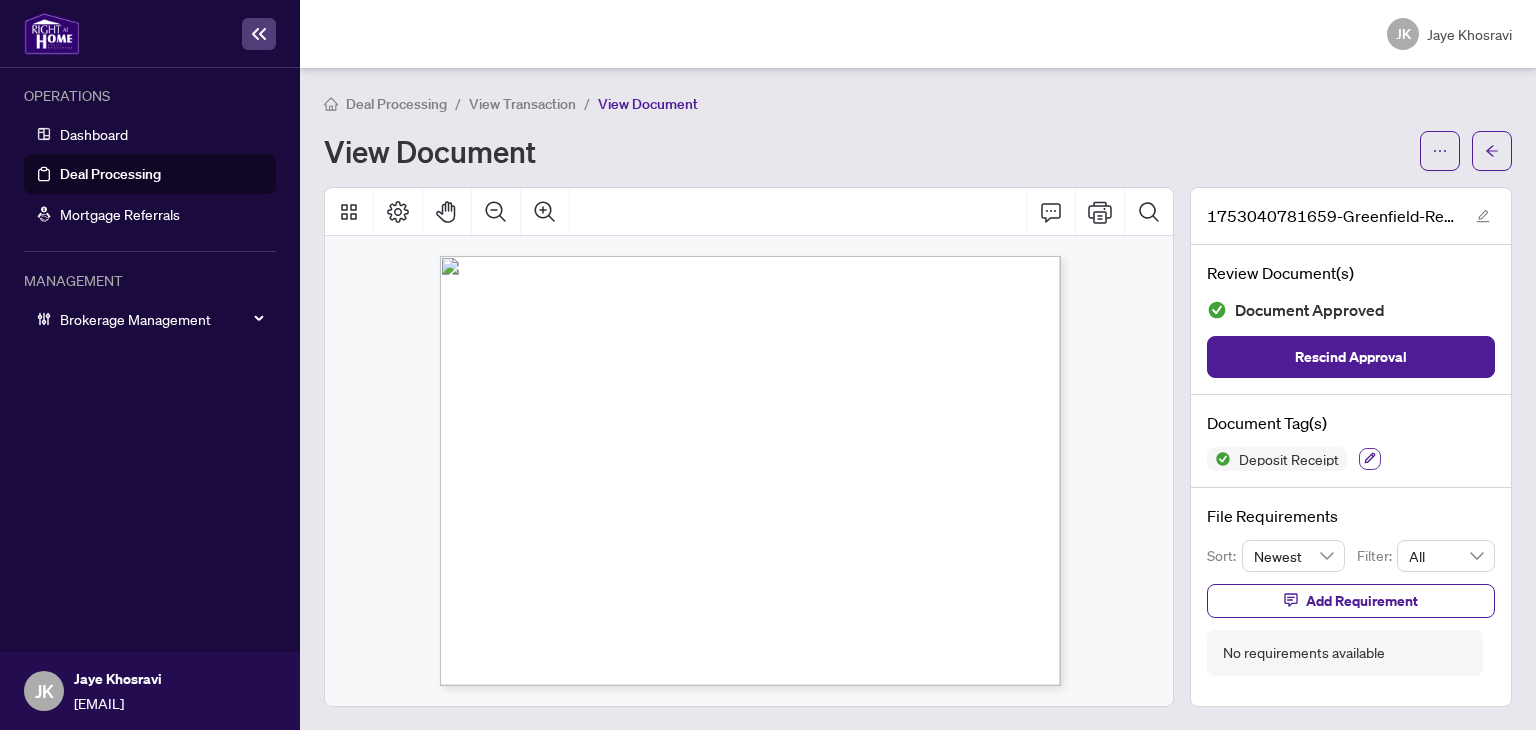 click 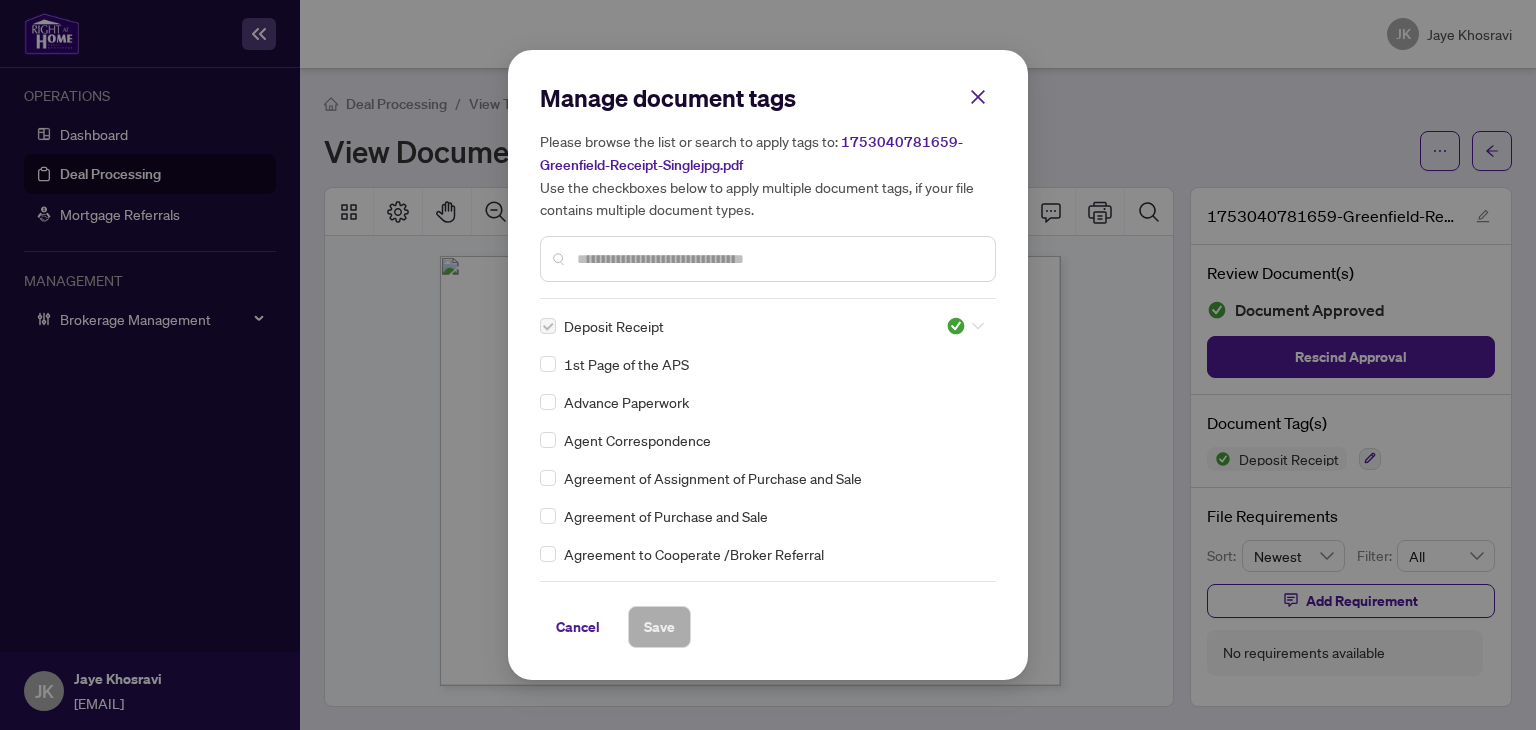 click at bounding box center (965, 326) 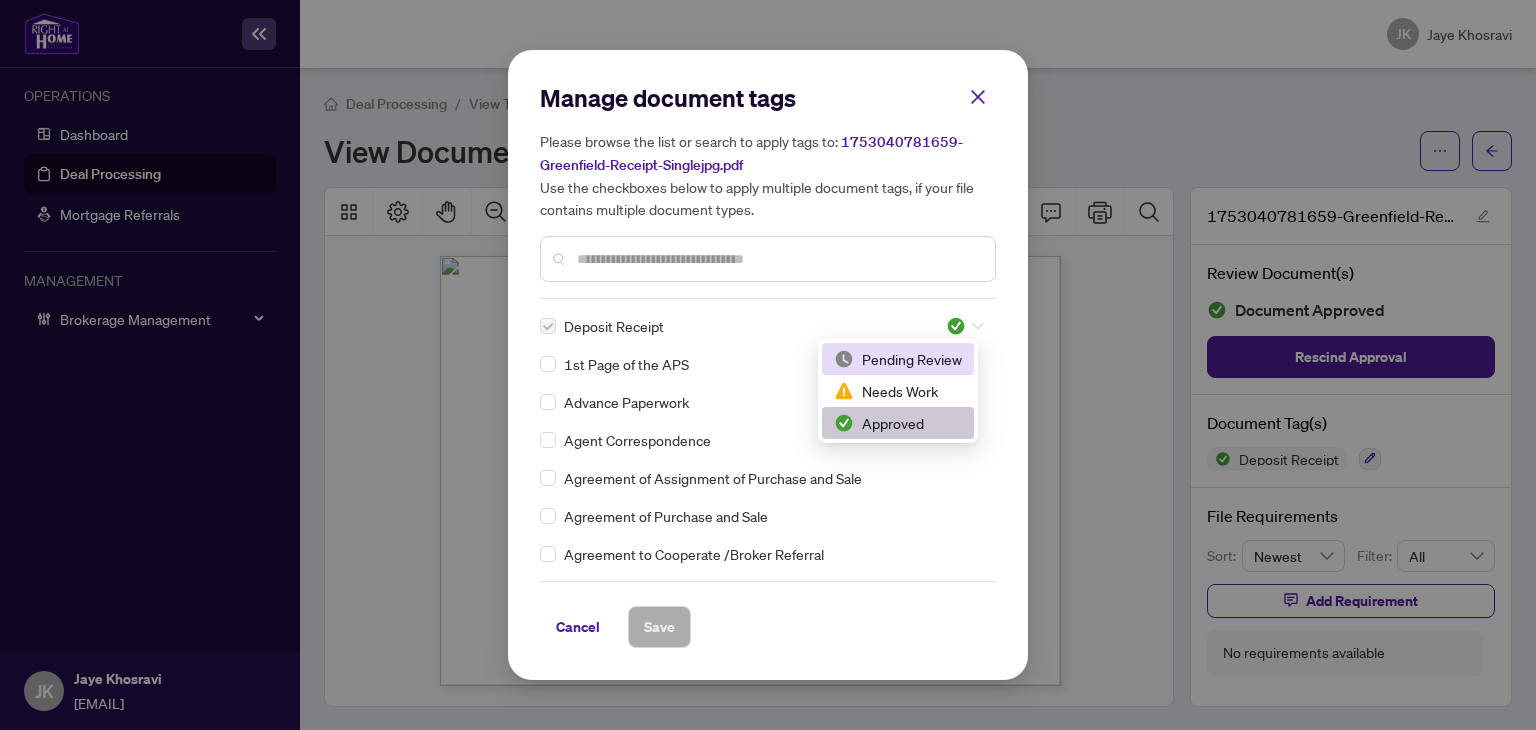 click on "Pending Review" at bounding box center [898, 359] 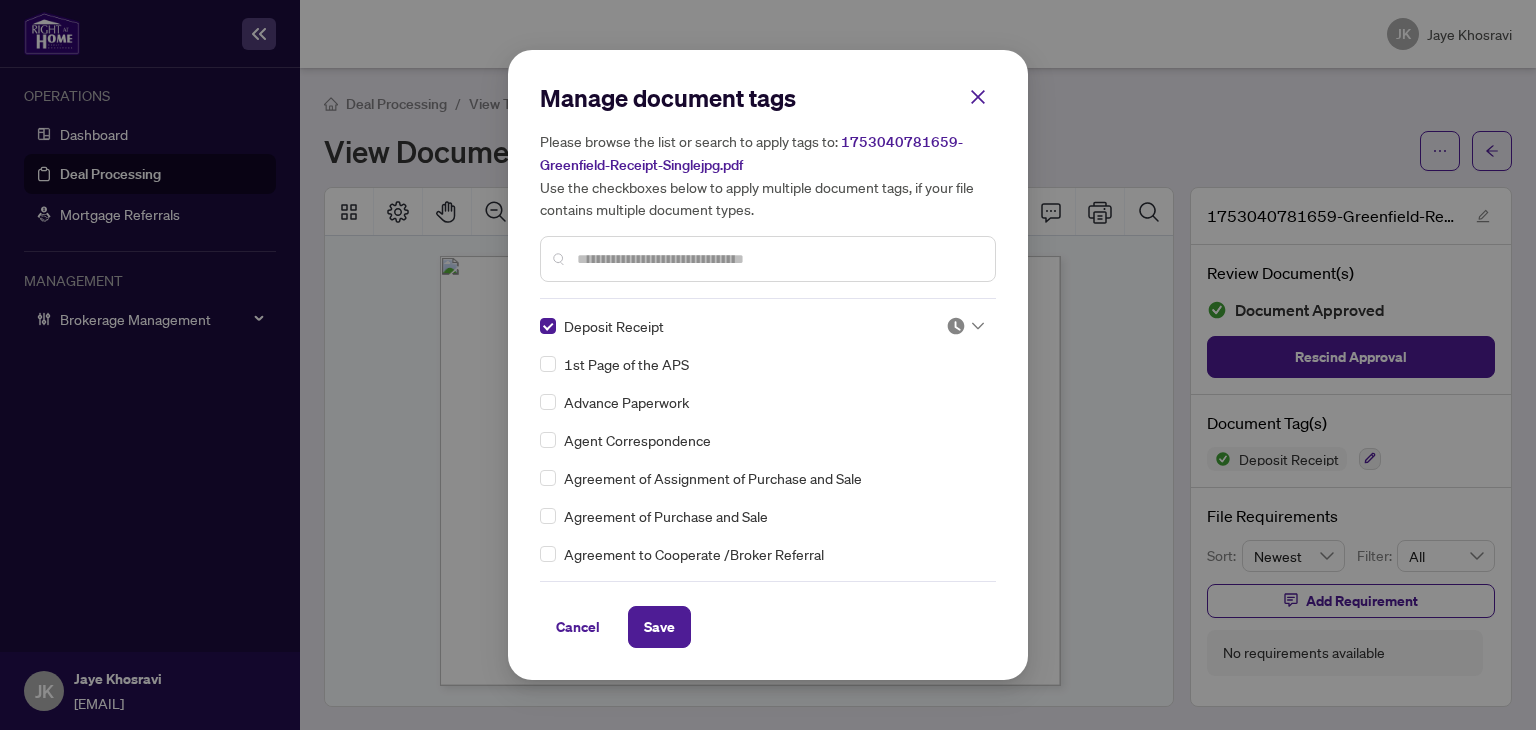 drag, startPoint x: 660, startPoint y: 618, endPoint x: 999, endPoint y: 693, distance: 347.19736 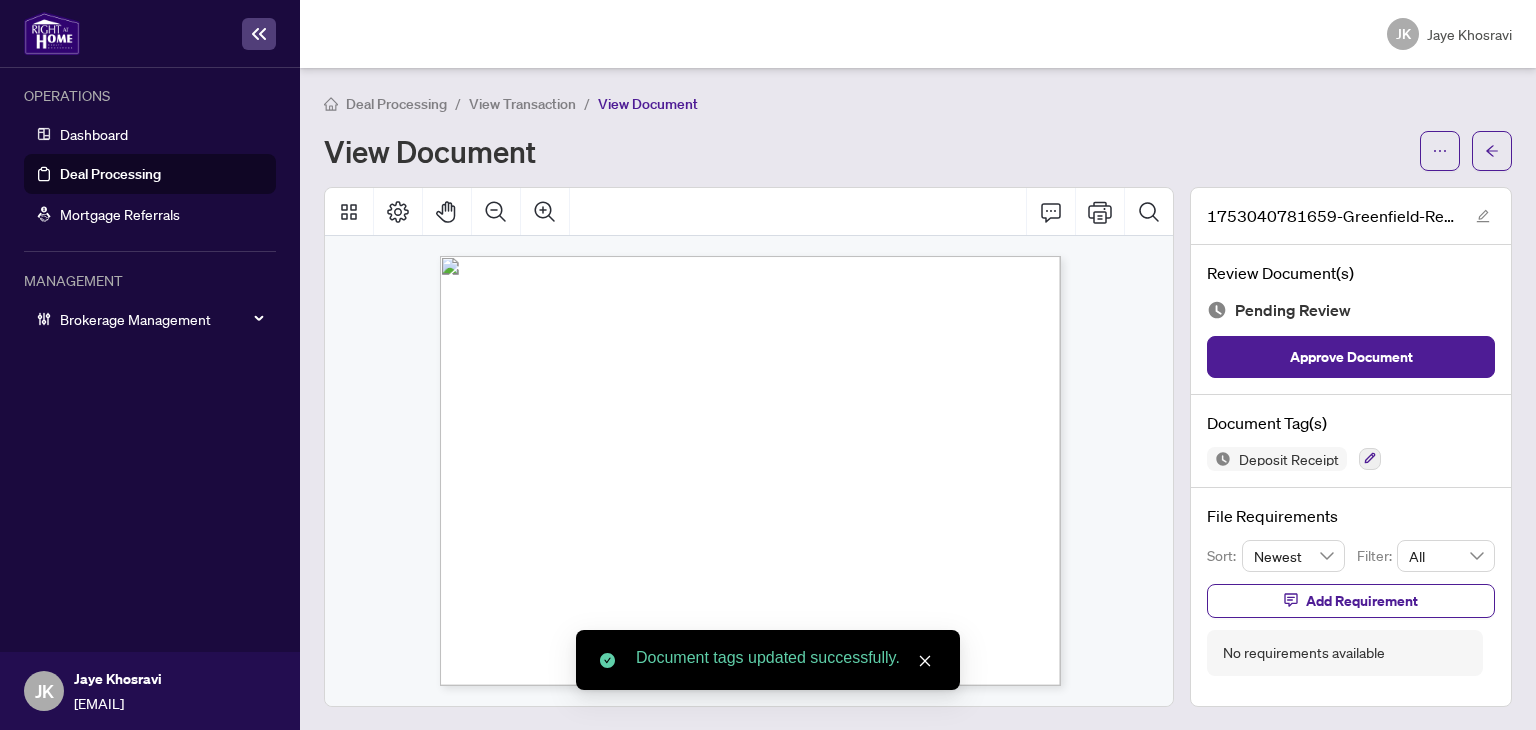 click at bounding box center (1492, 151) 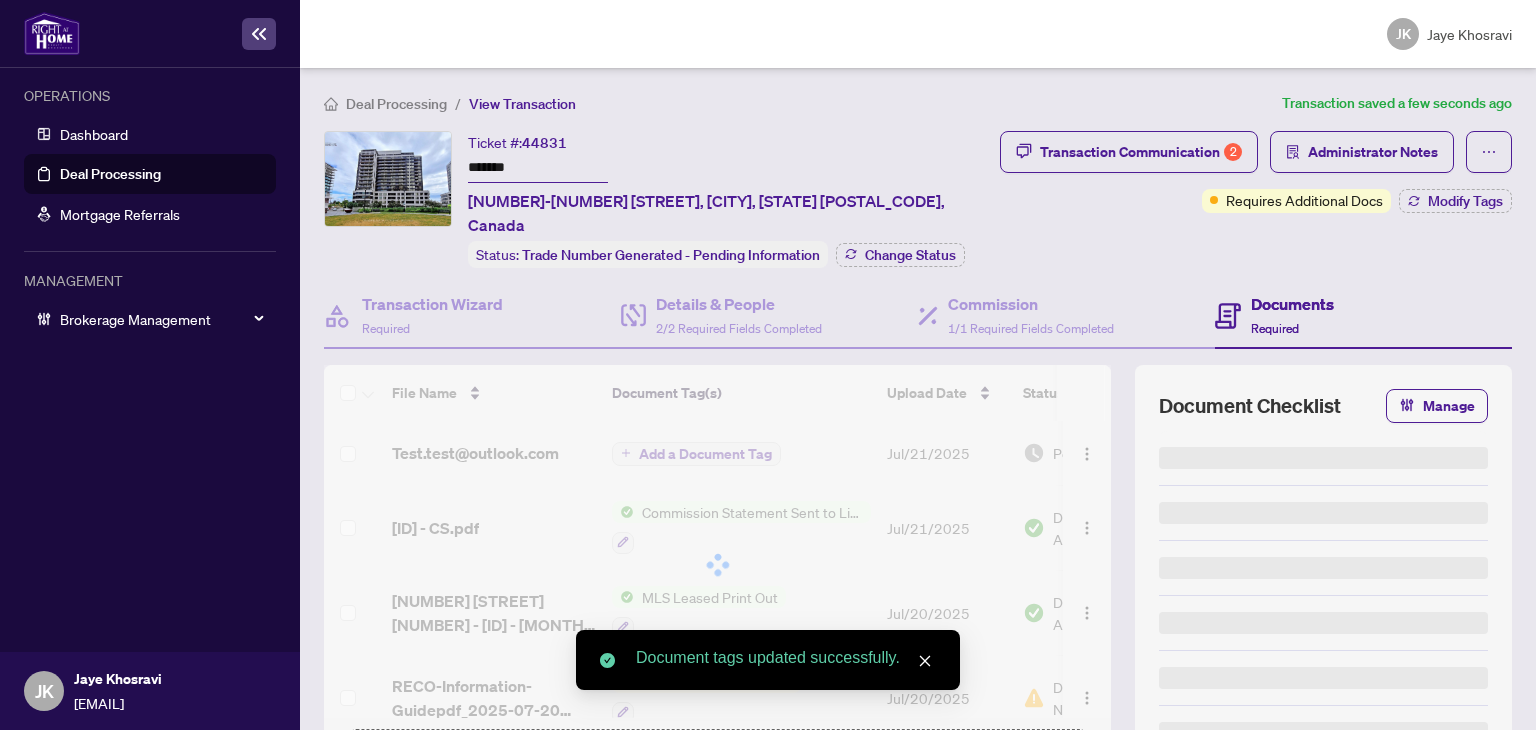 scroll, scrollTop: 548, scrollLeft: 0, axis: vertical 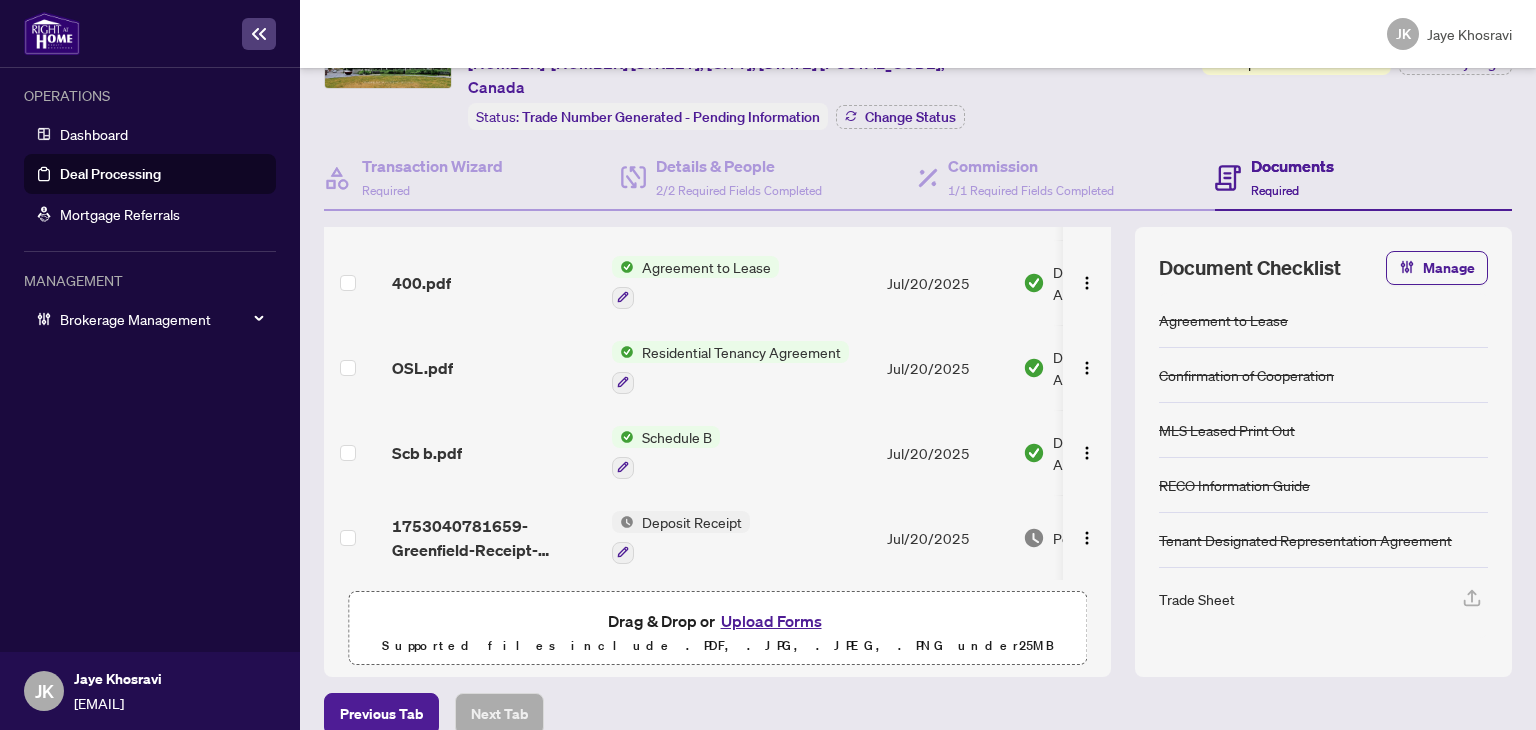 click on "Deposit Receipt" at bounding box center [692, 522] 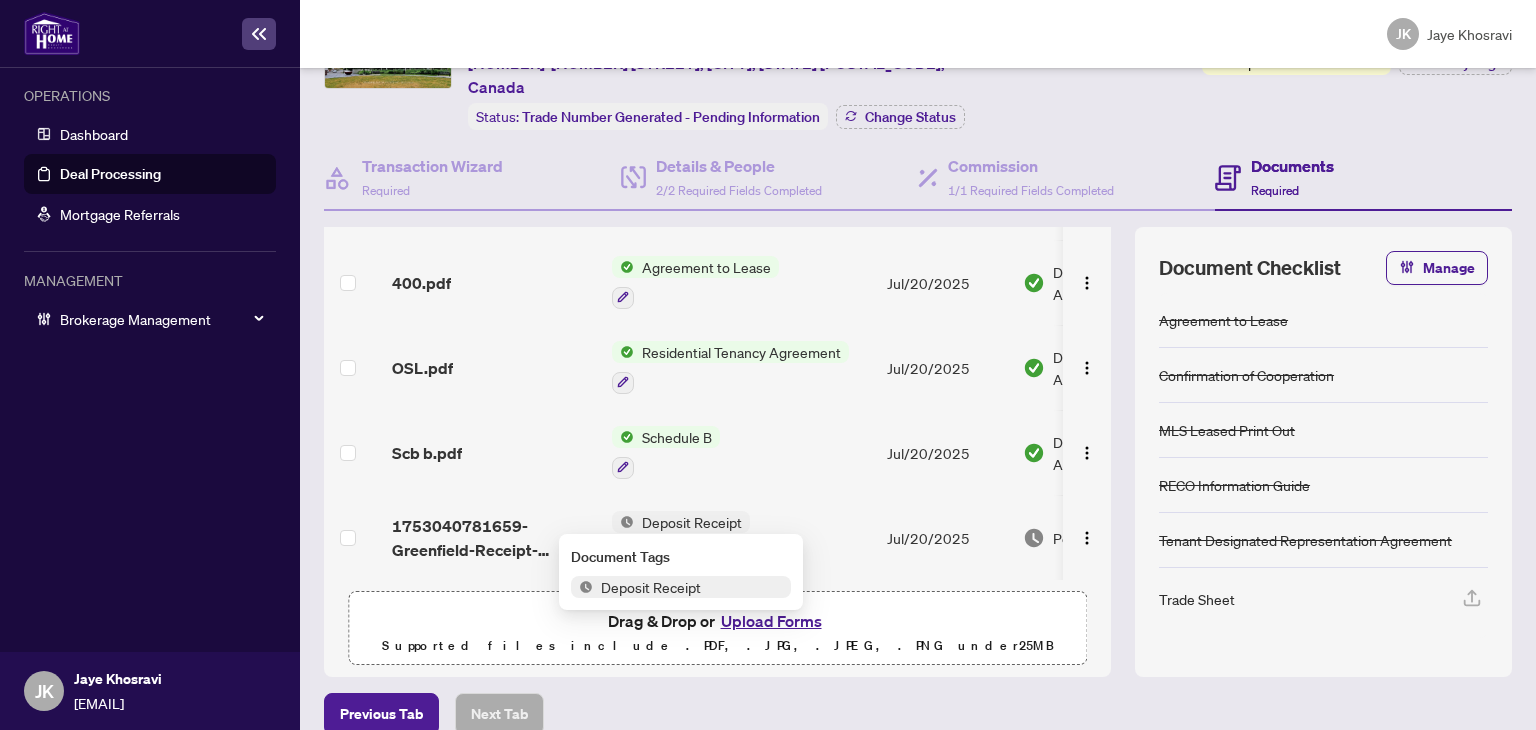 click on "Deposit Receipt" at bounding box center [651, 587] 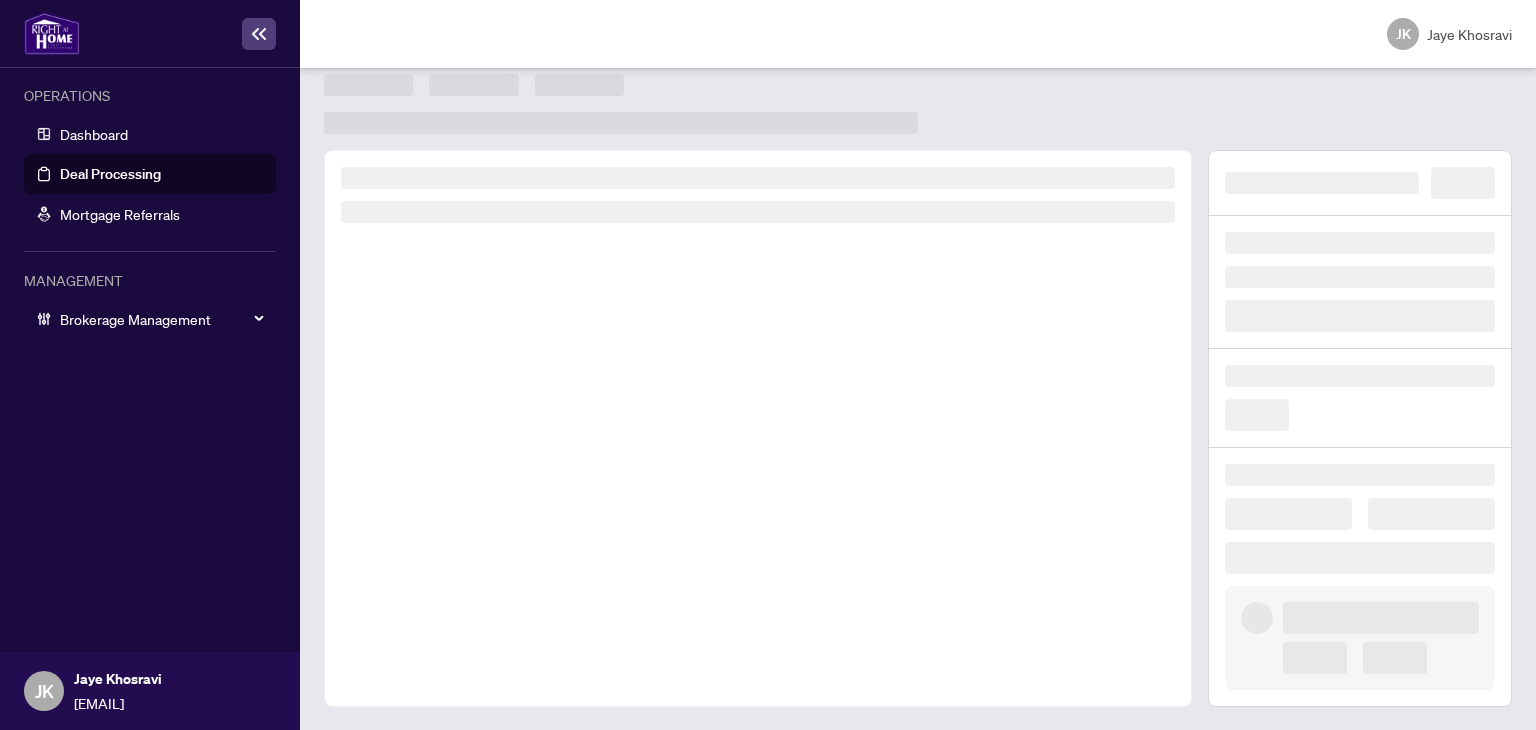 scroll, scrollTop: 0, scrollLeft: 0, axis: both 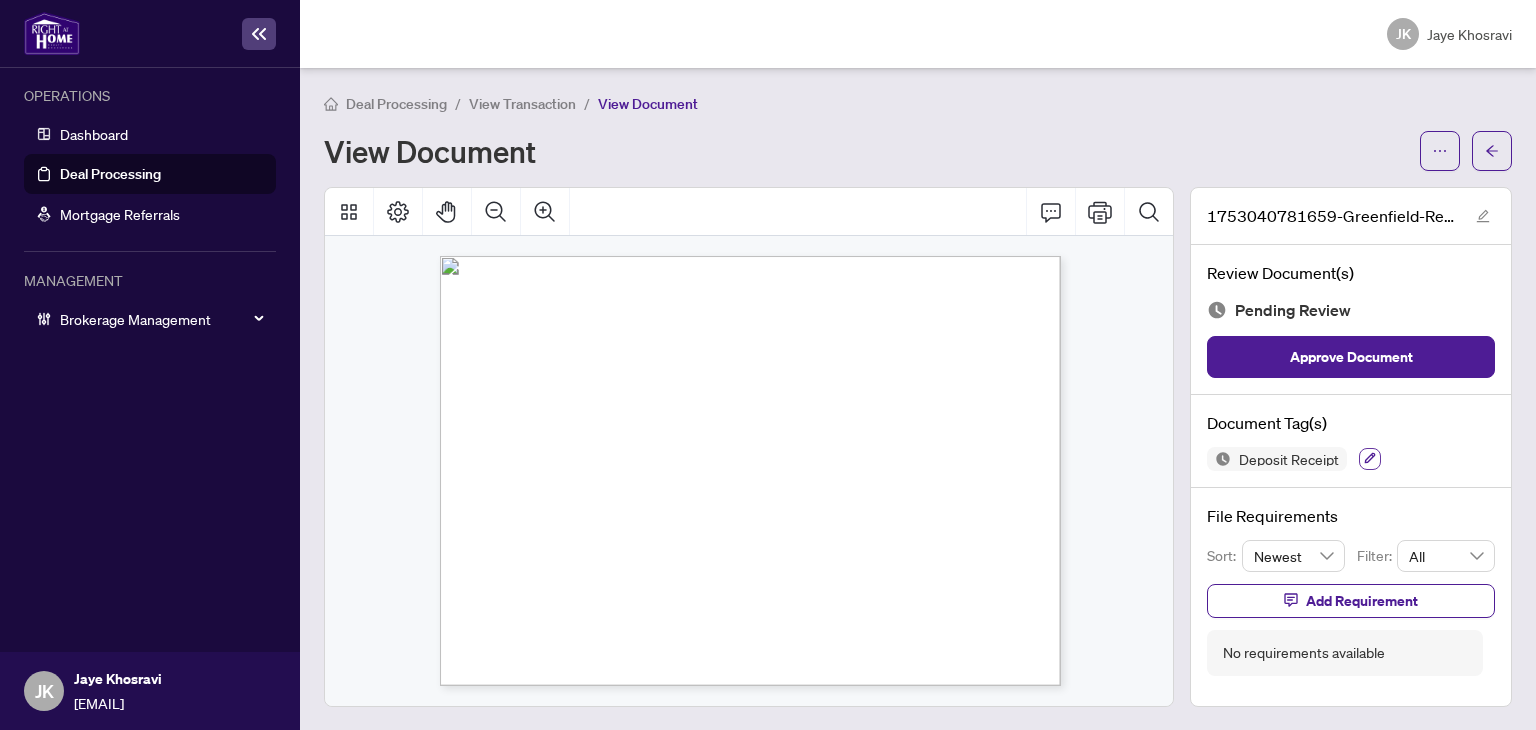 click at bounding box center (1370, 459) 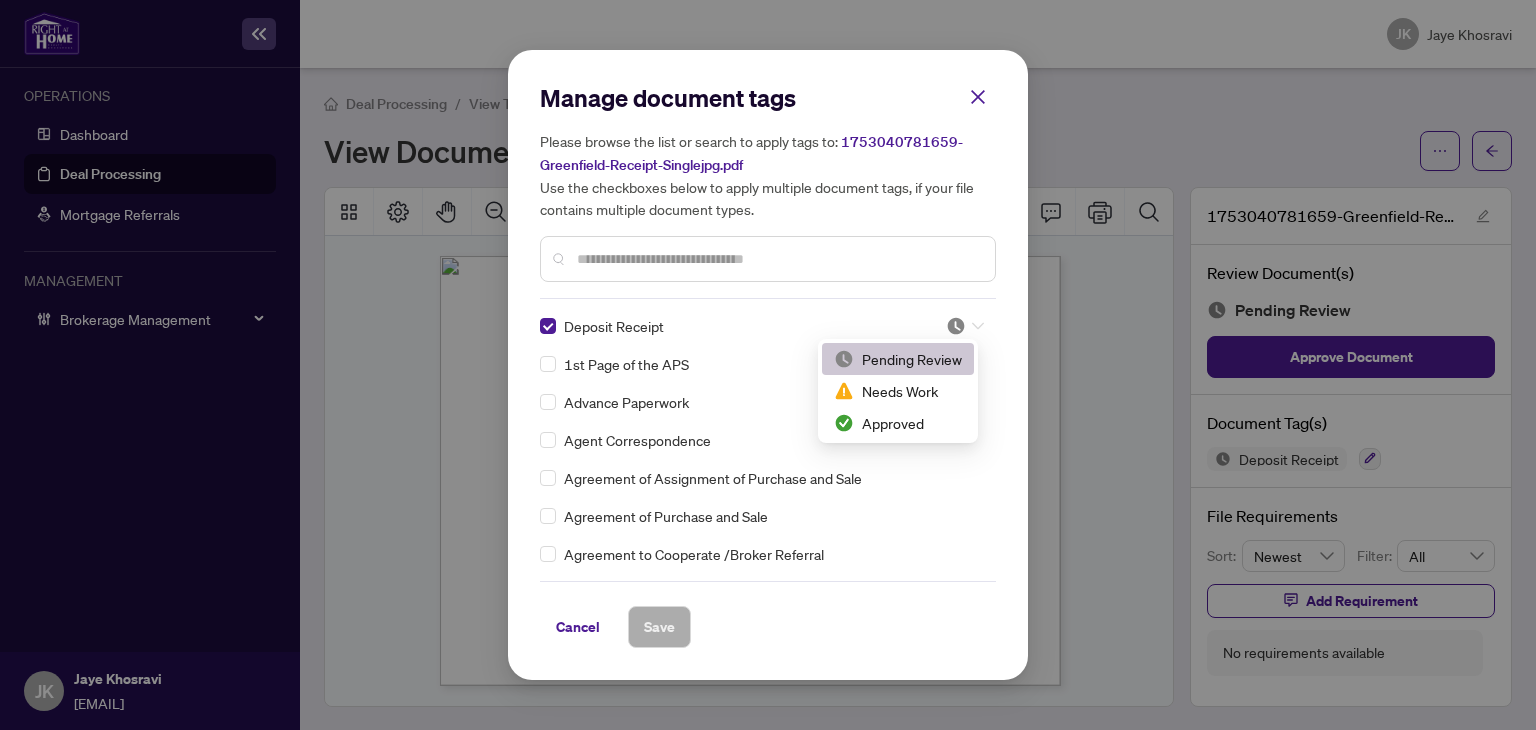 click 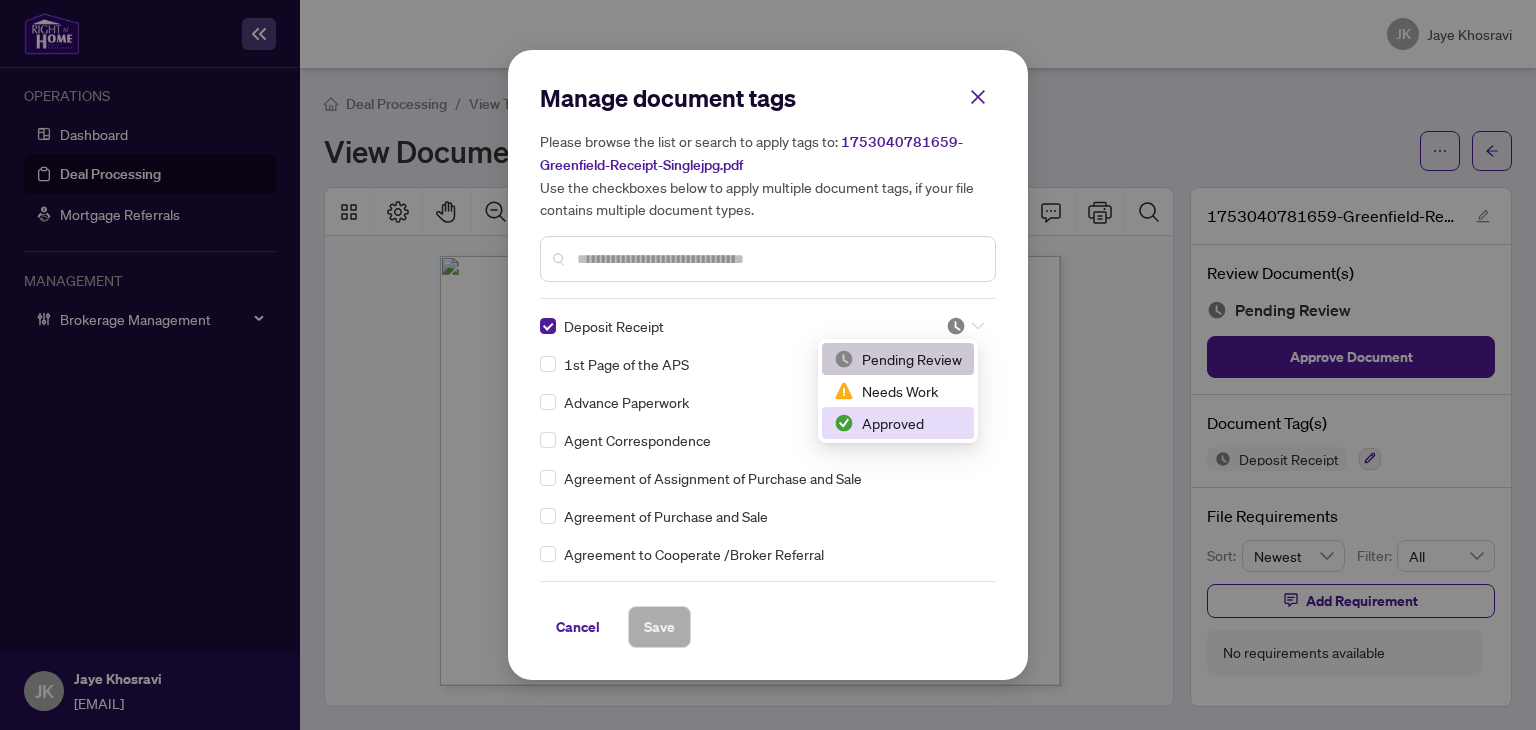 click on "Approved" at bounding box center (898, 423) 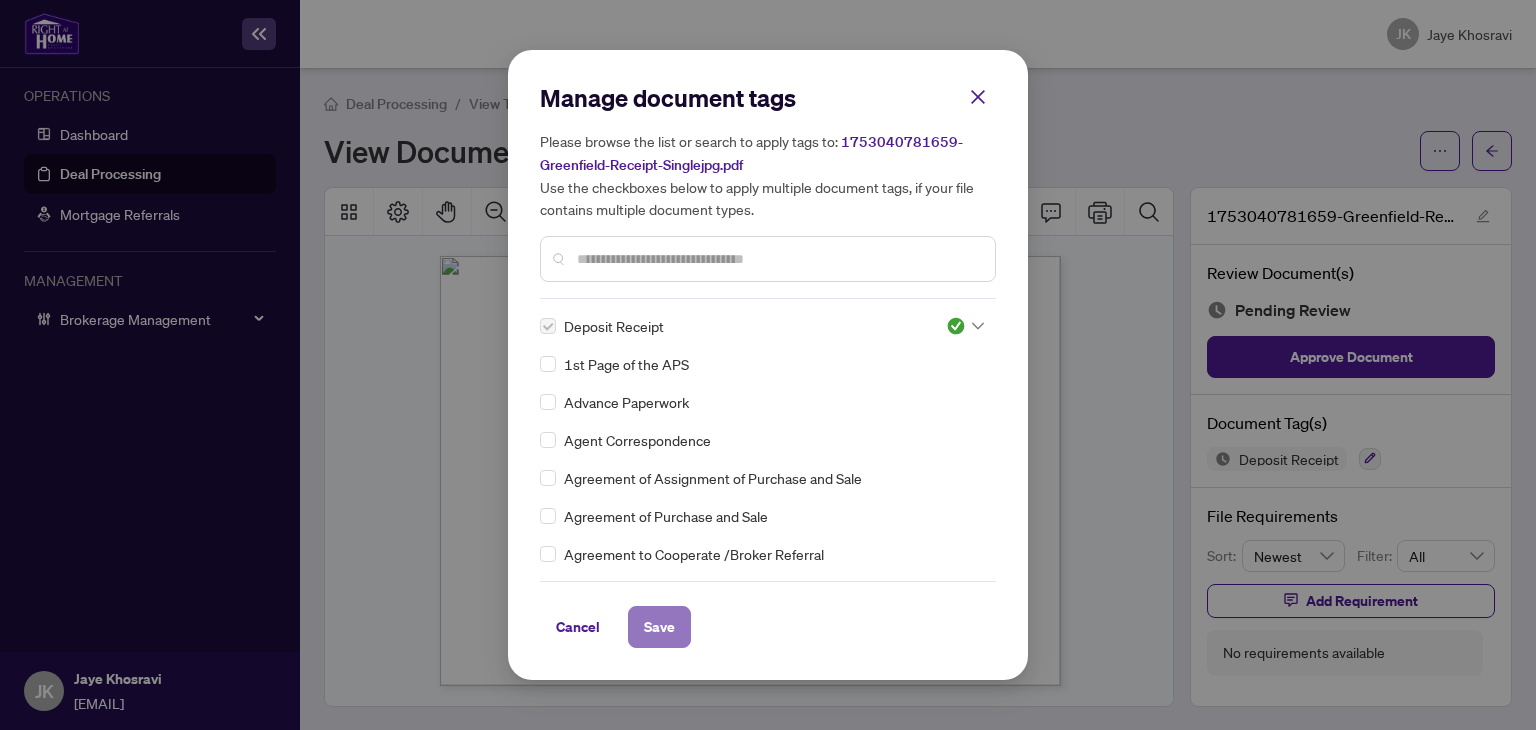 click on "Save" at bounding box center [659, 627] 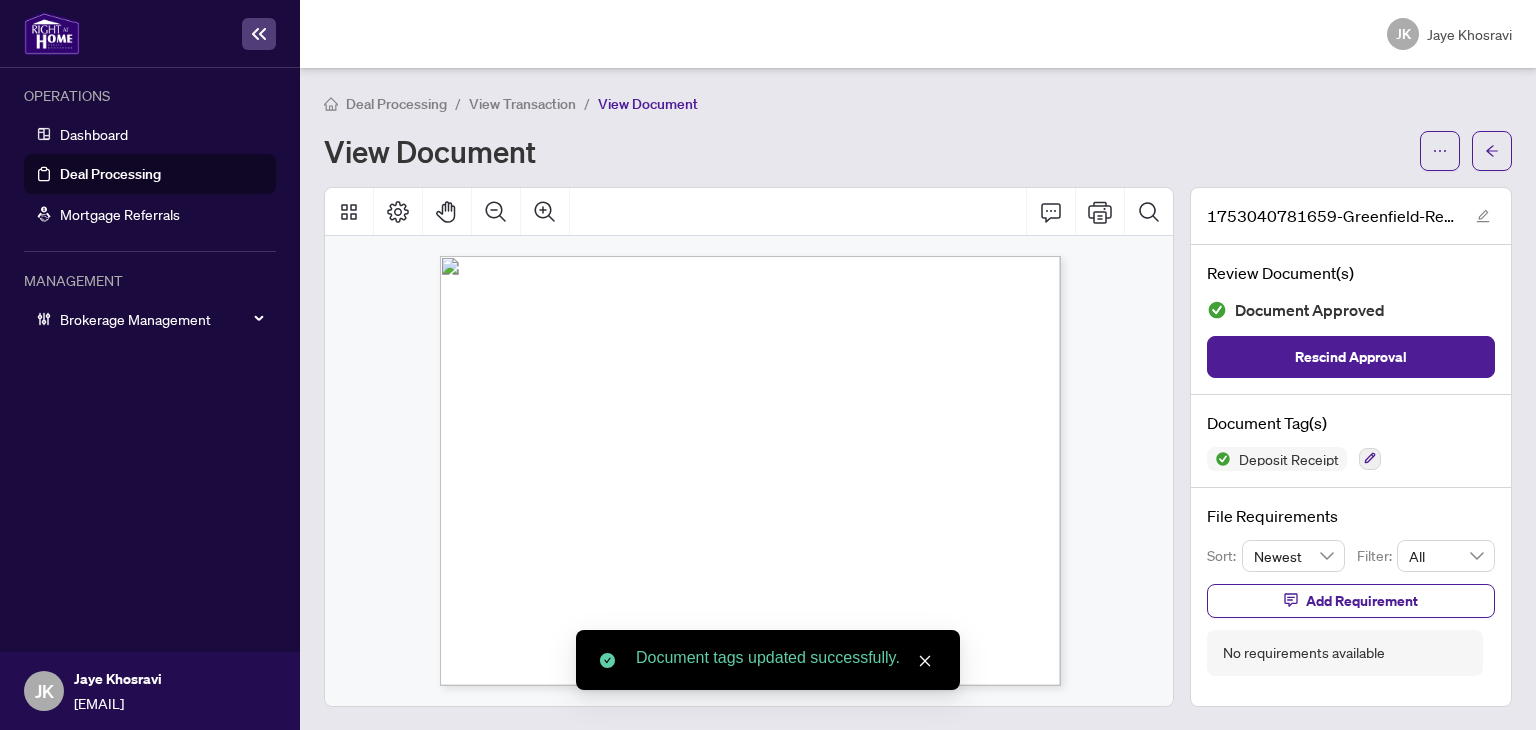 click on "**********" at bounding box center [768, 365] 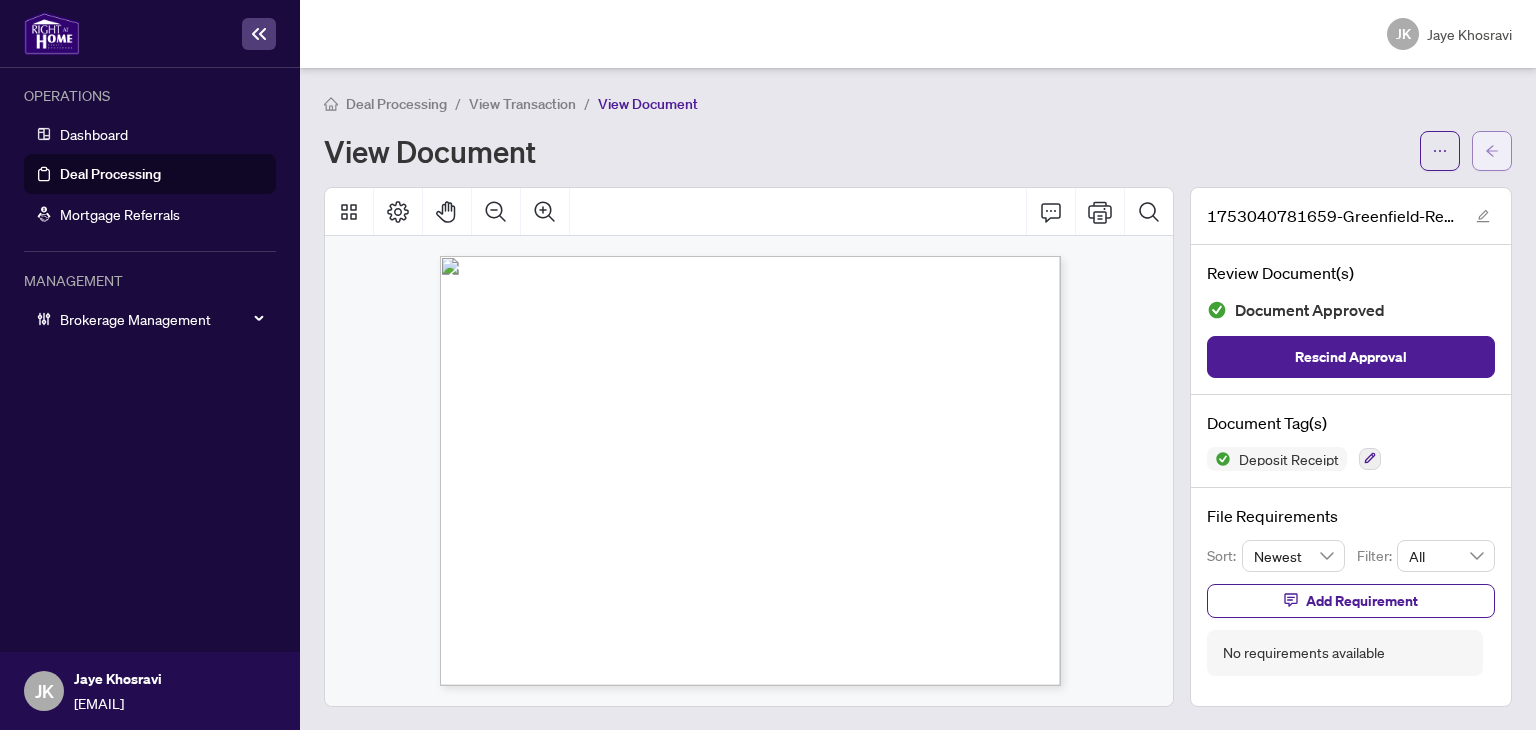 click 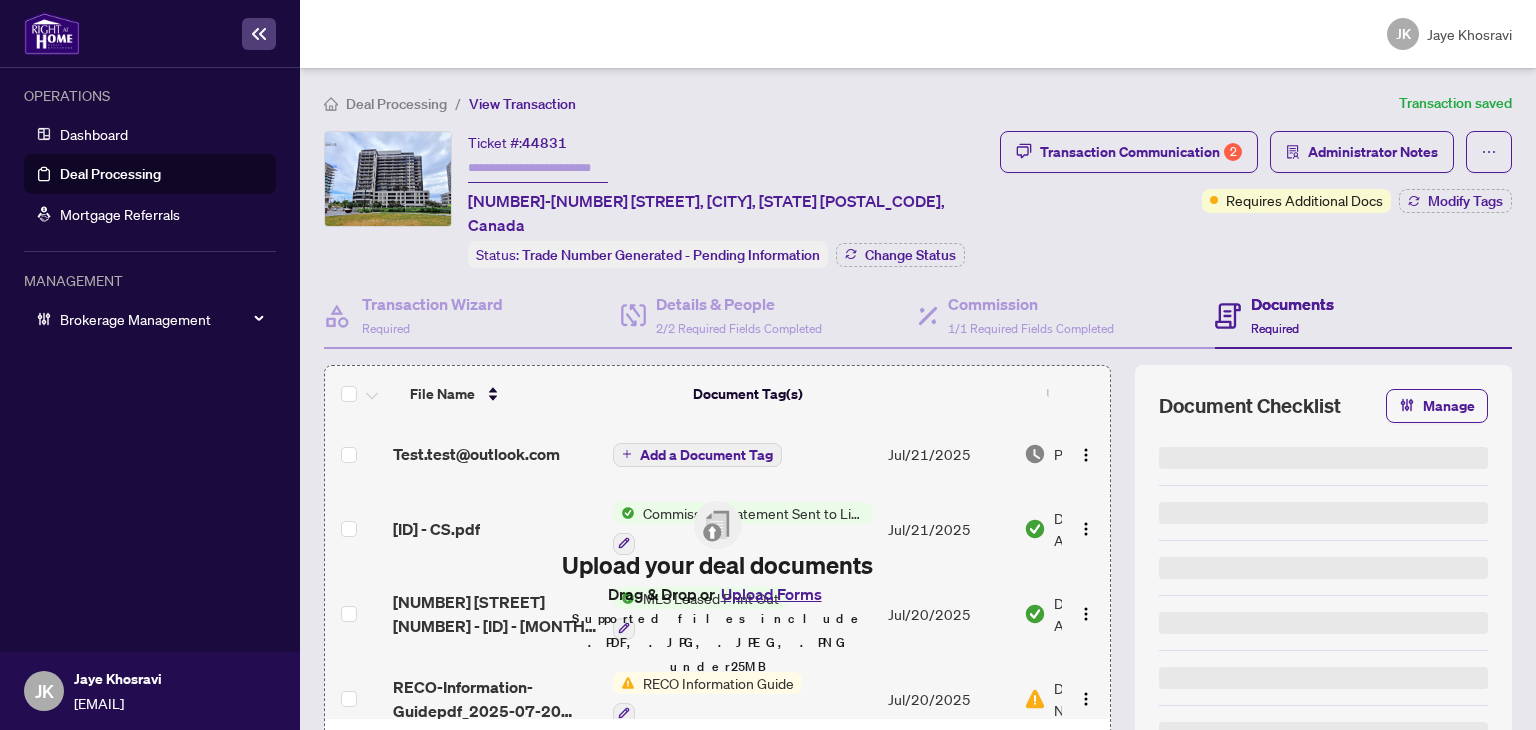 type on "*******" 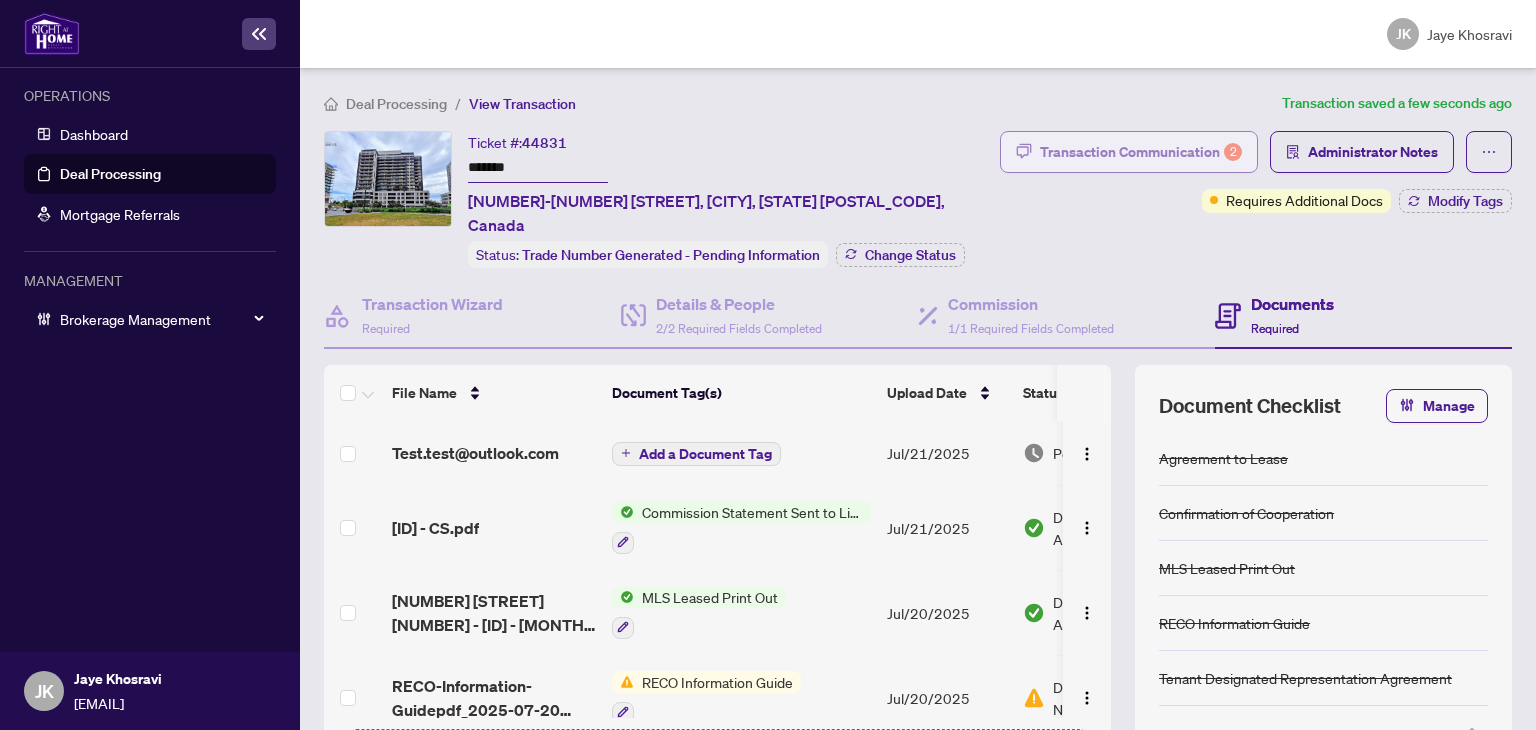 click on "Transaction Communication 2" at bounding box center (1141, 152) 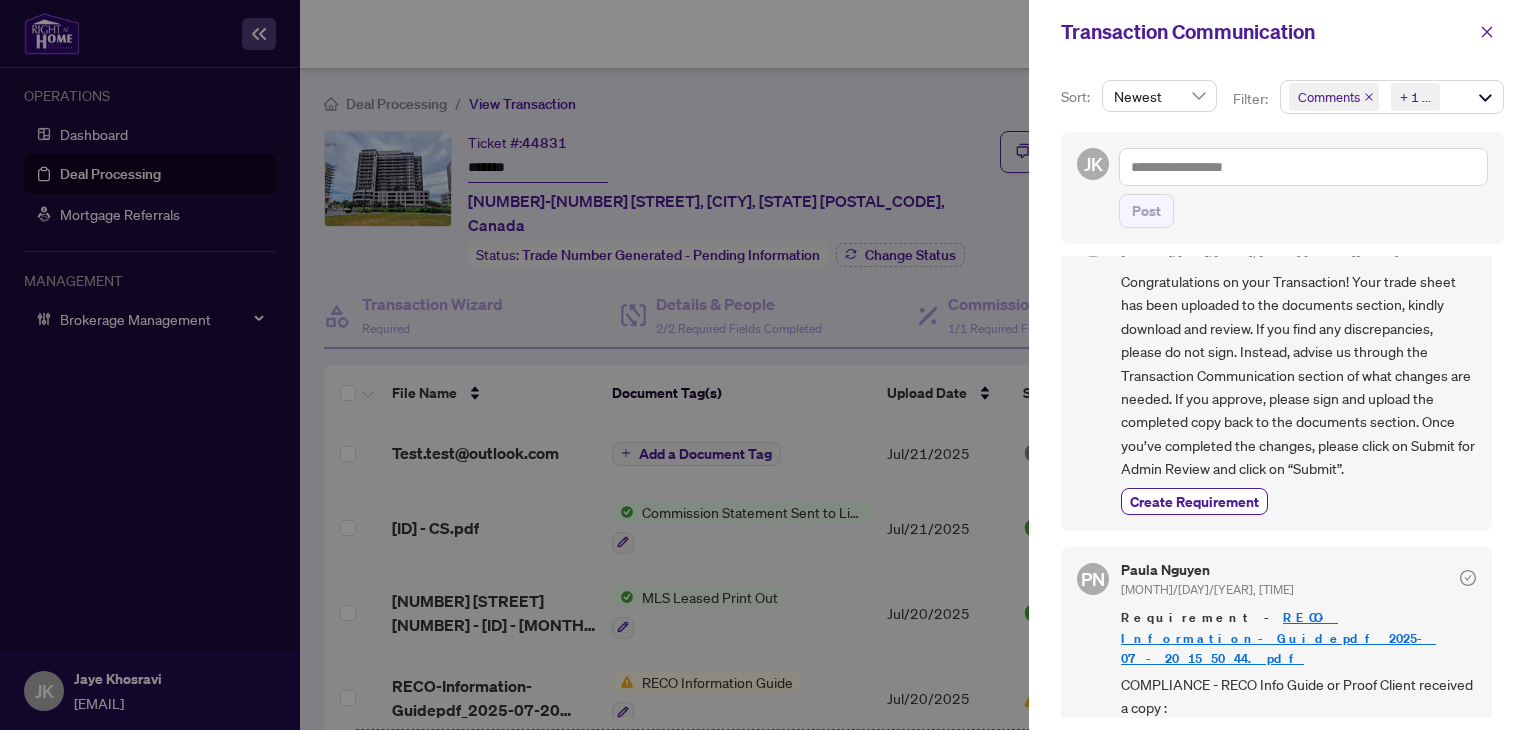 scroll, scrollTop: 308, scrollLeft: 0, axis: vertical 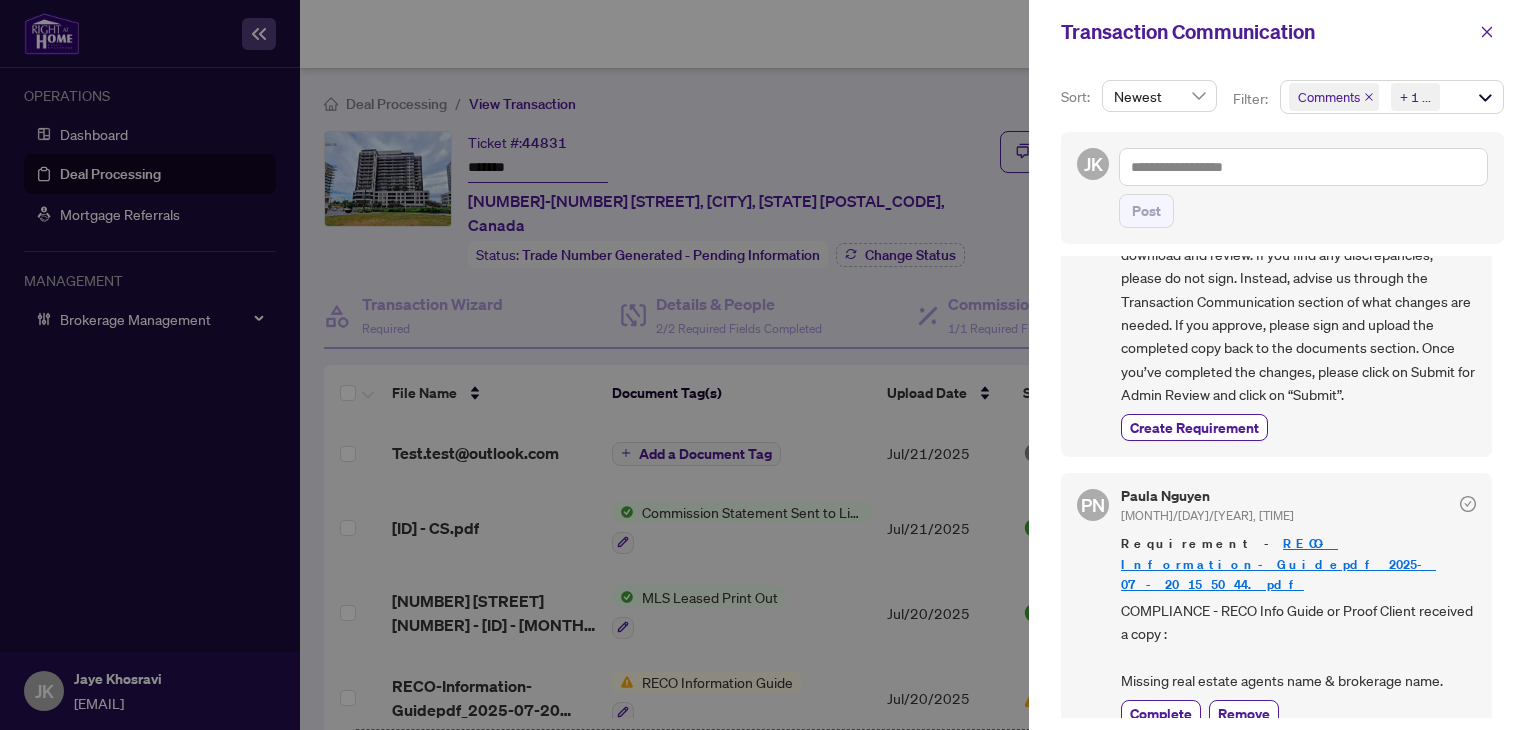 click on "RECO-Information-Guidepdf_2025-07-20 15_50_44.pdf" at bounding box center (1278, 563) 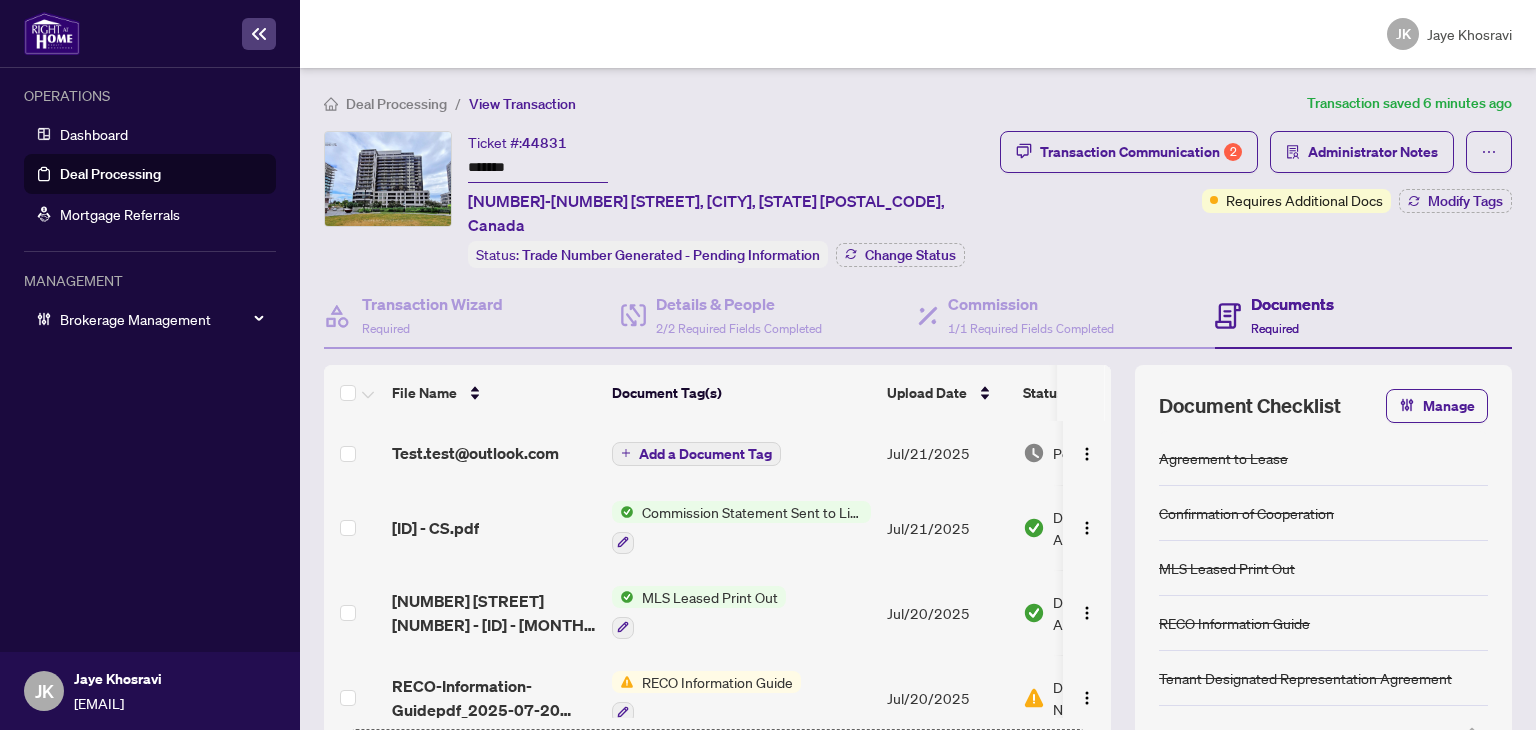 click on "Deal Processing" at bounding box center (110, 174) 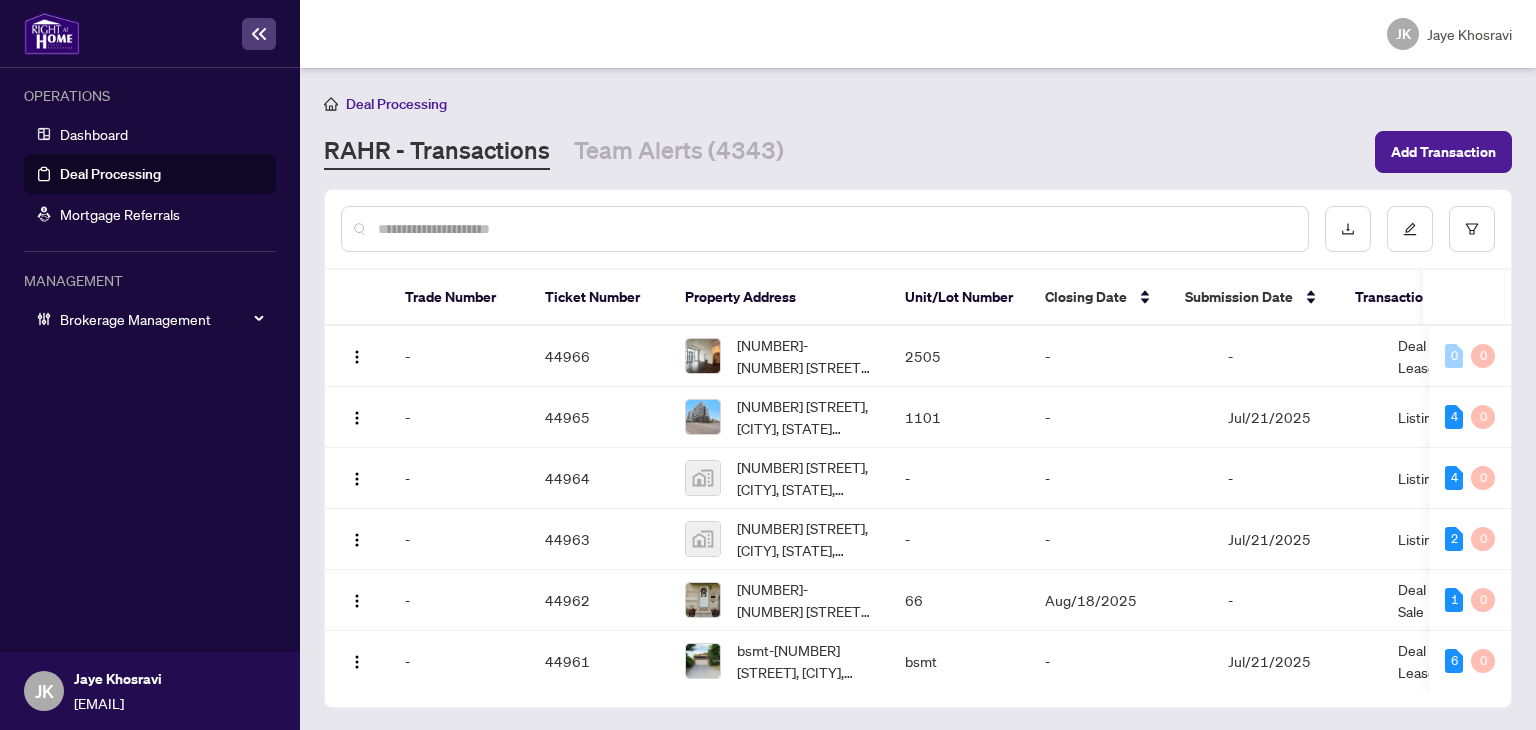 click at bounding box center [835, 229] 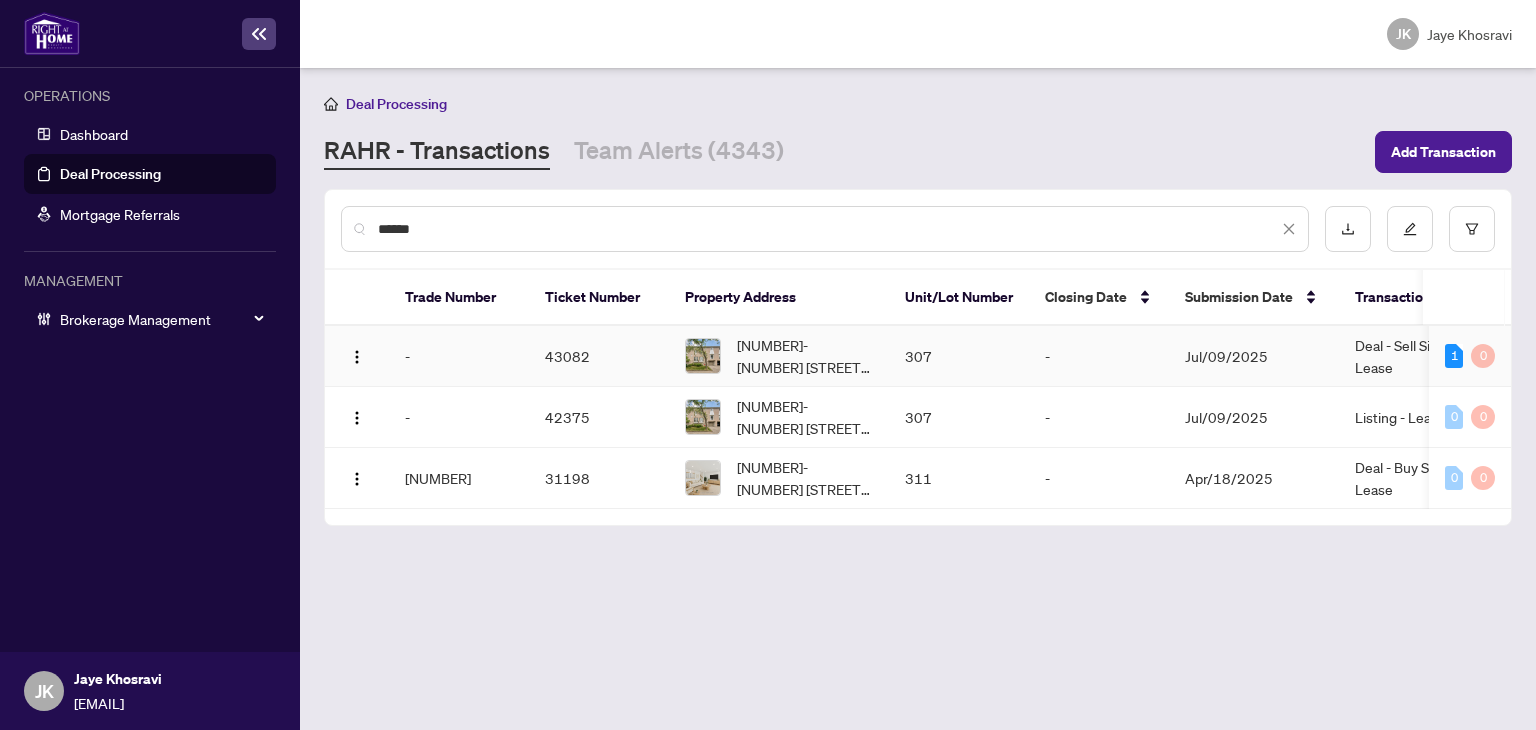 type on "******" 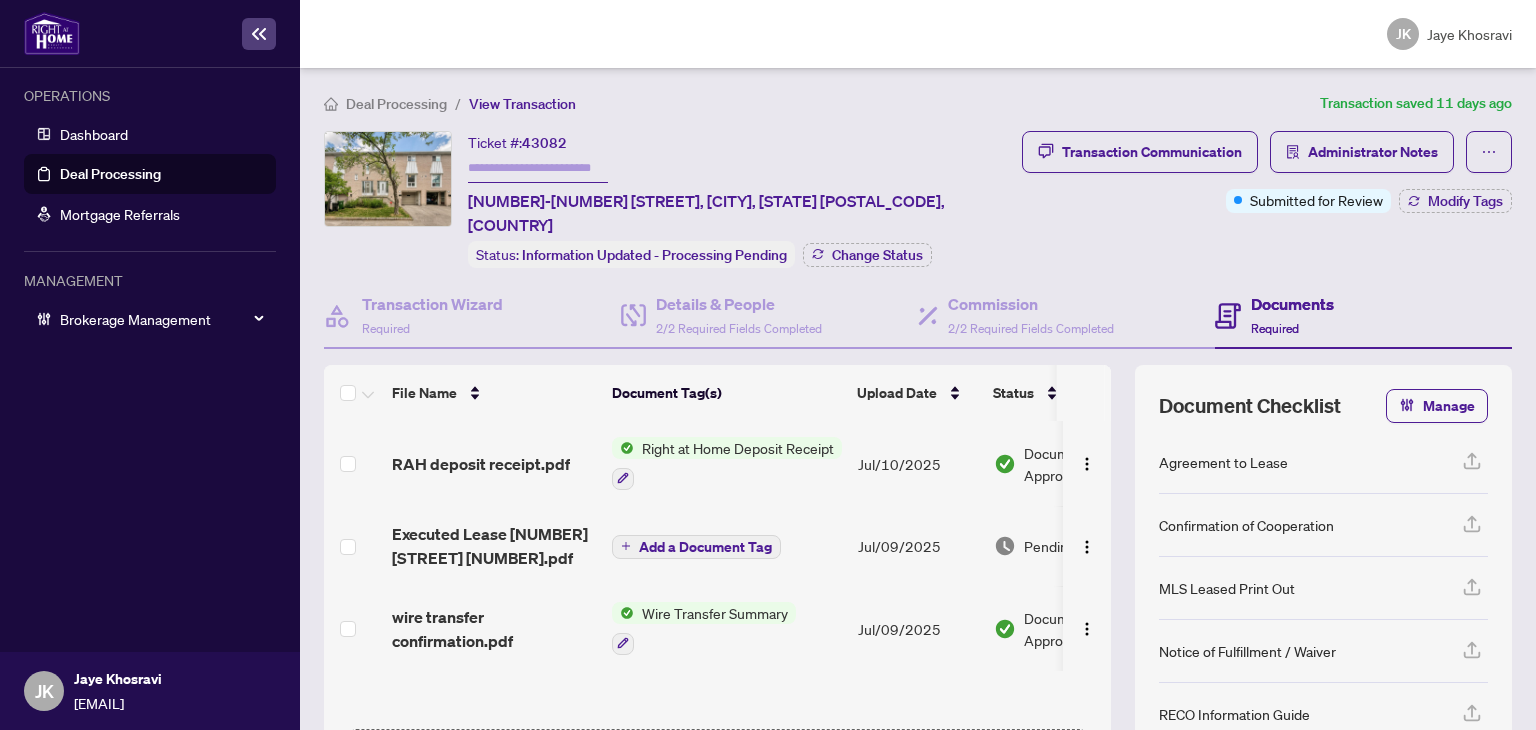 scroll, scrollTop: 20, scrollLeft: 0, axis: vertical 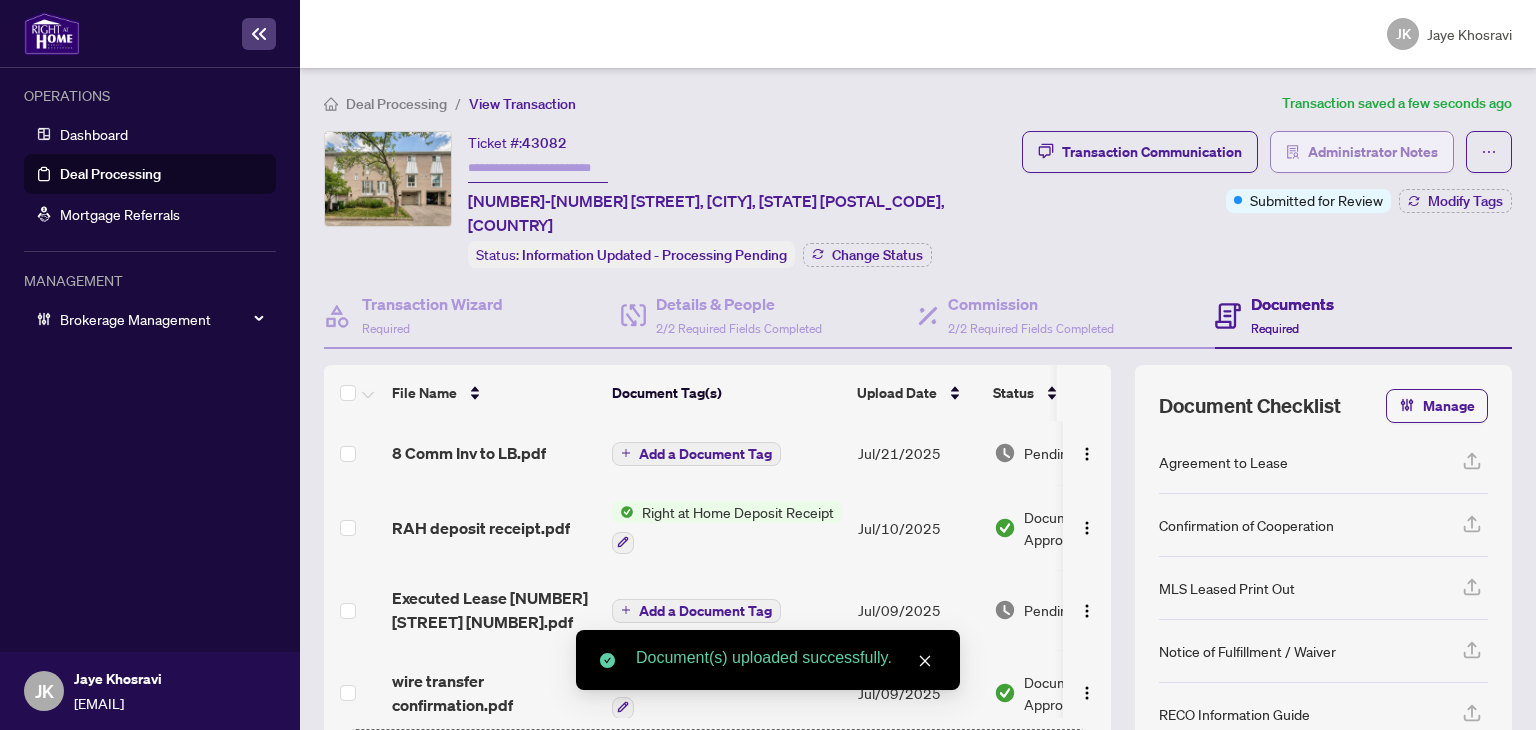 click on "Administrator Notes" at bounding box center [1373, 152] 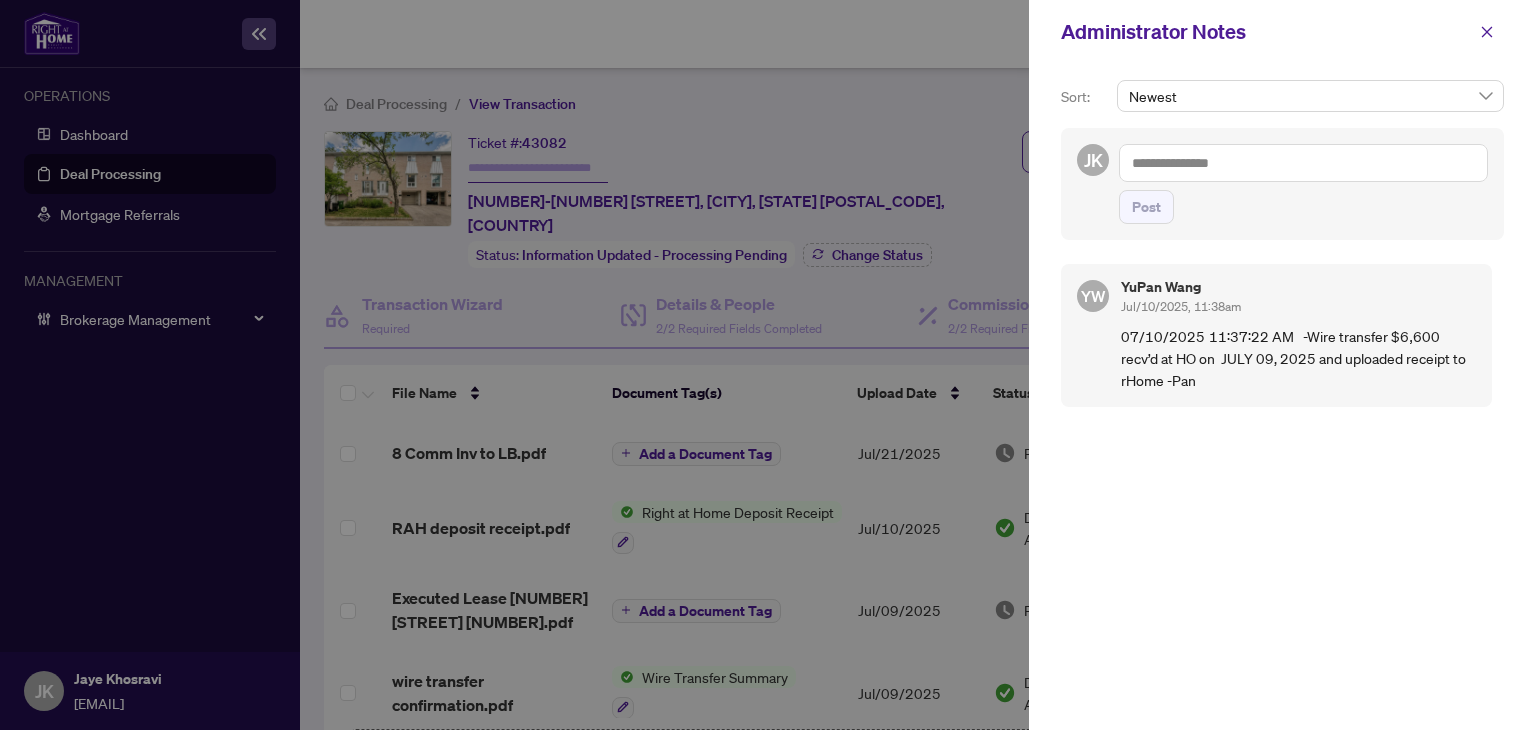 click at bounding box center [1303, 163] 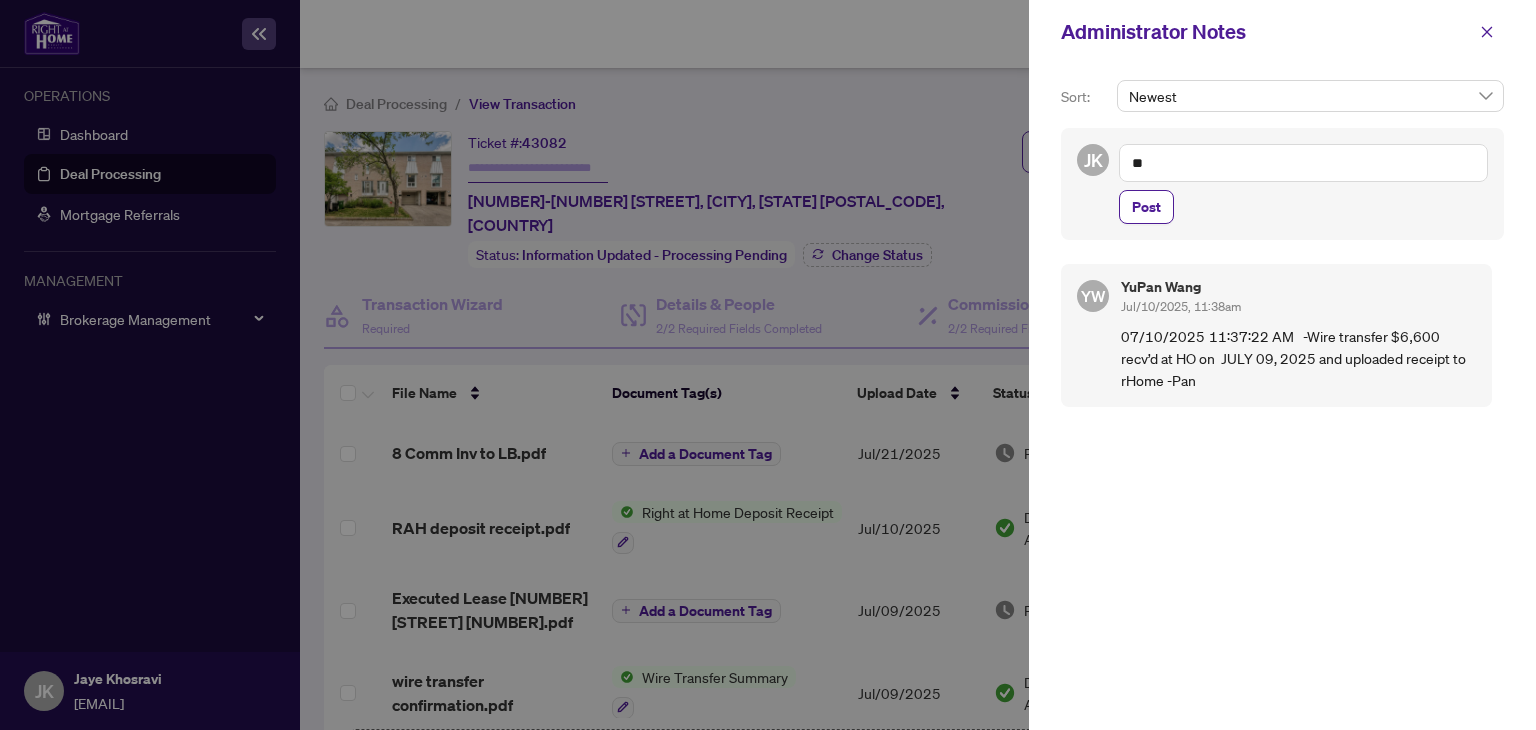 type on "*" 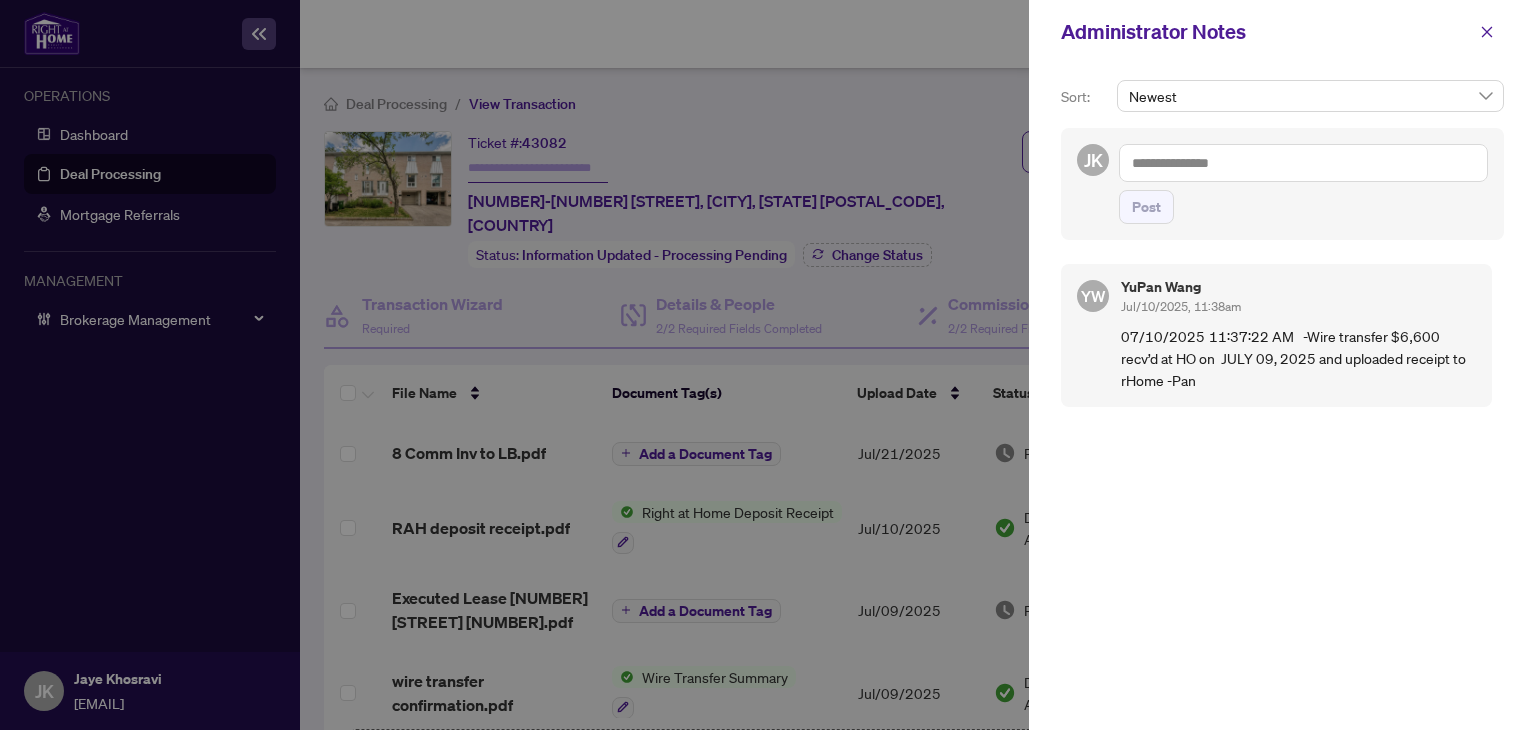 drag, startPoint x: 1159, startPoint y: 168, endPoint x: 1148, endPoint y: 166, distance: 11.18034 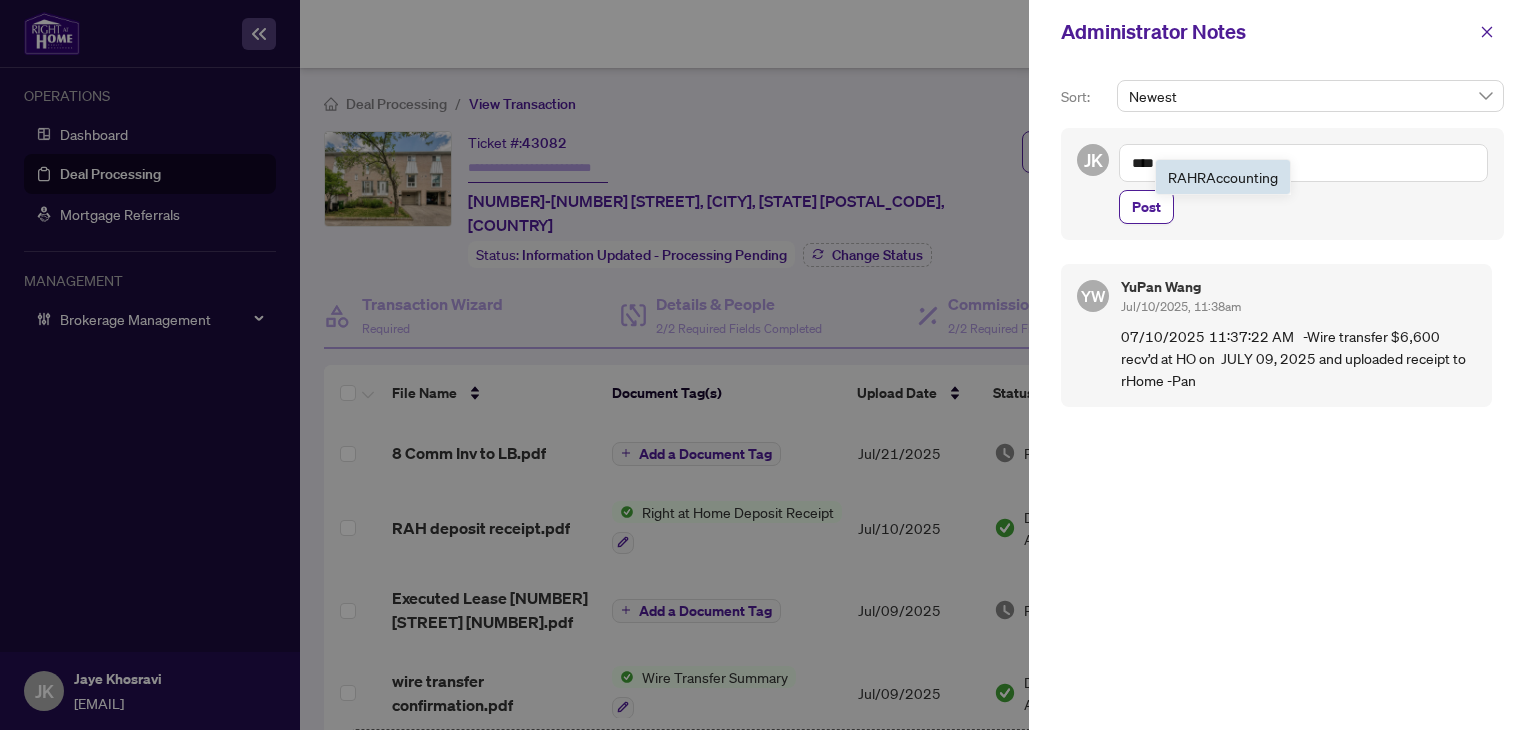 click on "Acc" at bounding box center (1218, 177) 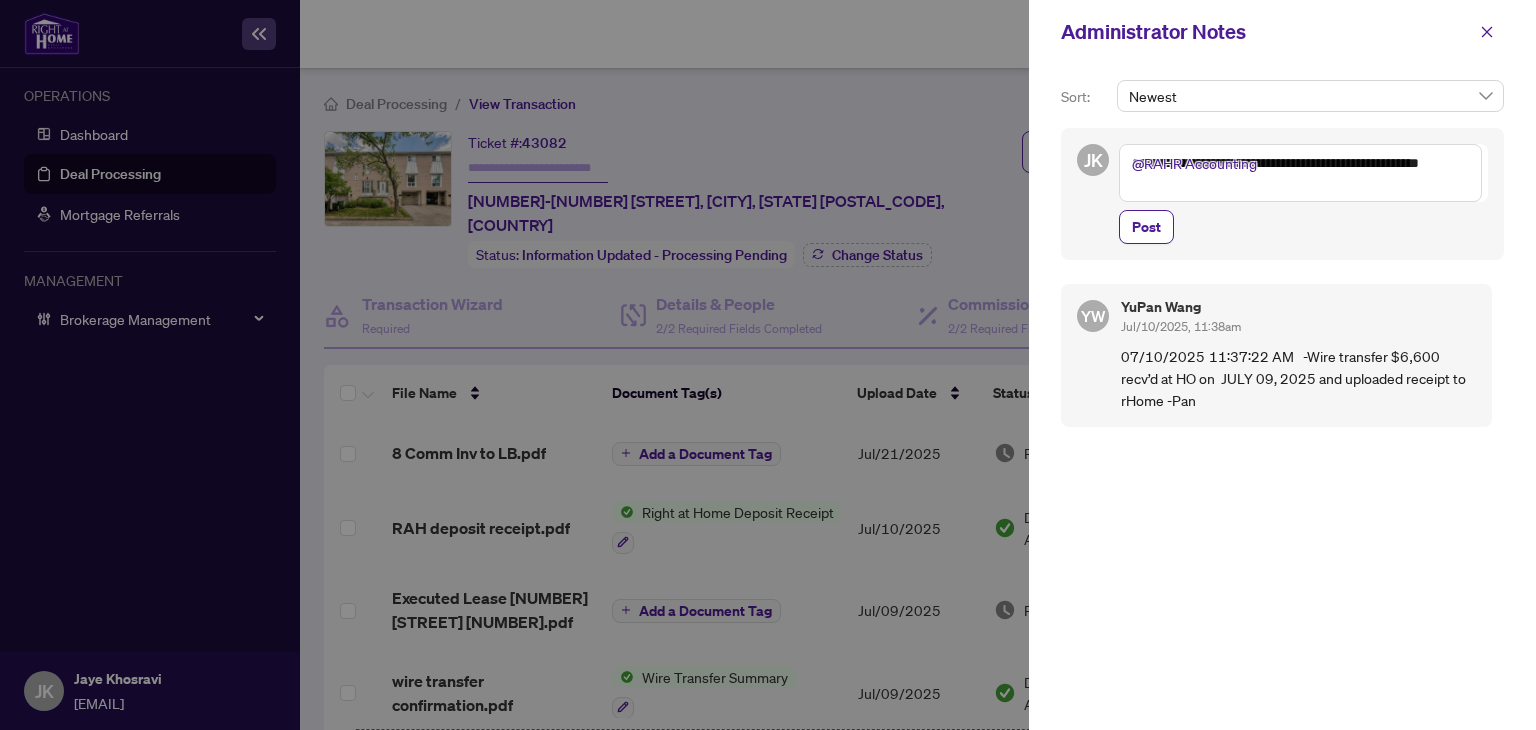 click on "**********" at bounding box center (1300, 173) 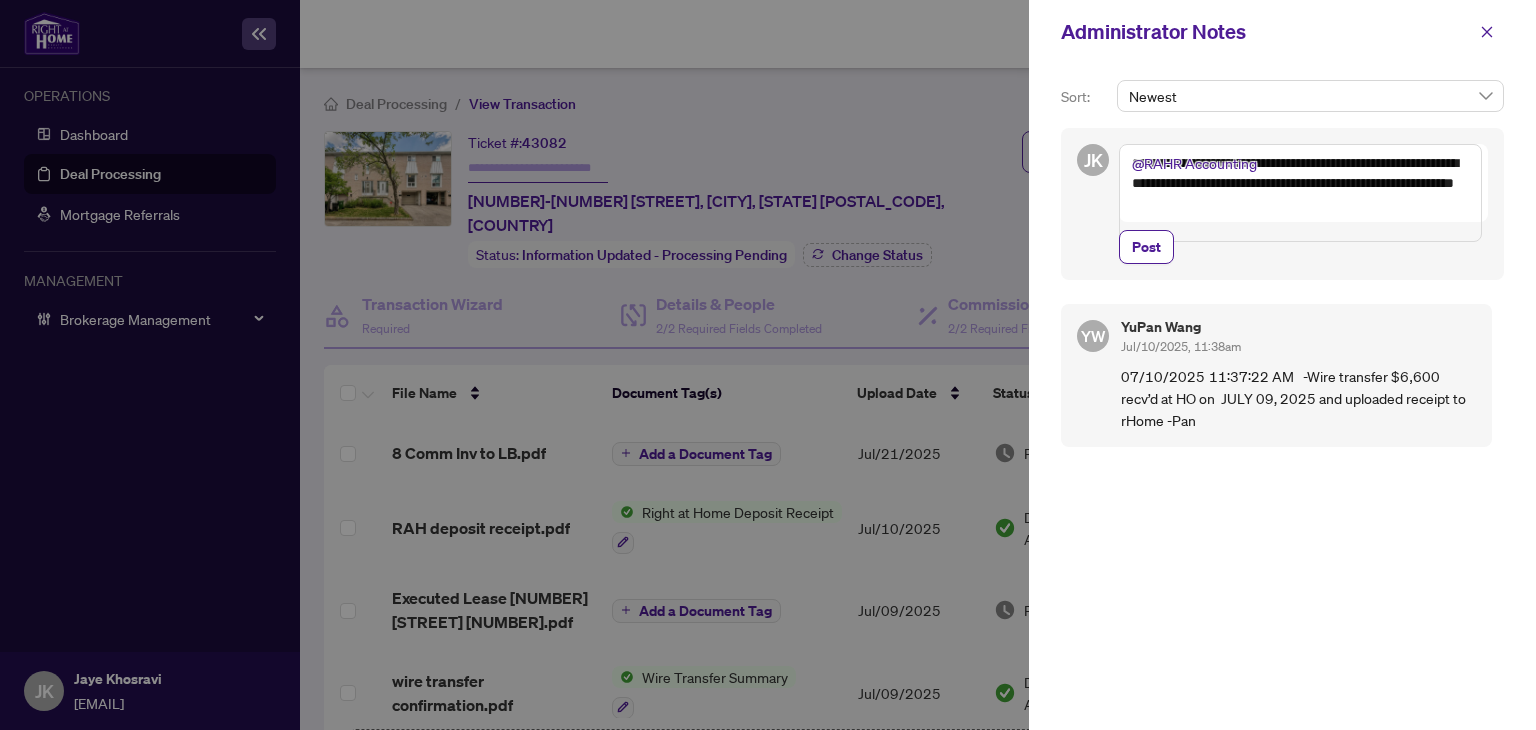 type on "**********" 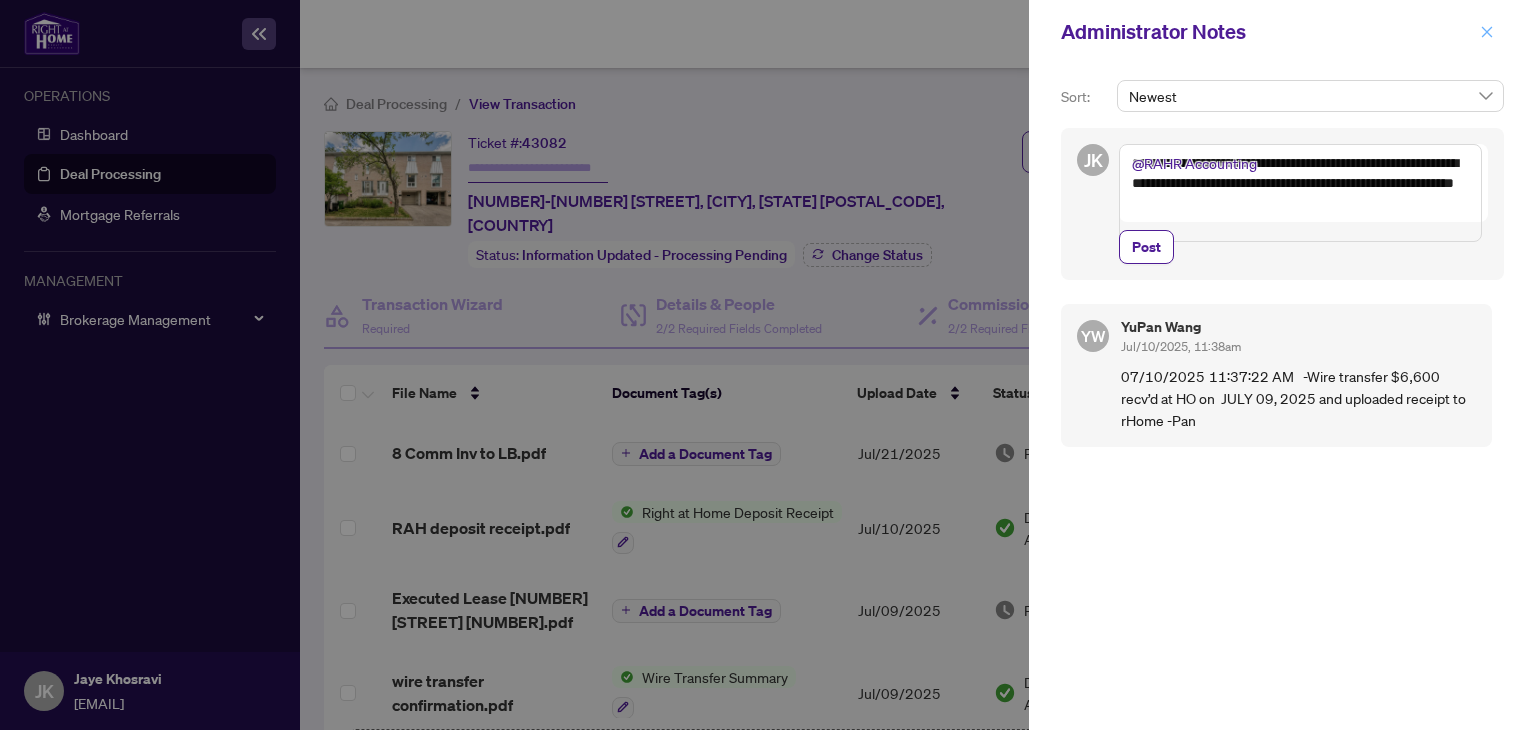 click at bounding box center [1487, 32] 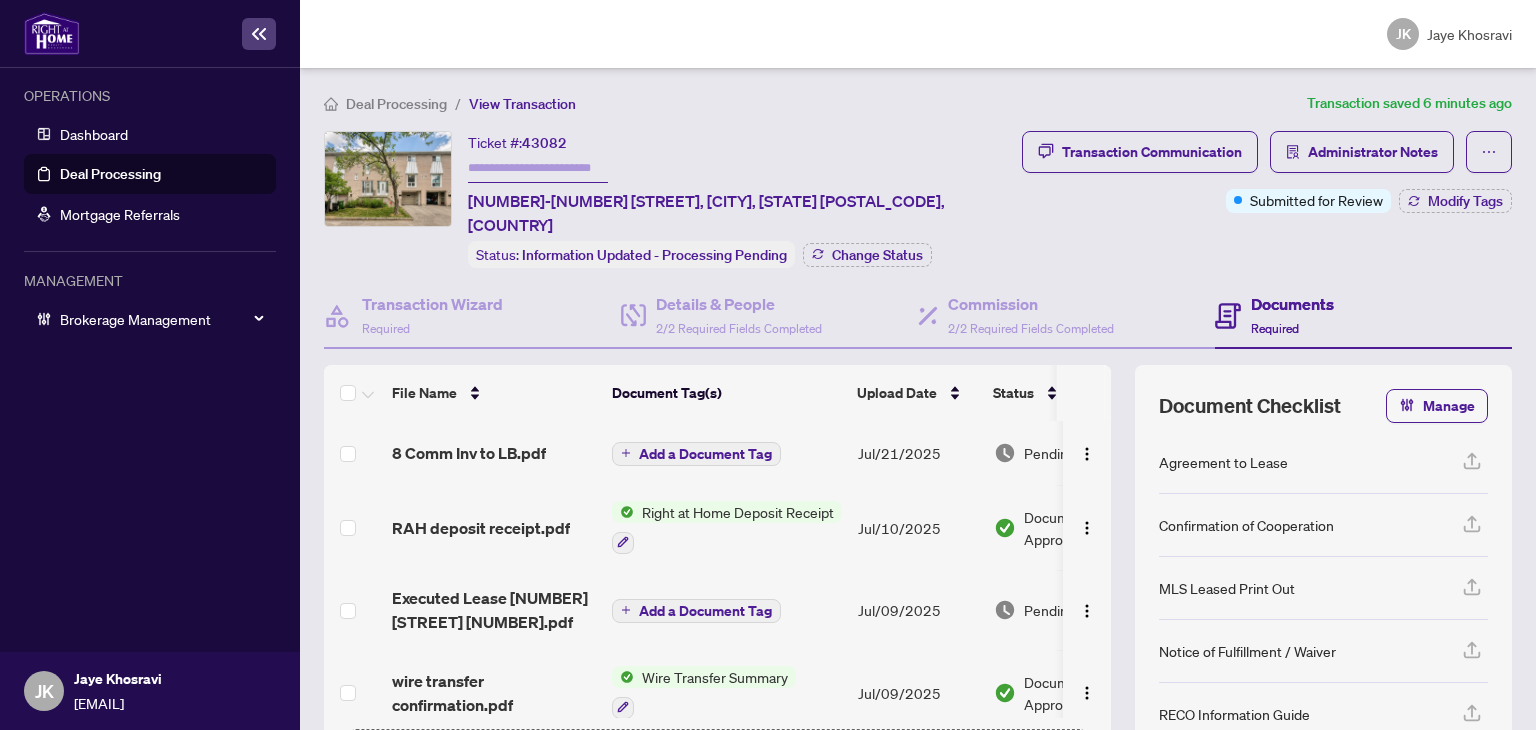 click on "Deal Processing" at bounding box center [110, 174] 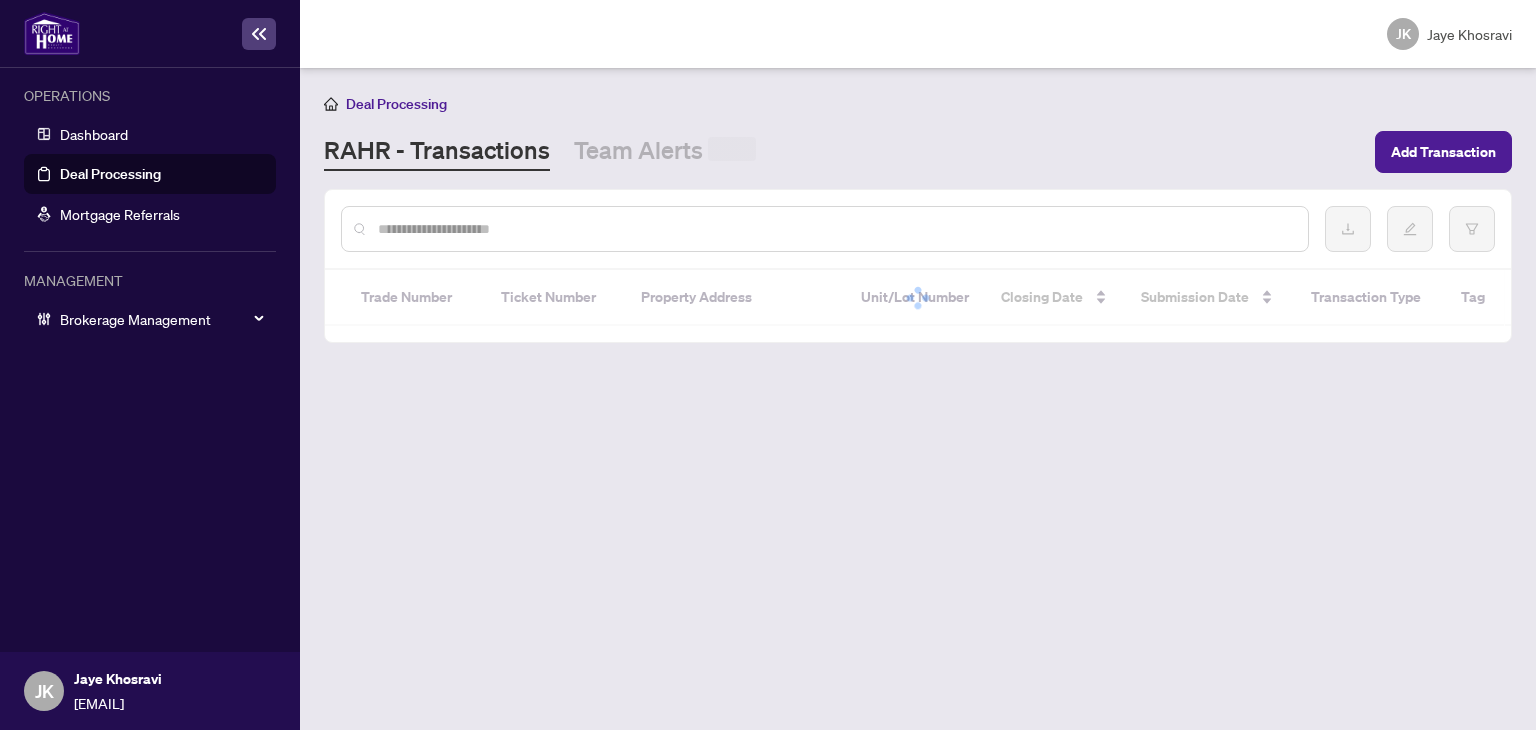 click at bounding box center [835, 229] 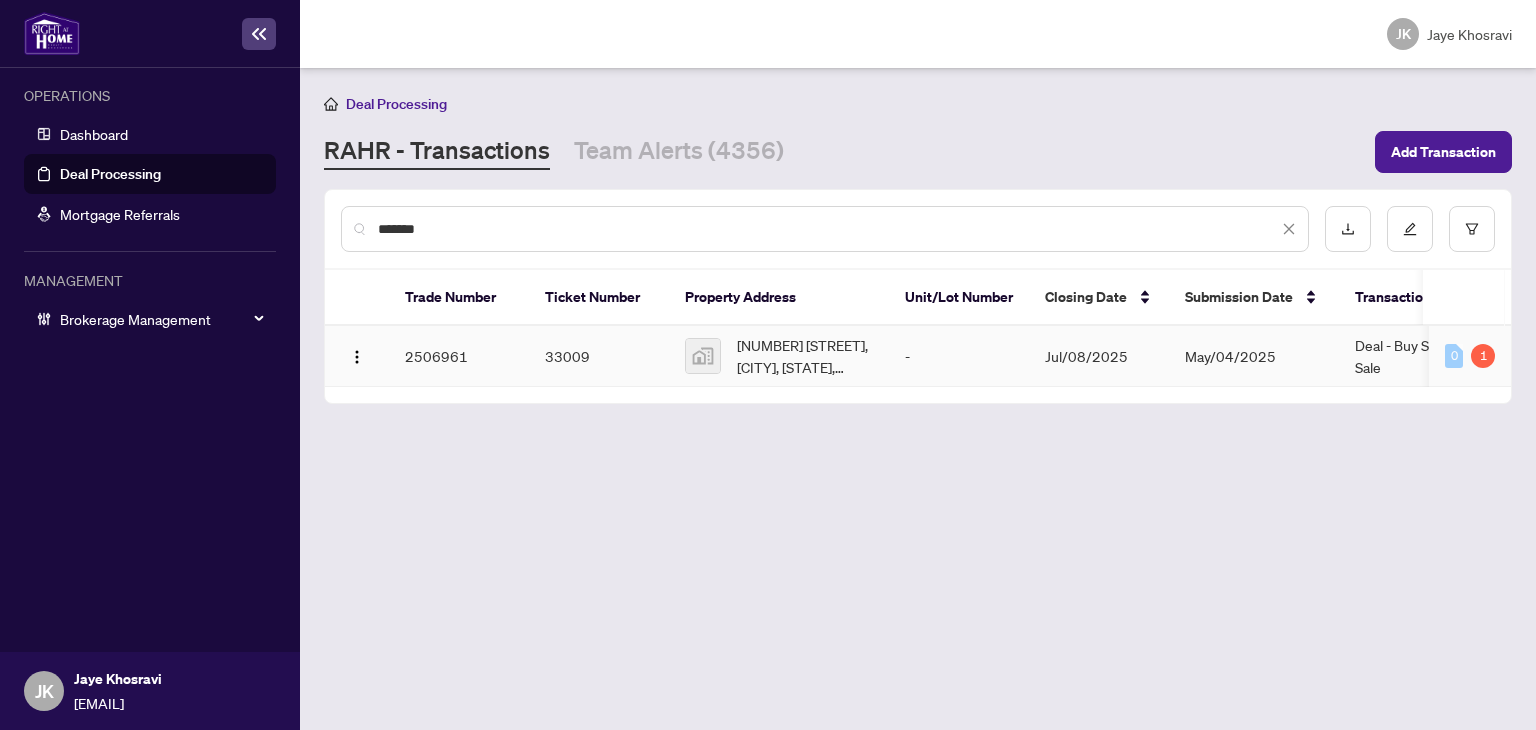 type on "*******" 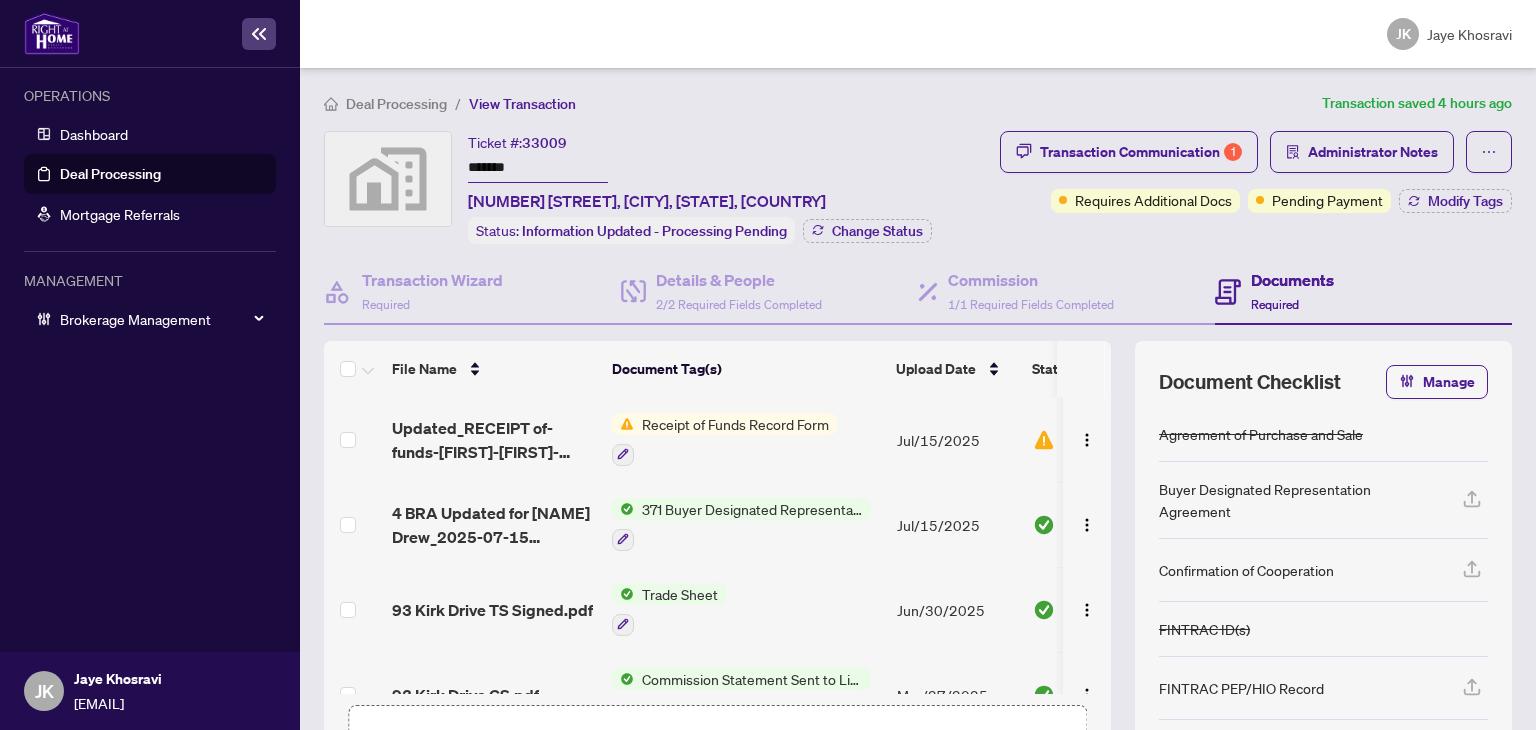 click on "Deal Processing" at bounding box center (110, 174) 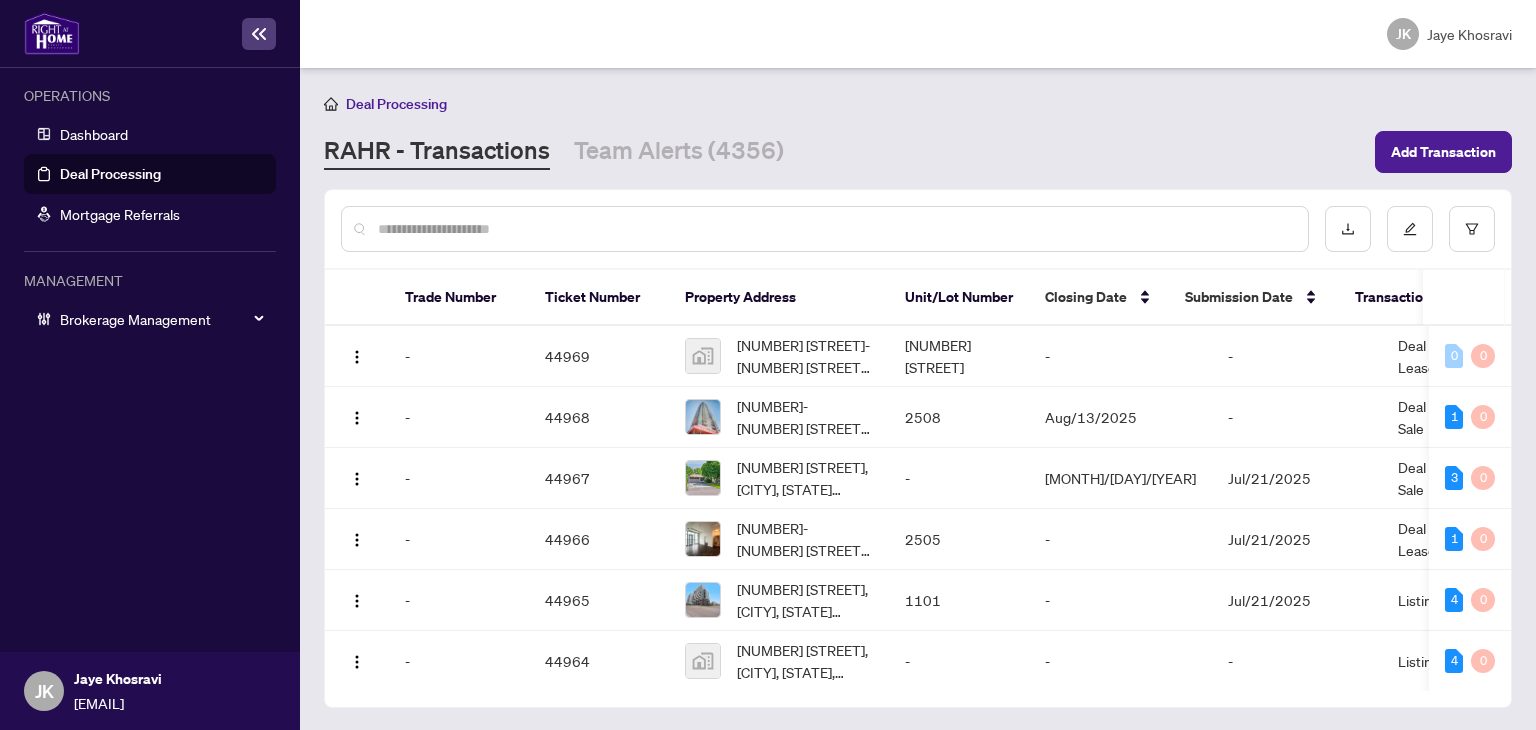 click at bounding box center (835, 229) 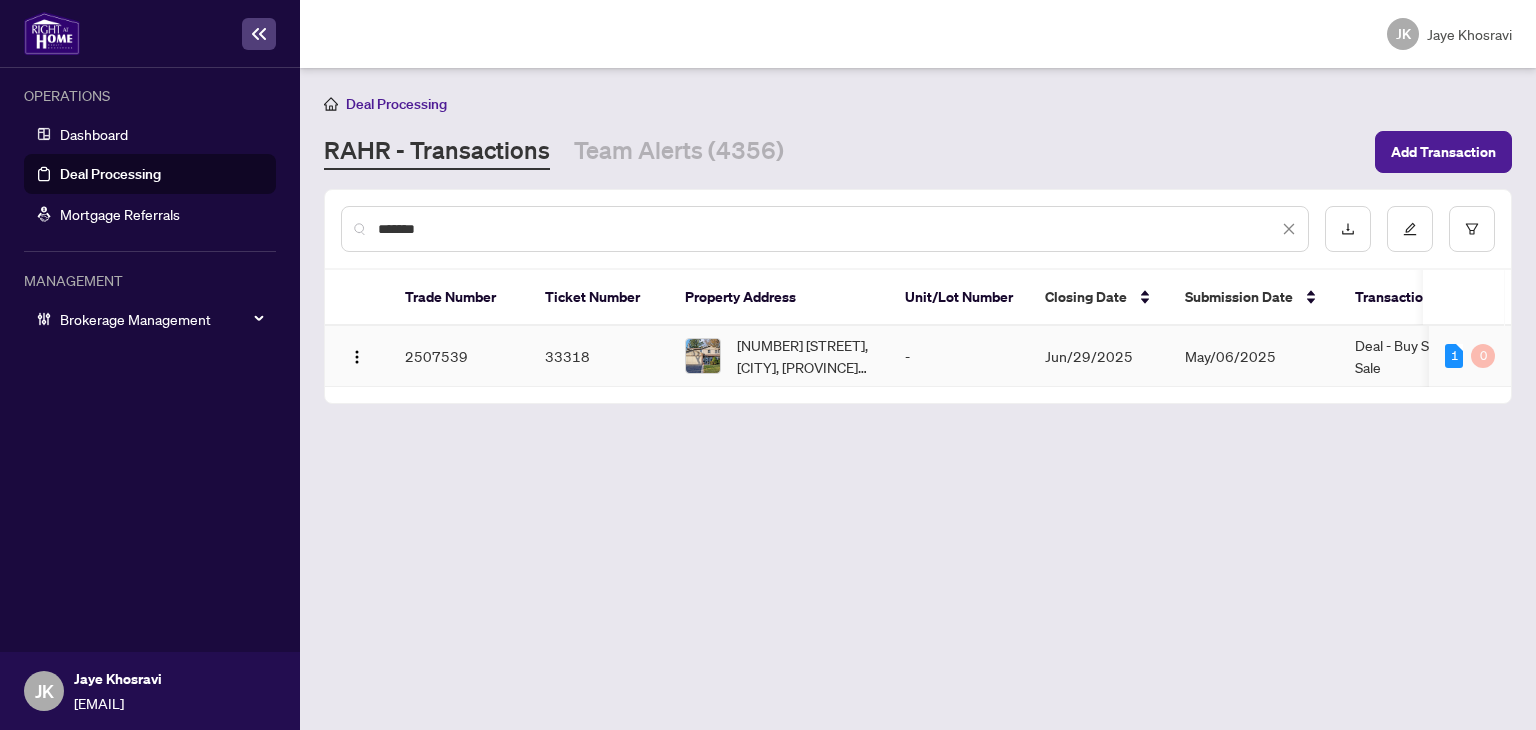 type on "*******" 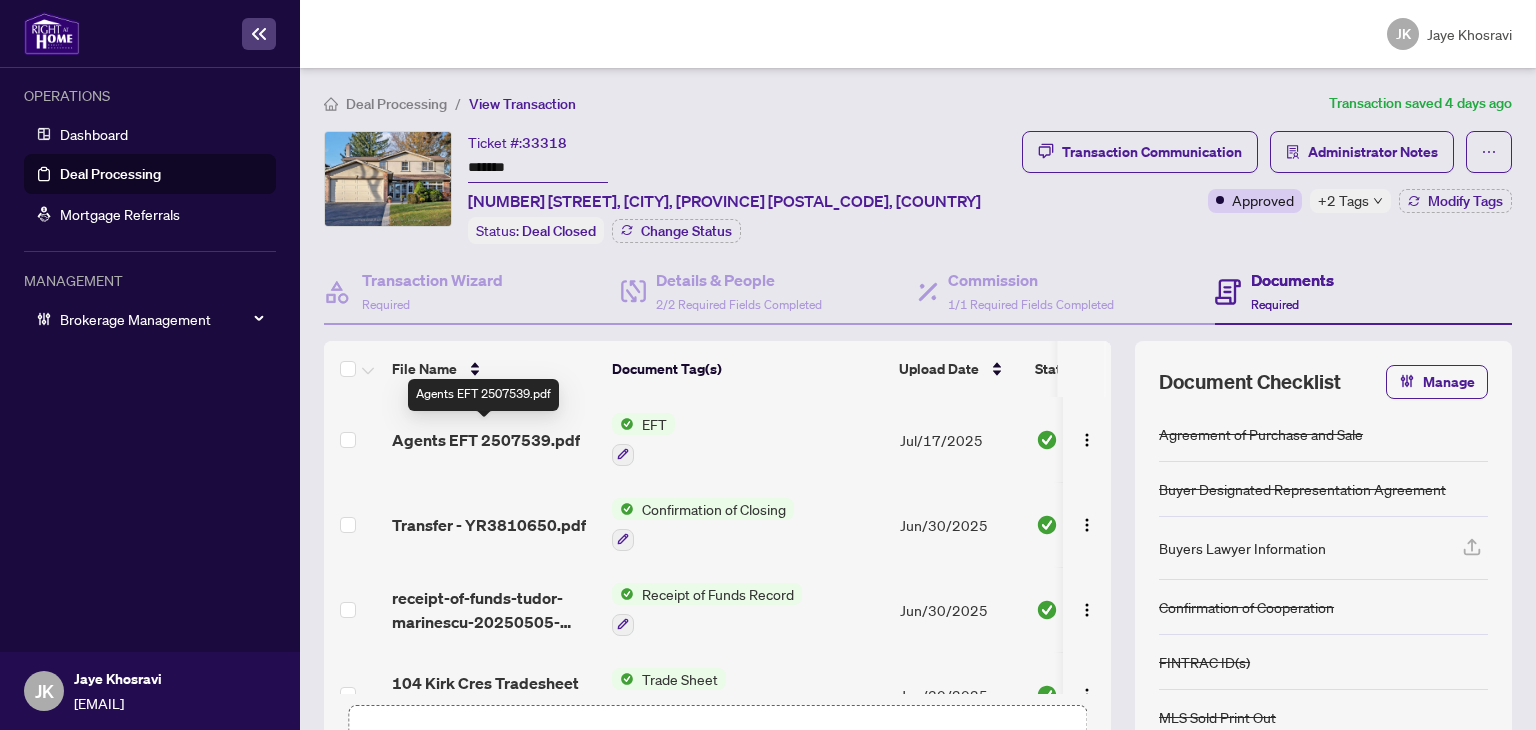 click on "Agents EFT 2507539.pdf" at bounding box center (486, 440) 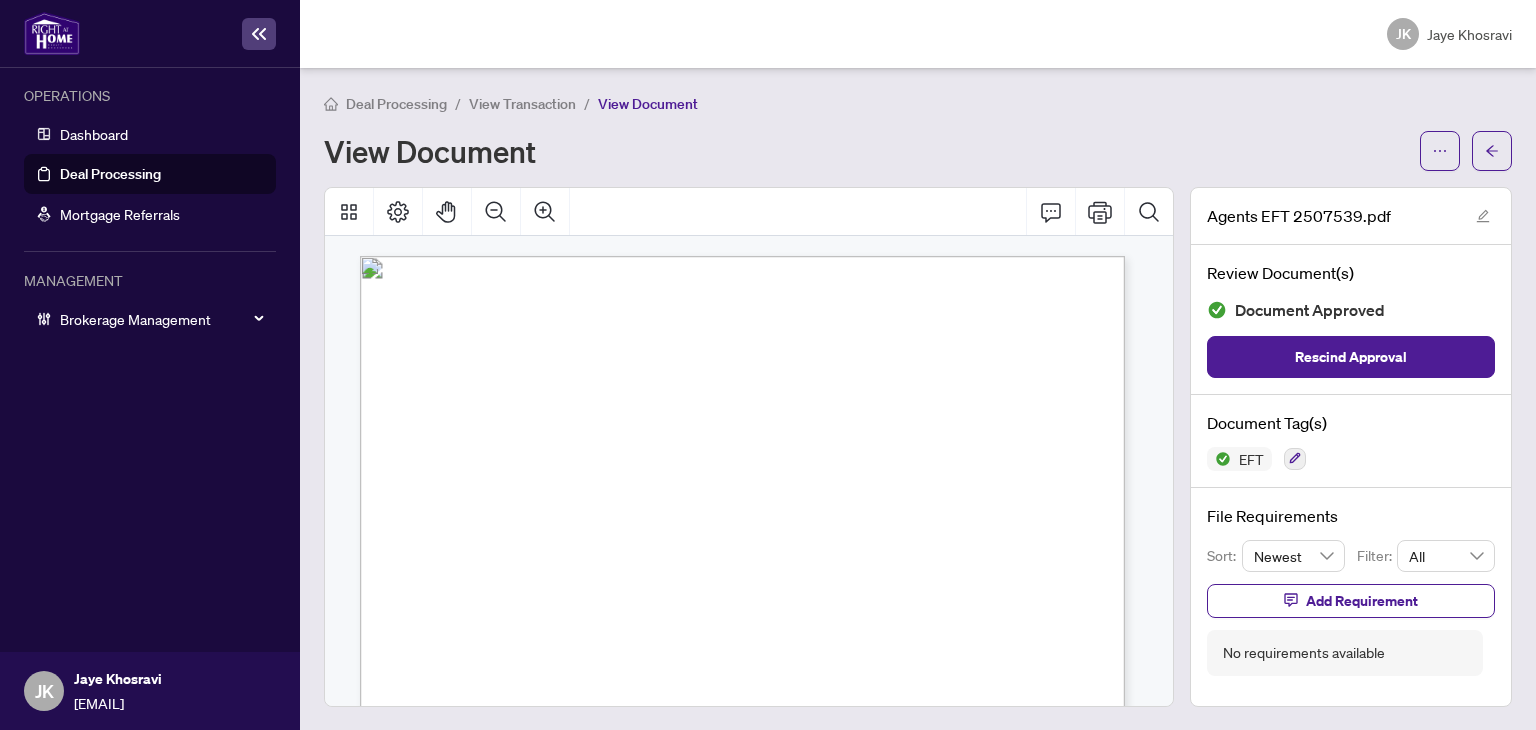 drag, startPoint x: 92, startPoint y: 183, endPoint x: 259, endPoint y: 191, distance: 167.19151 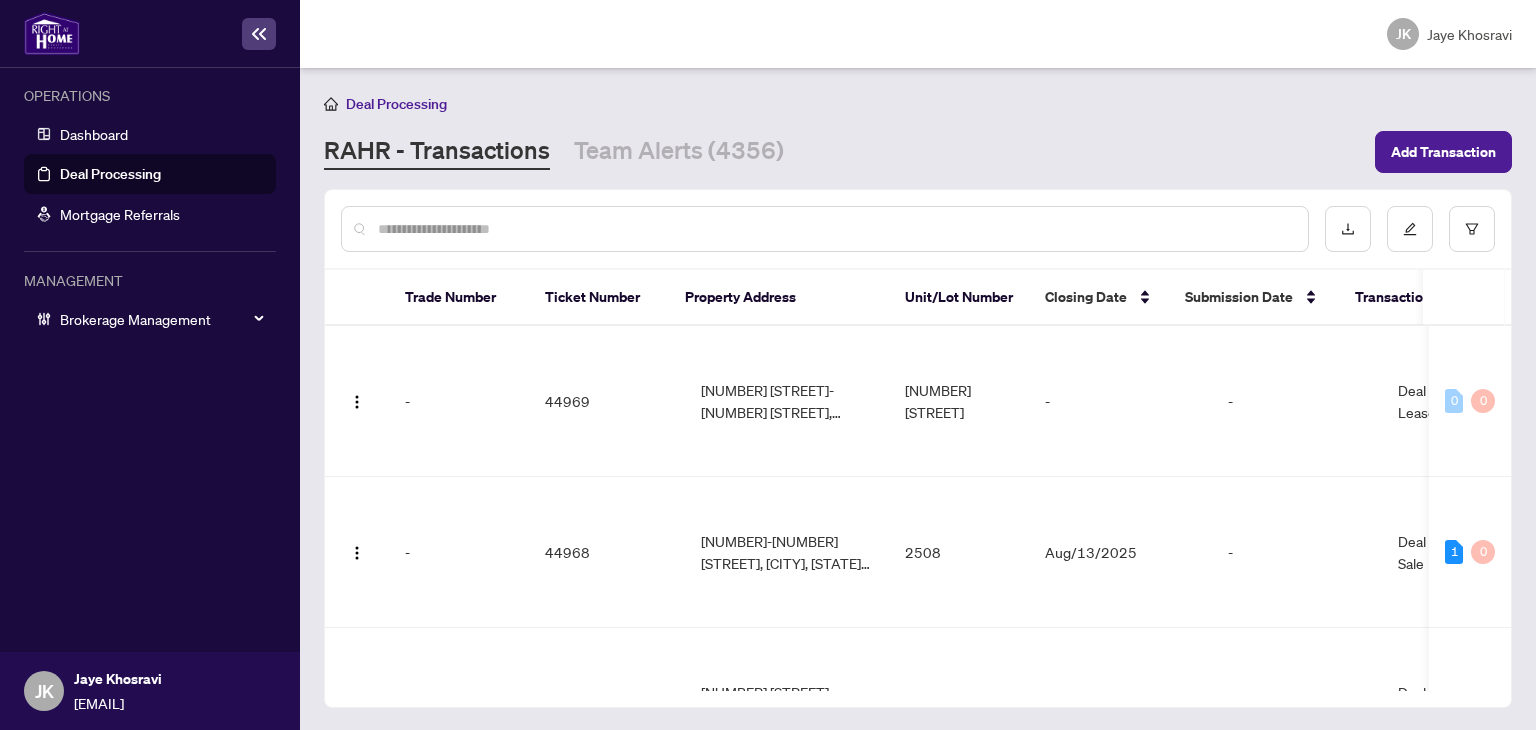 click at bounding box center (835, 229) 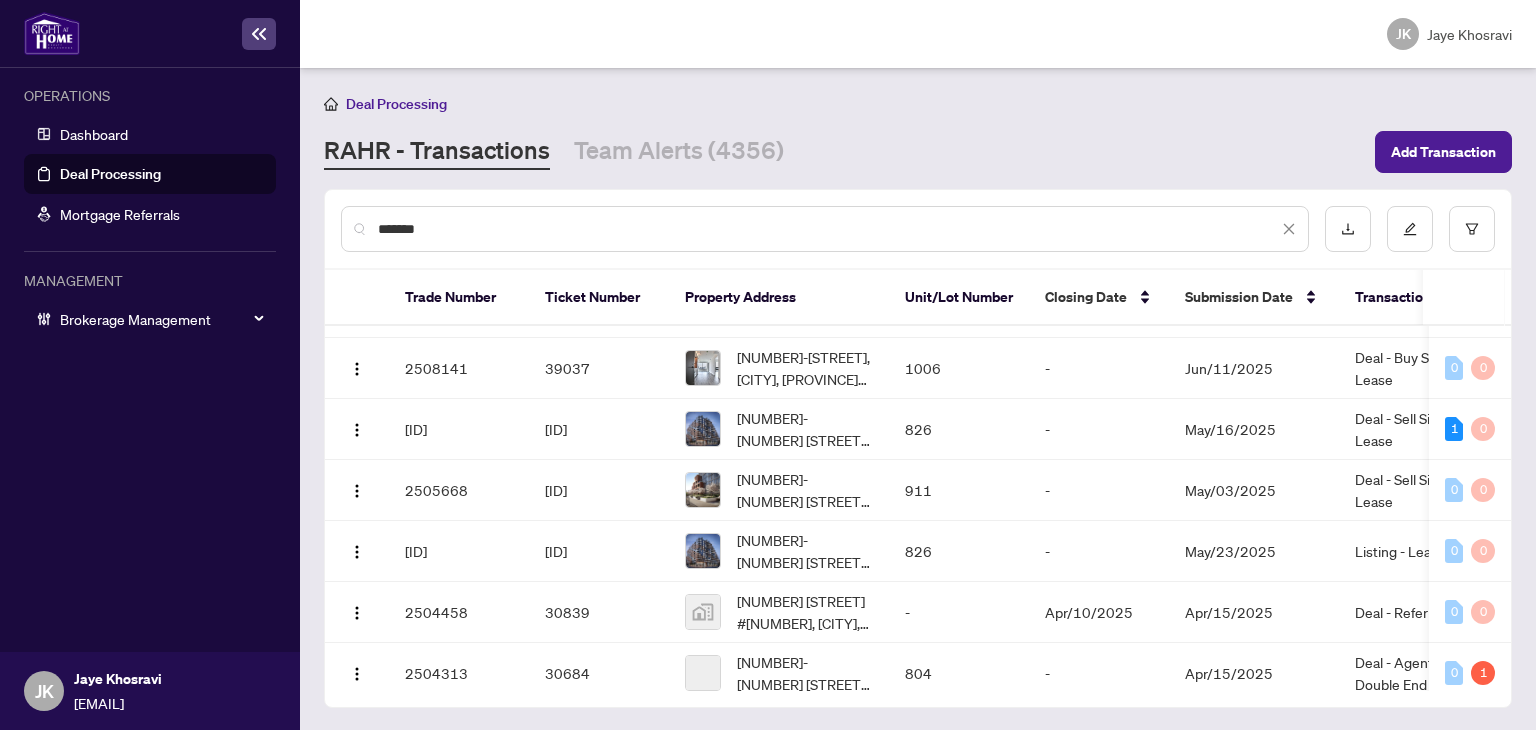 scroll, scrollTop: 700, scrollLeft: 0, axis: vertical 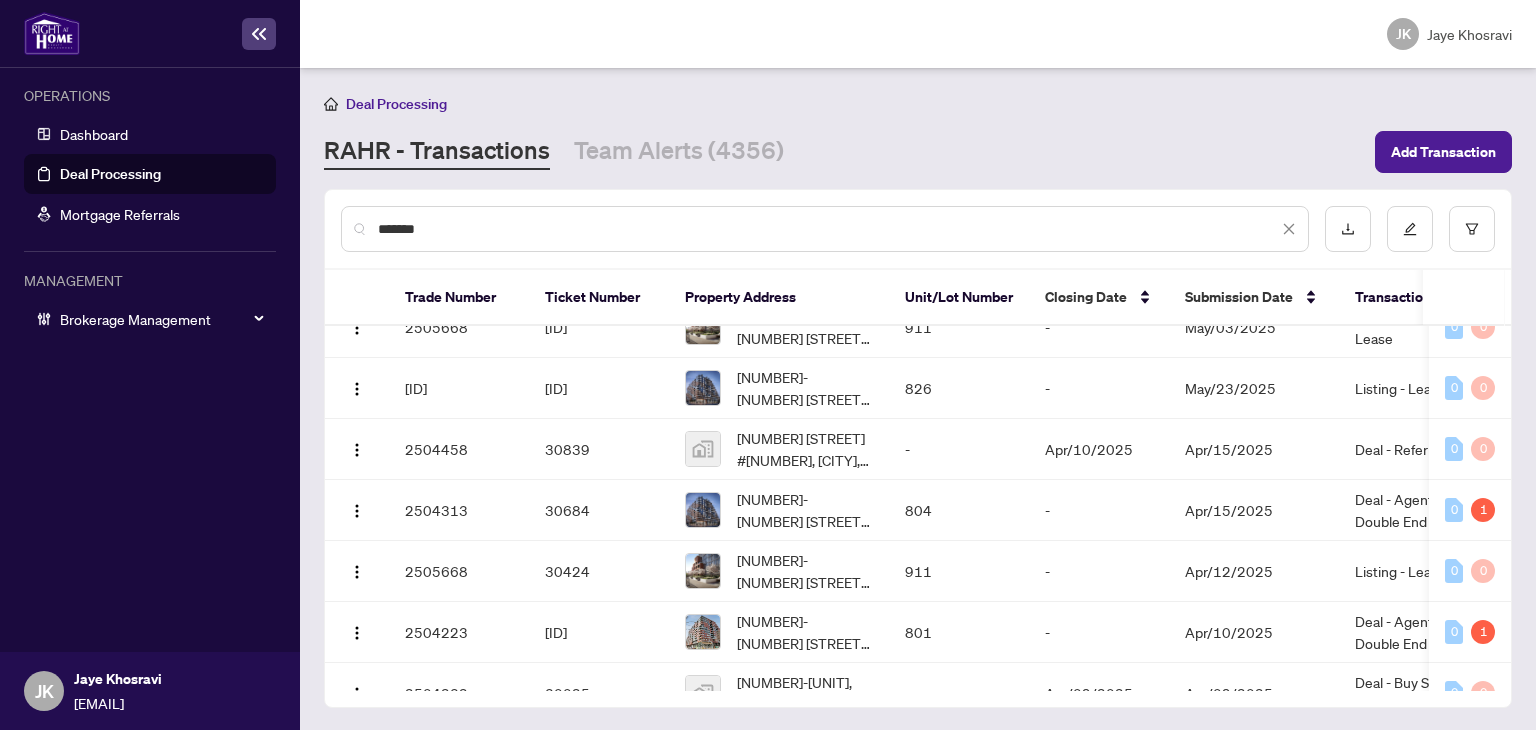 drag, startPoint x: 443, startPoint y: 233, endPoint x: -22, endPoint y: 297, distance: 469.38364 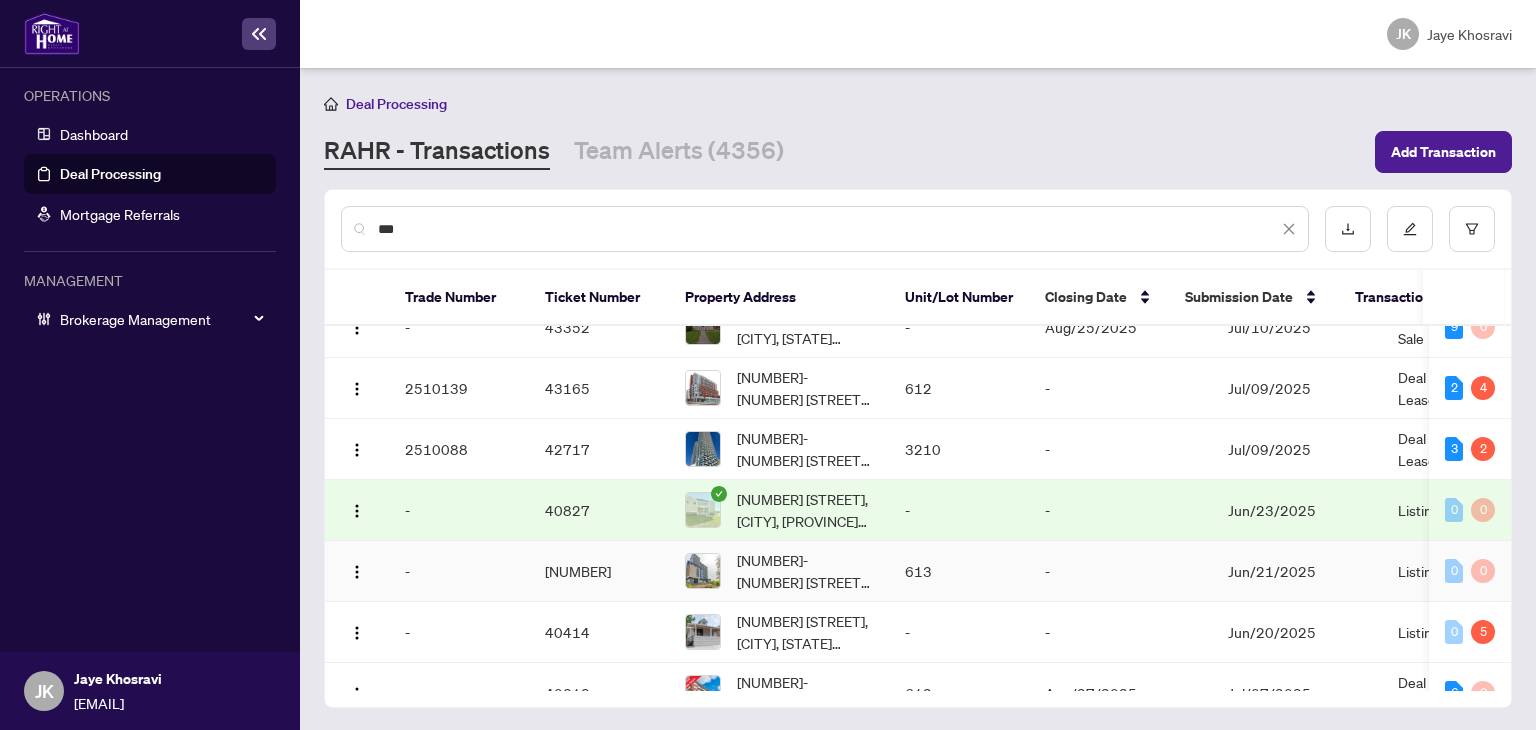 scroll, scrollTop: 400, scrollLeft: 0, axis: vertical 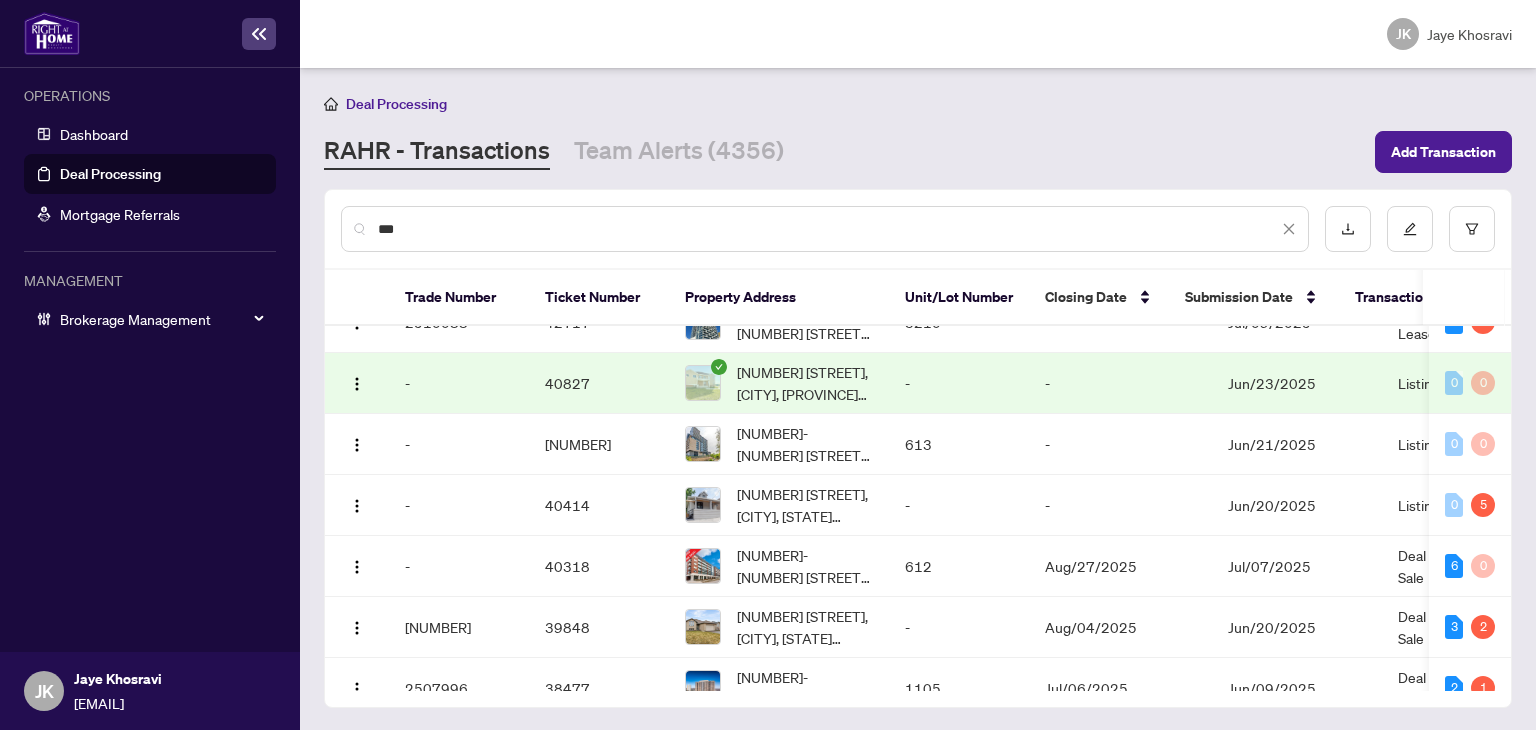 drag, startPoint x: 480, startPoint y: 223, endPoint x: 110, endPoint y: 238, distance: 370.30392 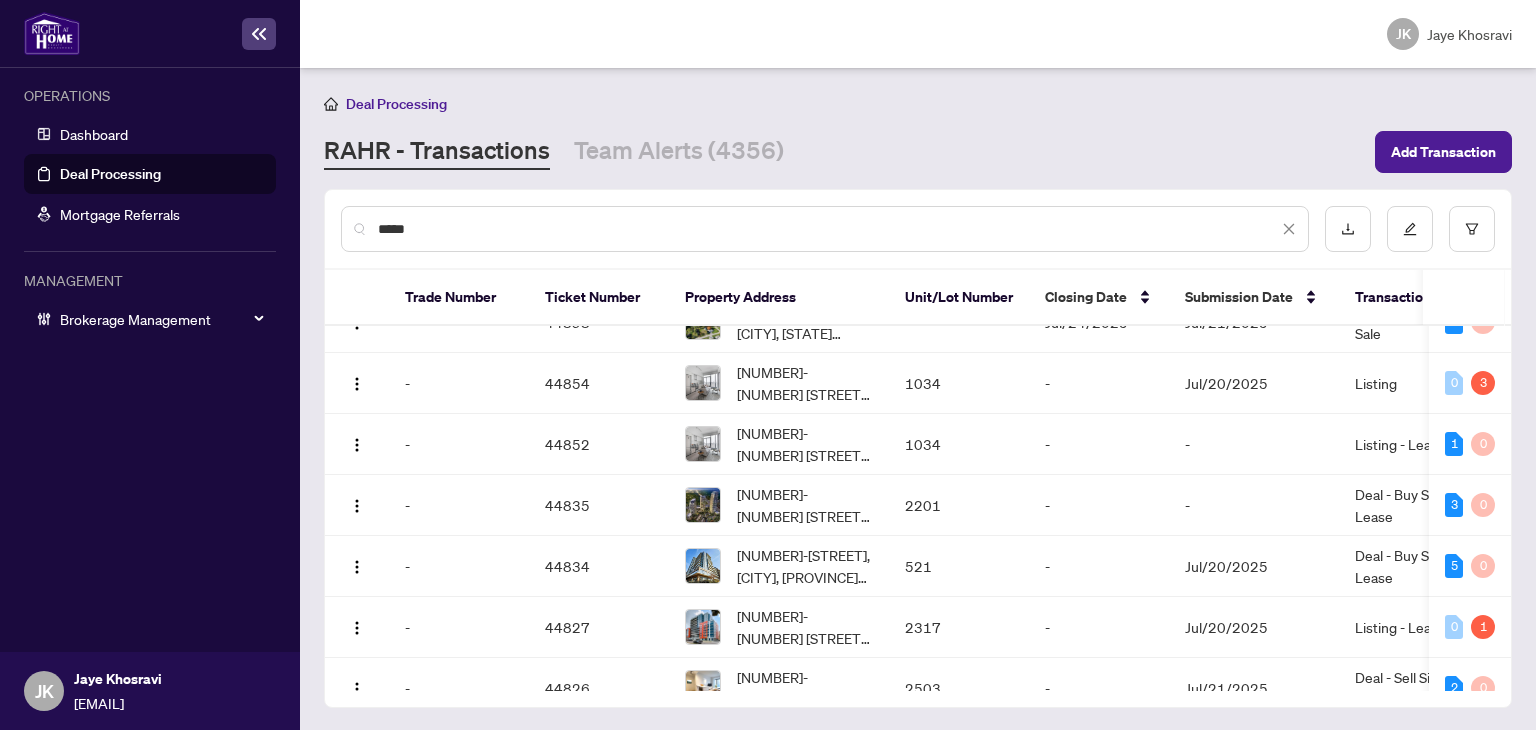 scroll, scrollTop: 0, scrollLeft: 0, axis: both 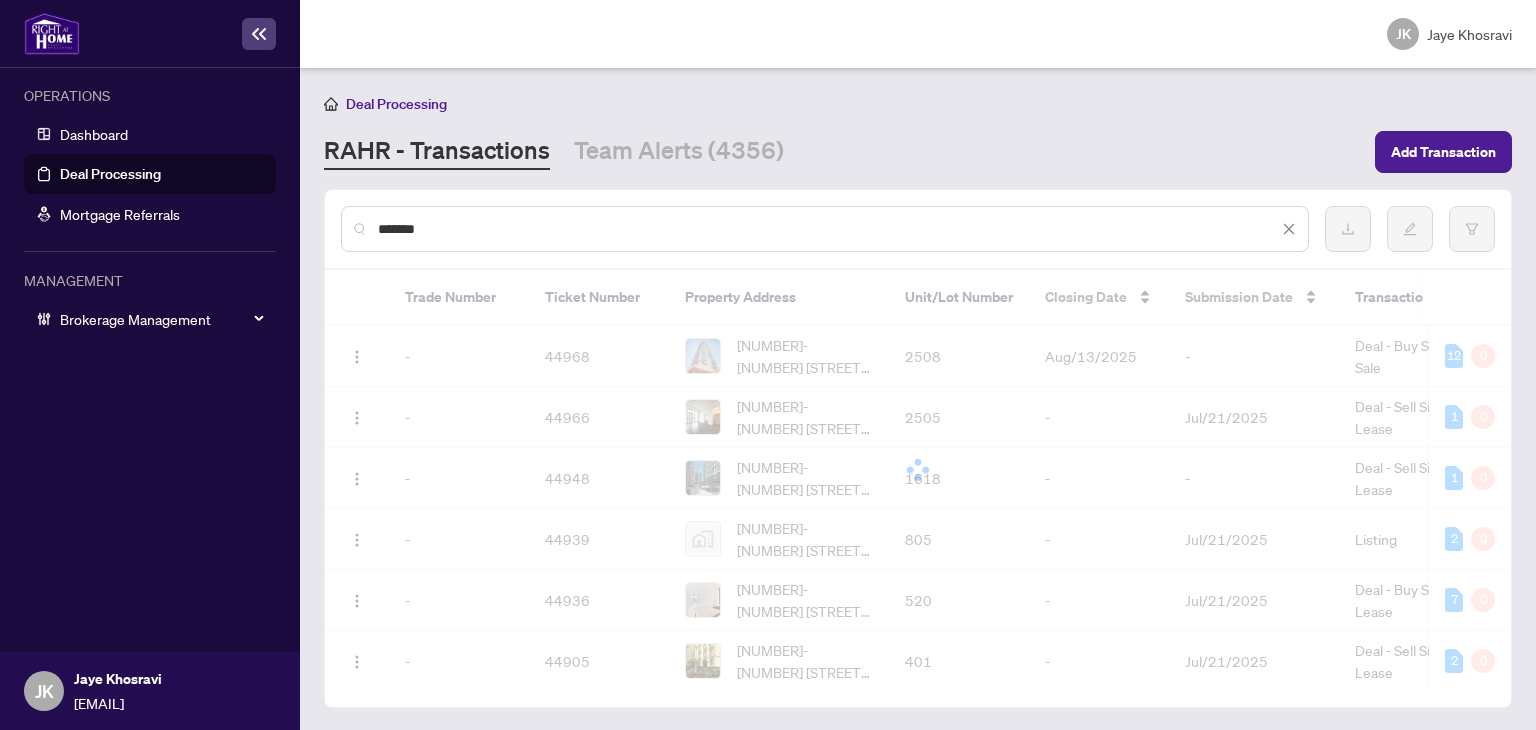 type on "*******" 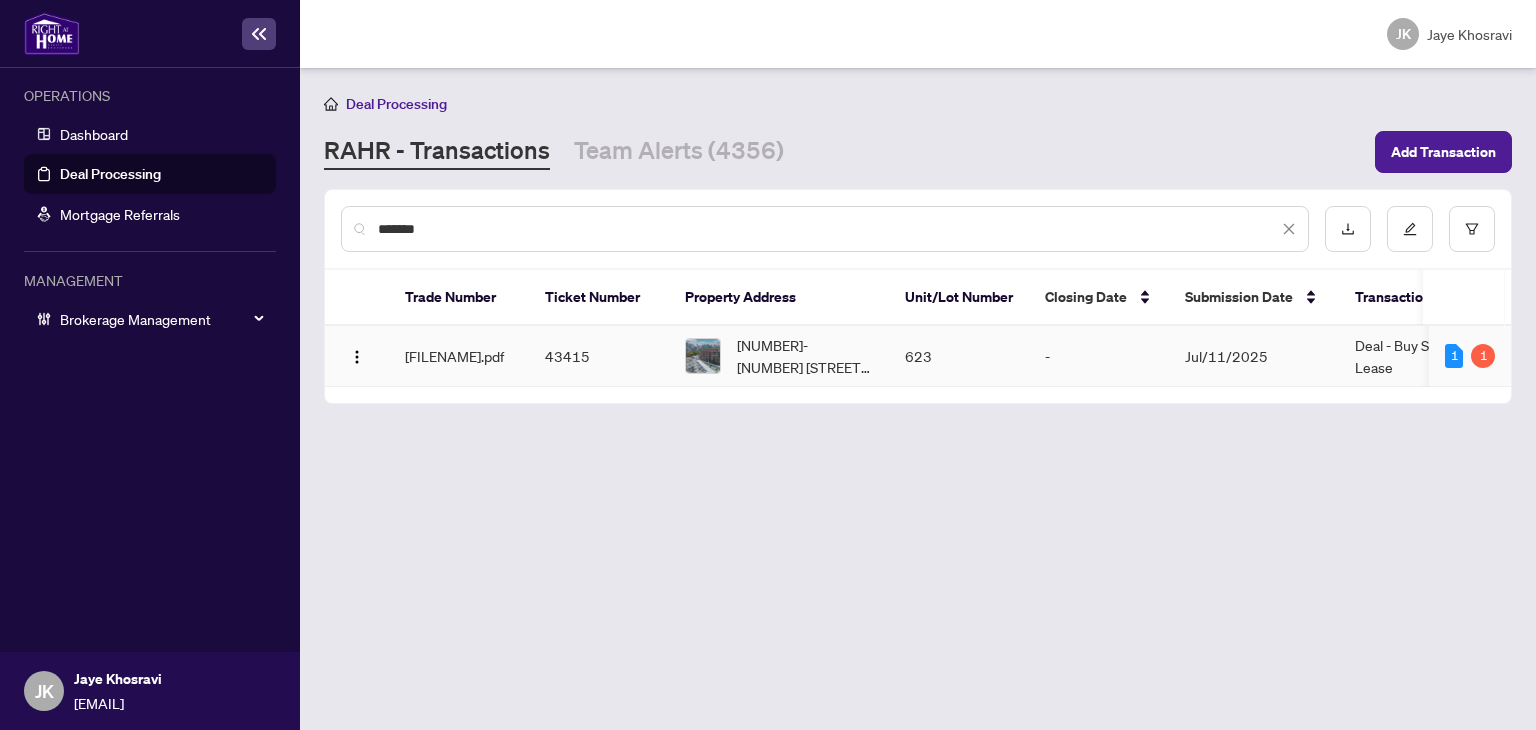 click on "623" at bounding box center [959, 356] 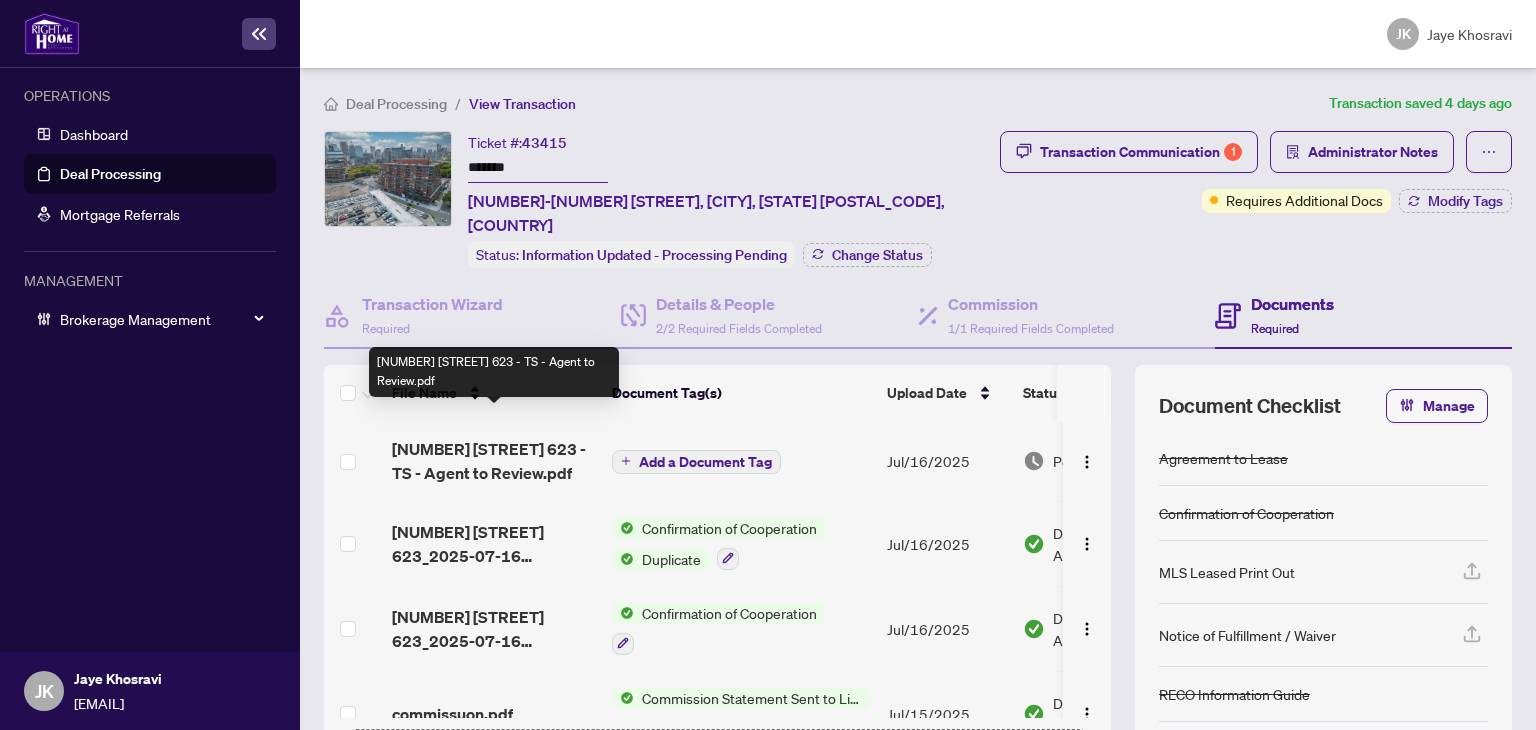 drag, startPoint x: 497, startPoint y: 437, endPoint x: 36, endPoint y: 381, distance: 464.38885 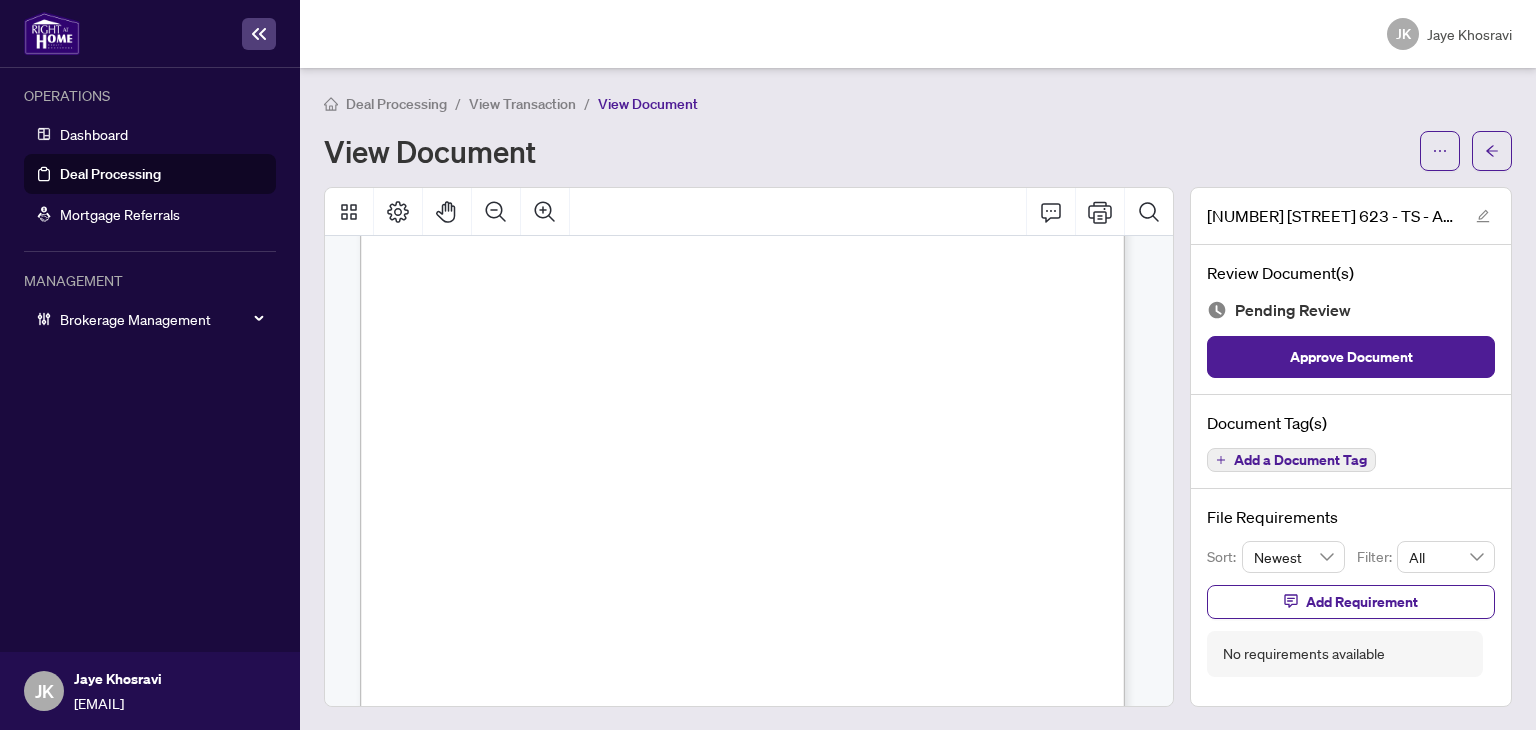 scroll, scrollTop: 500, scrollLeft: 0, axis: vertical 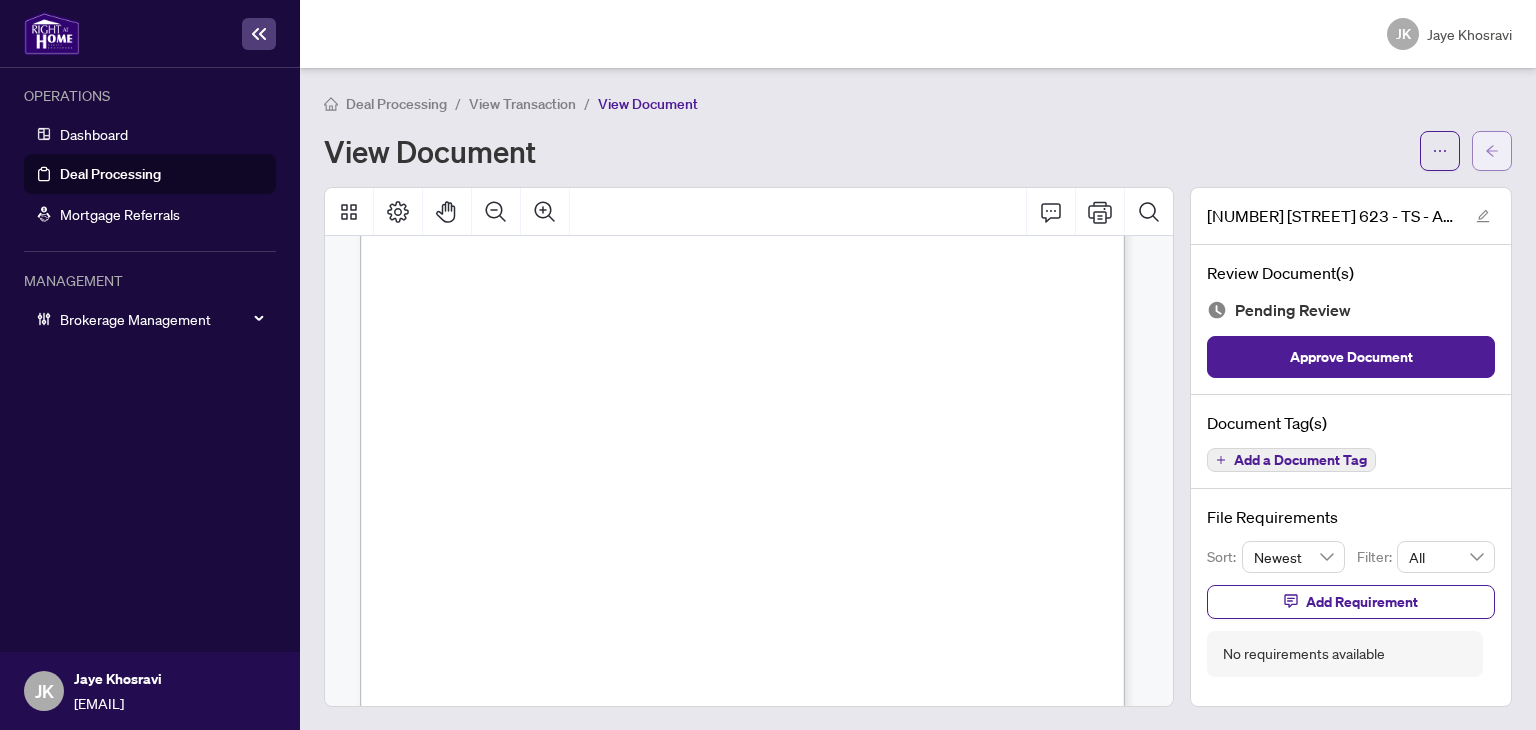 click at bounding box center [1492, 151] 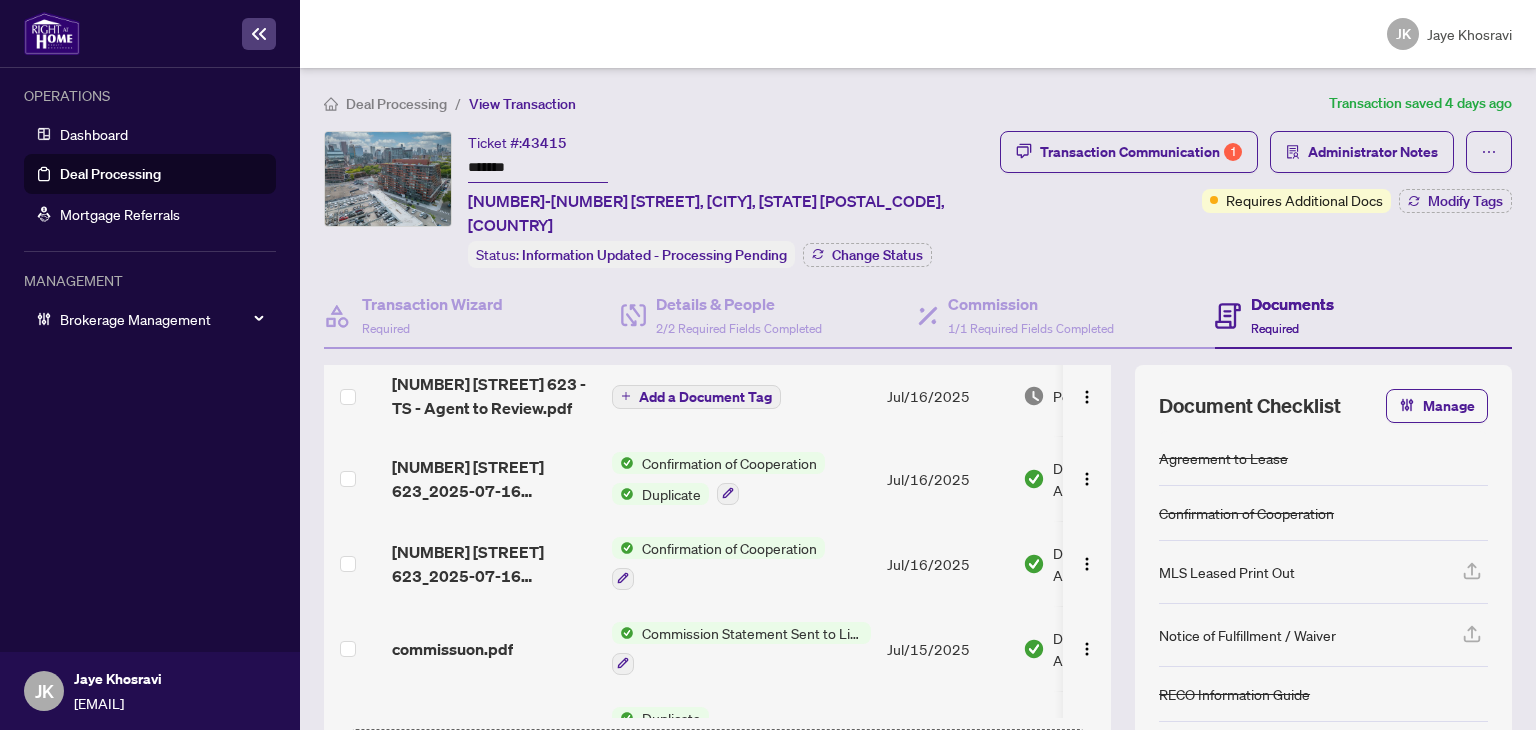 scroll, scrollTop: 100, scrollLeft: 0, axis: vertical 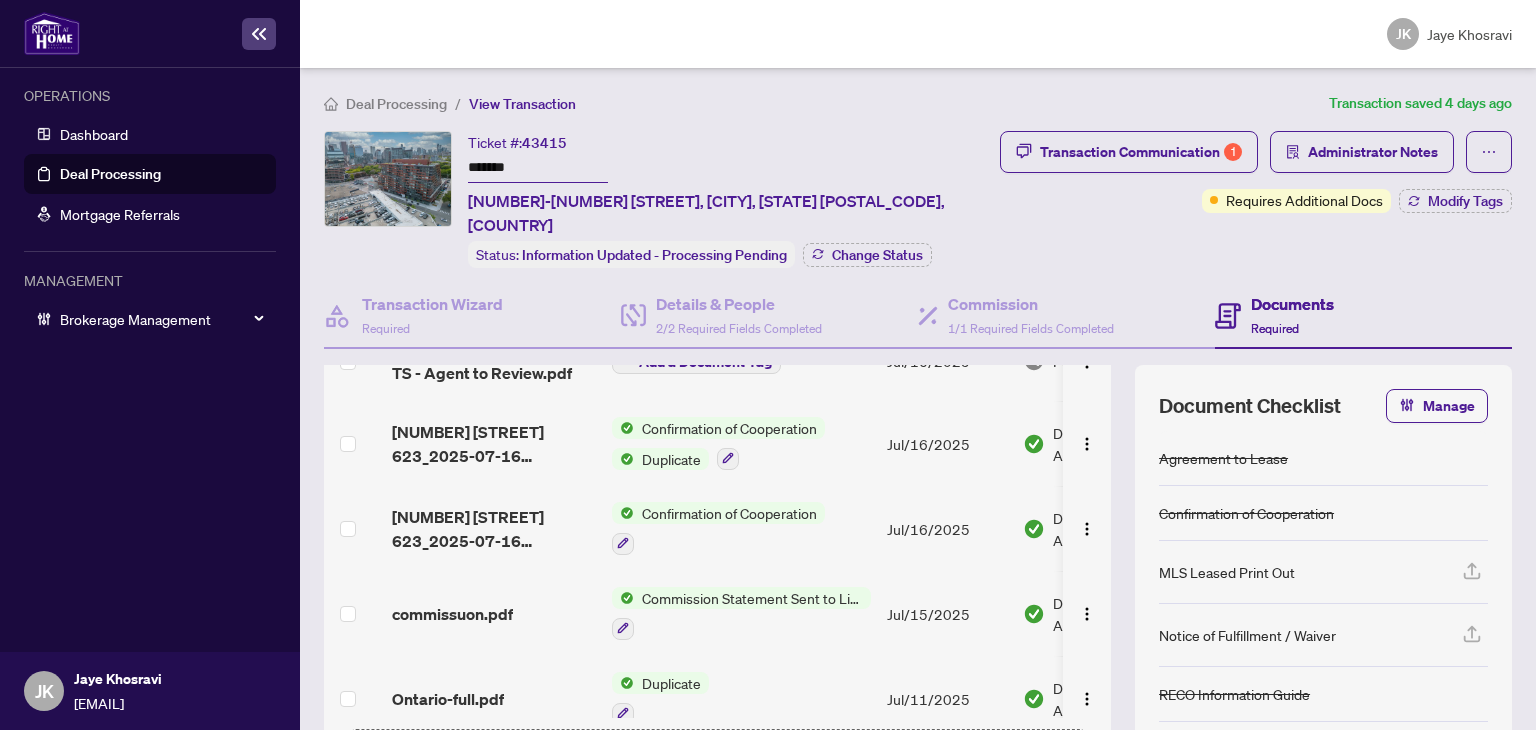 click on "Commission Statement Sent to Listing Brokerage" at bounding box center [752, 598] 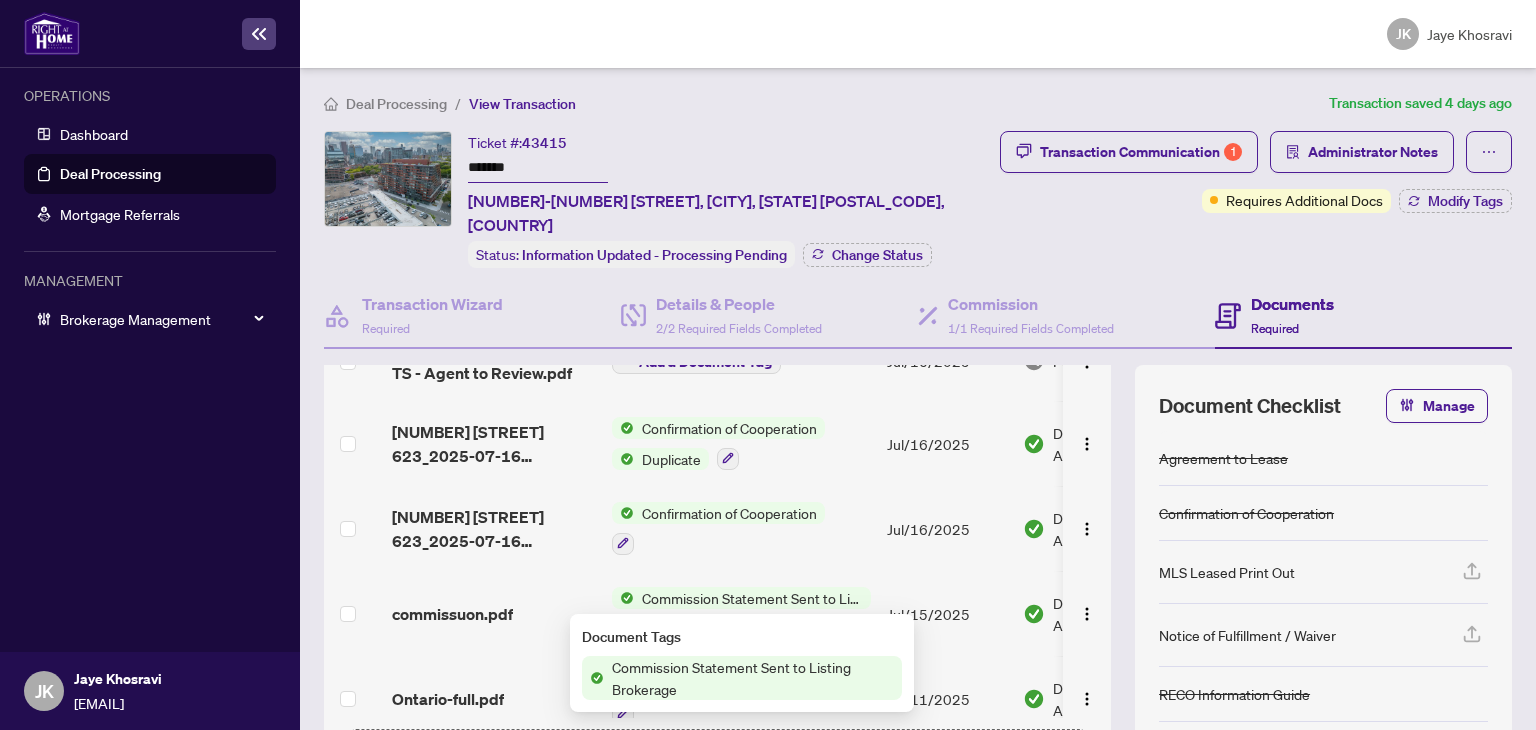 click on "Commission Statement Sent to Listing Brokerage" at bounding box center [753, 678] 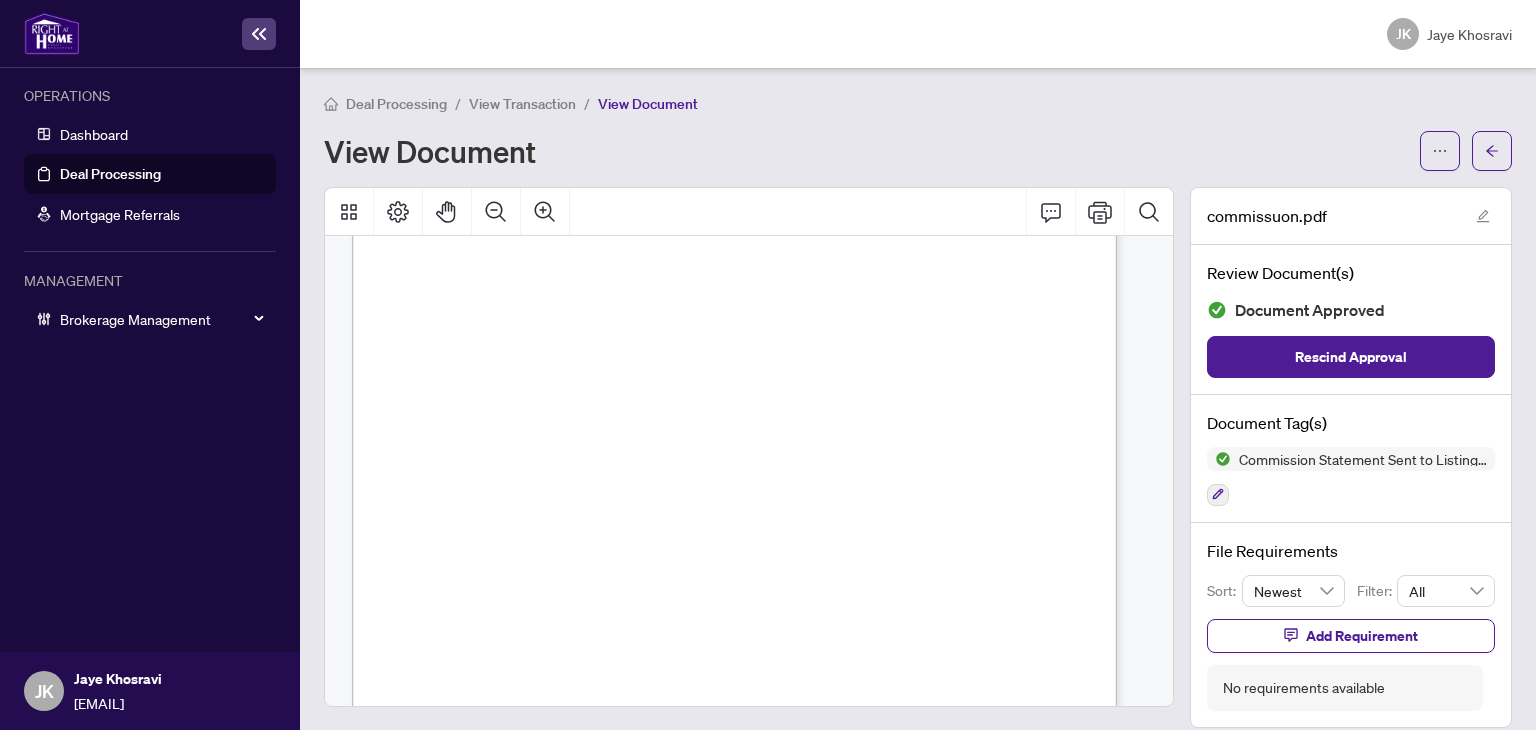 scroll, scrollTop: 400, scrollLeft: 0, axis: vertical 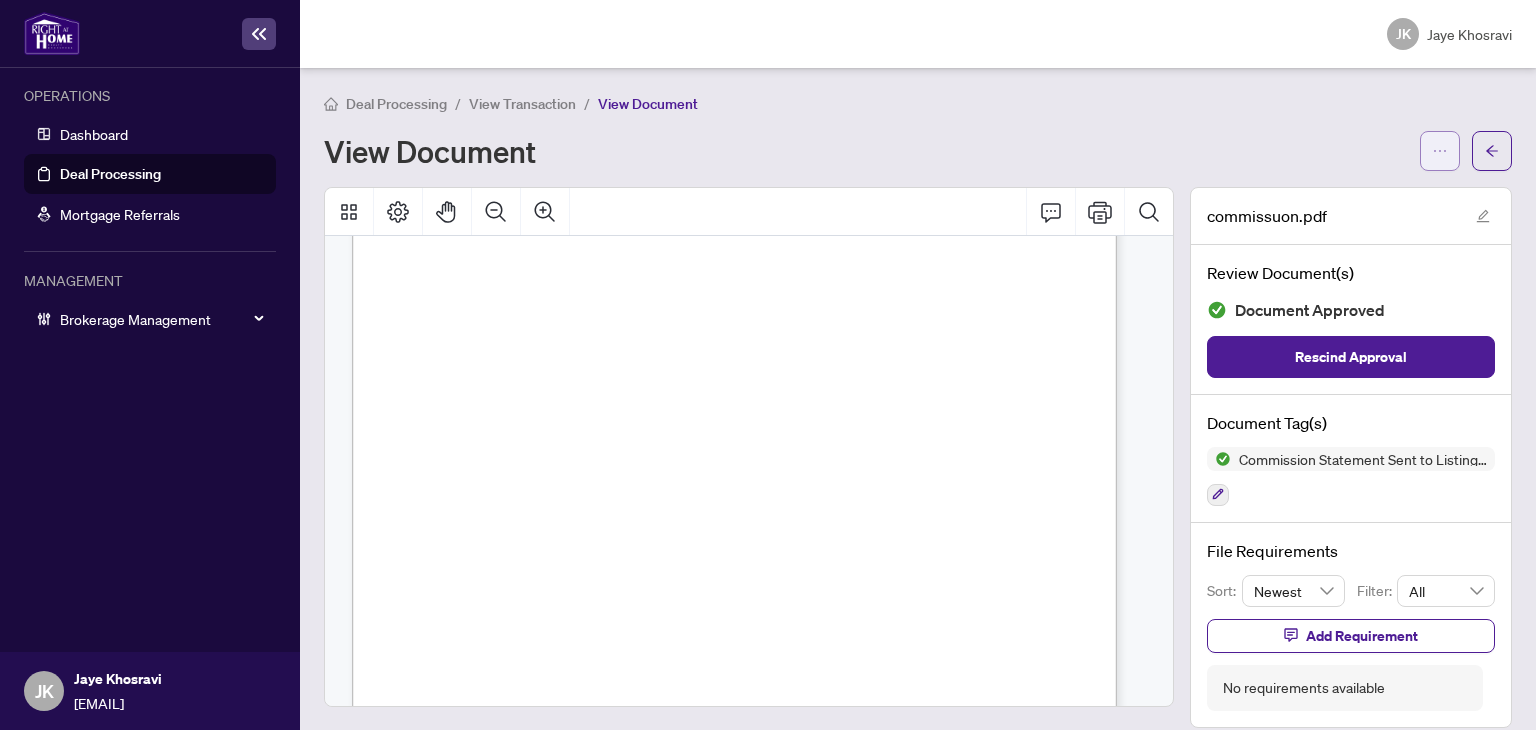 click 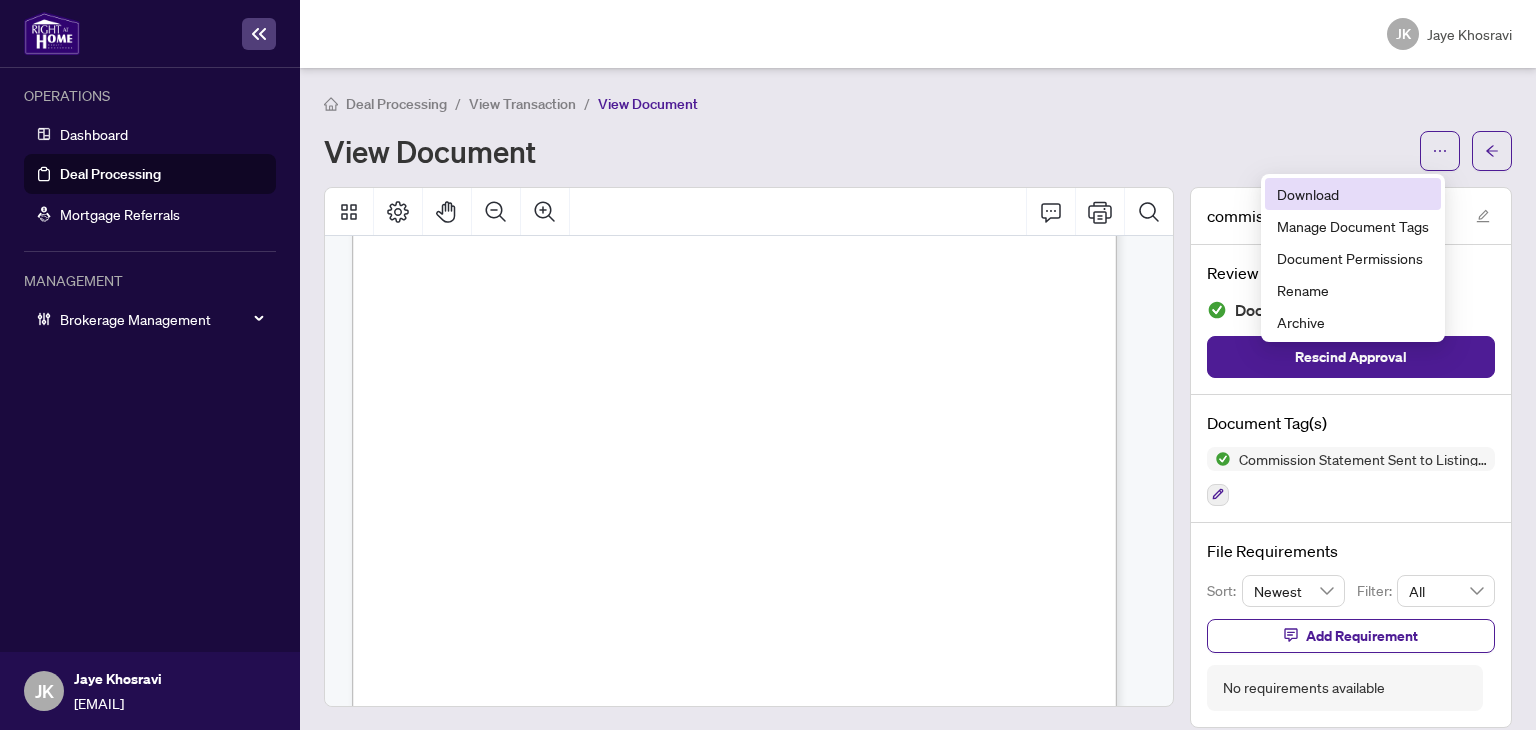 click on "Download" at bounding box center [1353, 194] 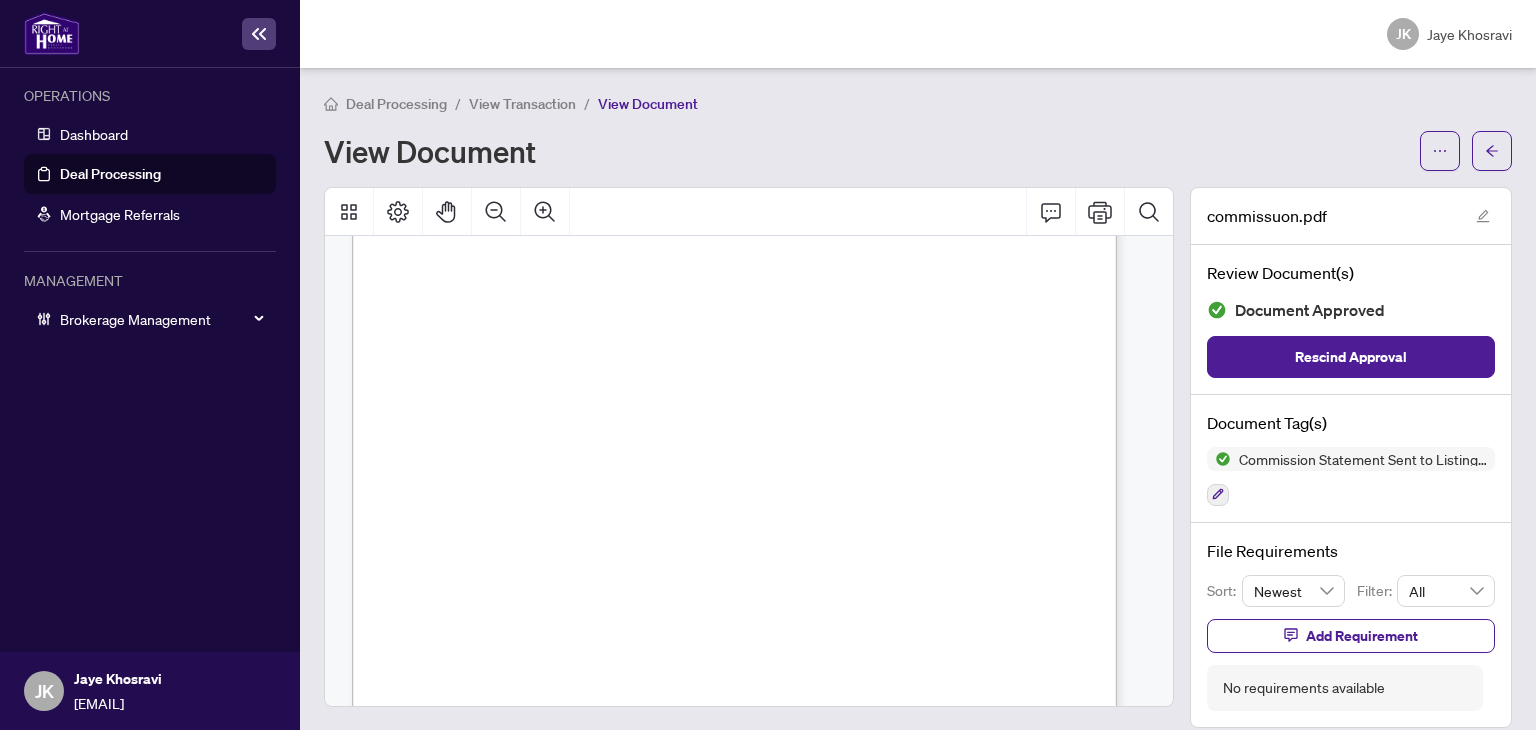 scroll, scrollTop: 0, scrollLeft: 0, axis: both 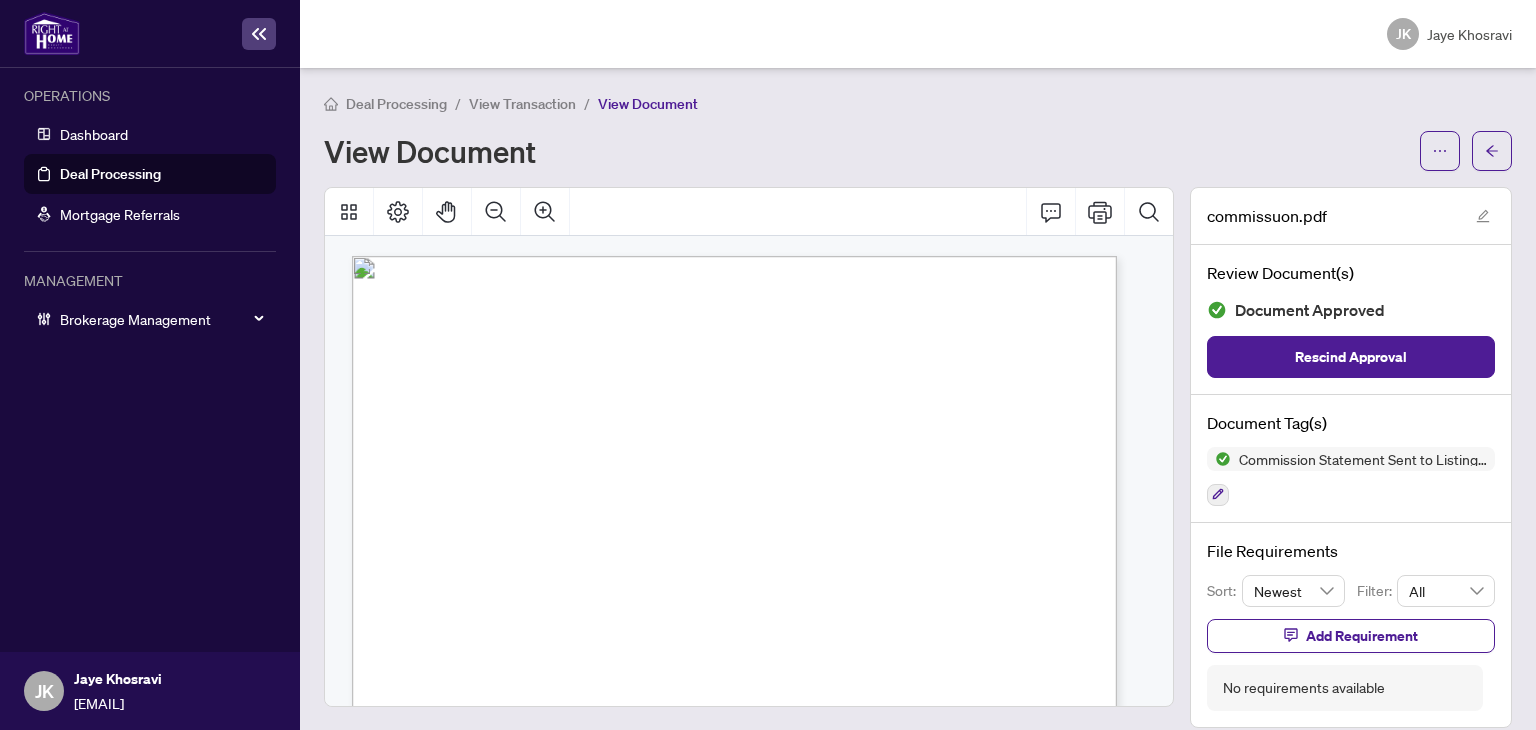 click at bounding box center [830, 875] 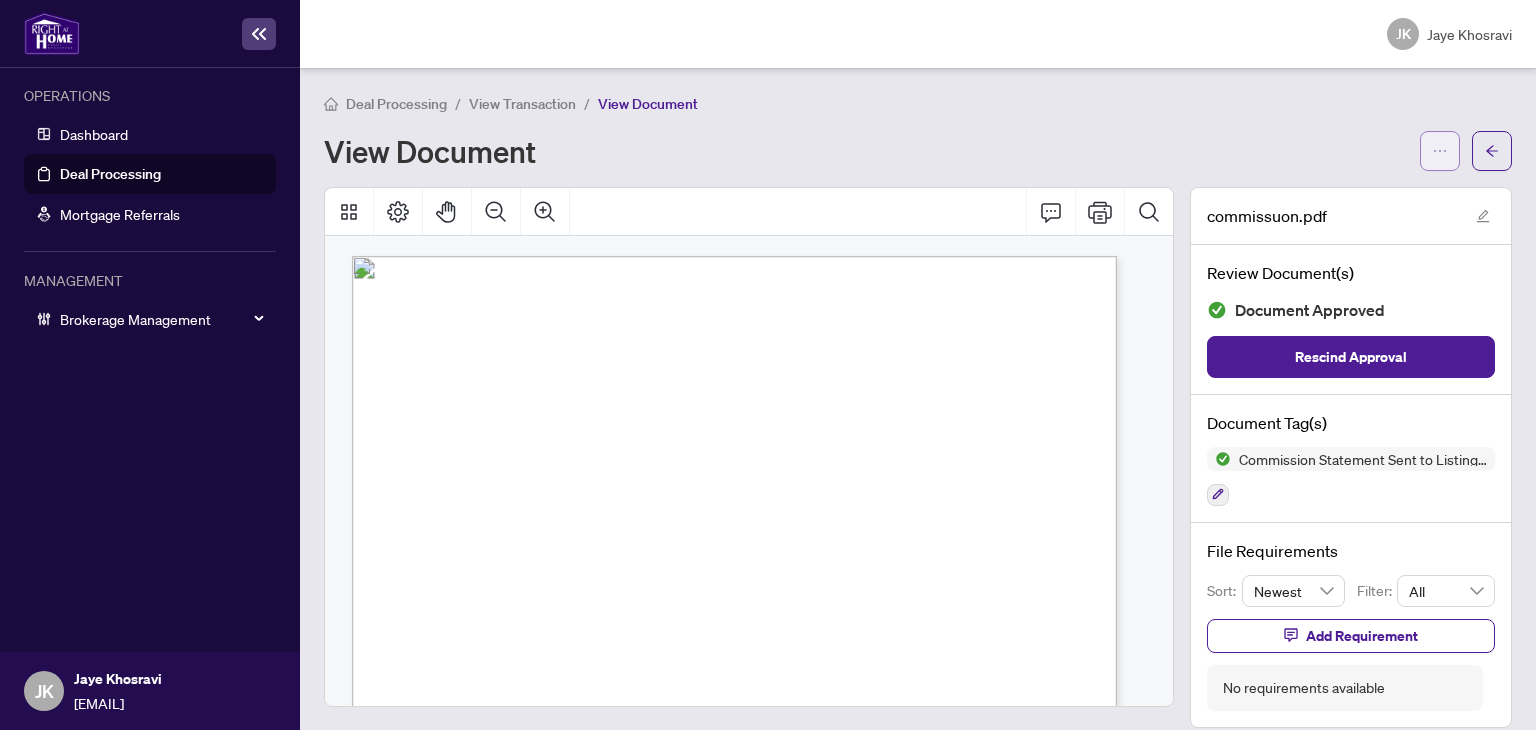 click at bounding box center [1440, 151] 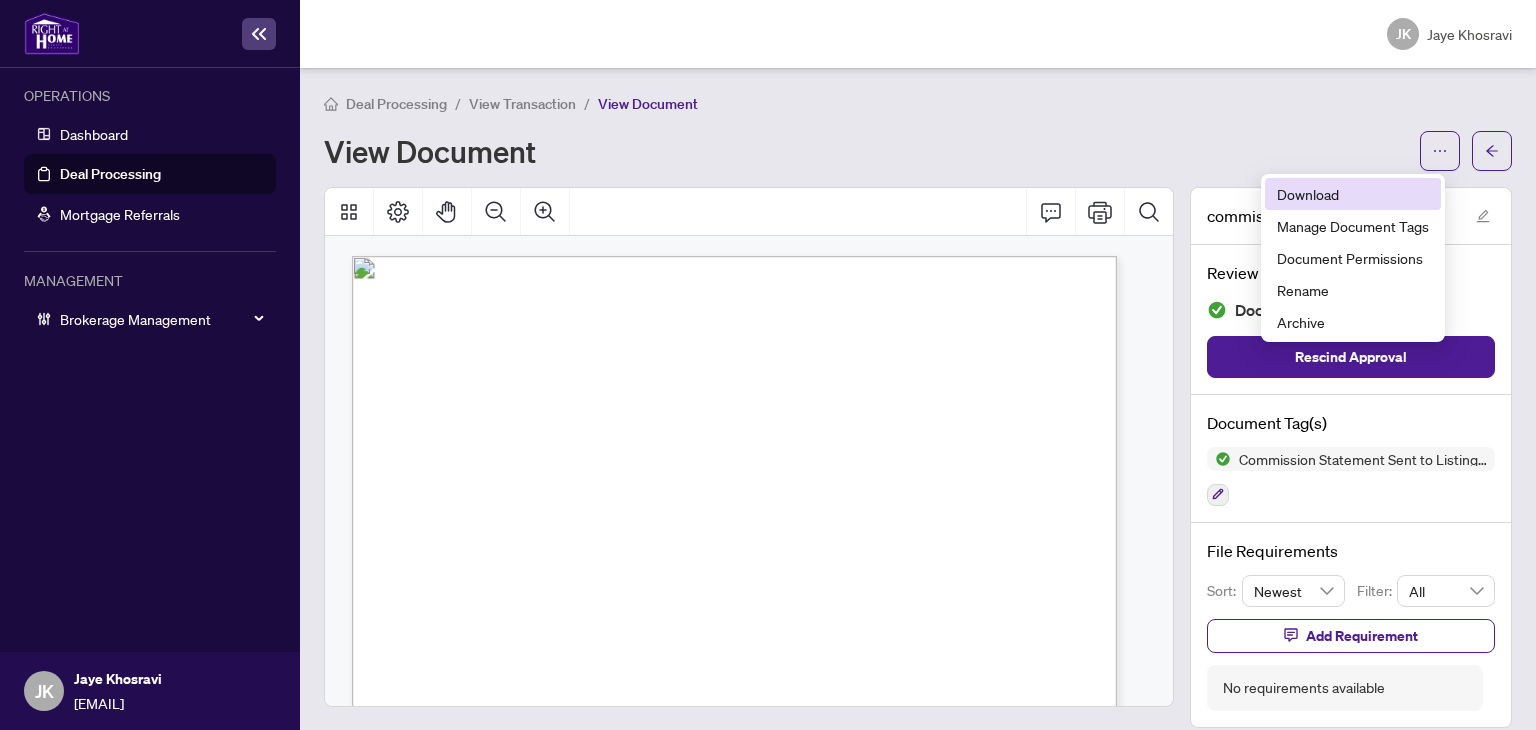 click on "Download" at bounding box center [1353, 194] 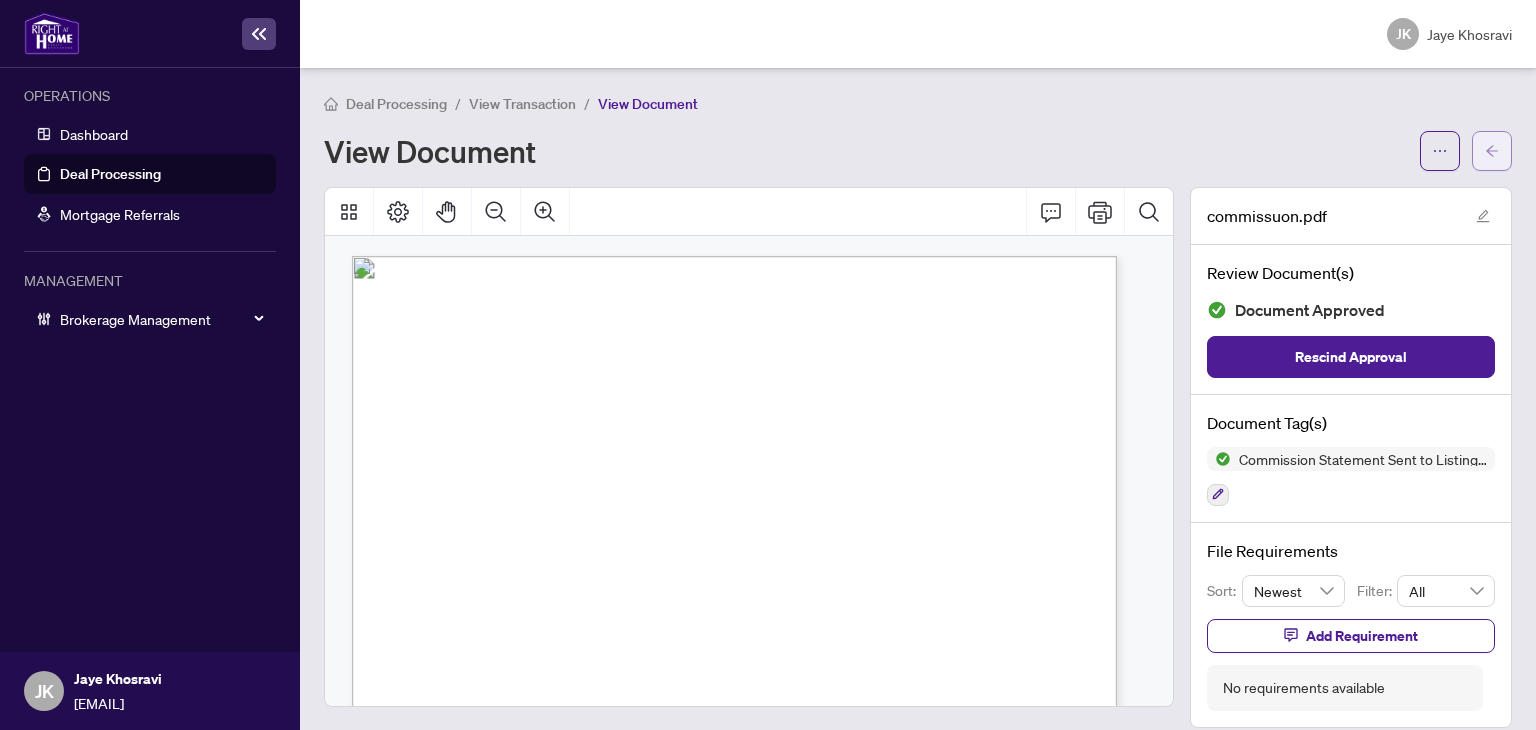 click at bounding box center [1492, 151] 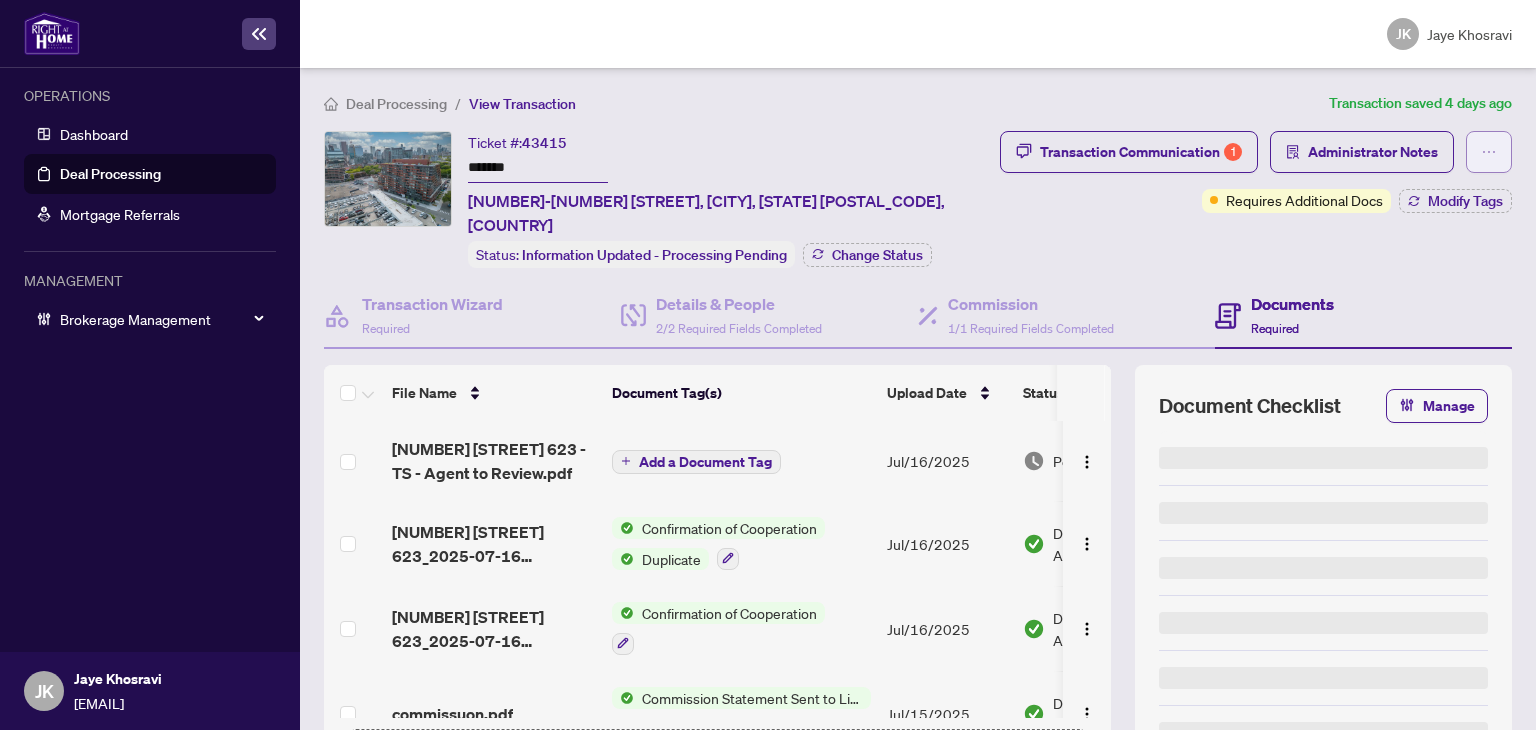 type on "*******" 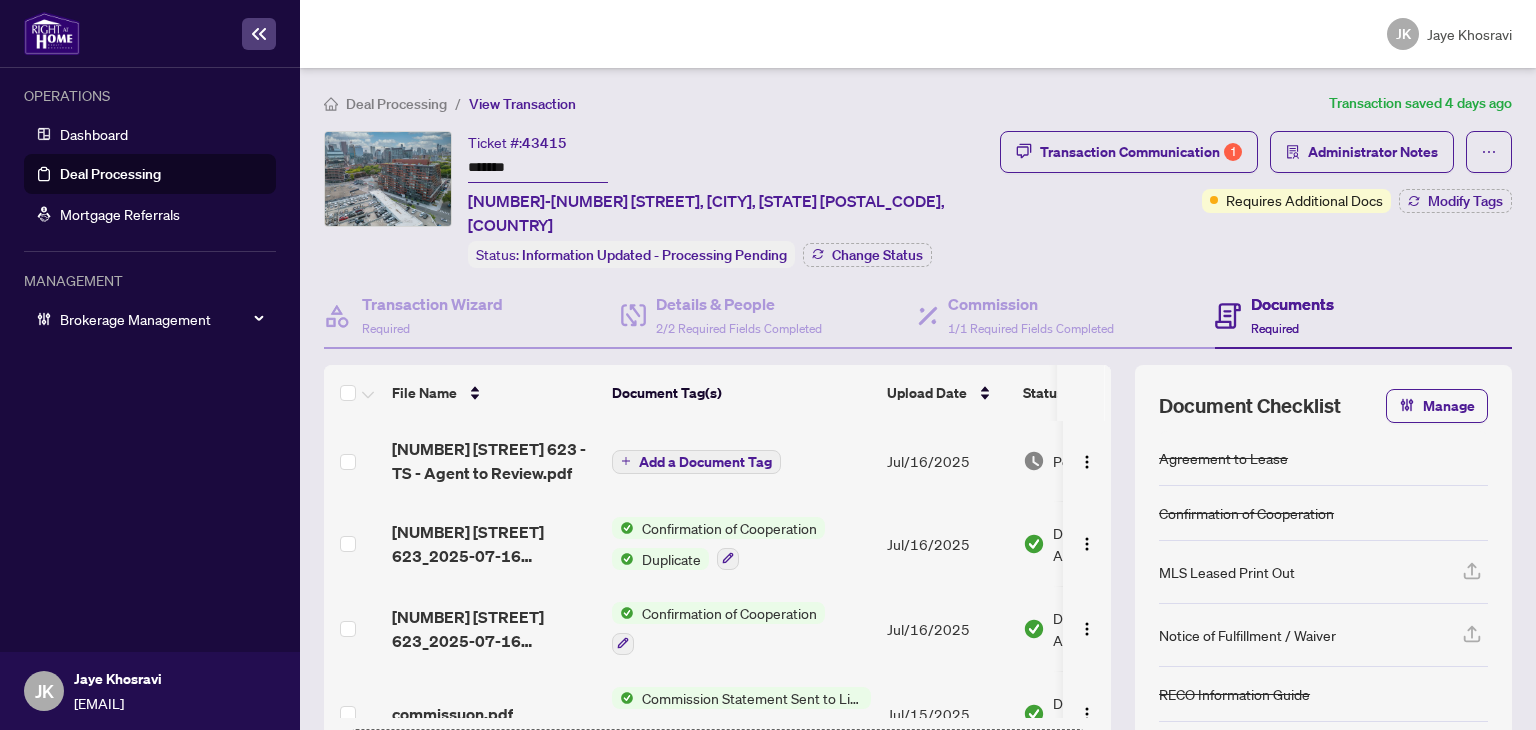 drag, startPoint x: 1429, startPoint y: 303, endPoint x: 1383, endPoint y: 303, distance: 46 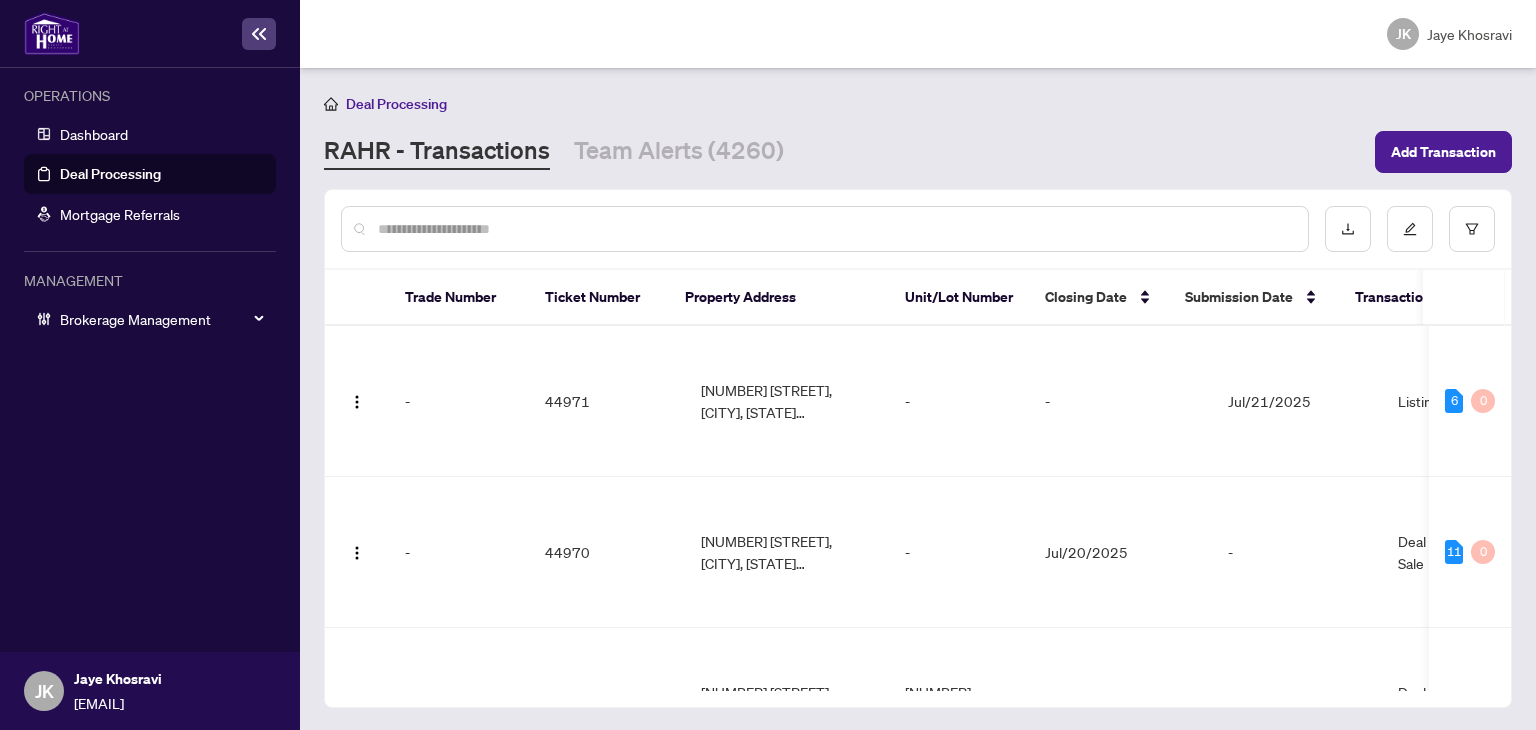 click at bounding box center (835, 229) 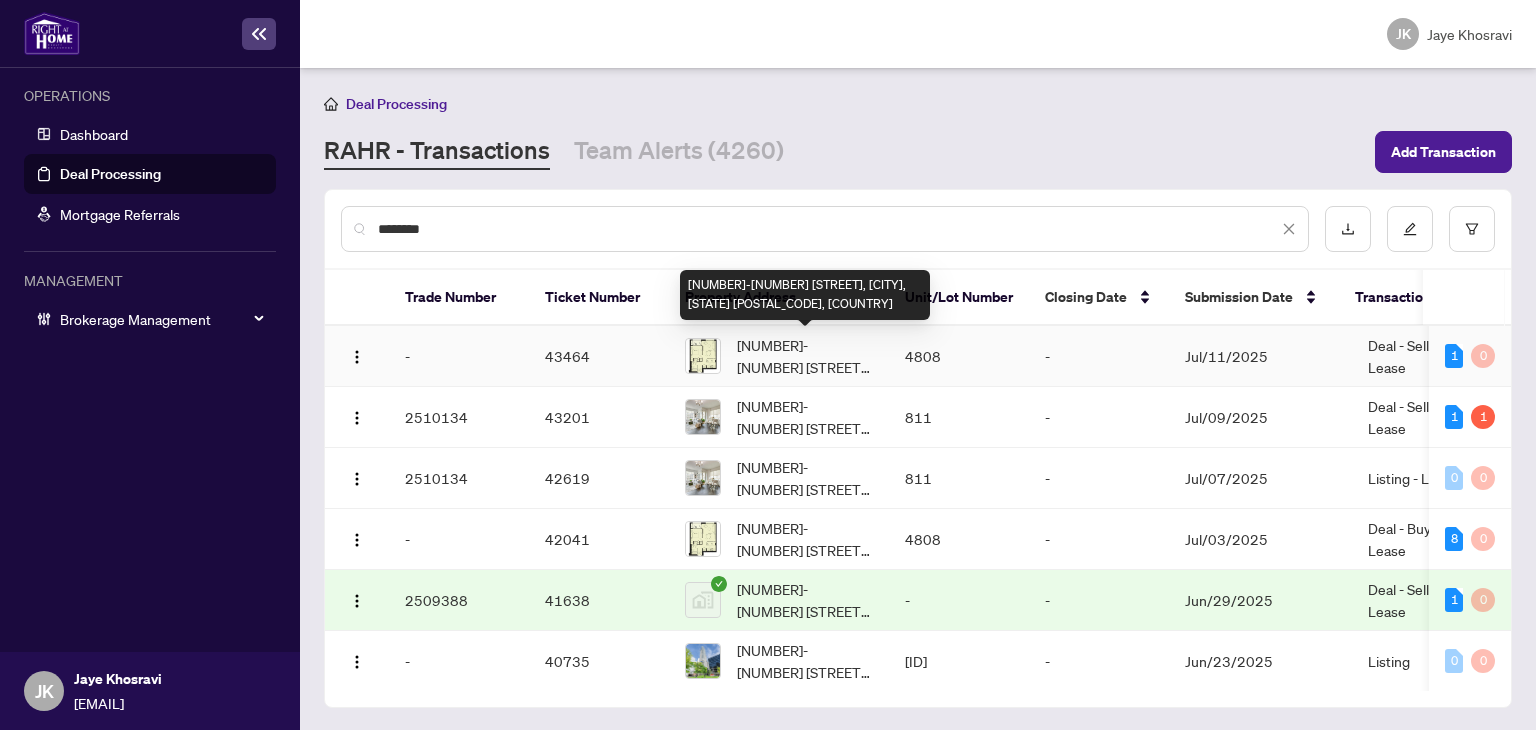 type on "********" 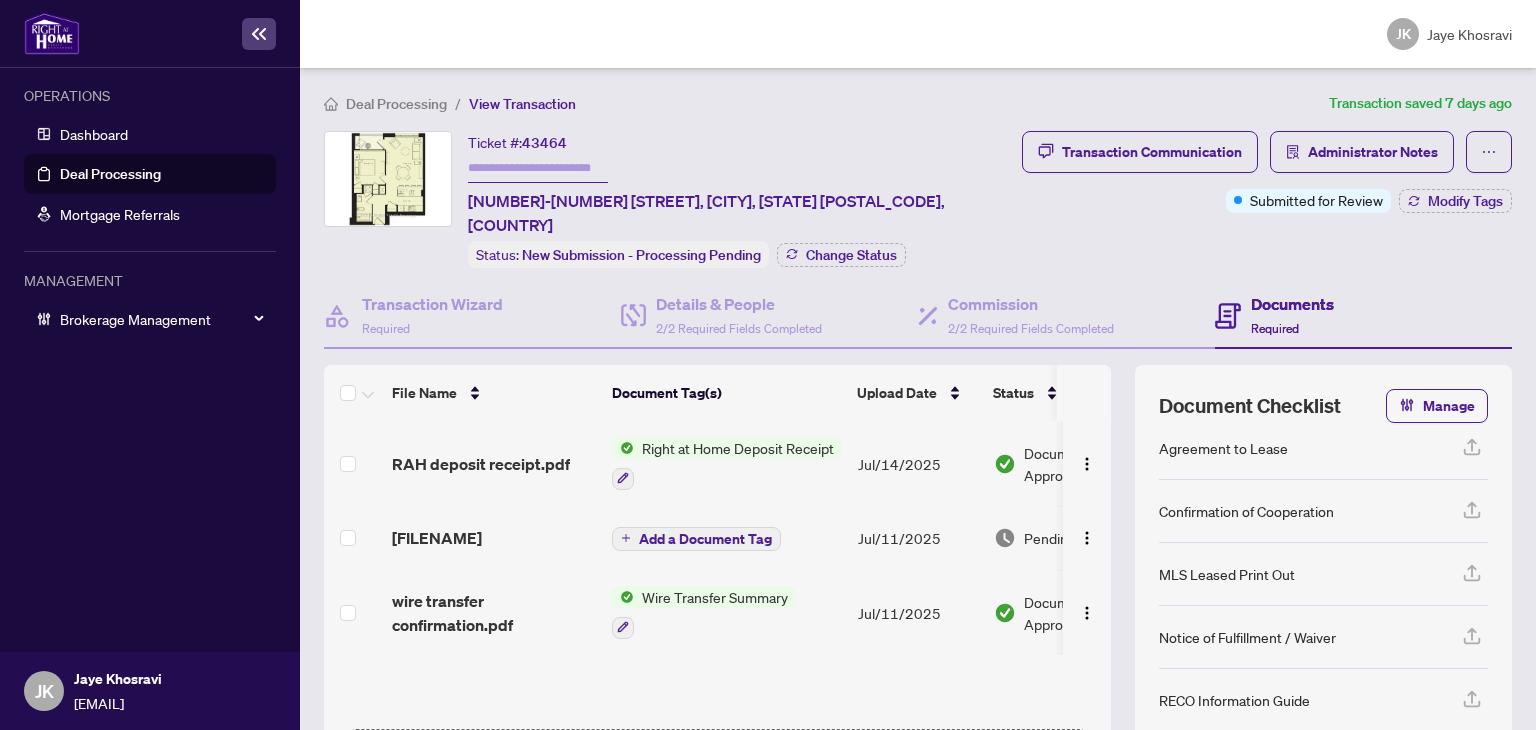 scroll, scrollTop: 20, scrollLeft: 0, axis: vertical 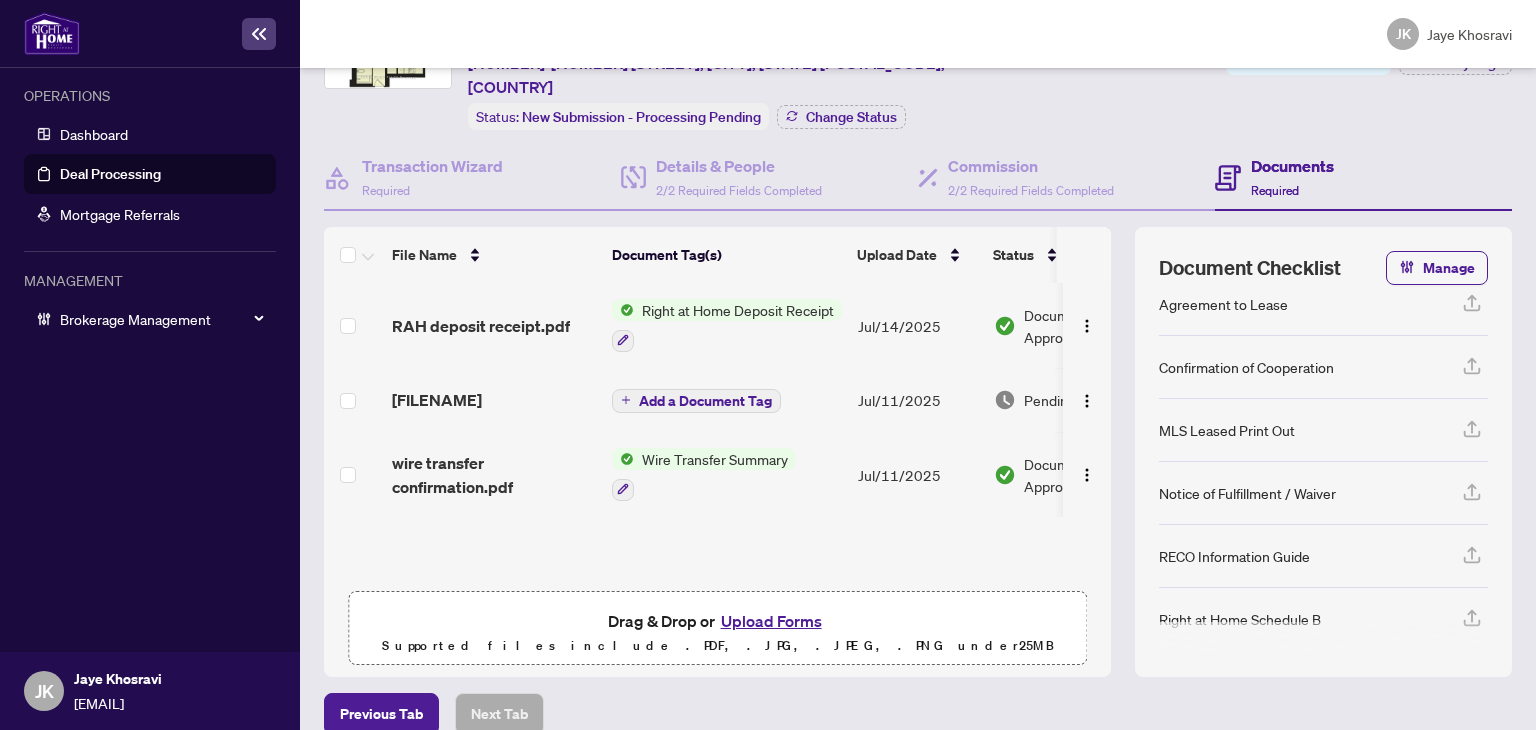 click on "Upload Forms" at bounding box center (771, 621) 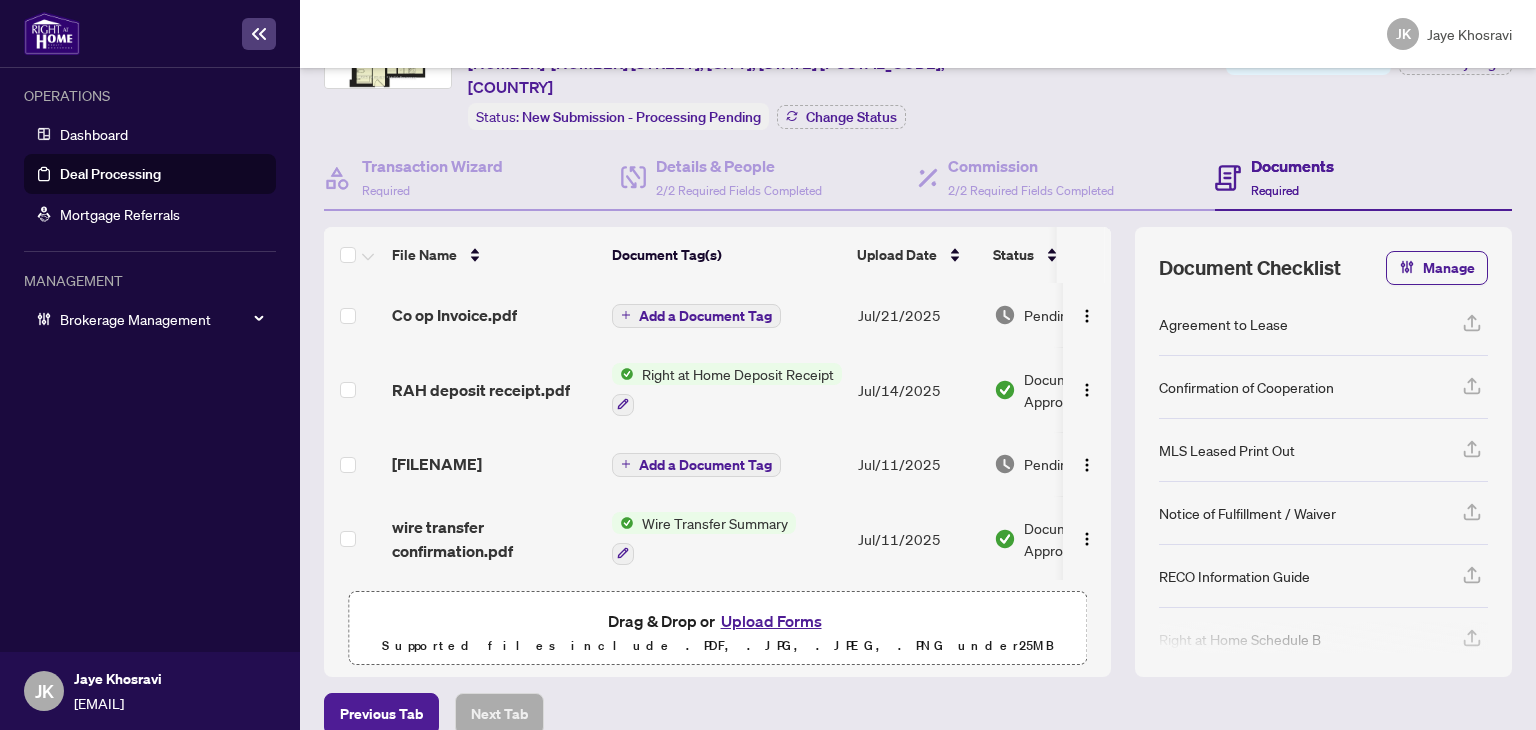 click on "Deal Processing" at bounding box center [110, 174] 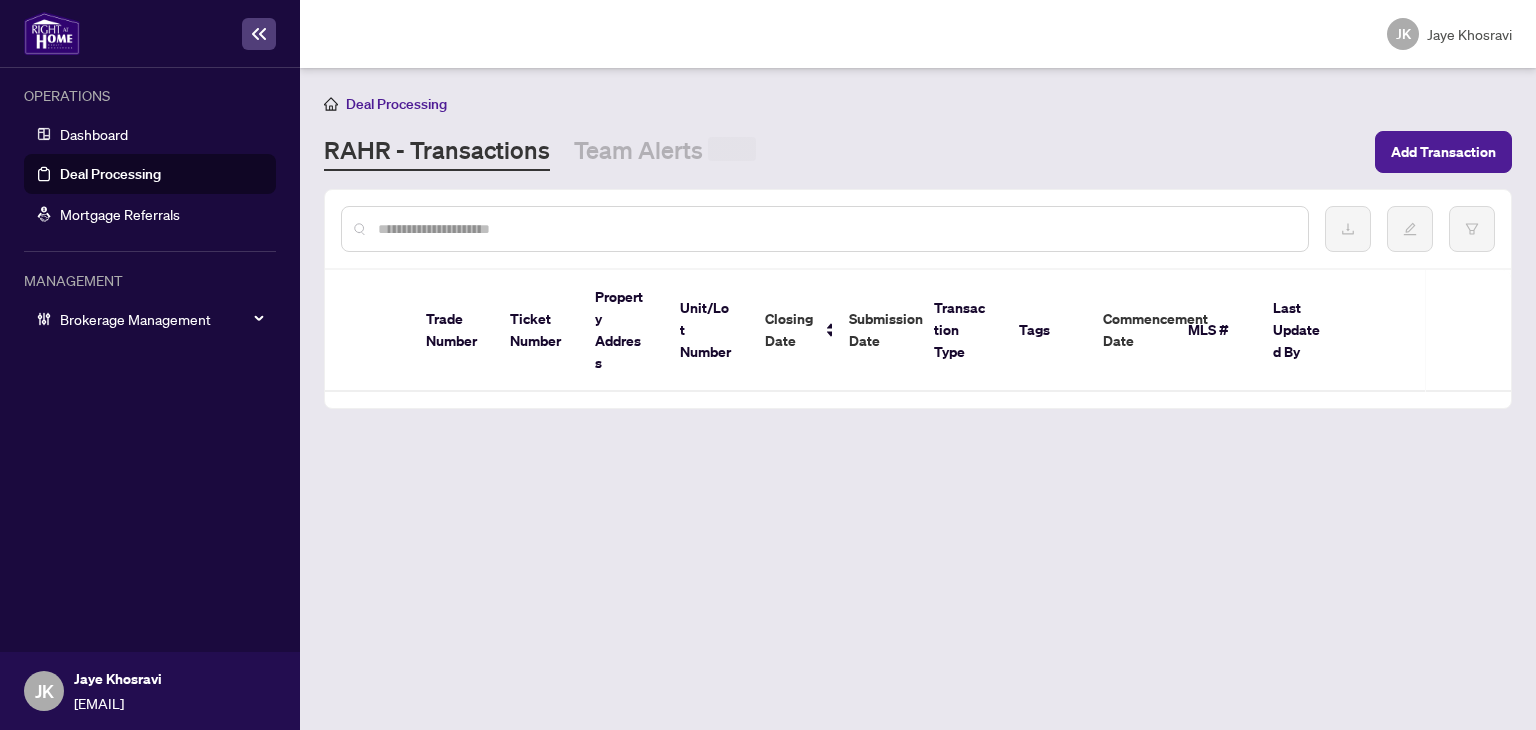scroll, scrollTop: 0, scrollLeft: 0, axis: both 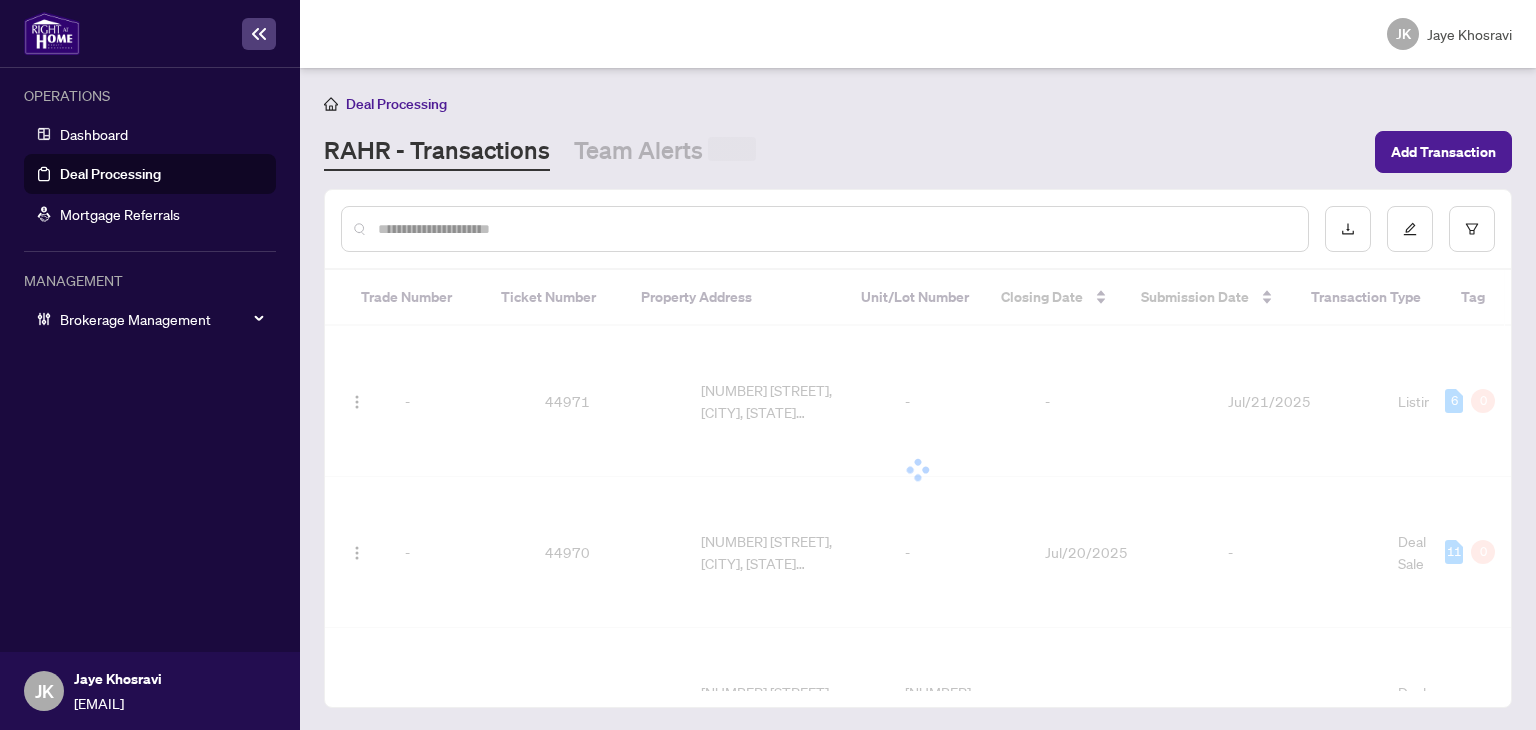 click at bounding box center [835, 229] 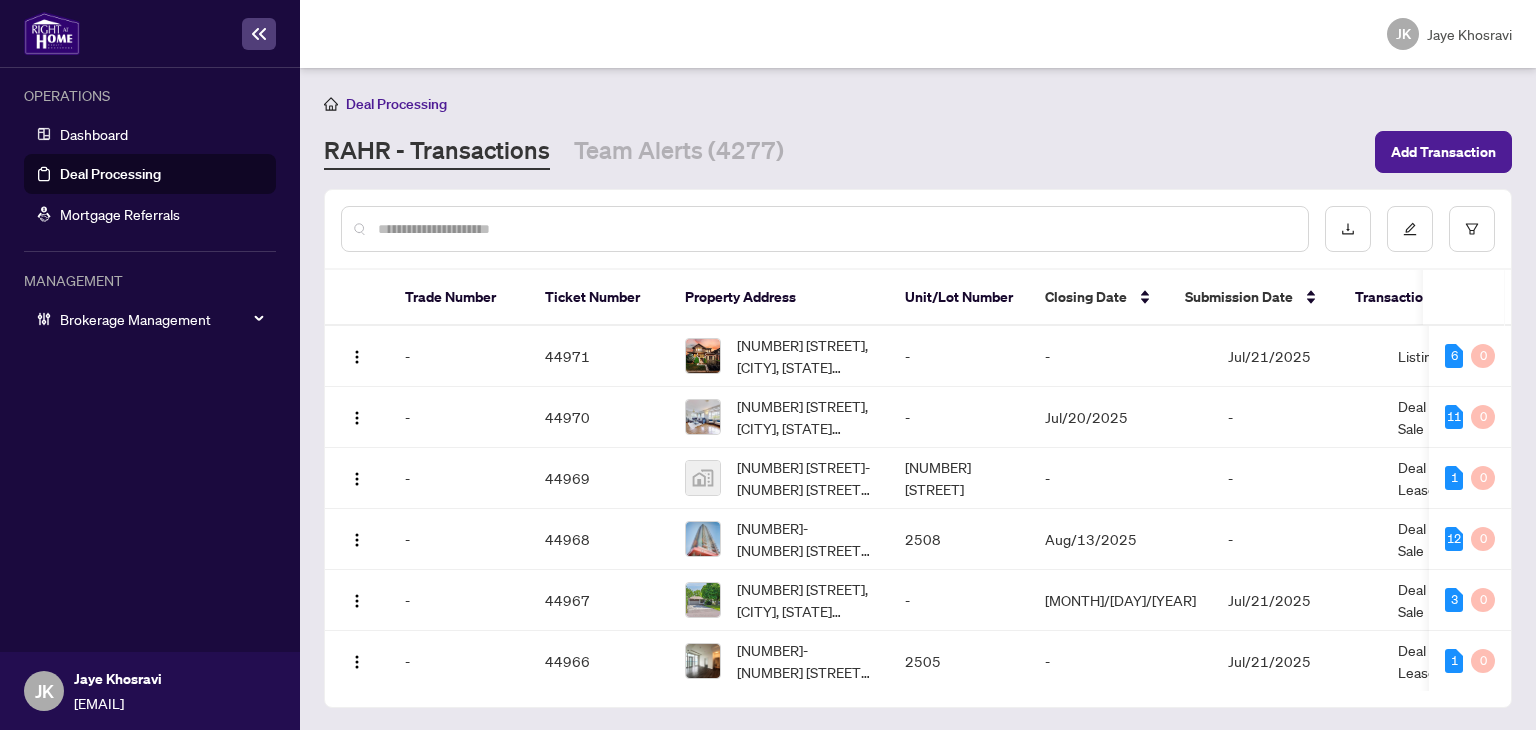click at bounding box center (835, 229) 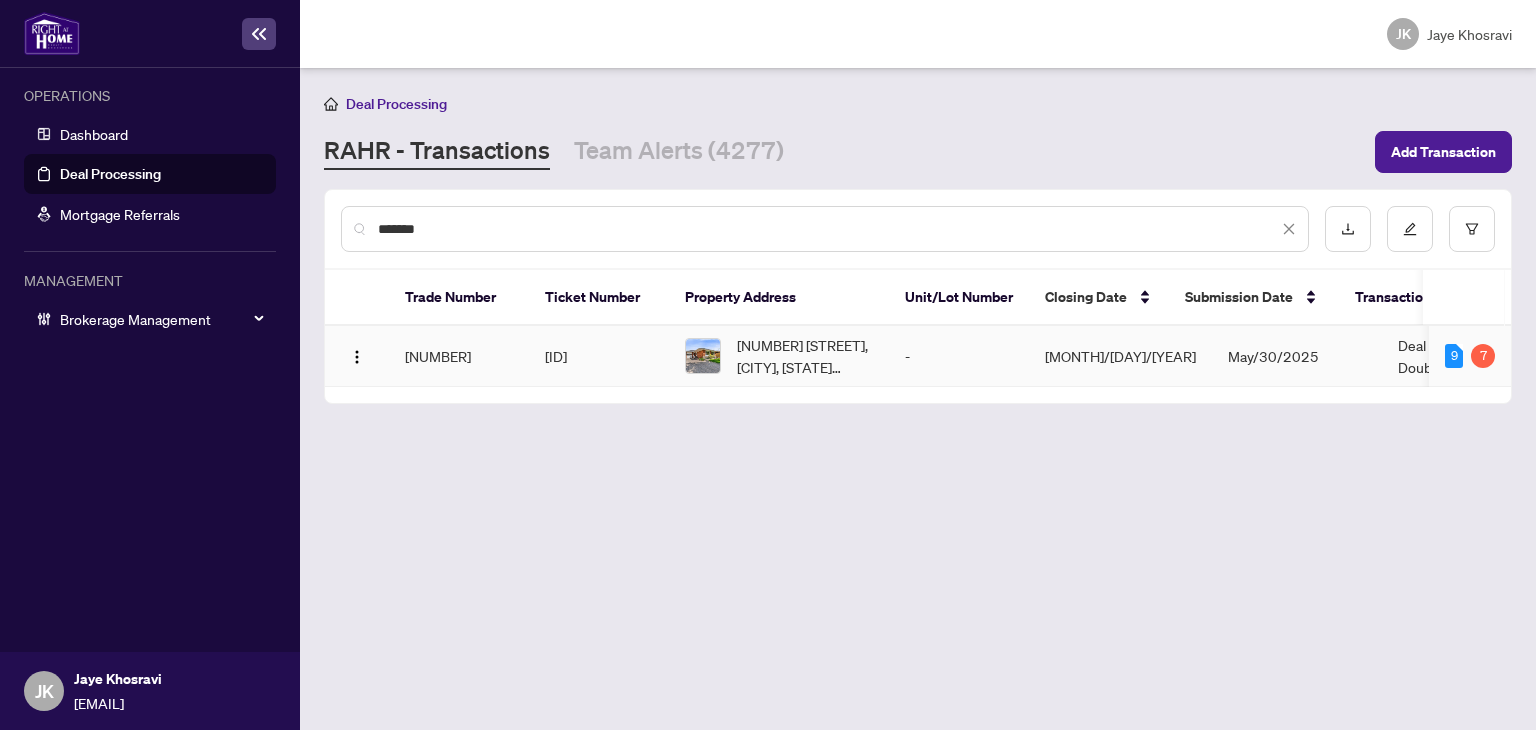 type on "*******" 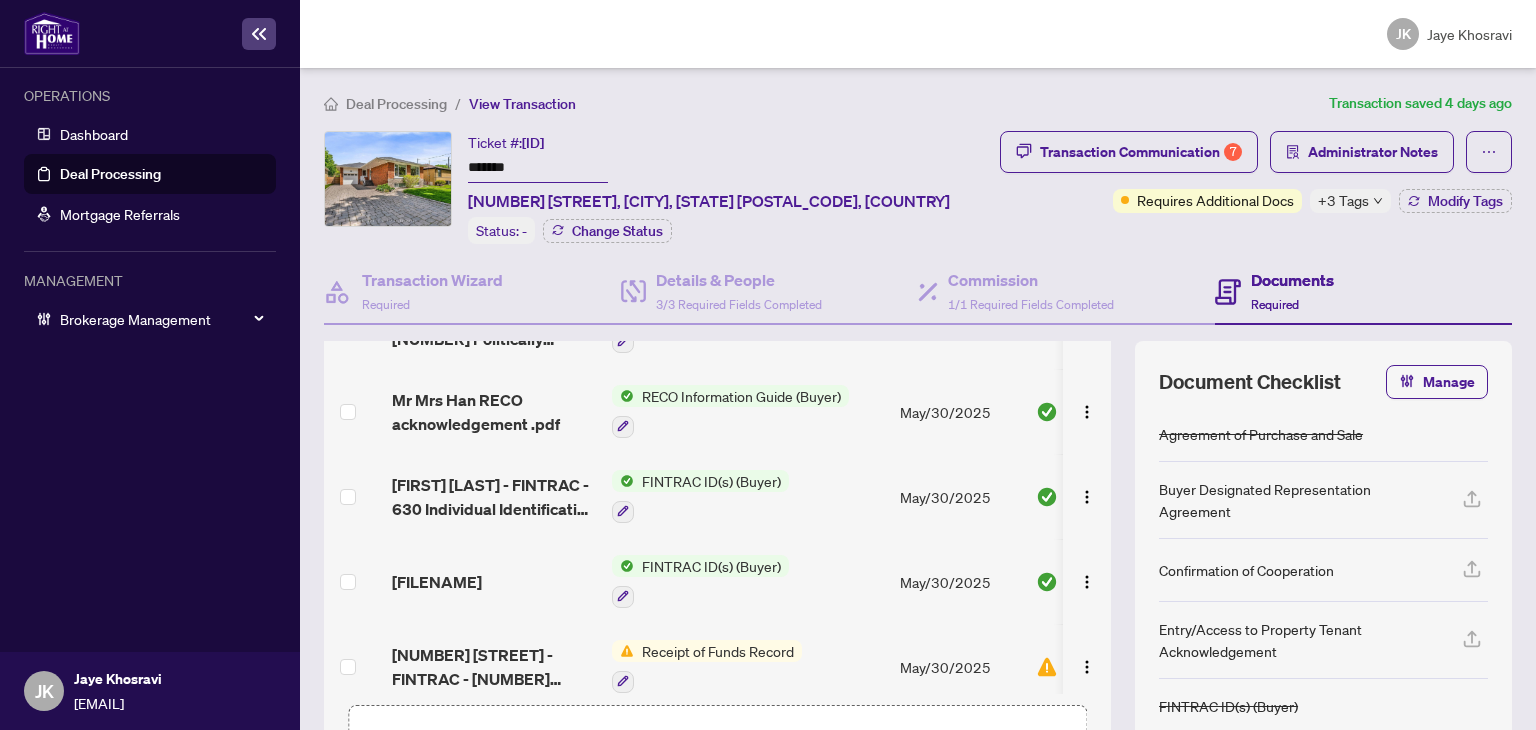 scroll, scrollTop: 1408, scrollLeft: 0, axis: vertical 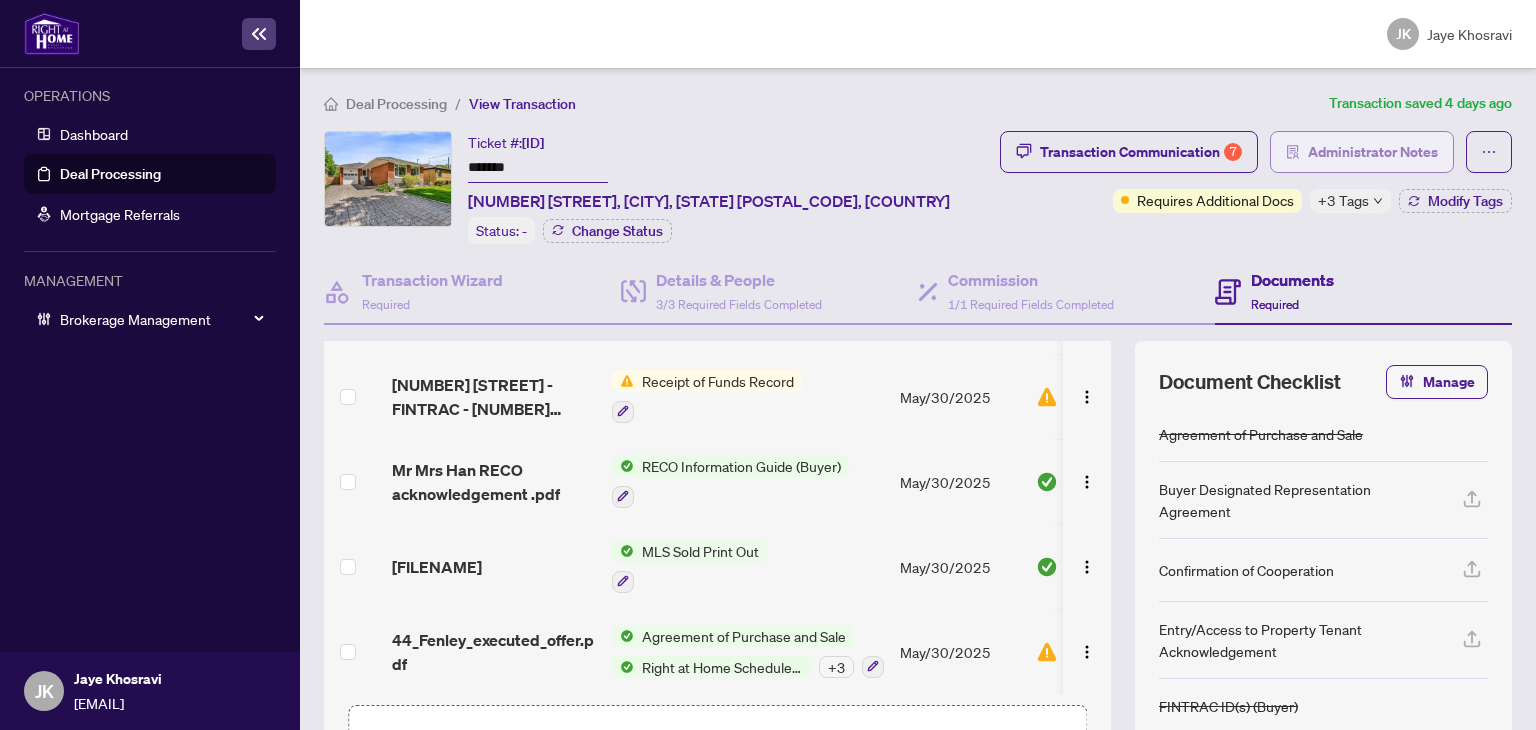 click on "Administrator Notes" at bounding box center [1373, 152] 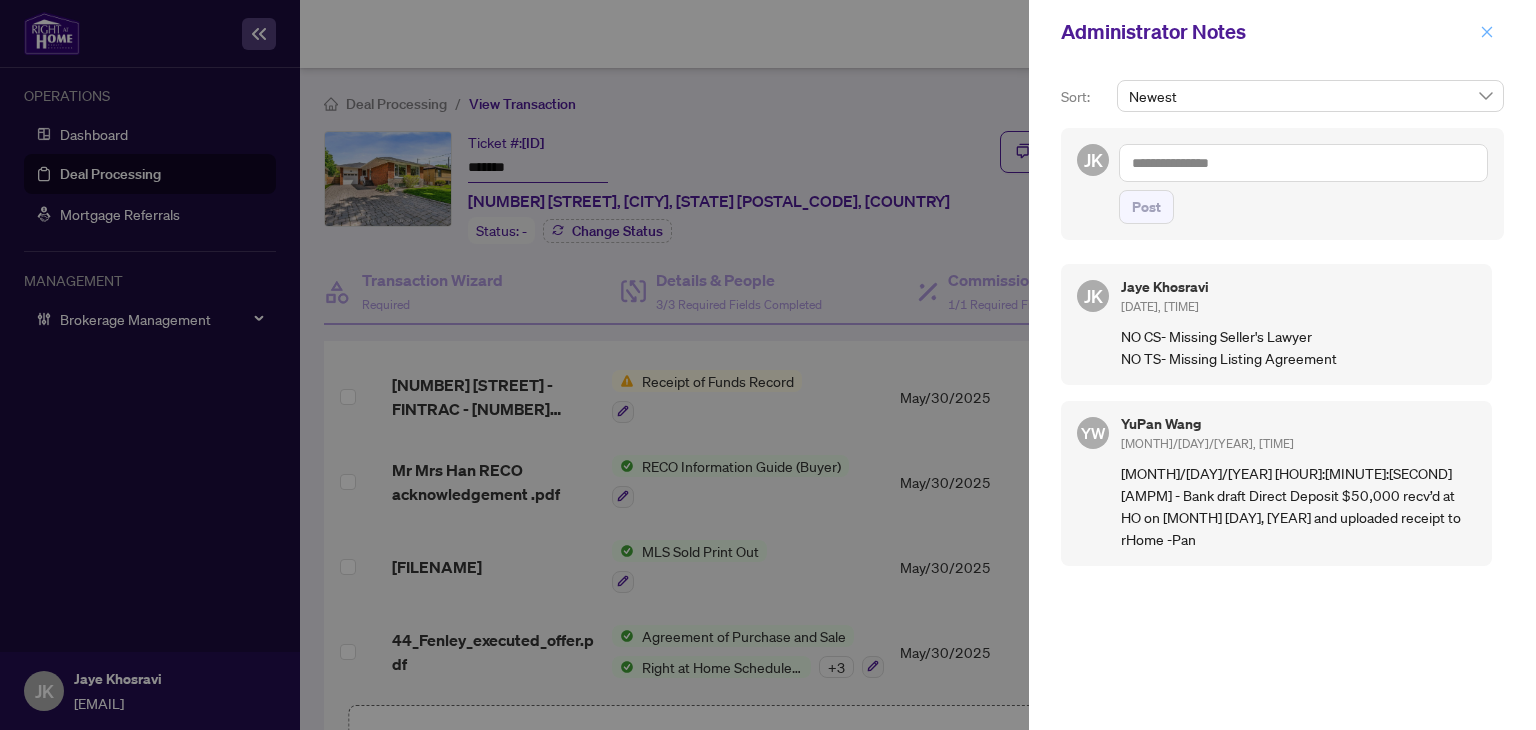 click 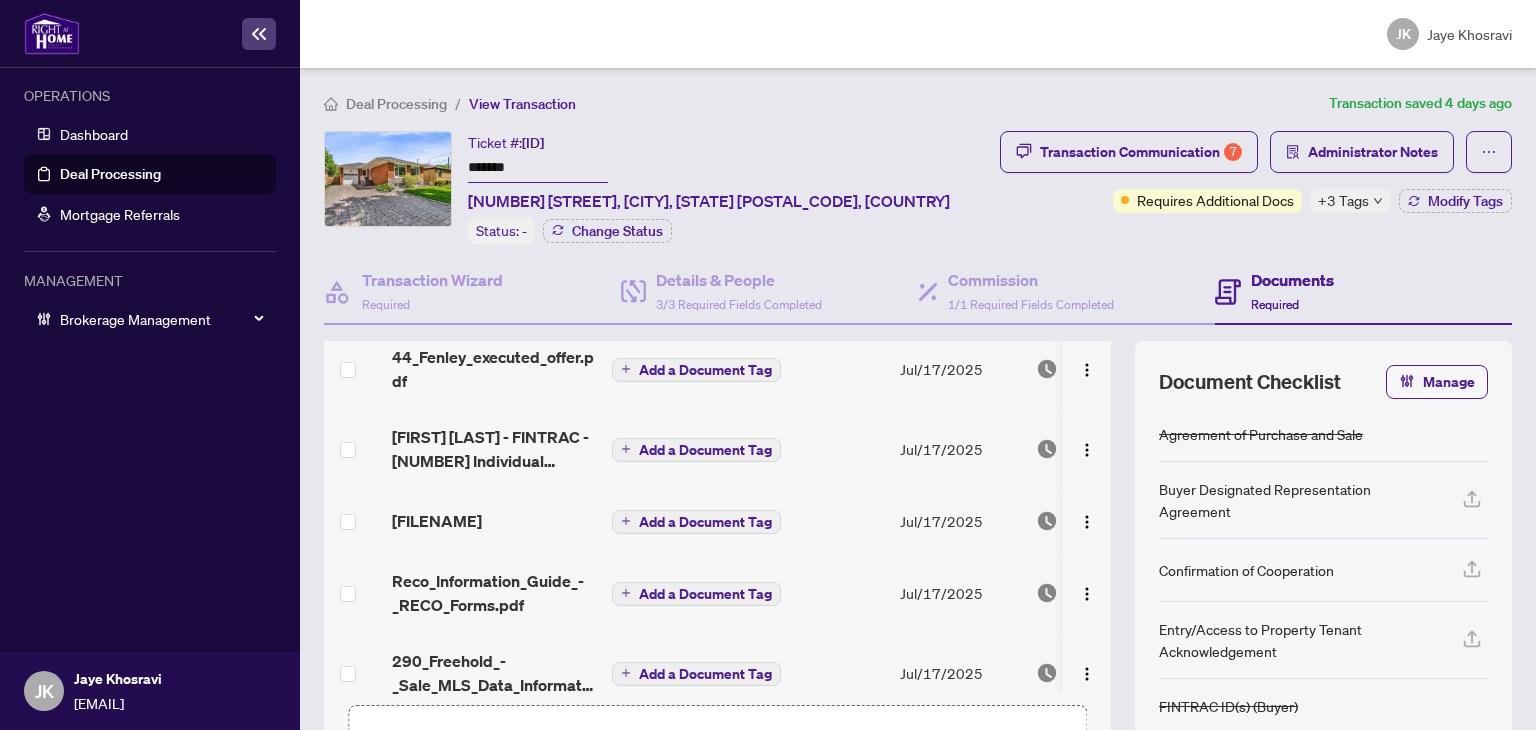 scroll, scrollTop: 0, scrollLeft: 0, axis: both 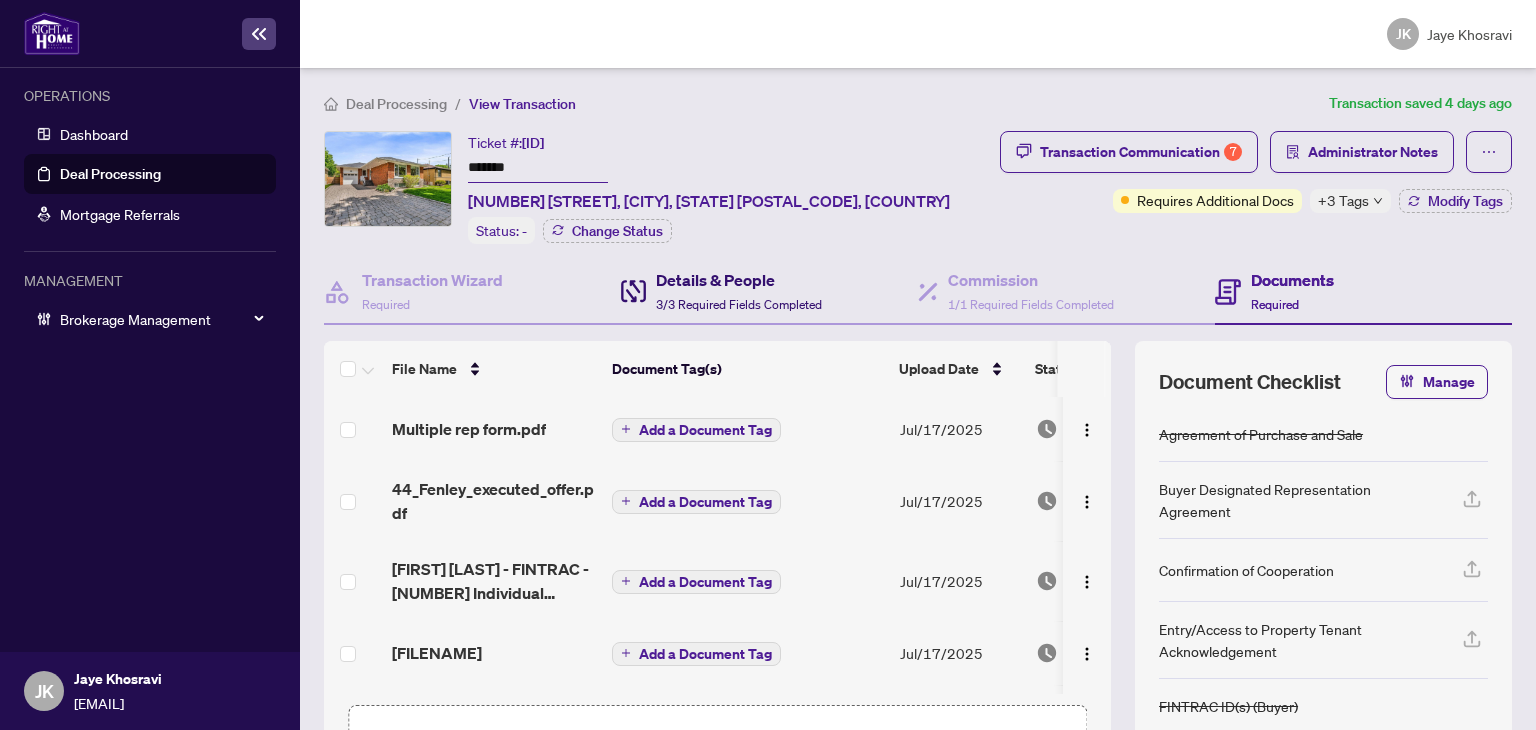 click on "3/3 Required Fields Completed" at bounding box center [739, 304] 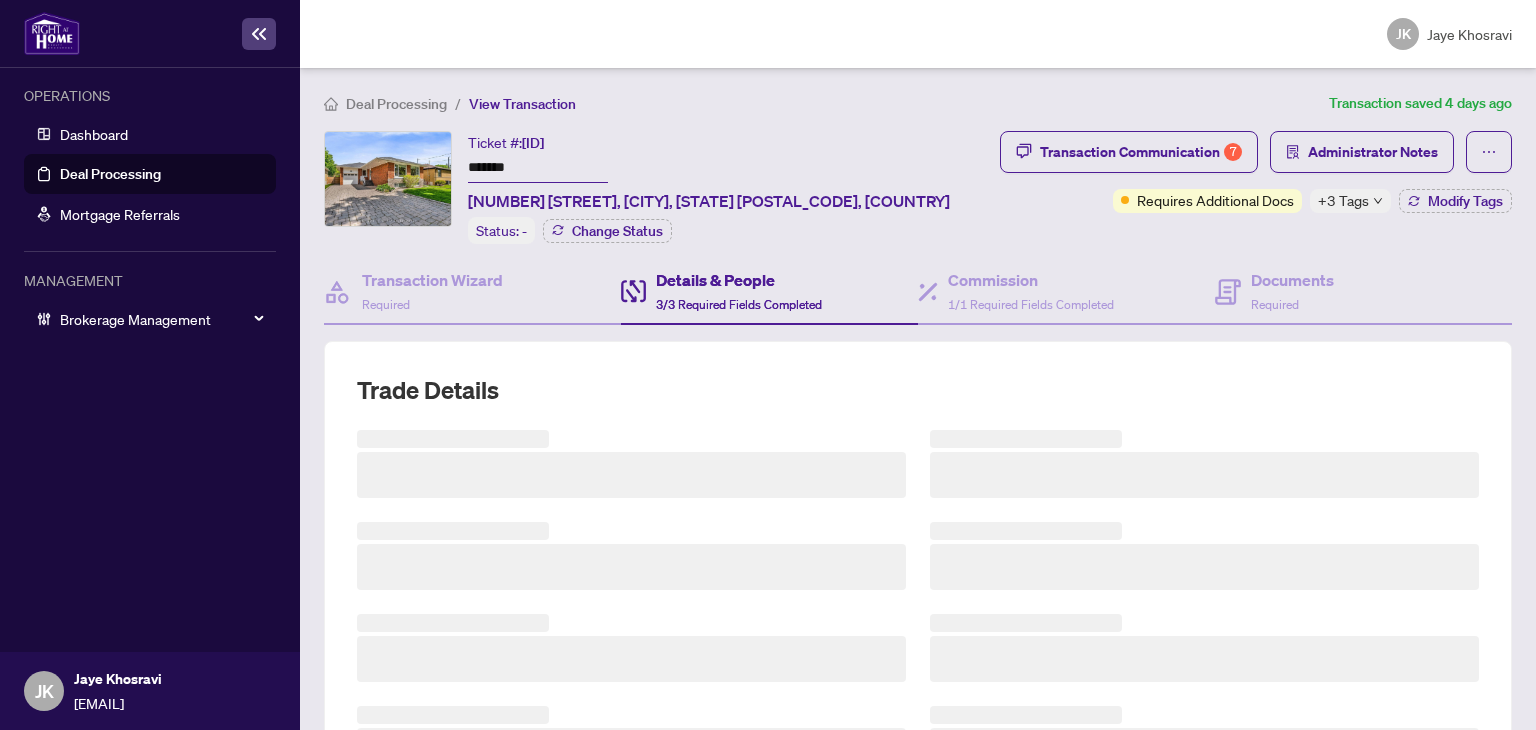 scroll, scrollTop: 493, scrollLeft: 0, axis: vertical 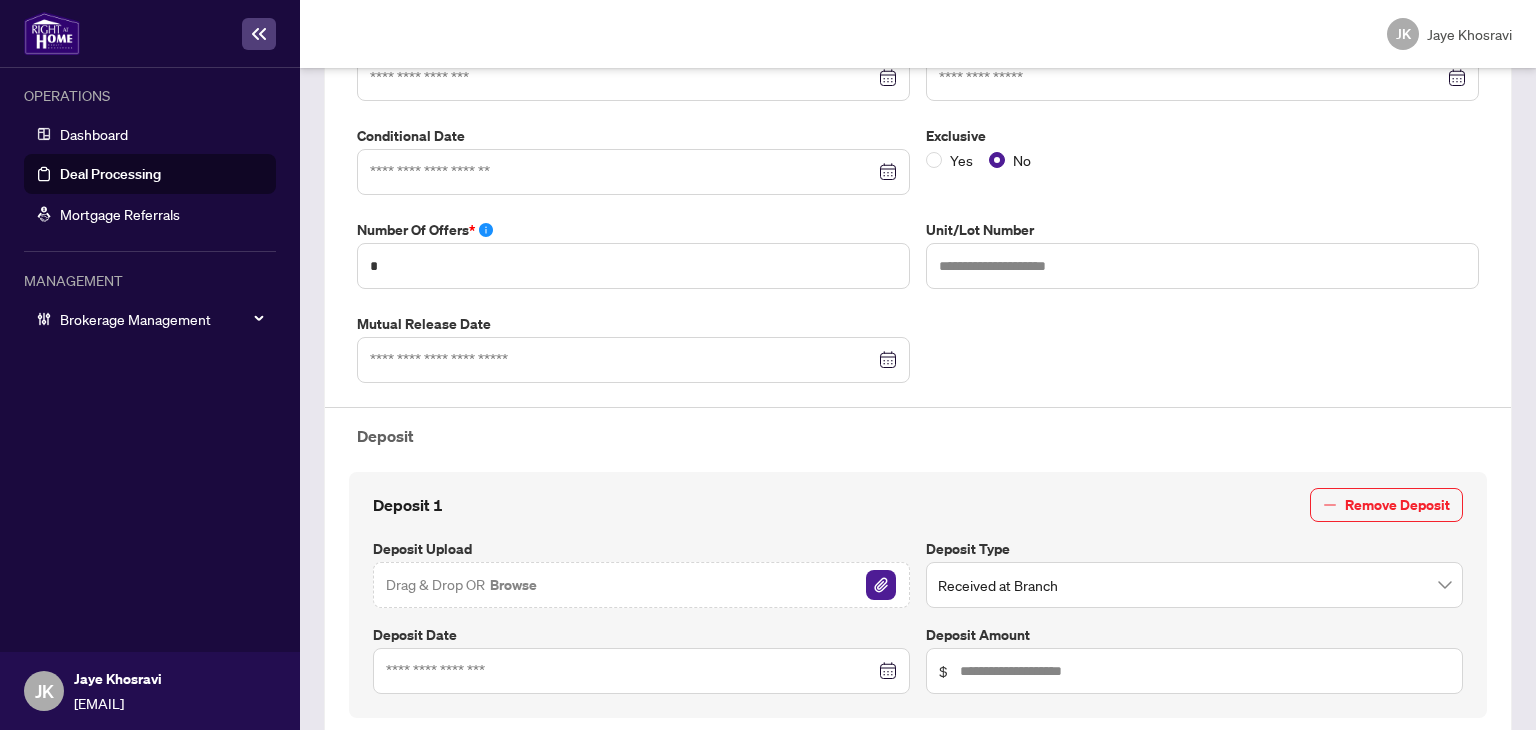 type on "**********" 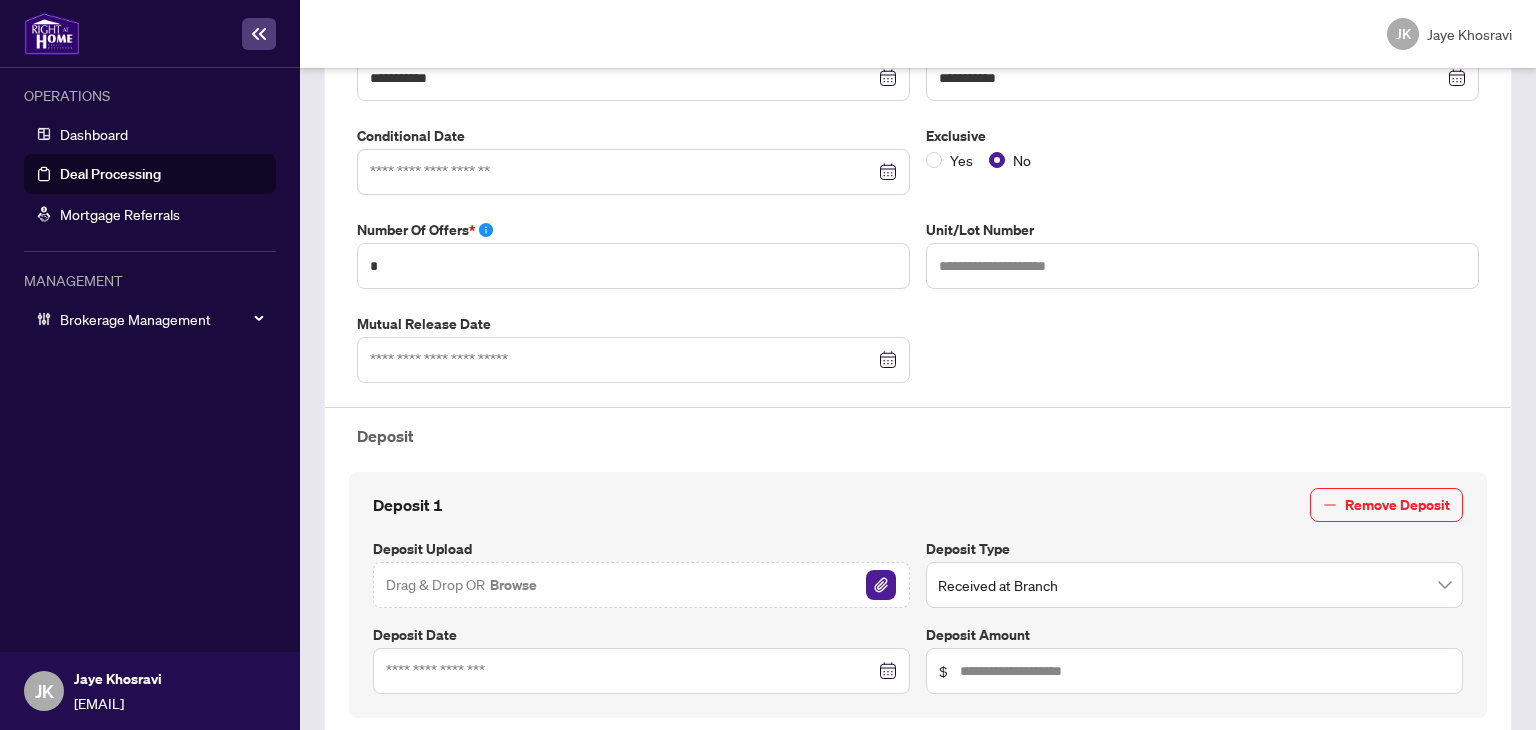 scroll, scrollTop: 993, scrollLeft: 0, axis: vertical 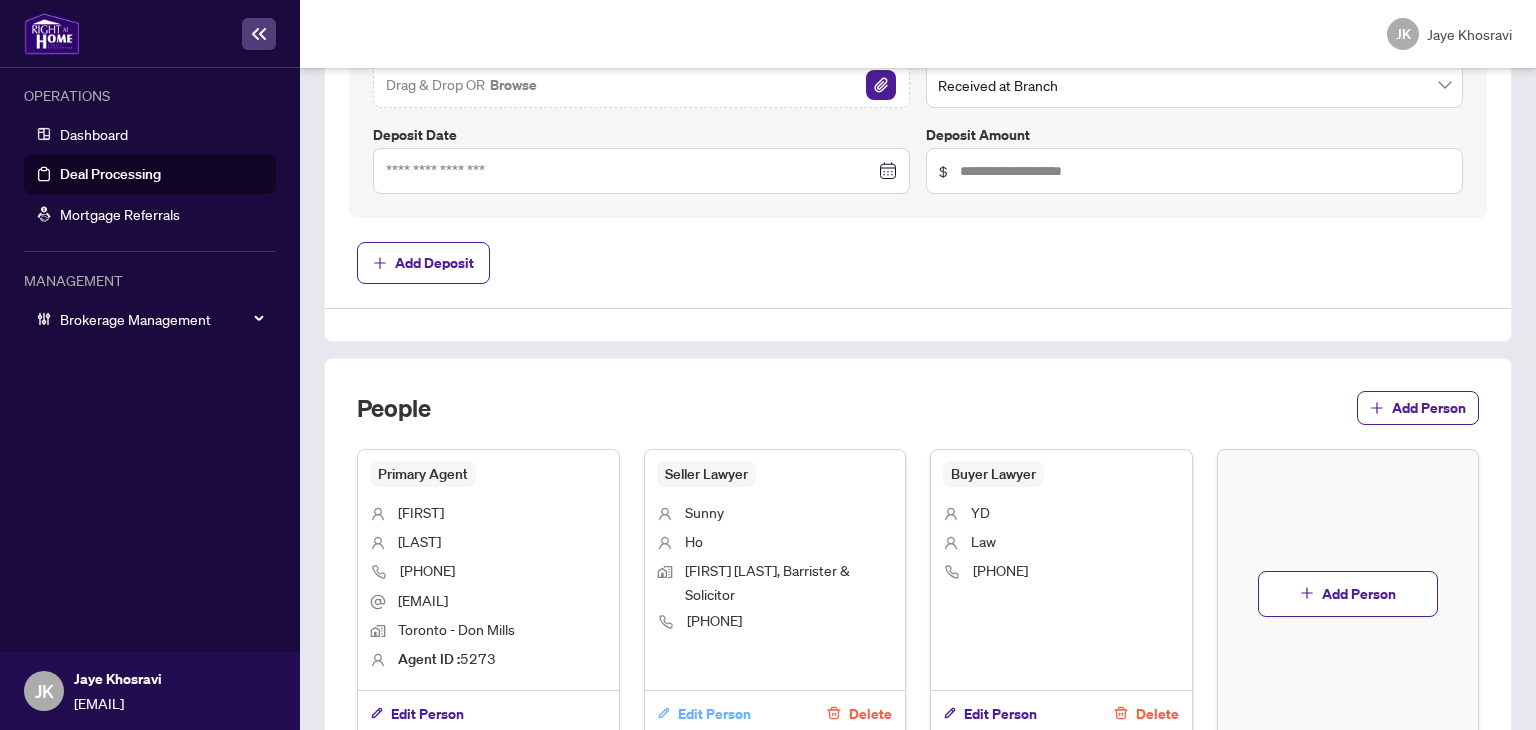 click on "Edit Person" at bounding box center (714, 714) 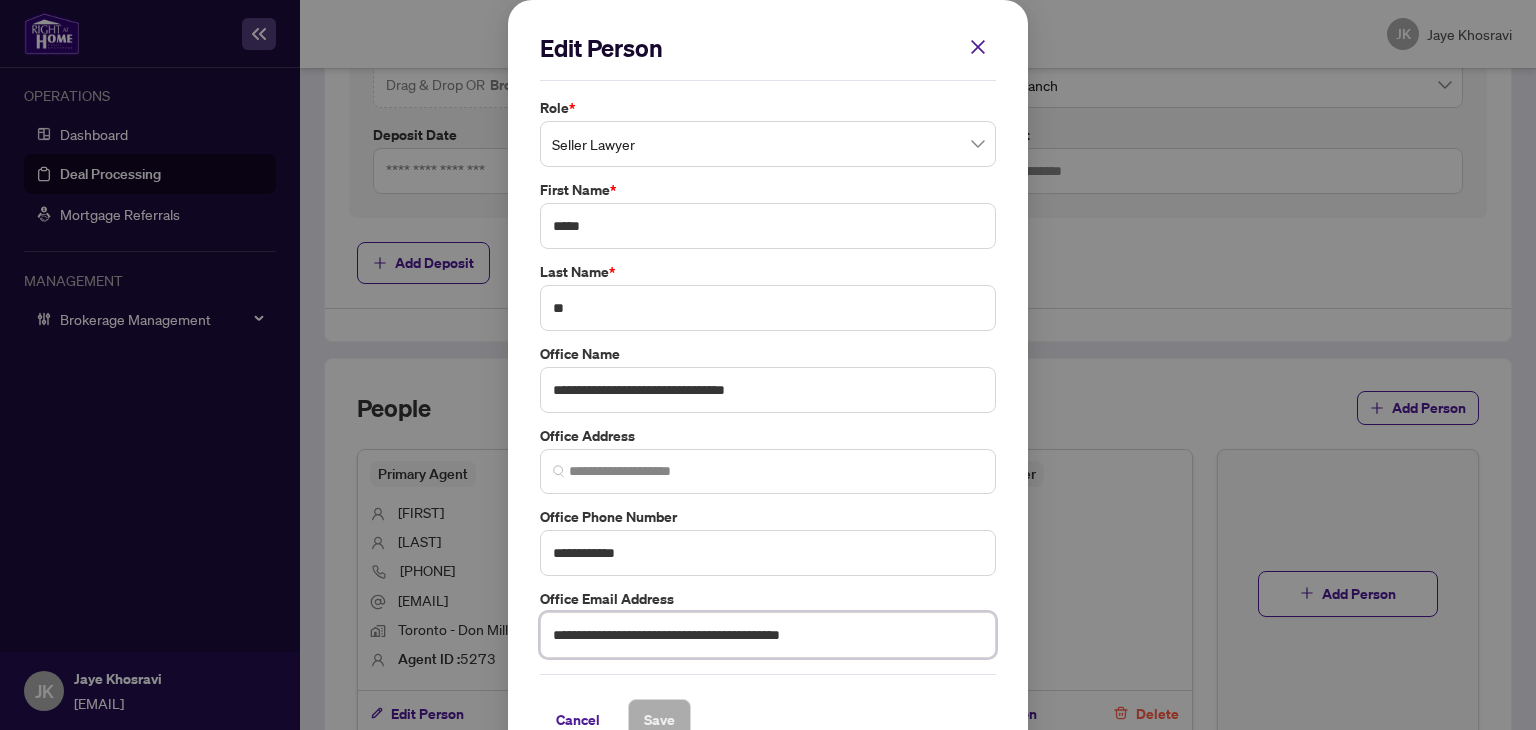 click on "**********" at bounding box center [768, 635] 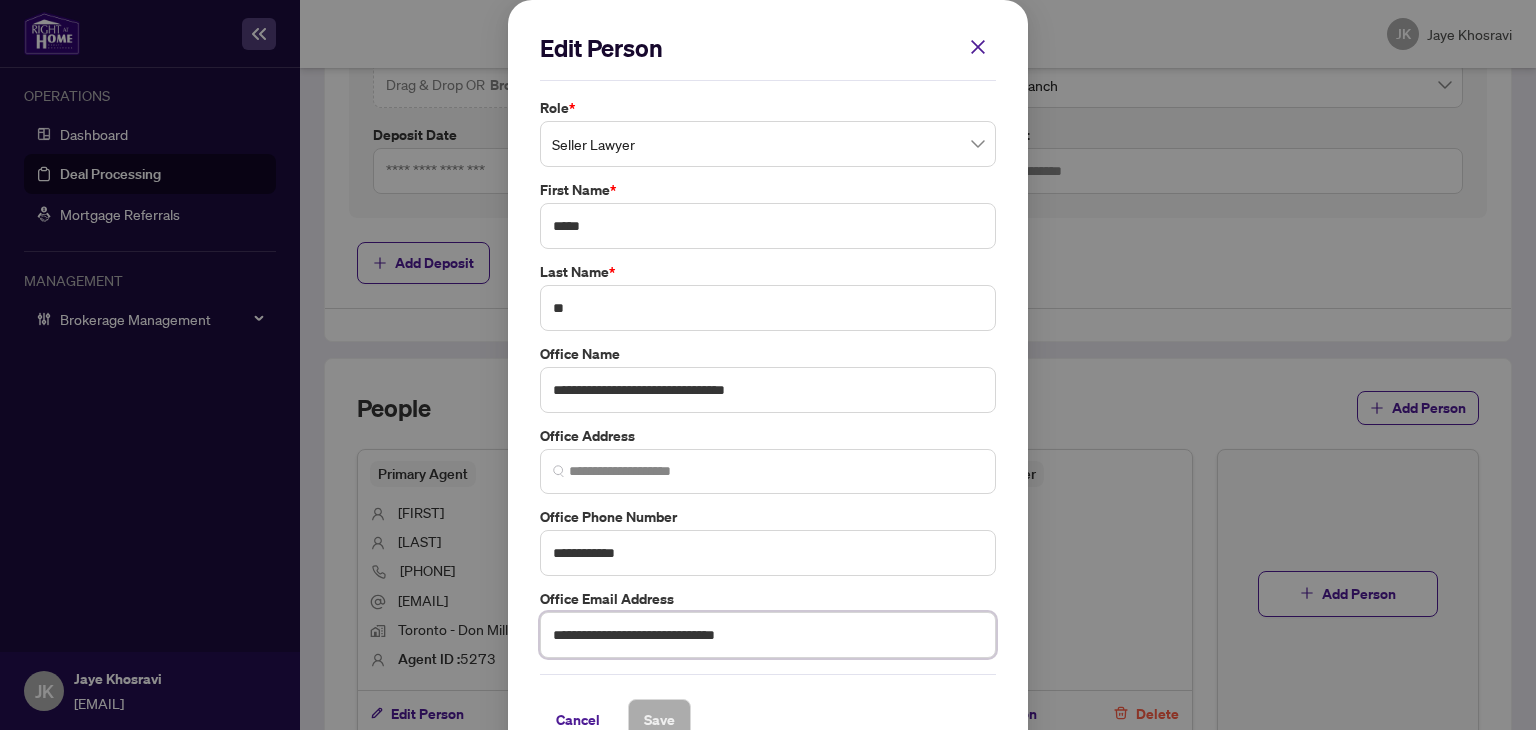 click on "**********" at bounding box center (768, 635) 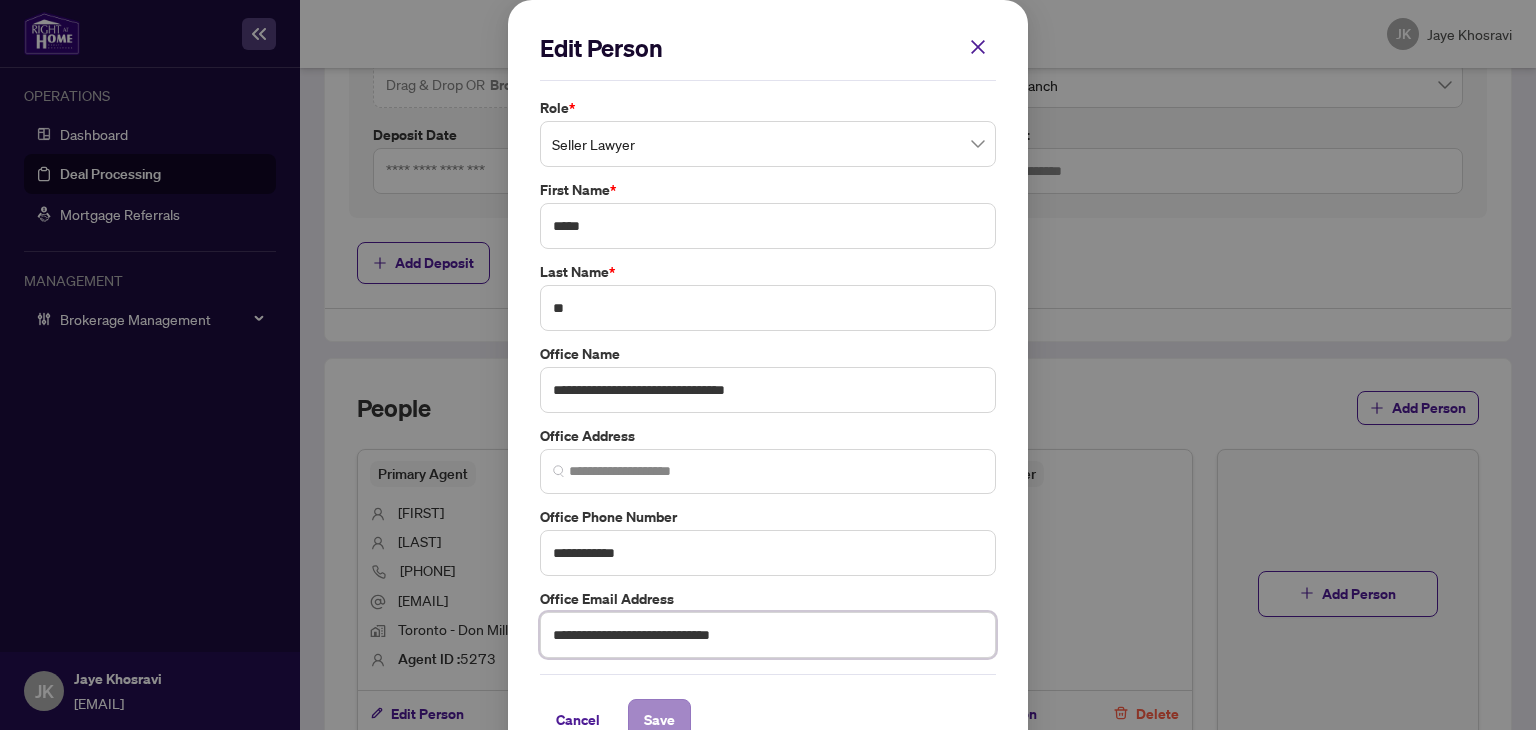 type on "**********" 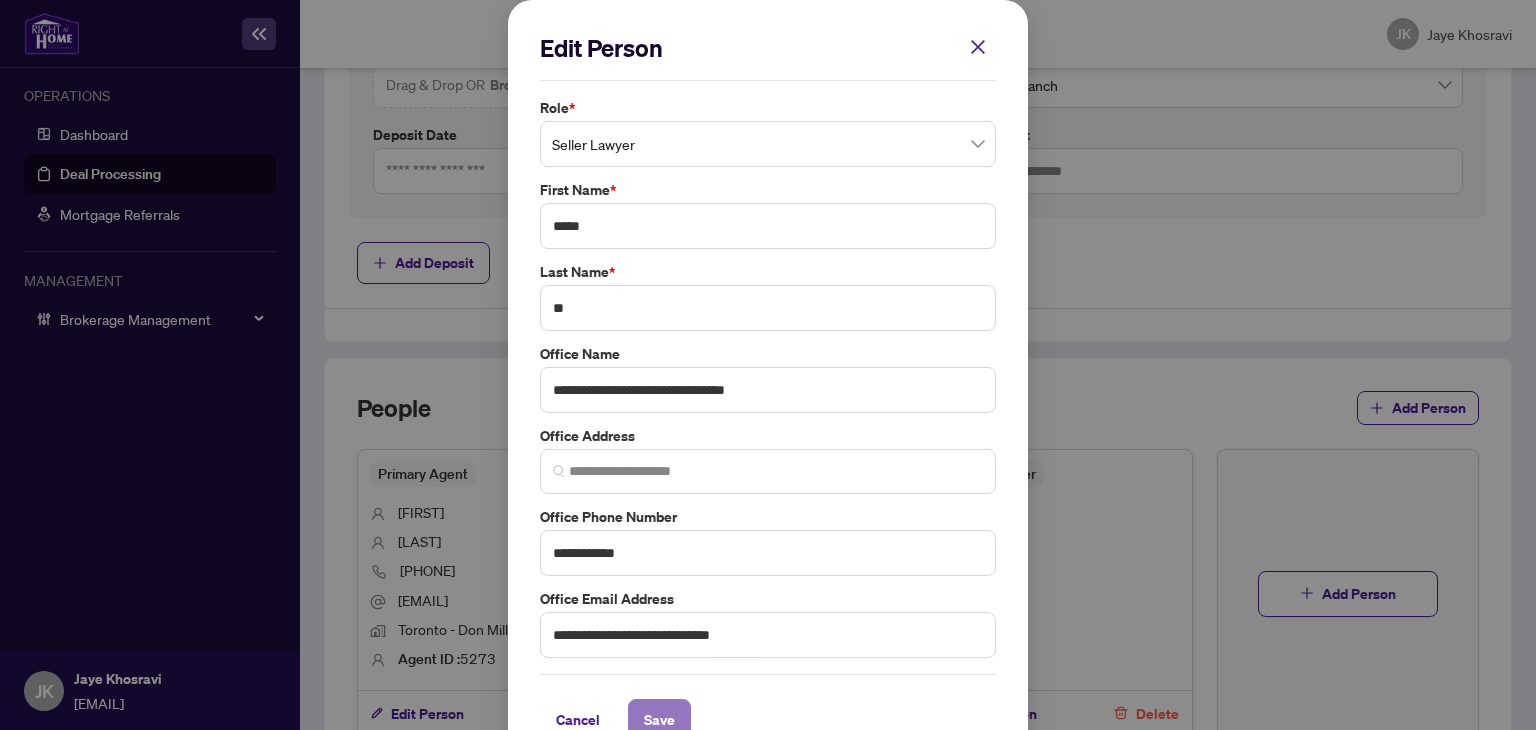click on "Save" at bounding box center (659, 720) 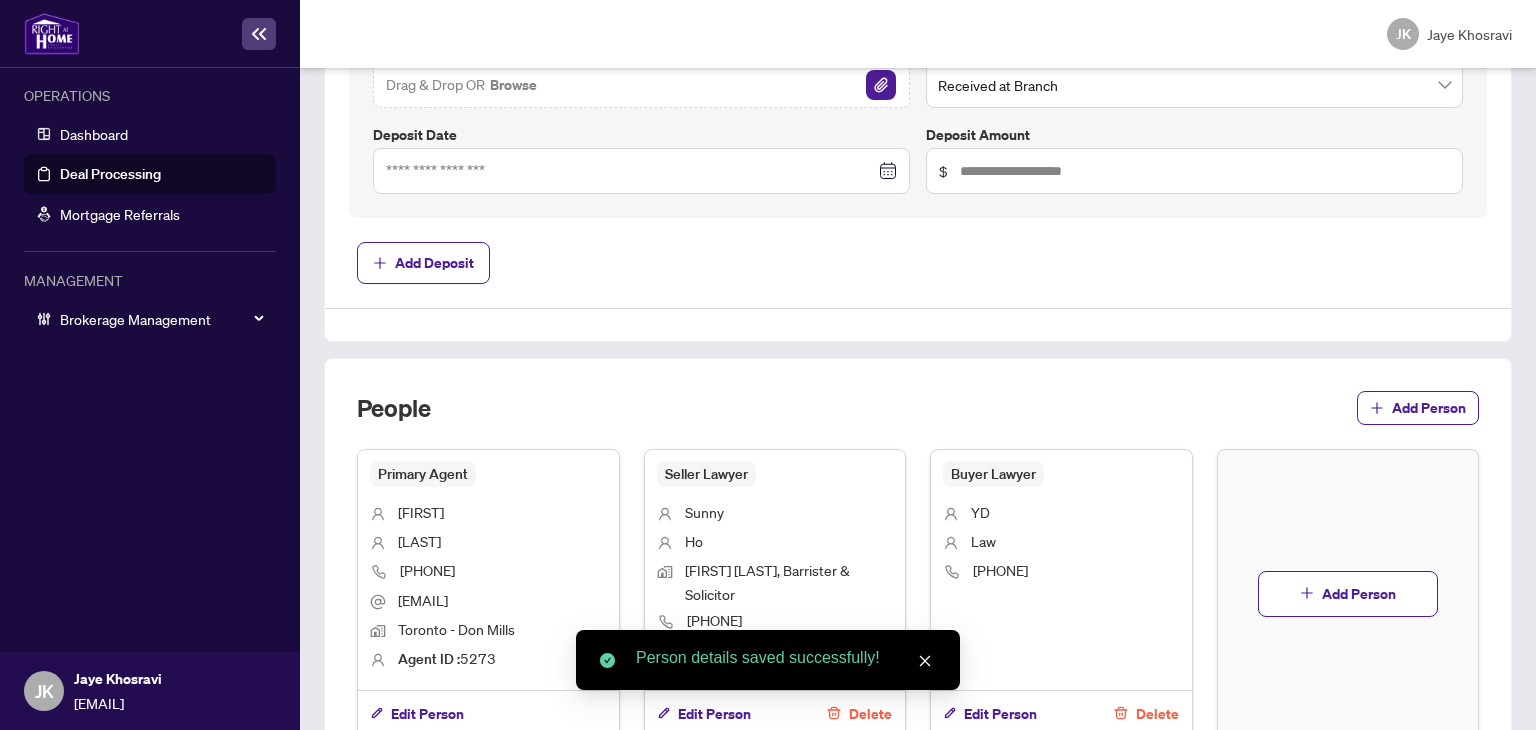 scroll, scrollTop: 1106, scrollLeft: 0, axis: vertical 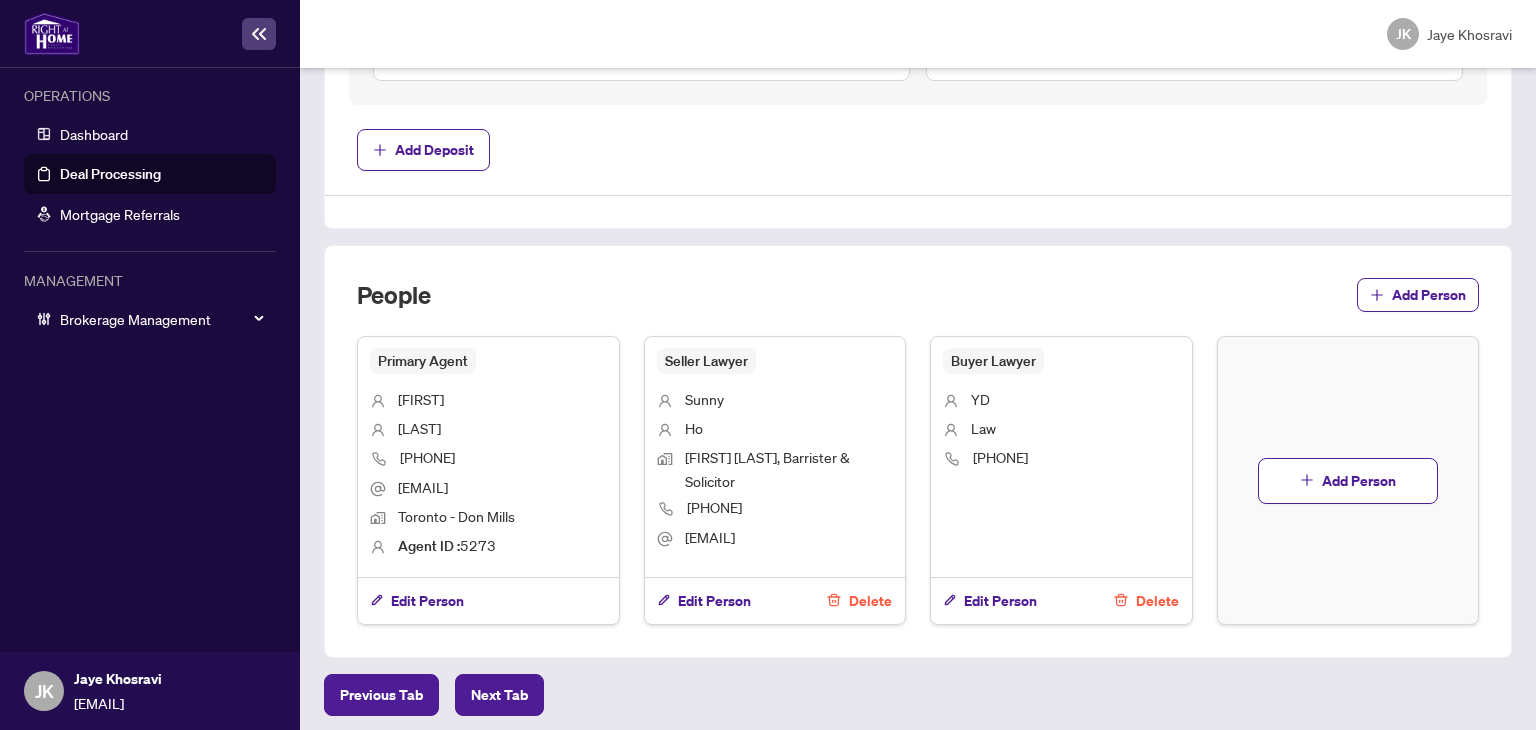 click on "Deal Processing" at bounding box center (110, 174) 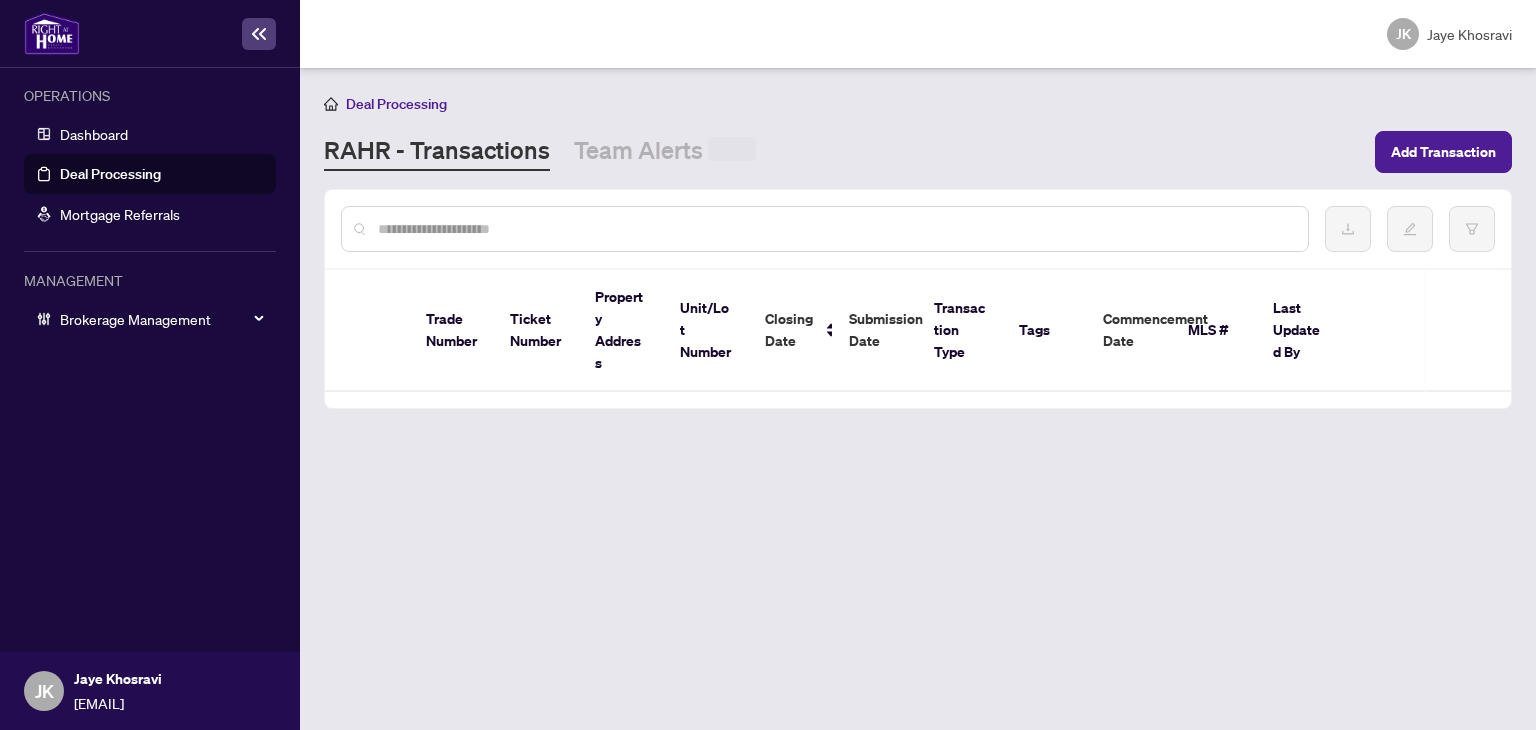 scroll, scrollTop: 0, scrollLeft: 0, axis: both 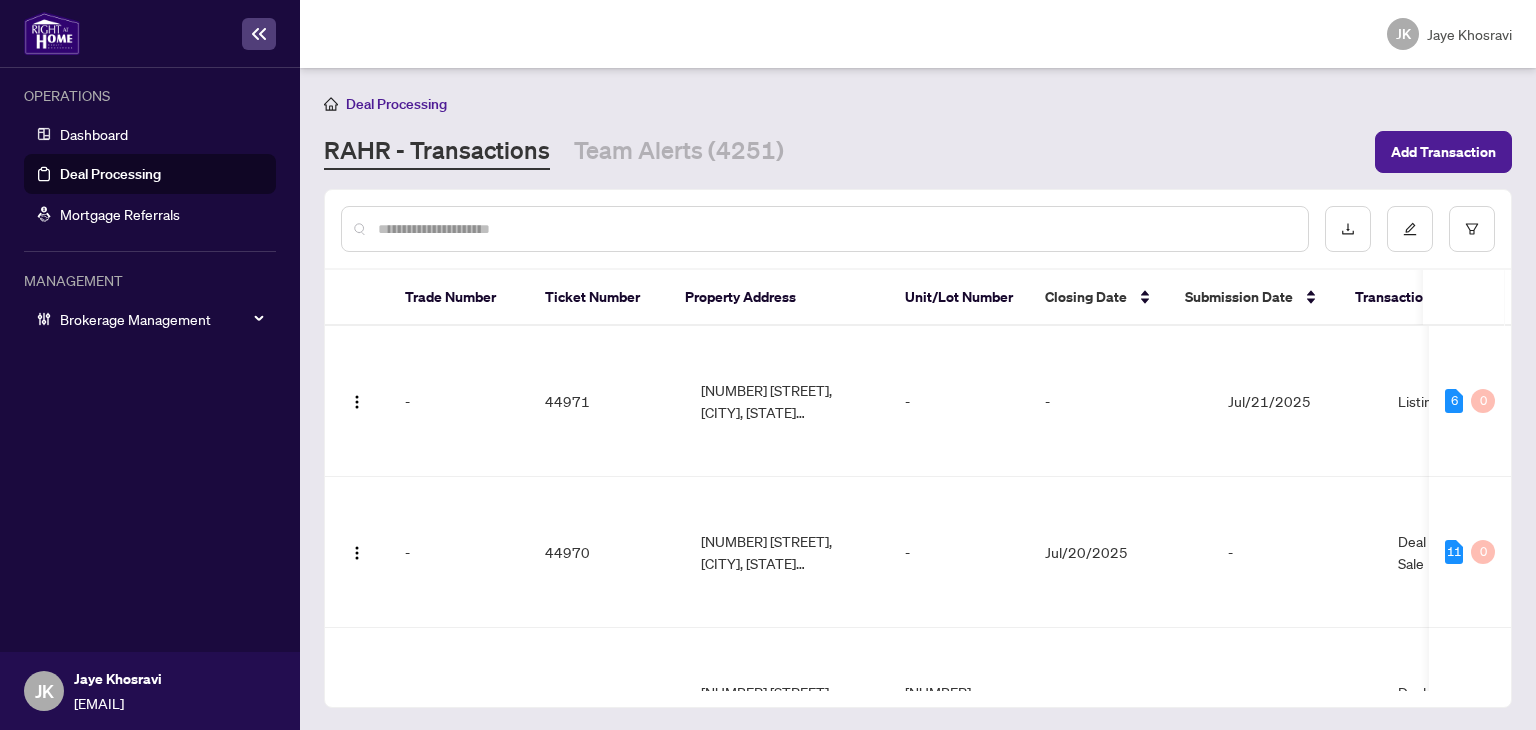 click at bounding box center [835, 229] 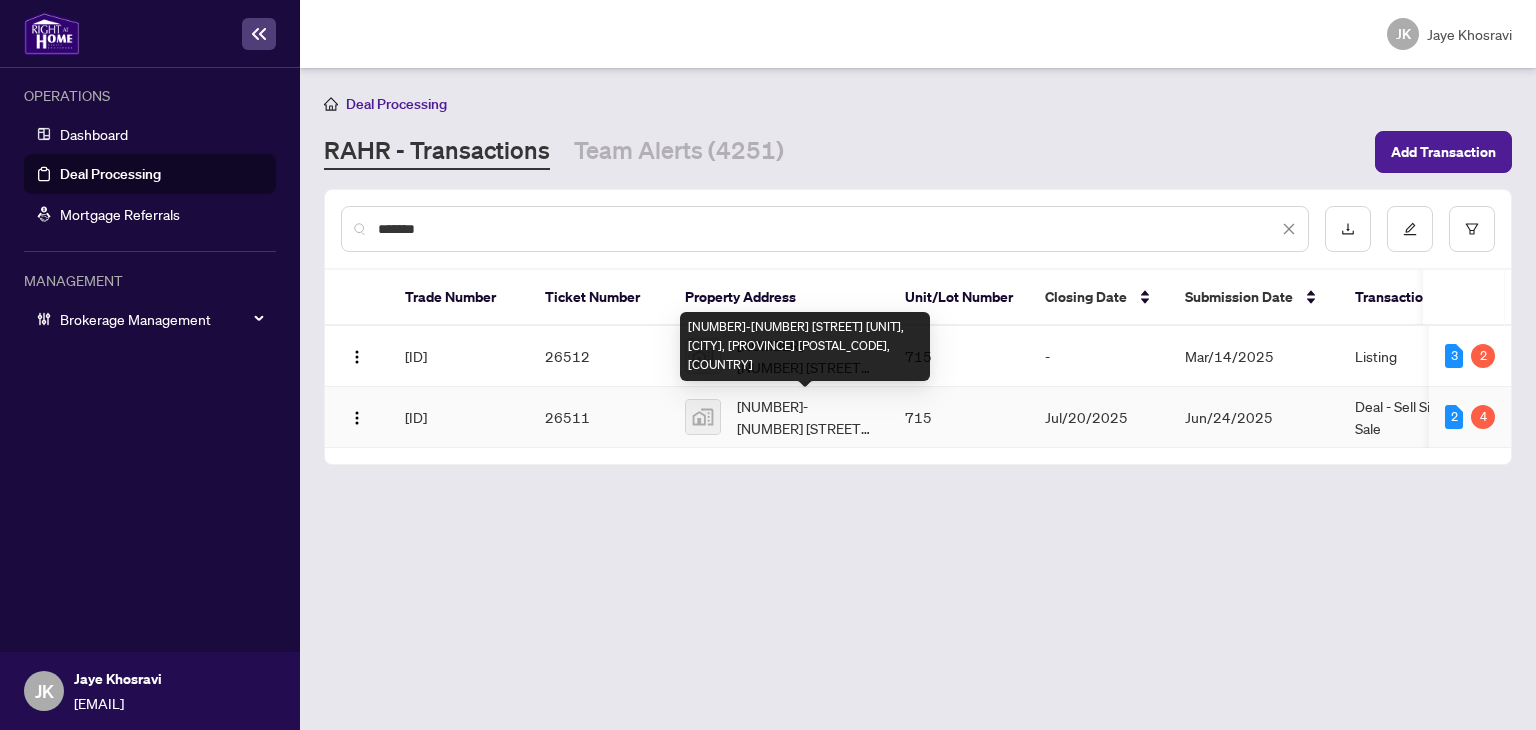 type on "*******" 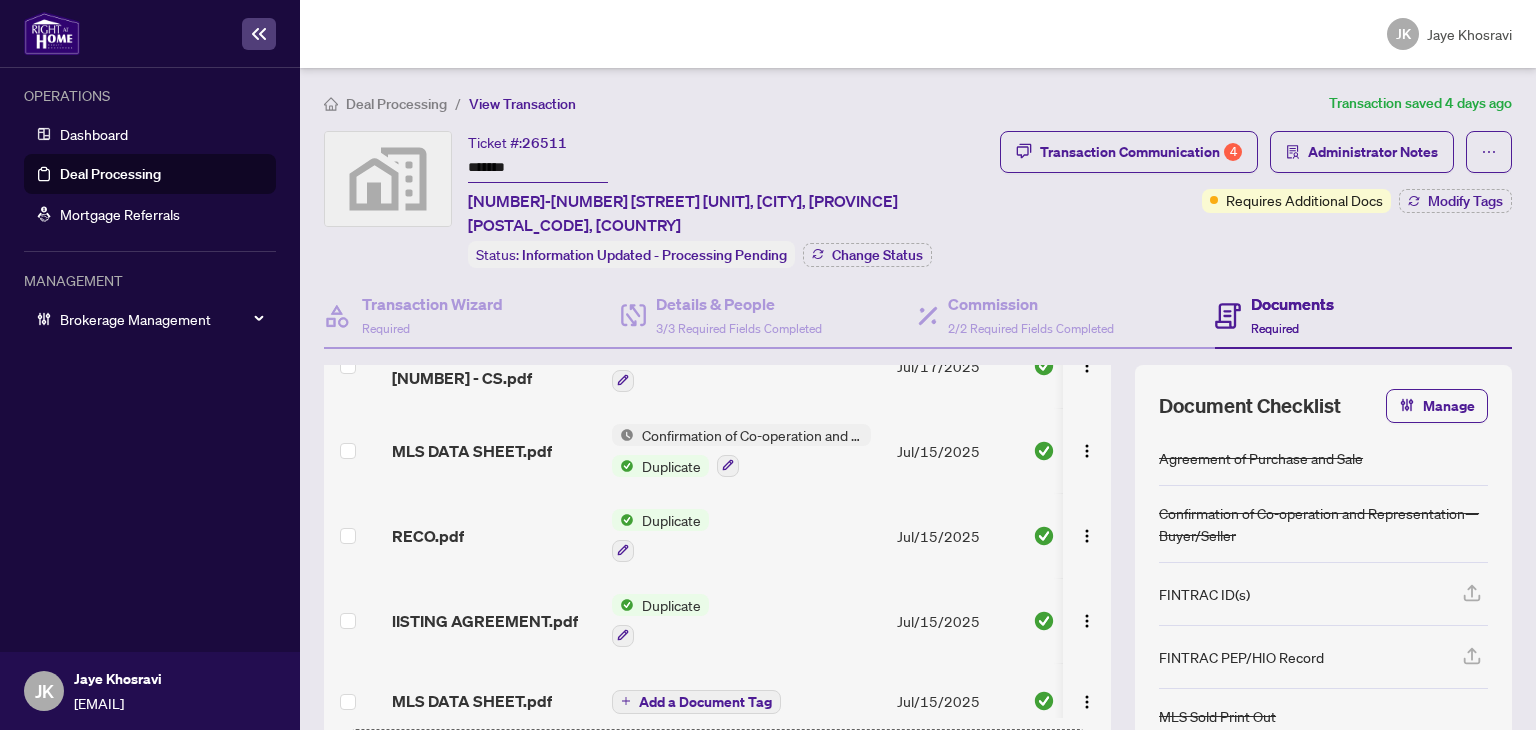 scroll, scrollTop: 0, scrollLeft: 0, axis: both 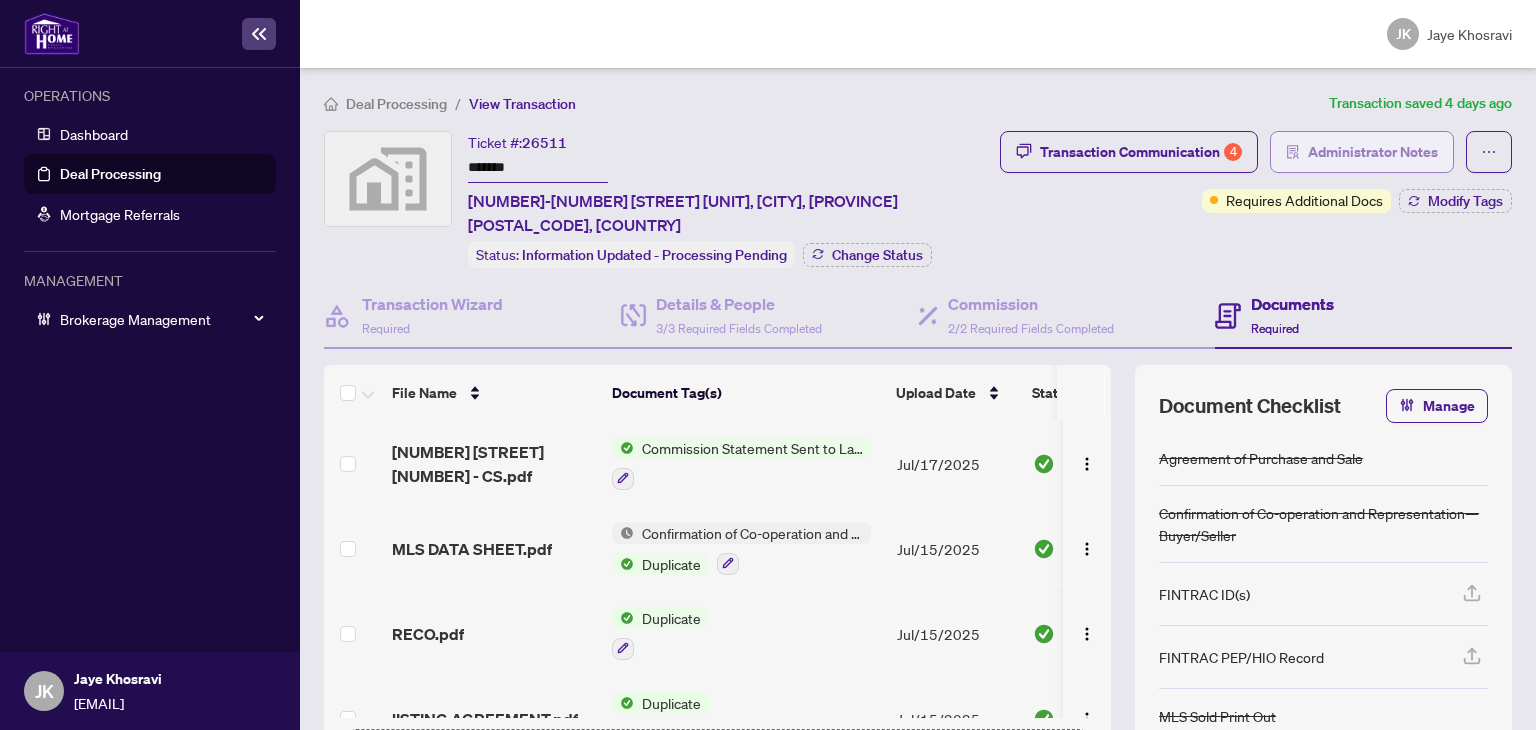 click on "Administrator Notes" at bounding box center [1373, 152] 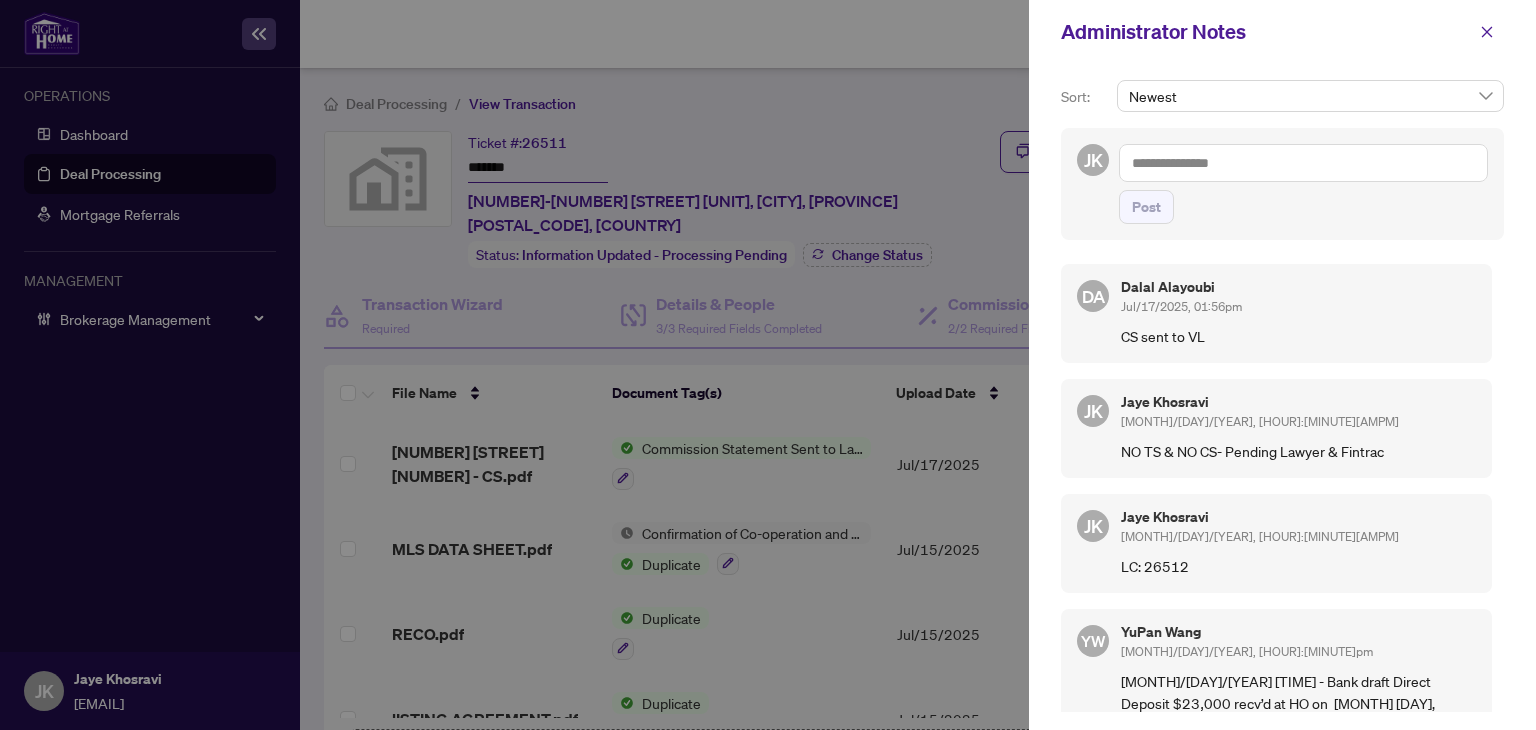 click at bounding box center [1487, 32] 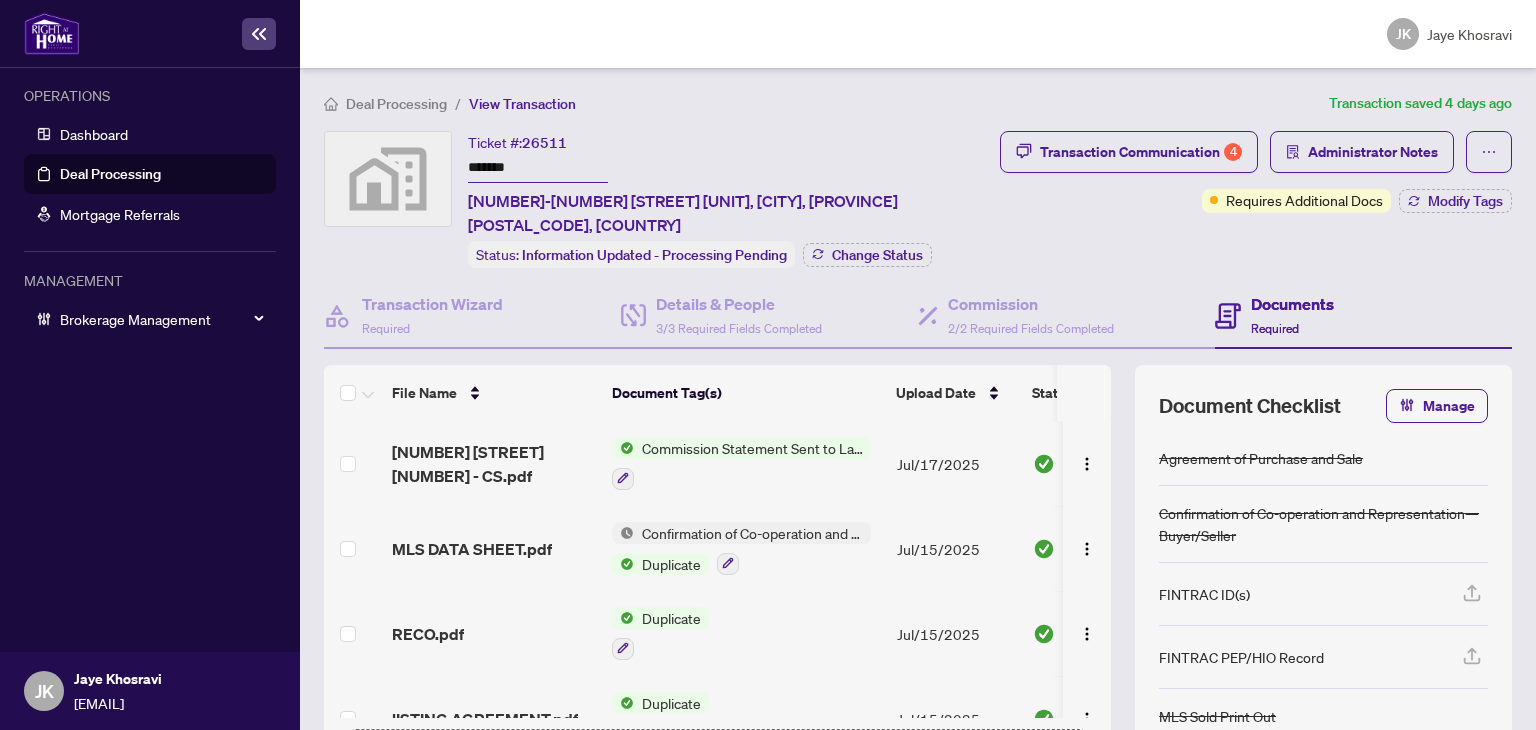 click on "Deal Processing" at bounding box center (110, 174) 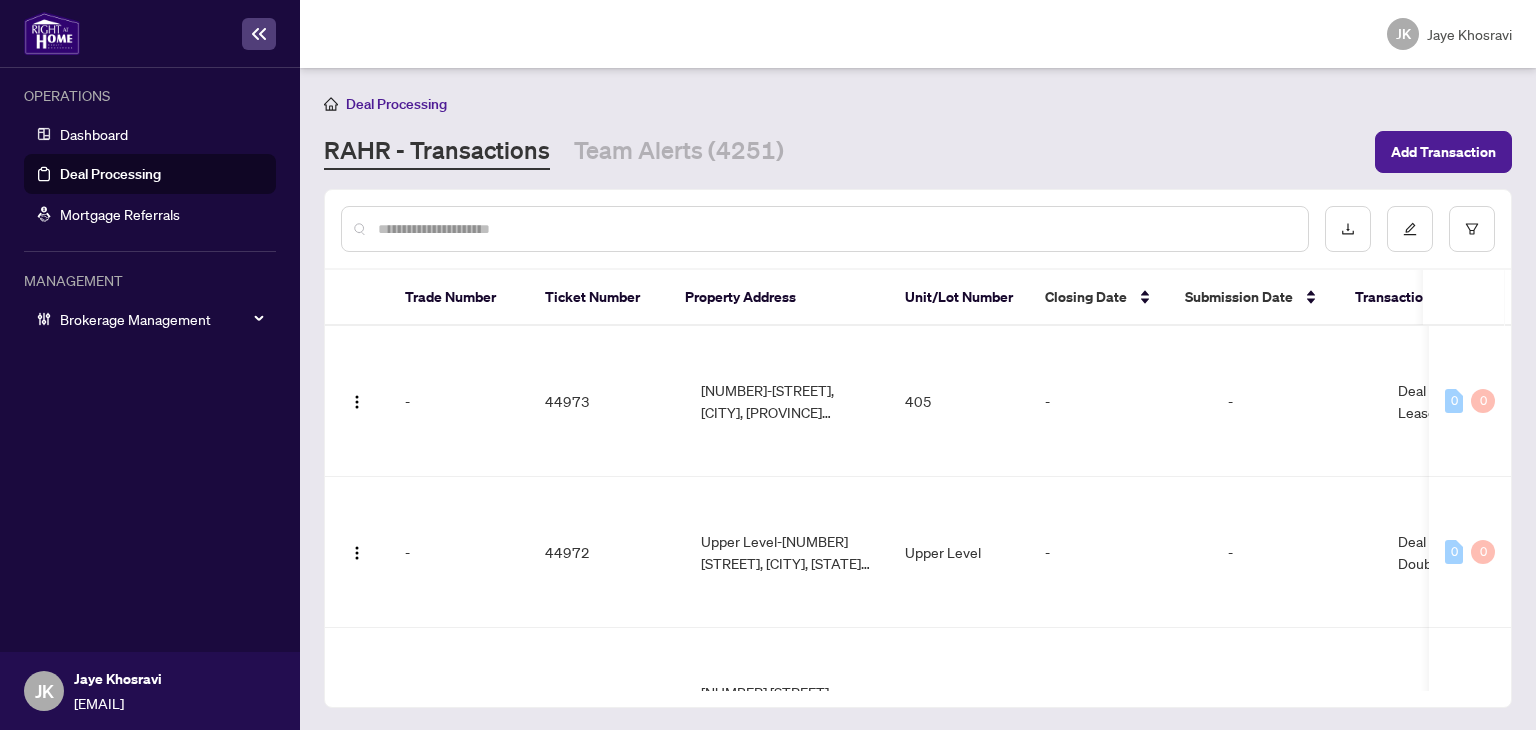 drag, startPoint x: 429, startPoint y: 226, endPoint x: 401, endPoint y: 203, distance: 36.23534 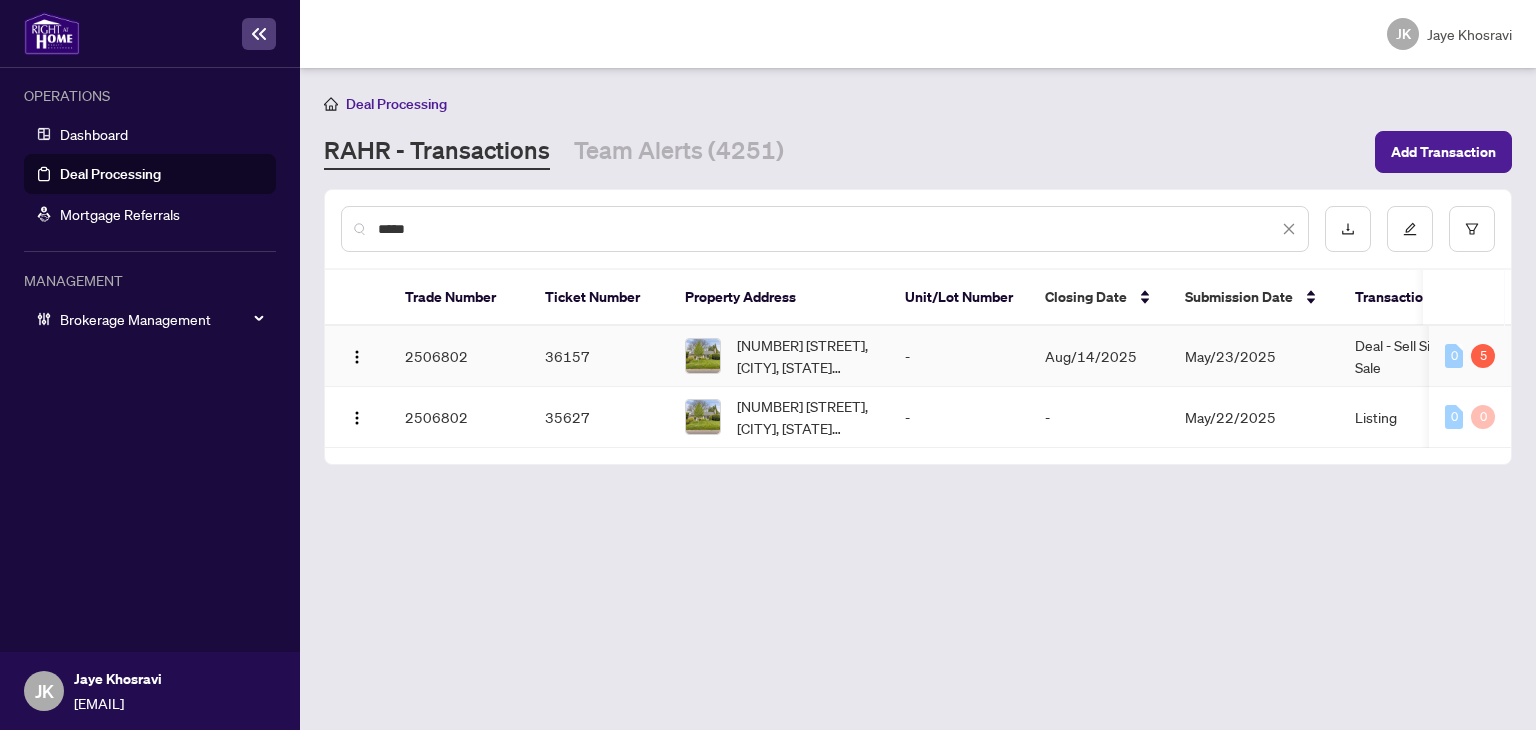 type on "*****" 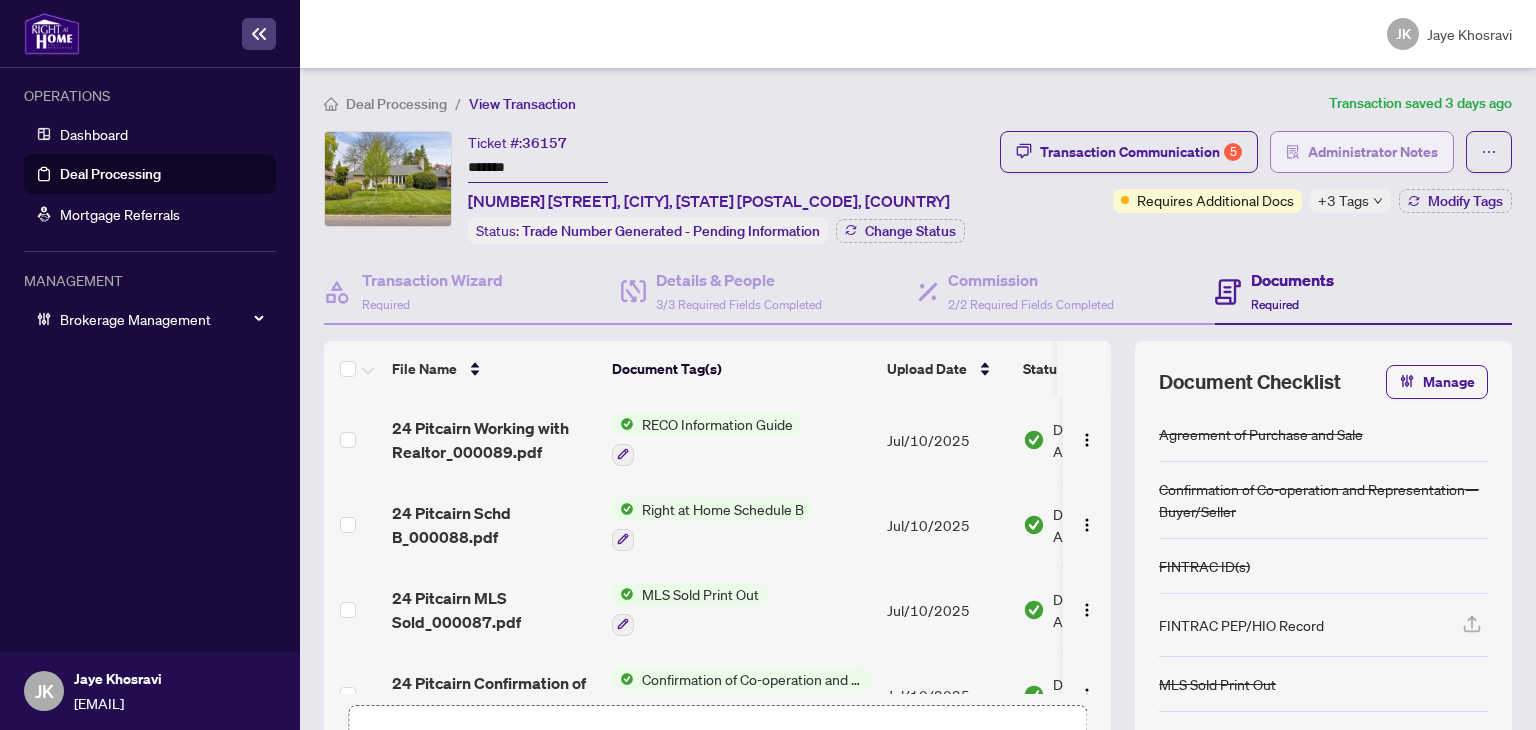 click on "Administrator Notes" at bounding box center (1373, 152) 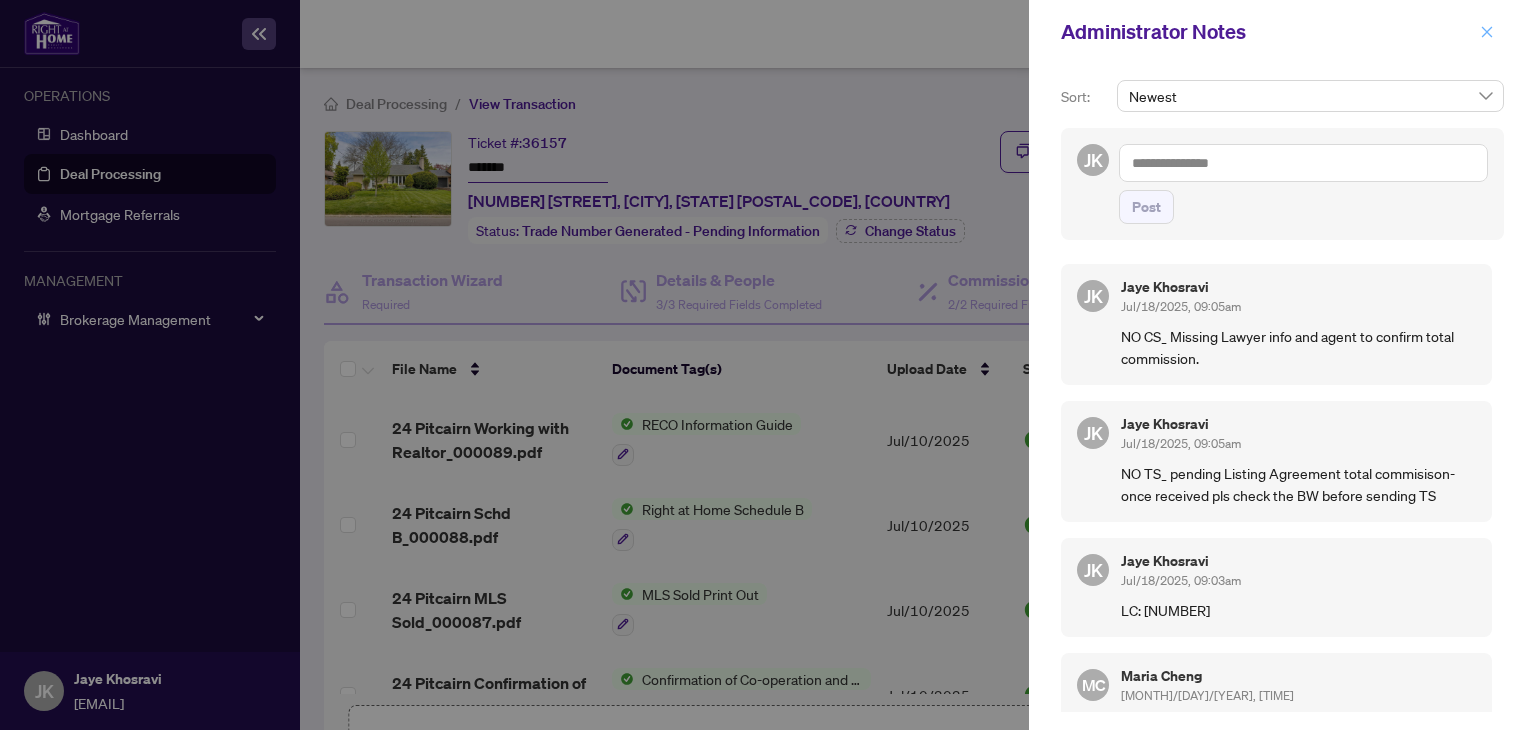 click 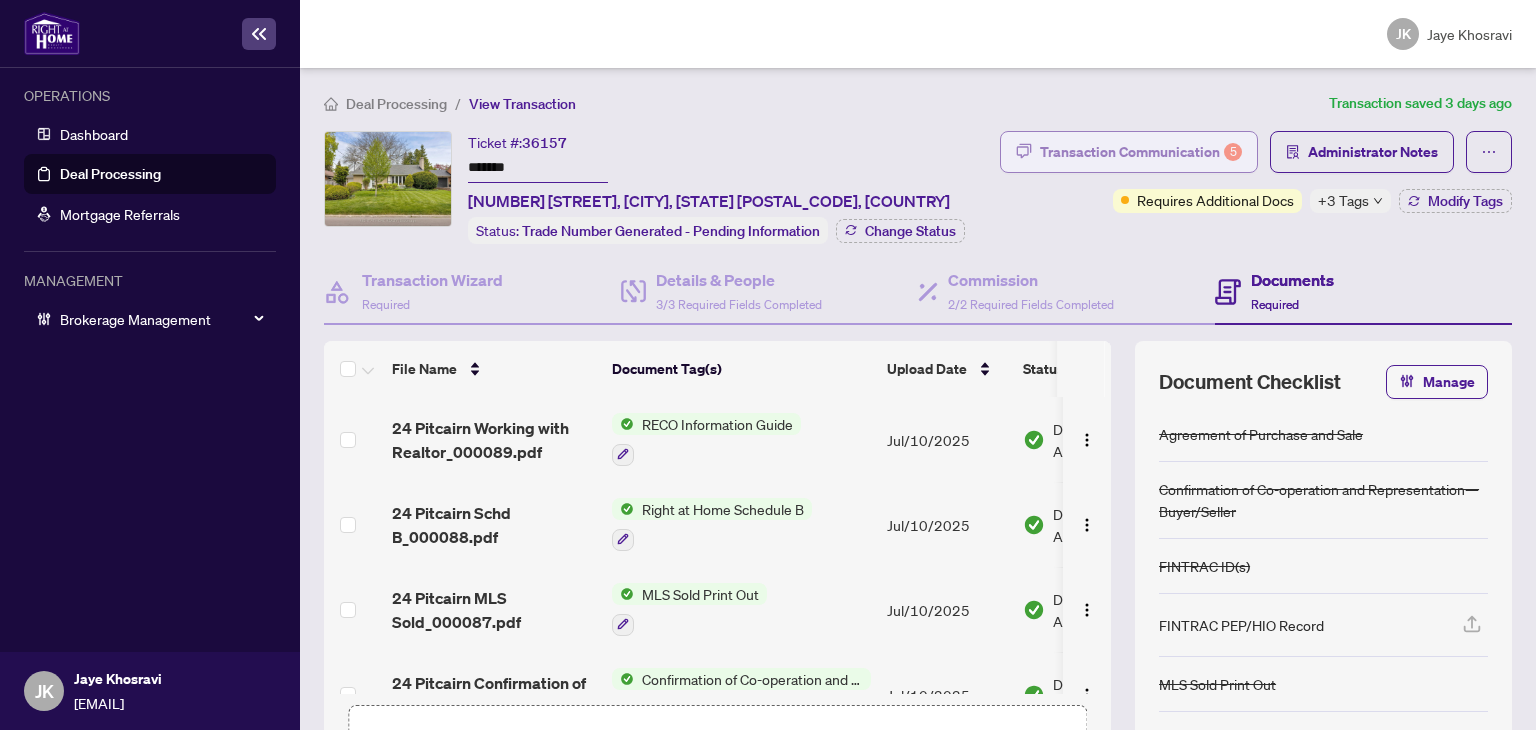 click on "Transaction Communication 5" at bounding box center (1141, 152) 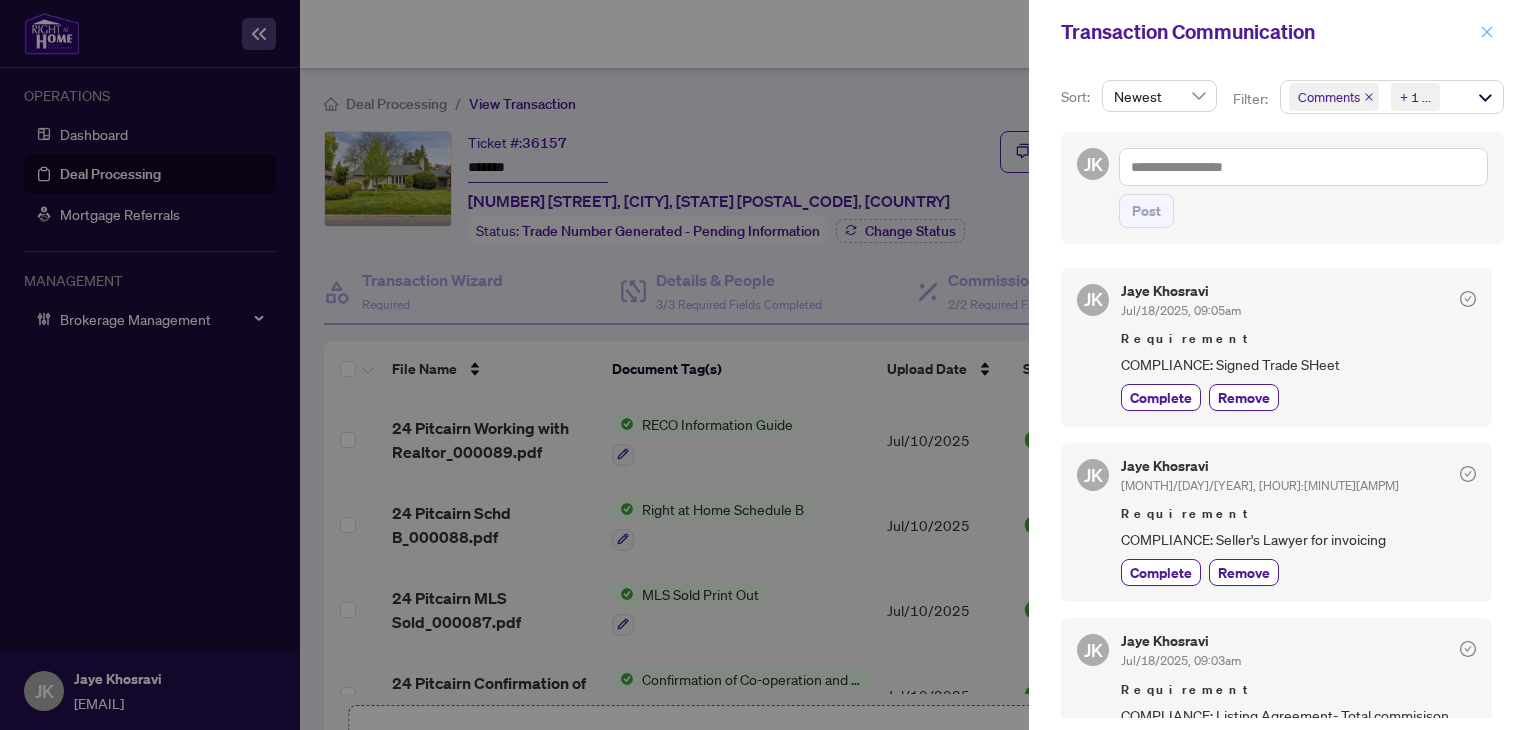 click at bounding box center (1487, 32) 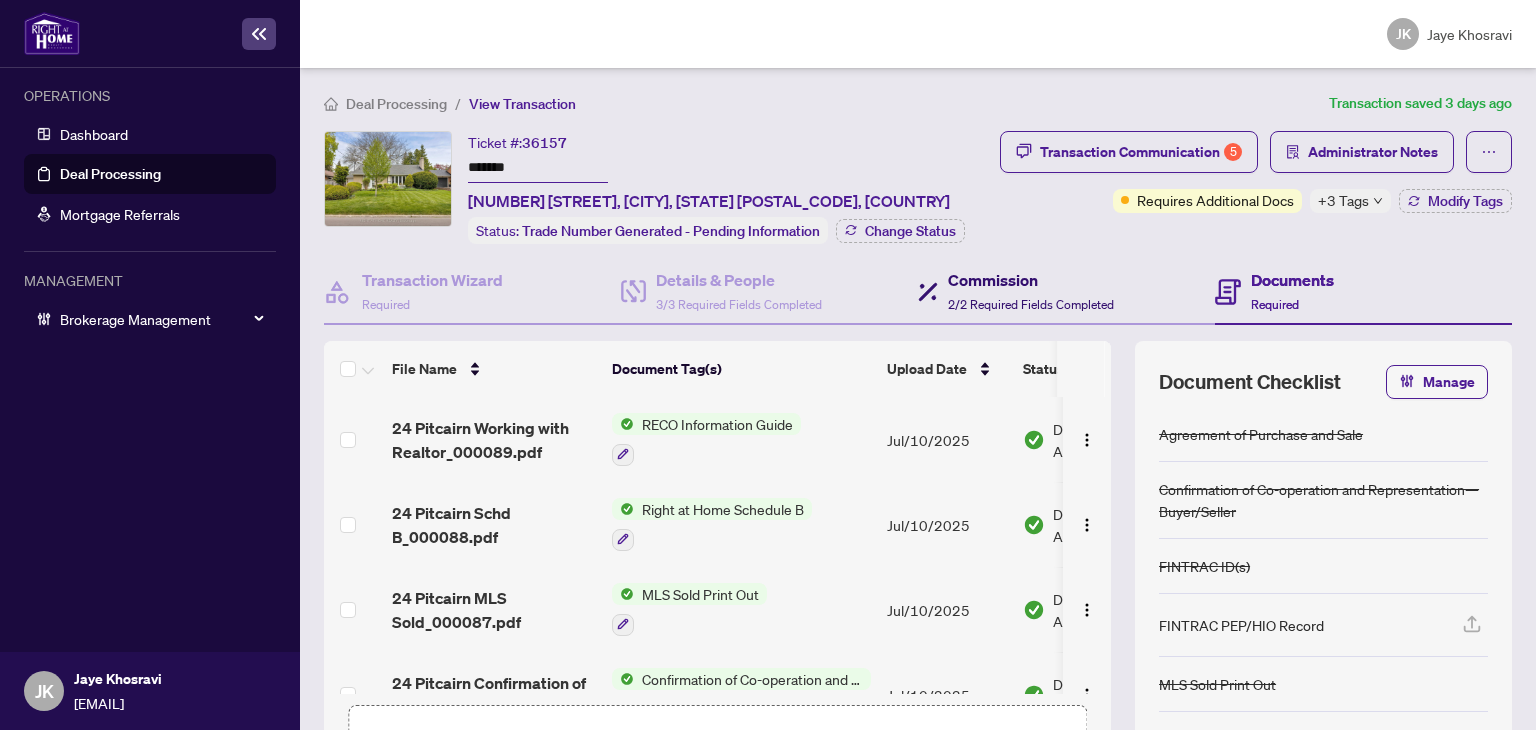 click on "2/2 Required Fields Completed" at bounding box center [1031, 304] 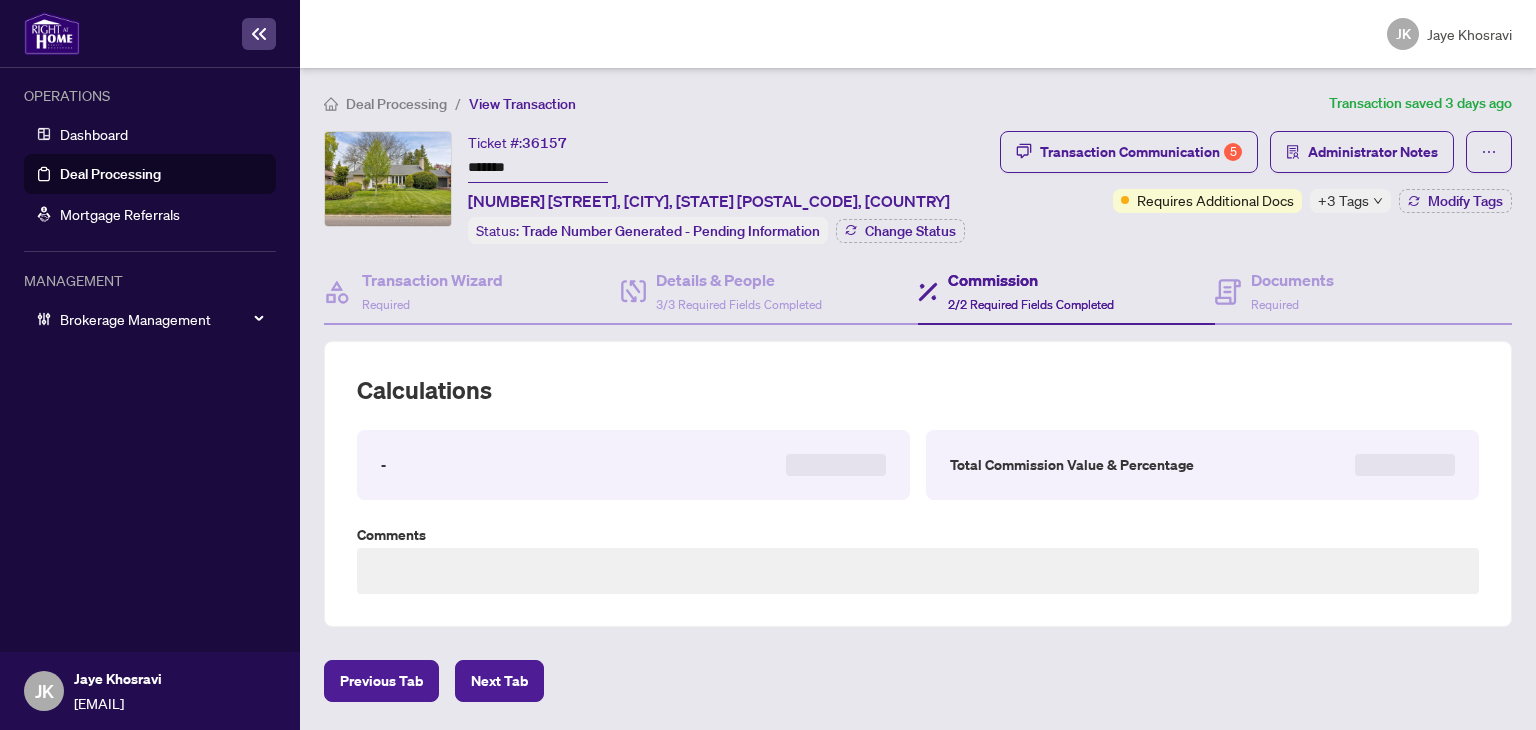 type on "**********" 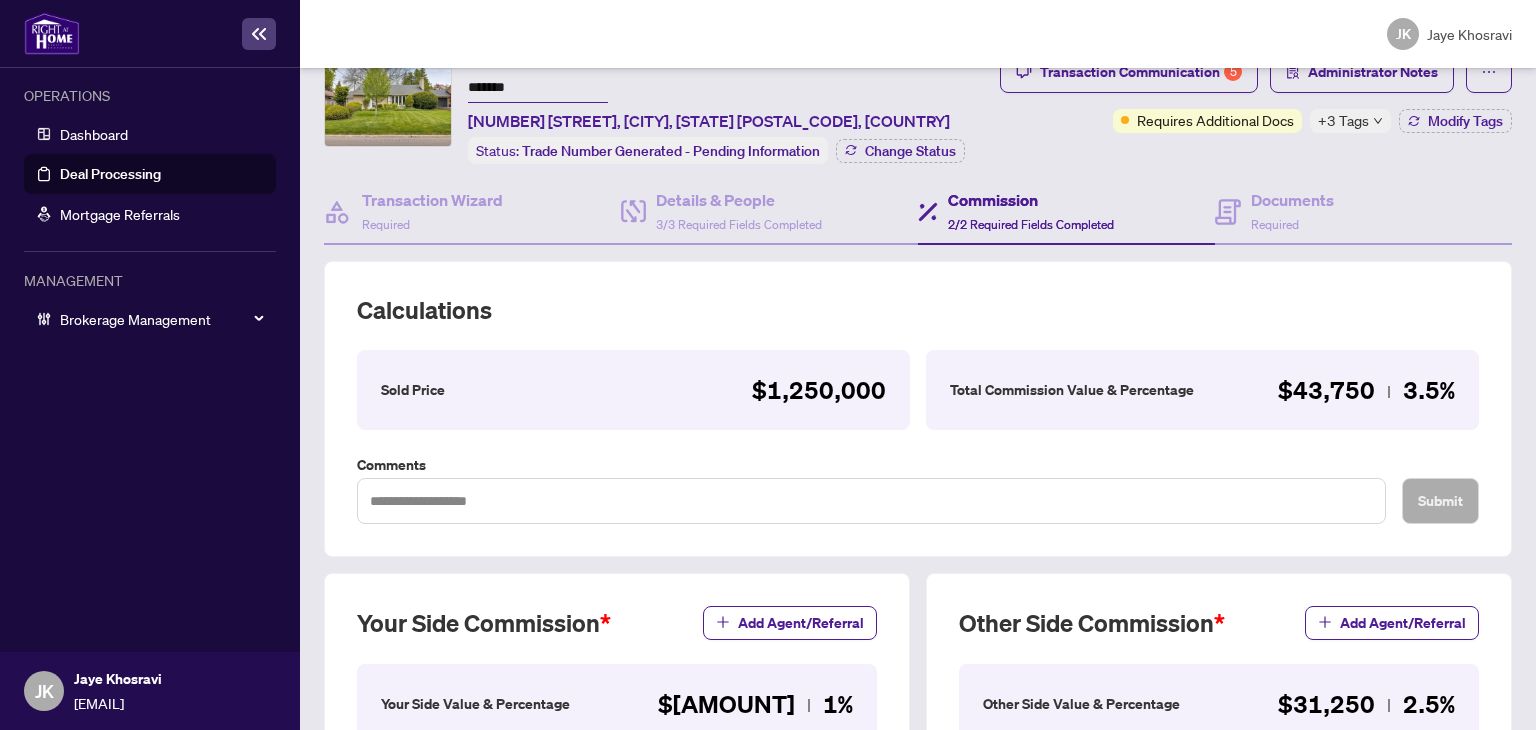 scroll, scrollTop: 0, scrollLeft: 0, axis: both 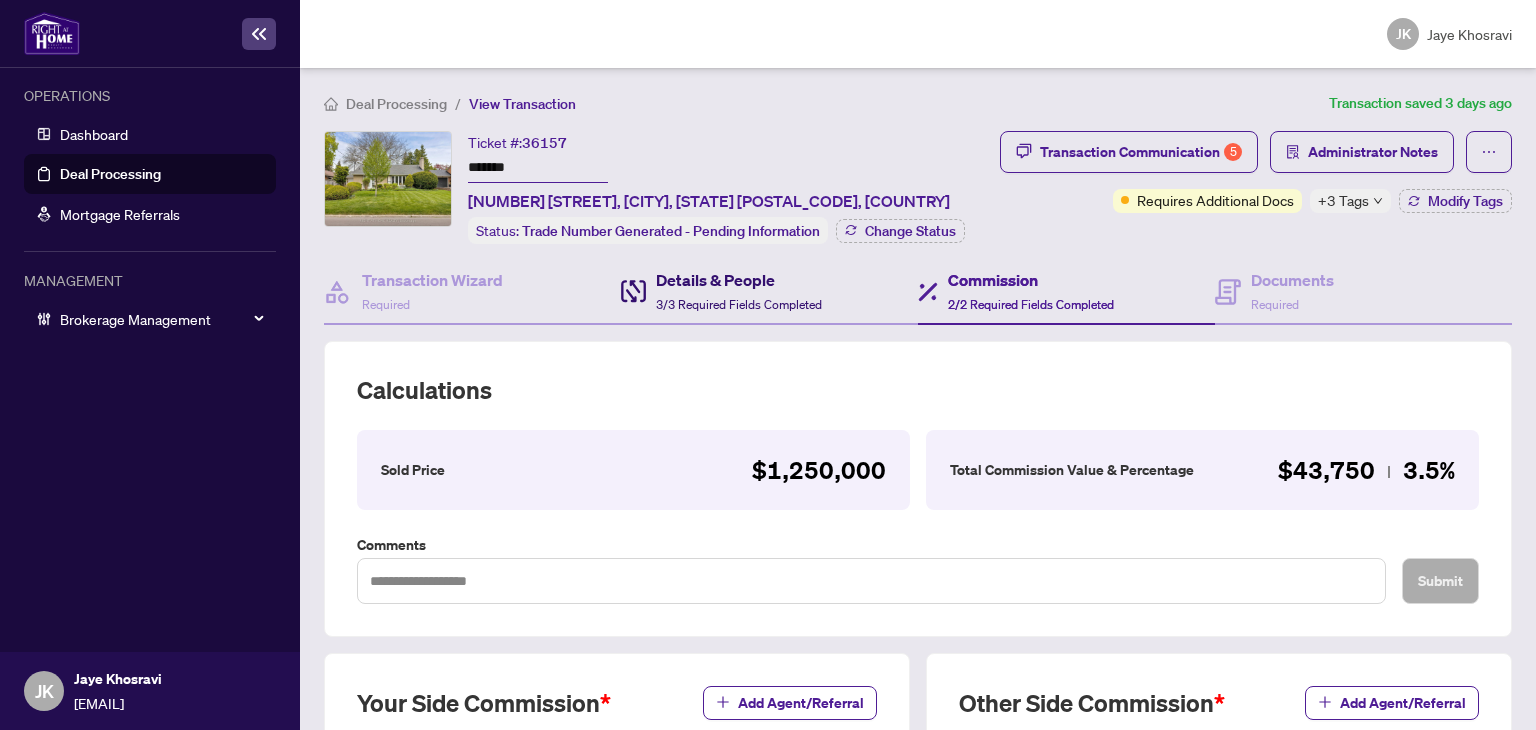 click on "Details & People" at bounding box center [739, 280] 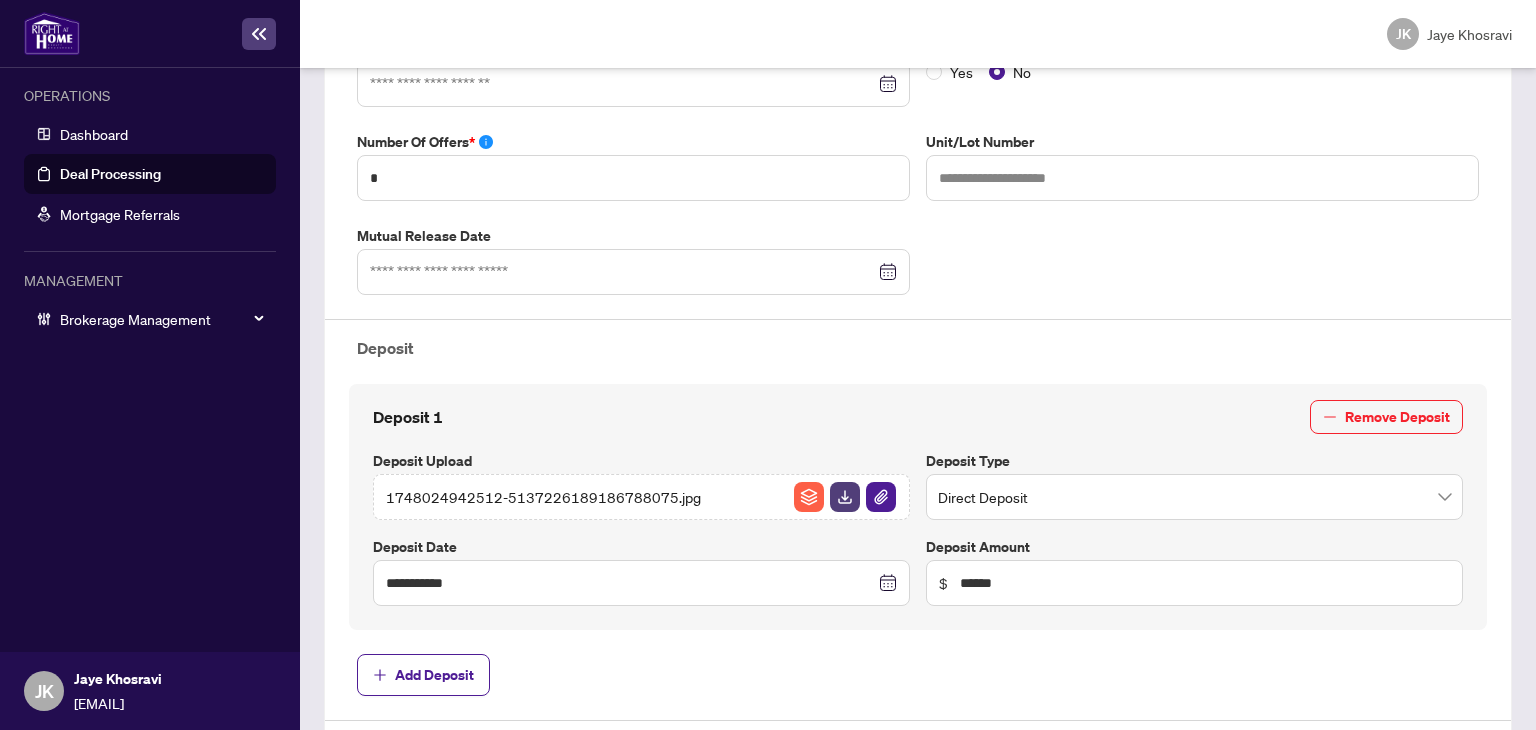type on "**********" 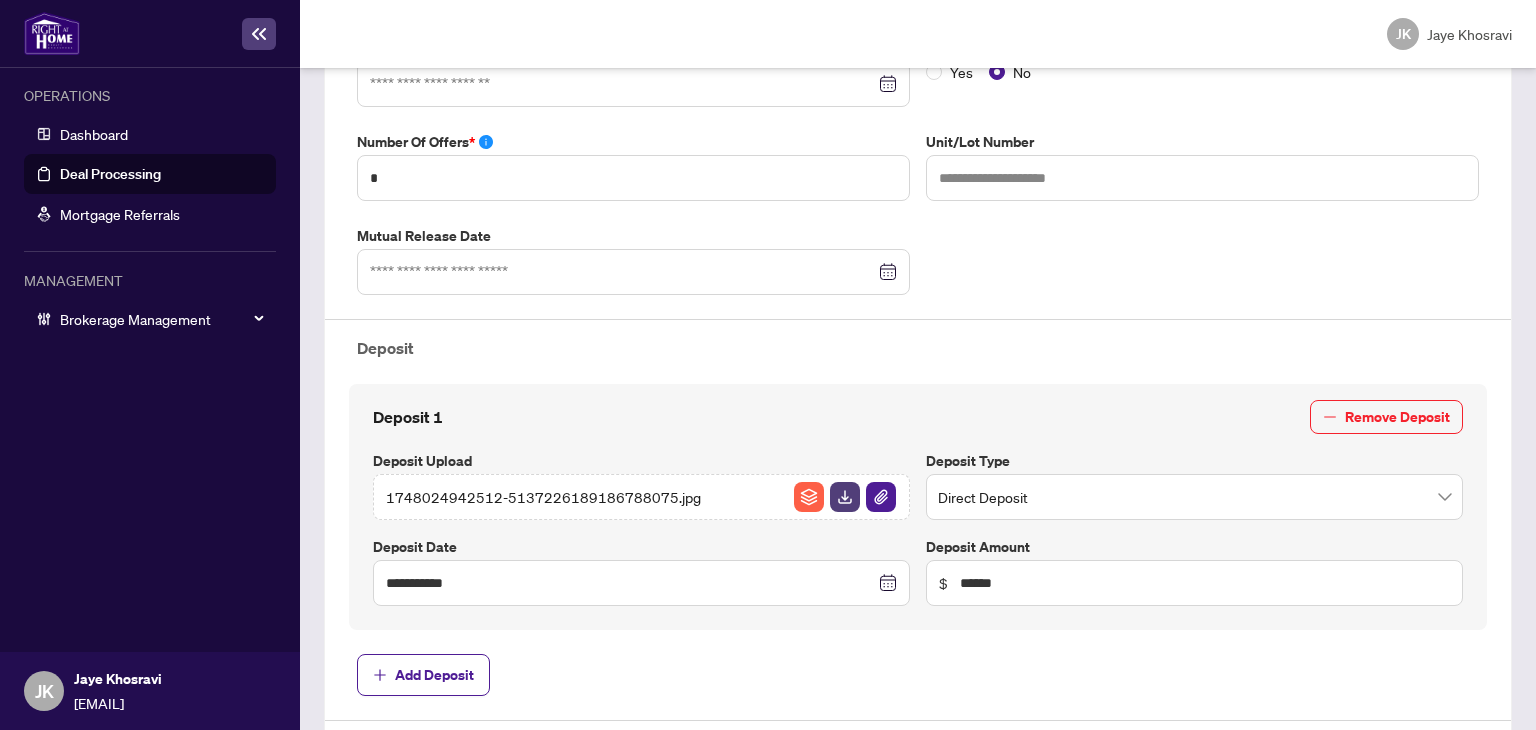 type on "**********" 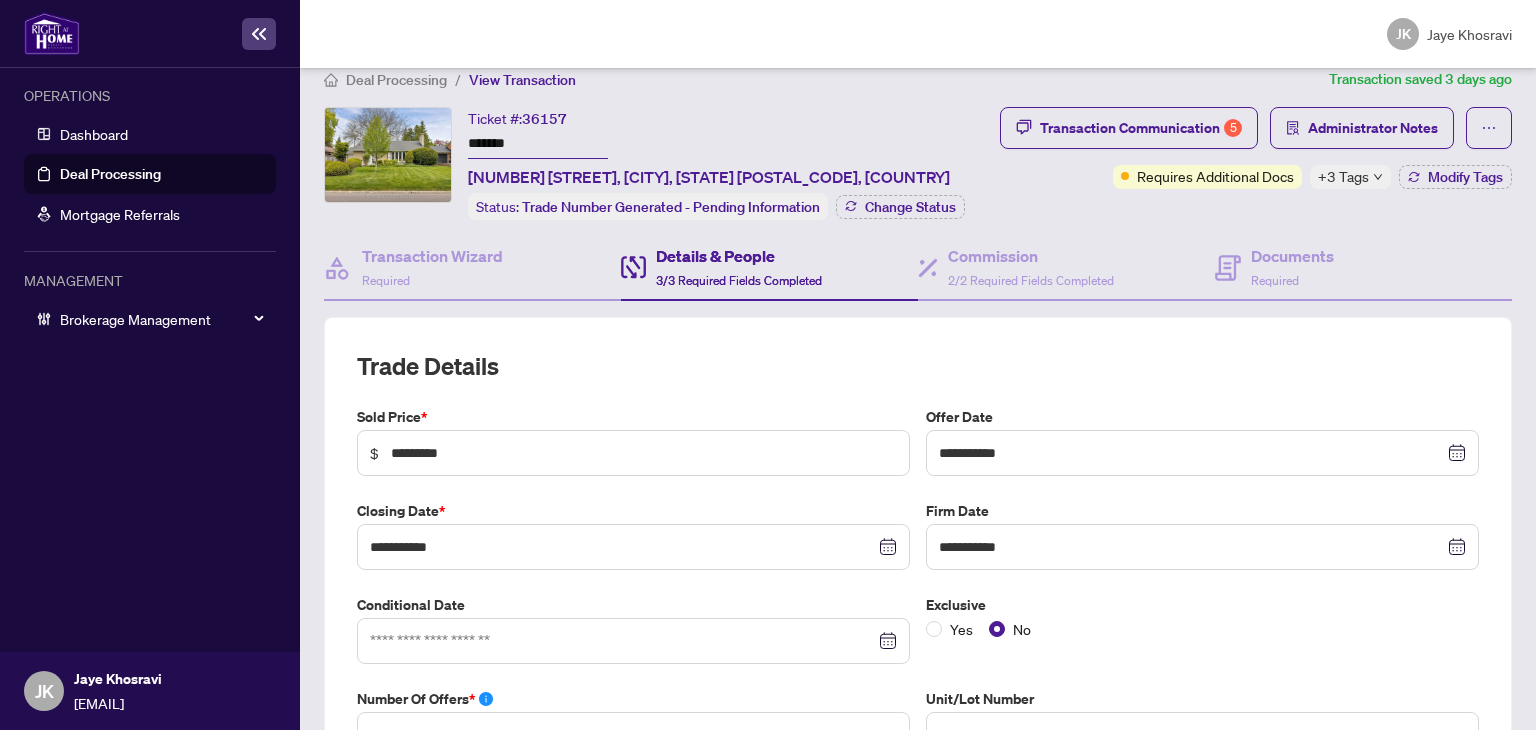 scroll, scrollTop: 0, scrollLeft: 0, axis: both 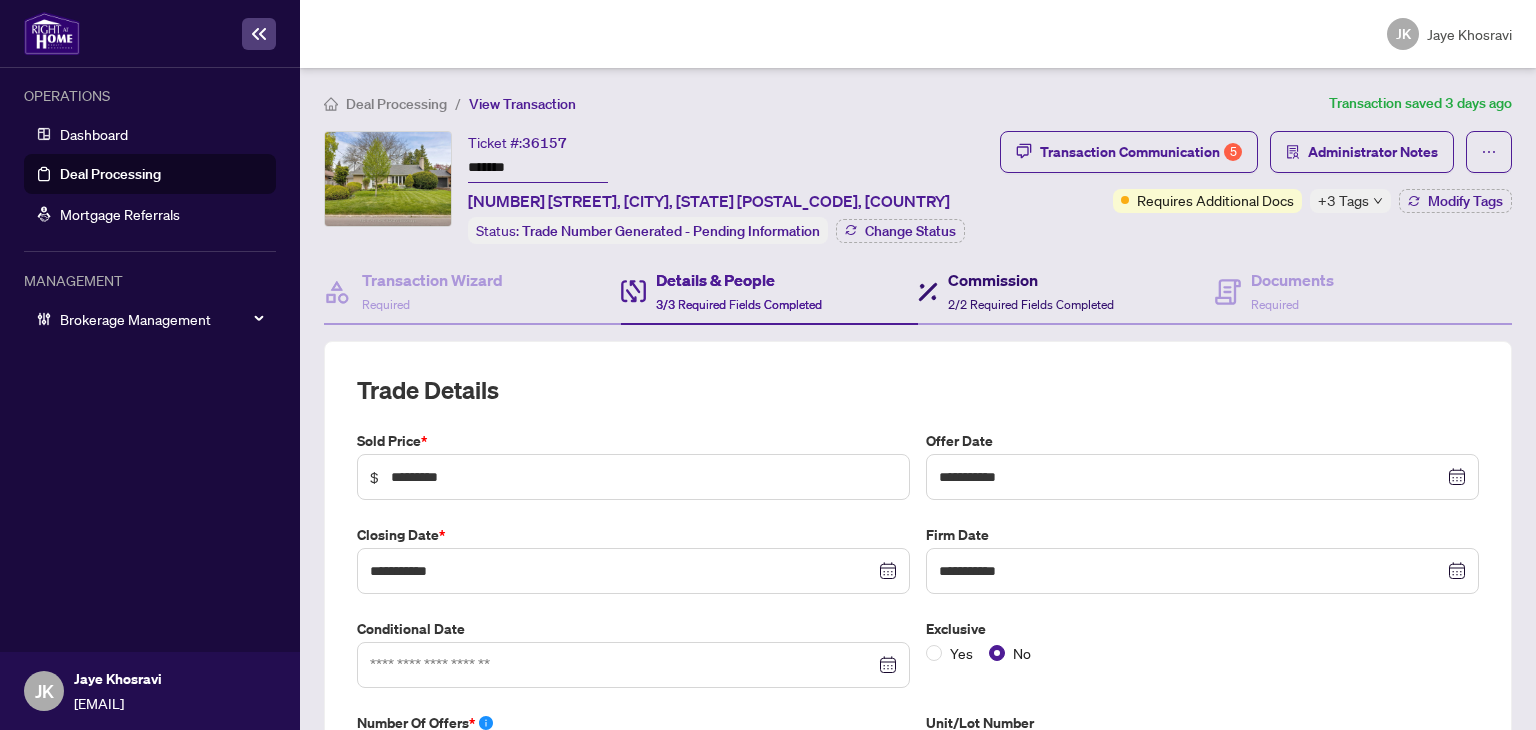 click on "Commission" at bounding box center [1031, 280] 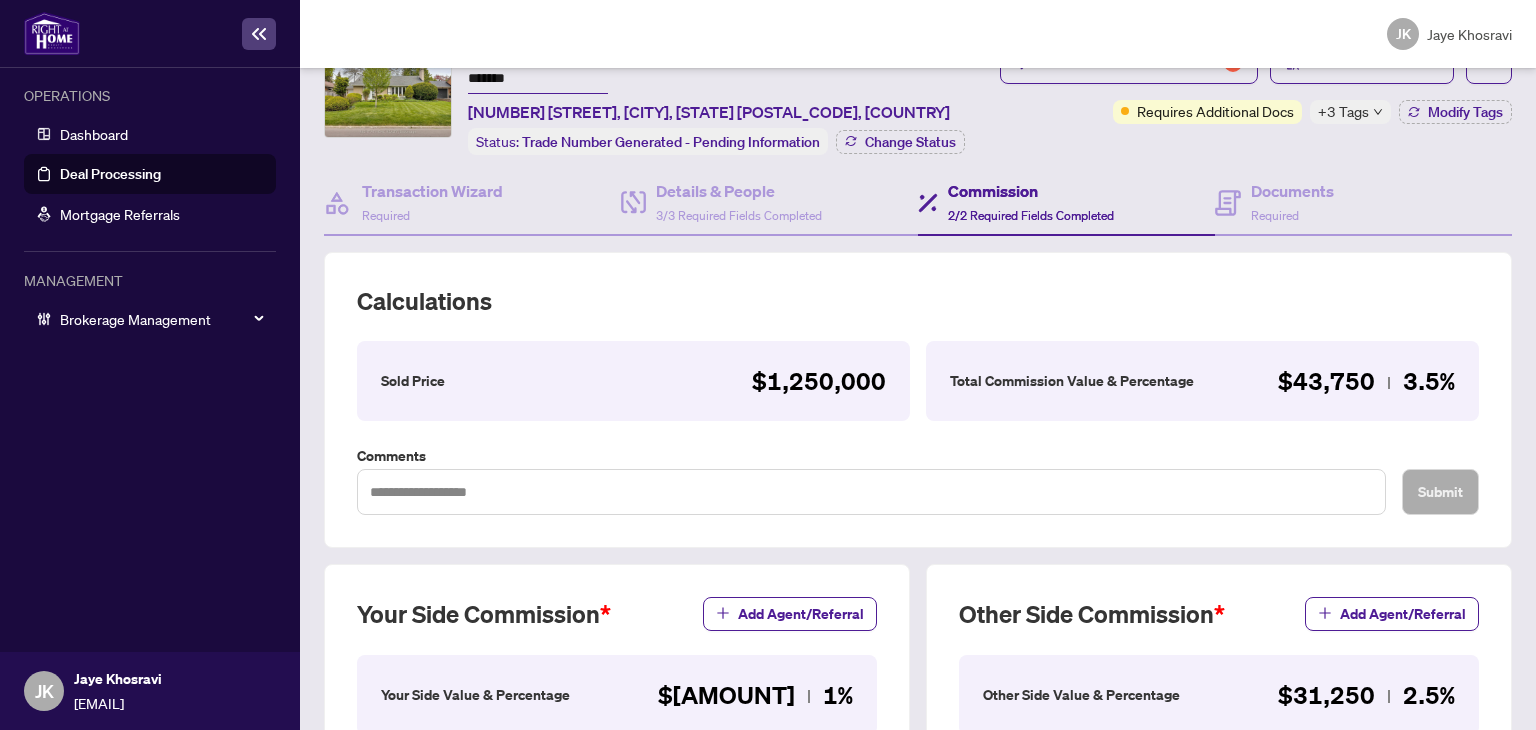 scroll, scrollTop: 0, scrollLeft: 0, axis: both 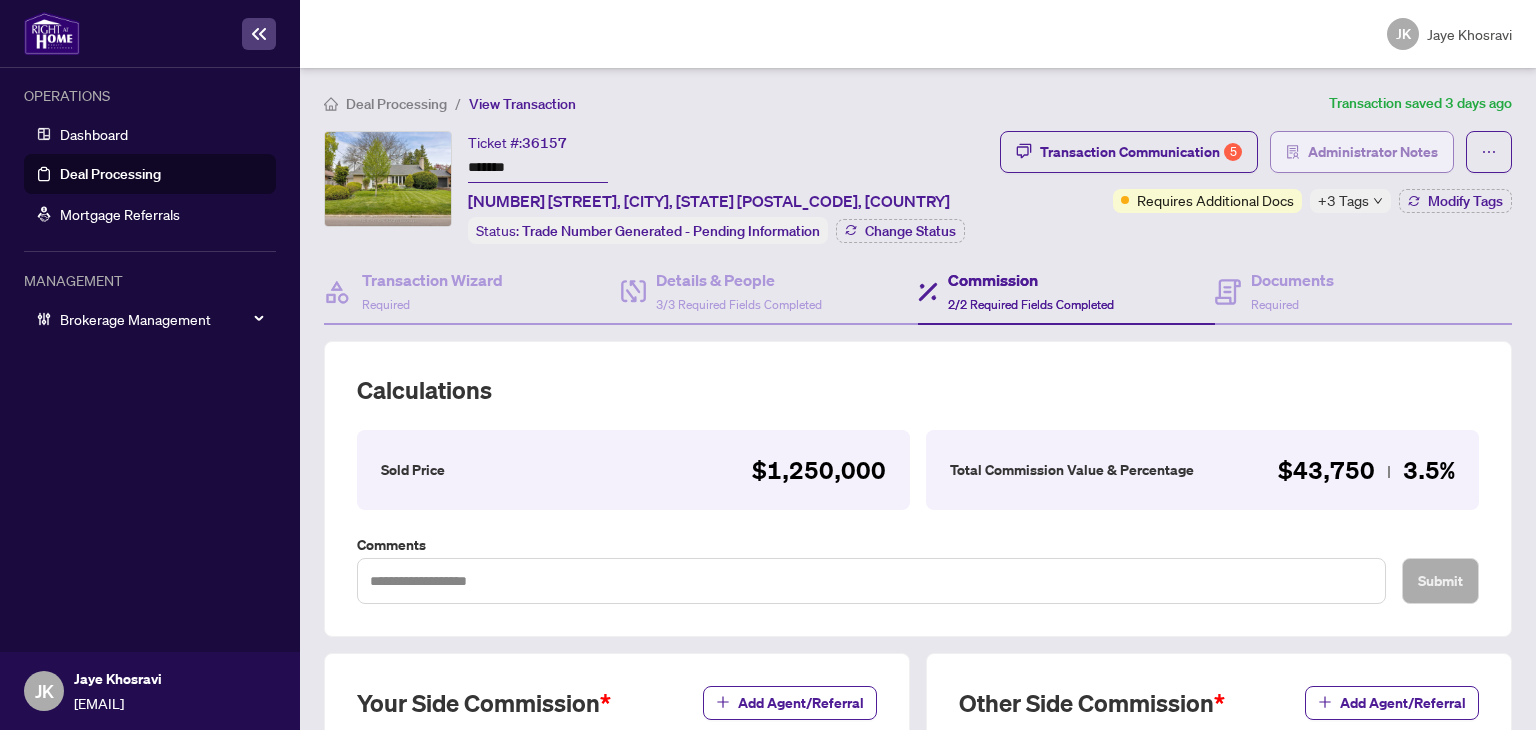 click on "Administrator Notes" at bounding box center (1373, 152) 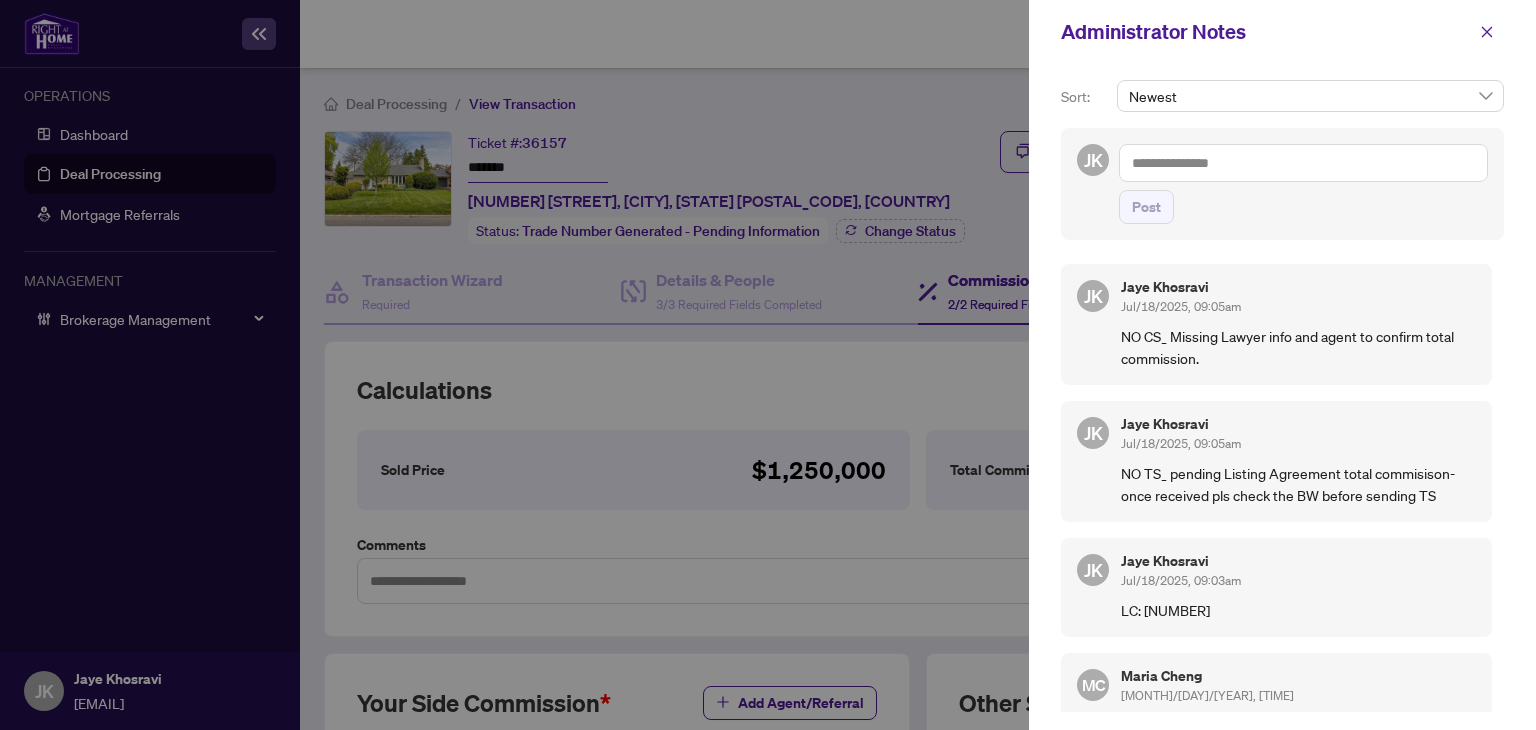 click at bounding box center (768, 365) 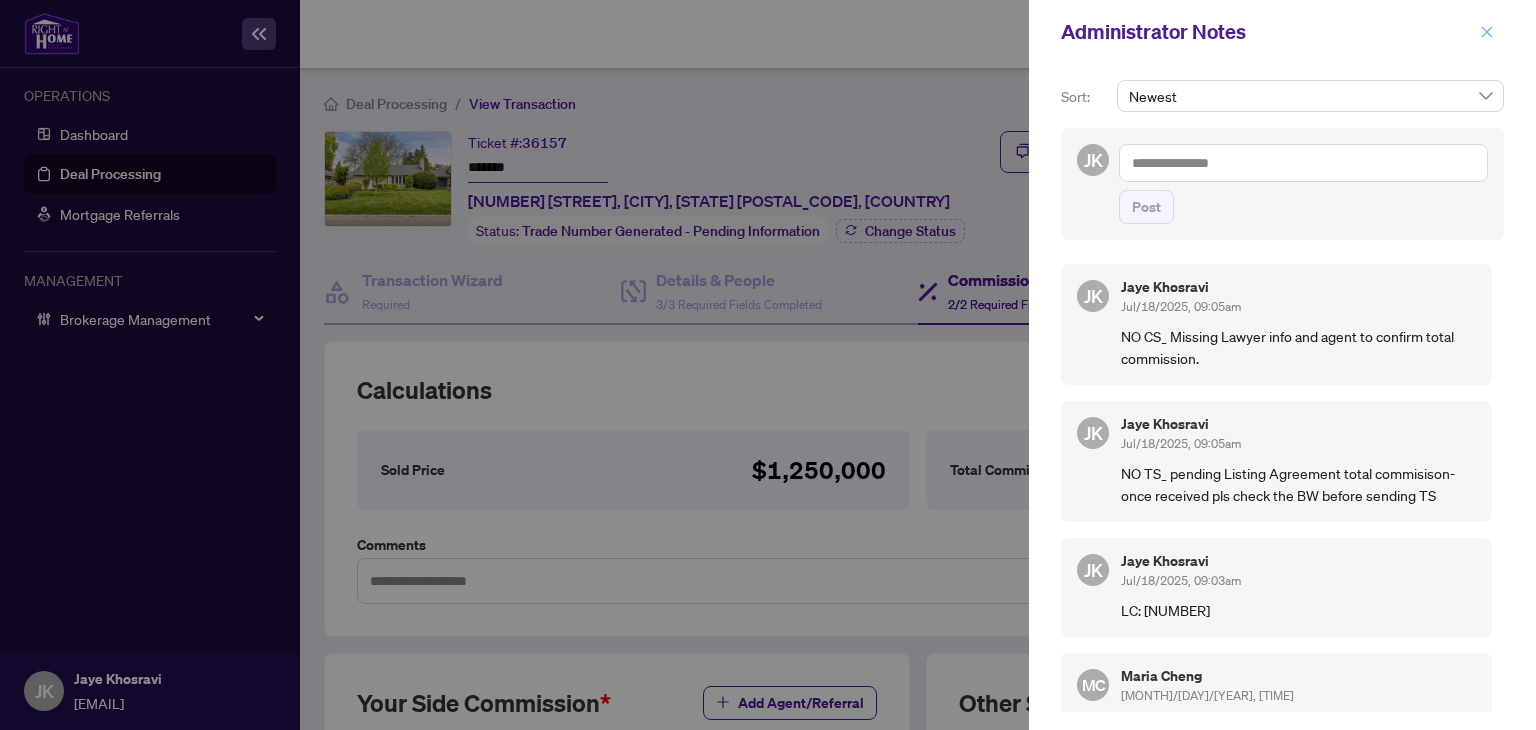 click 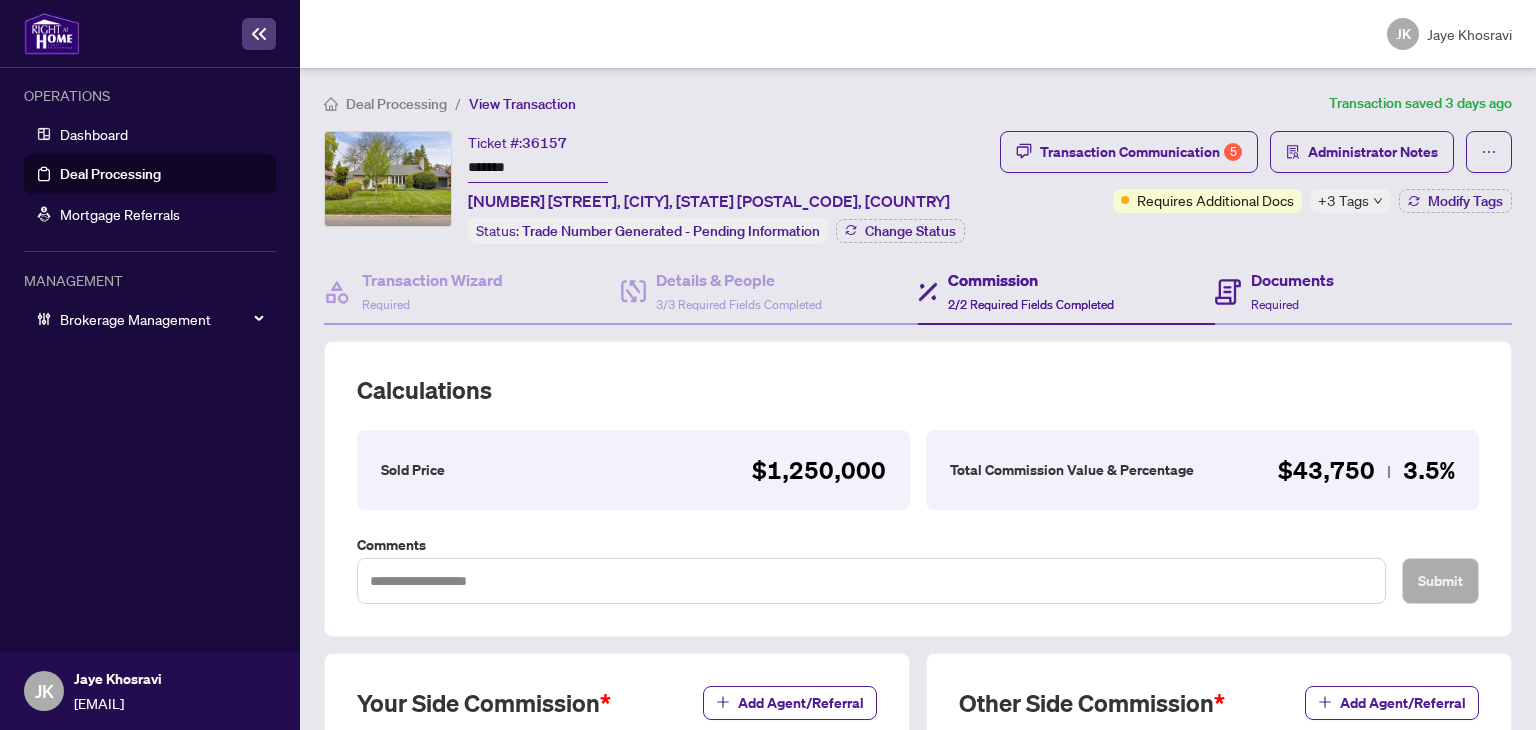 click on "Documents Required" at bounding box center [1363, 292] 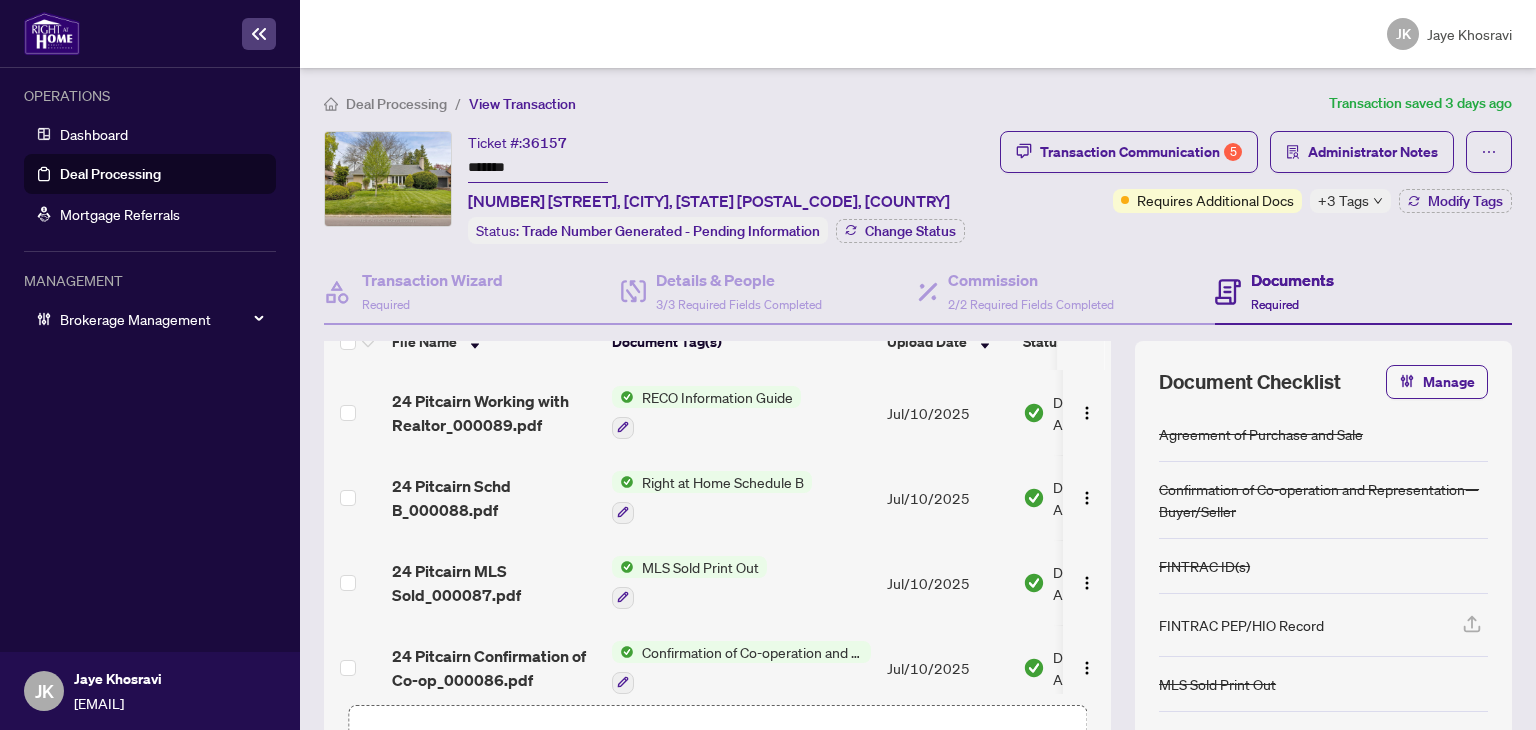 scroll, scrollTop: 0, scrollLeft: 0, axis: both 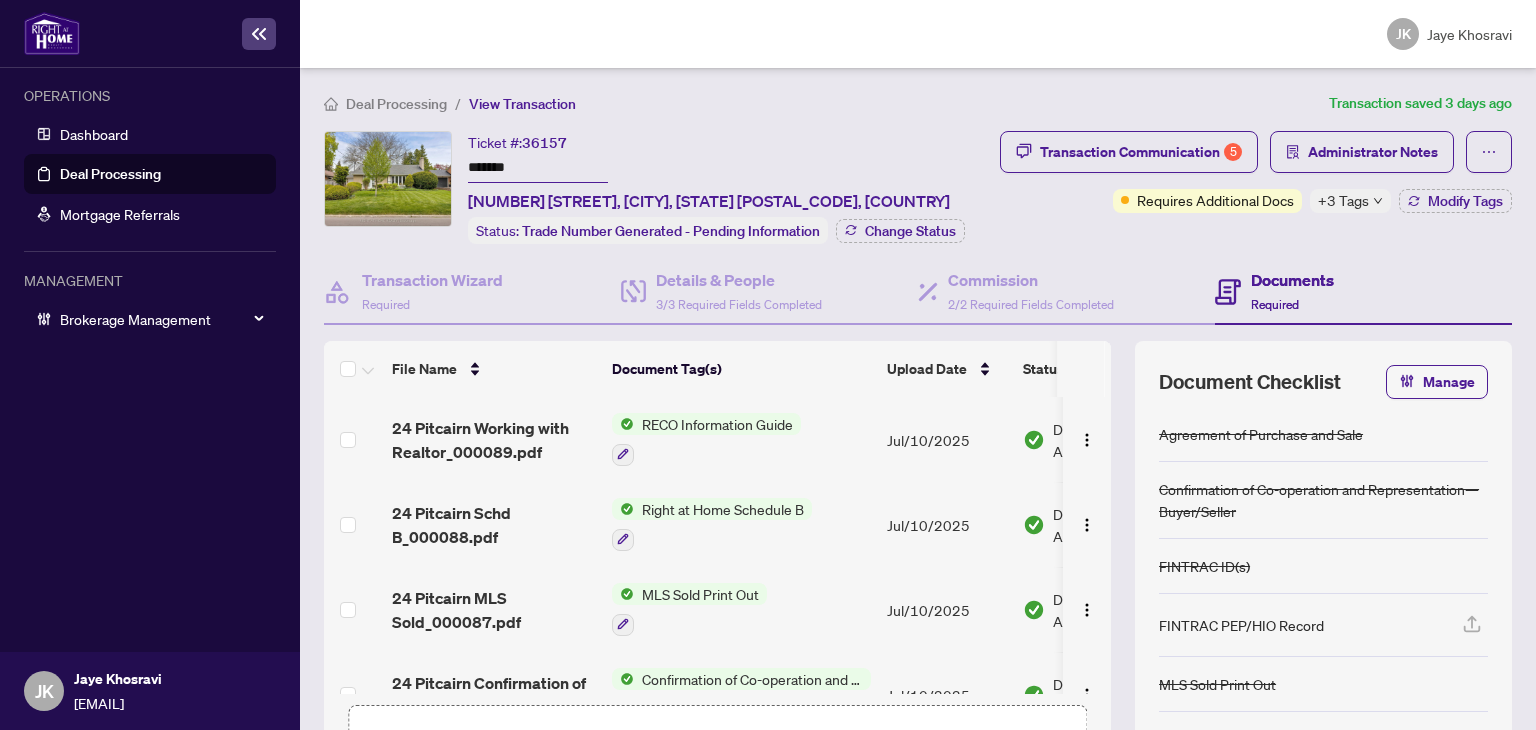 click on "Deal Processing" at bounding box center (110, 174) 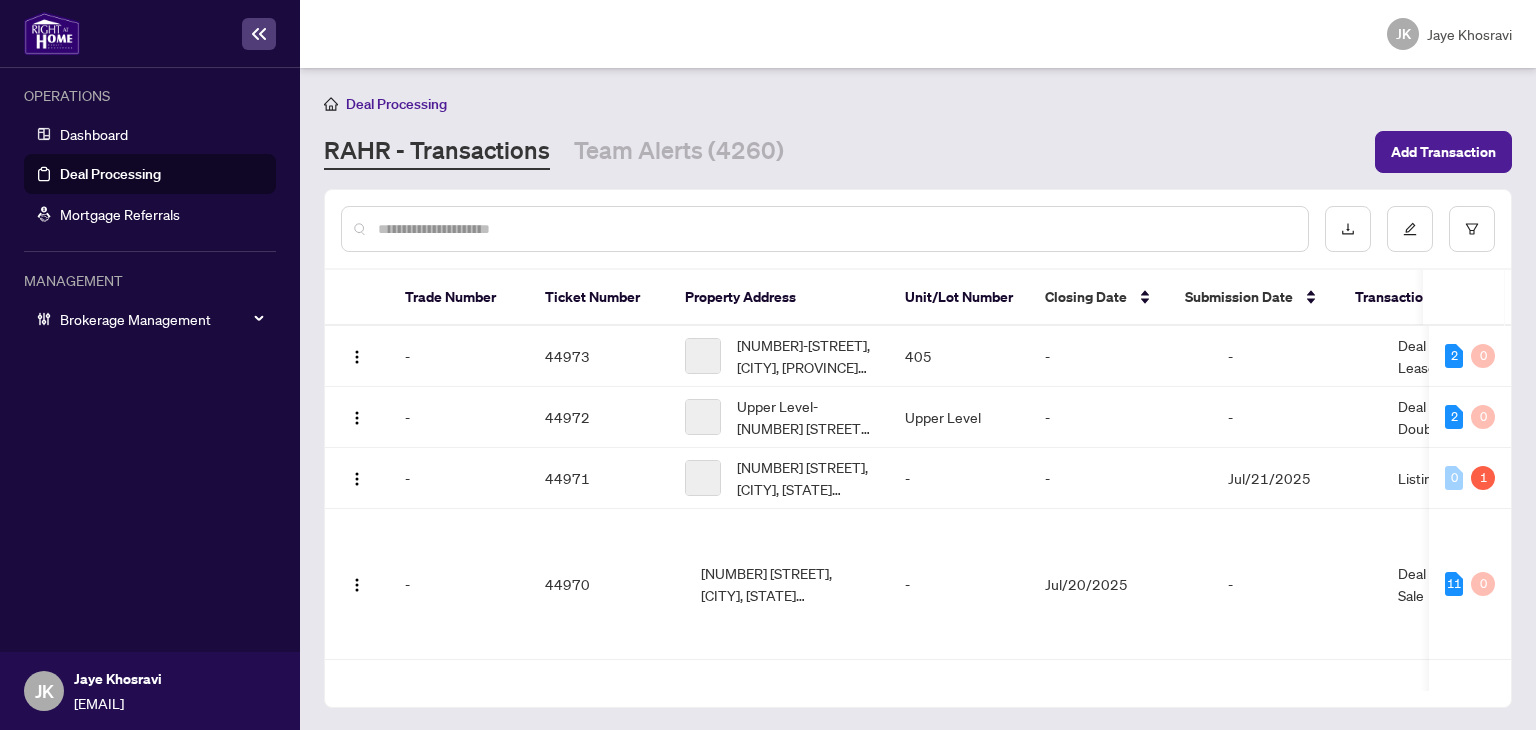 click at bounding box center (835, 229) 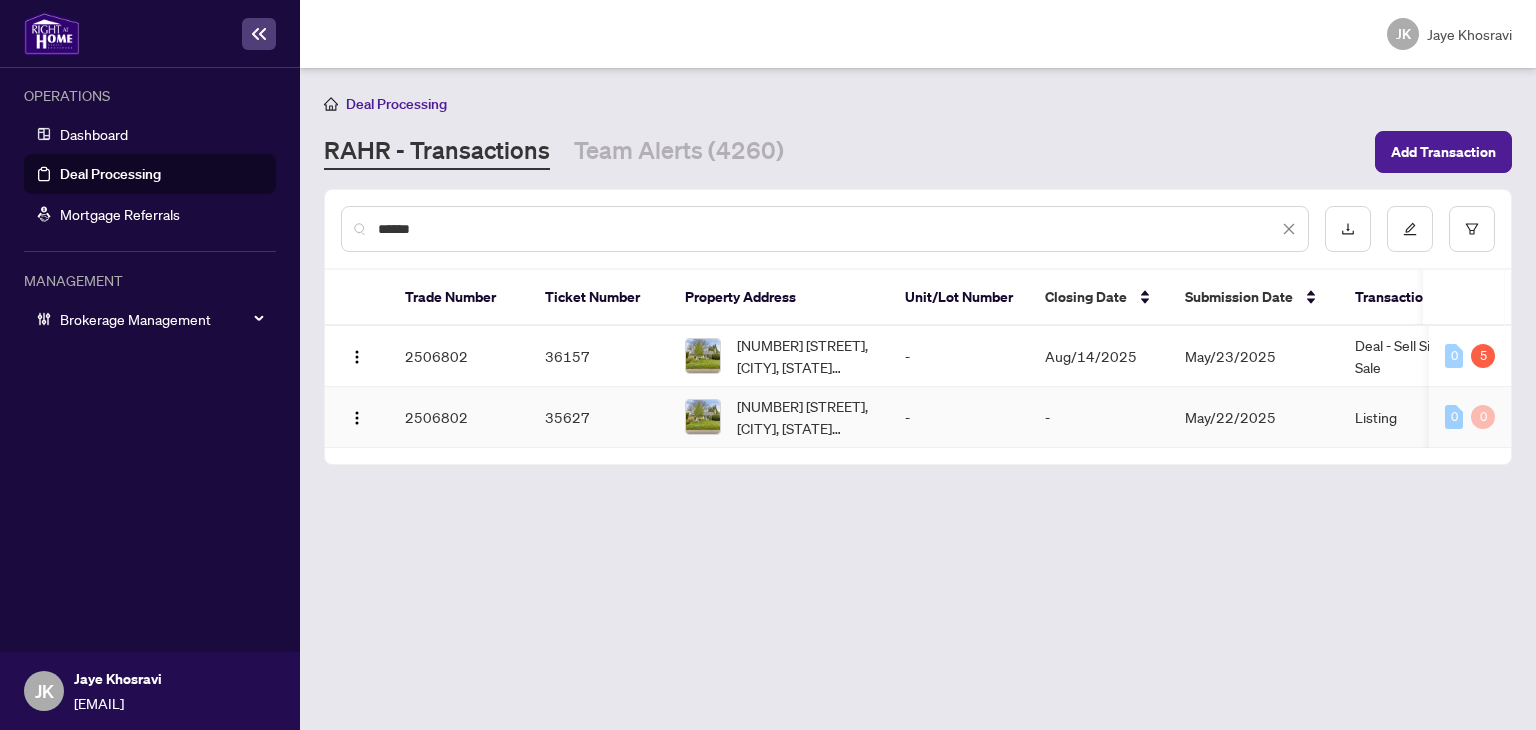 type on "******" 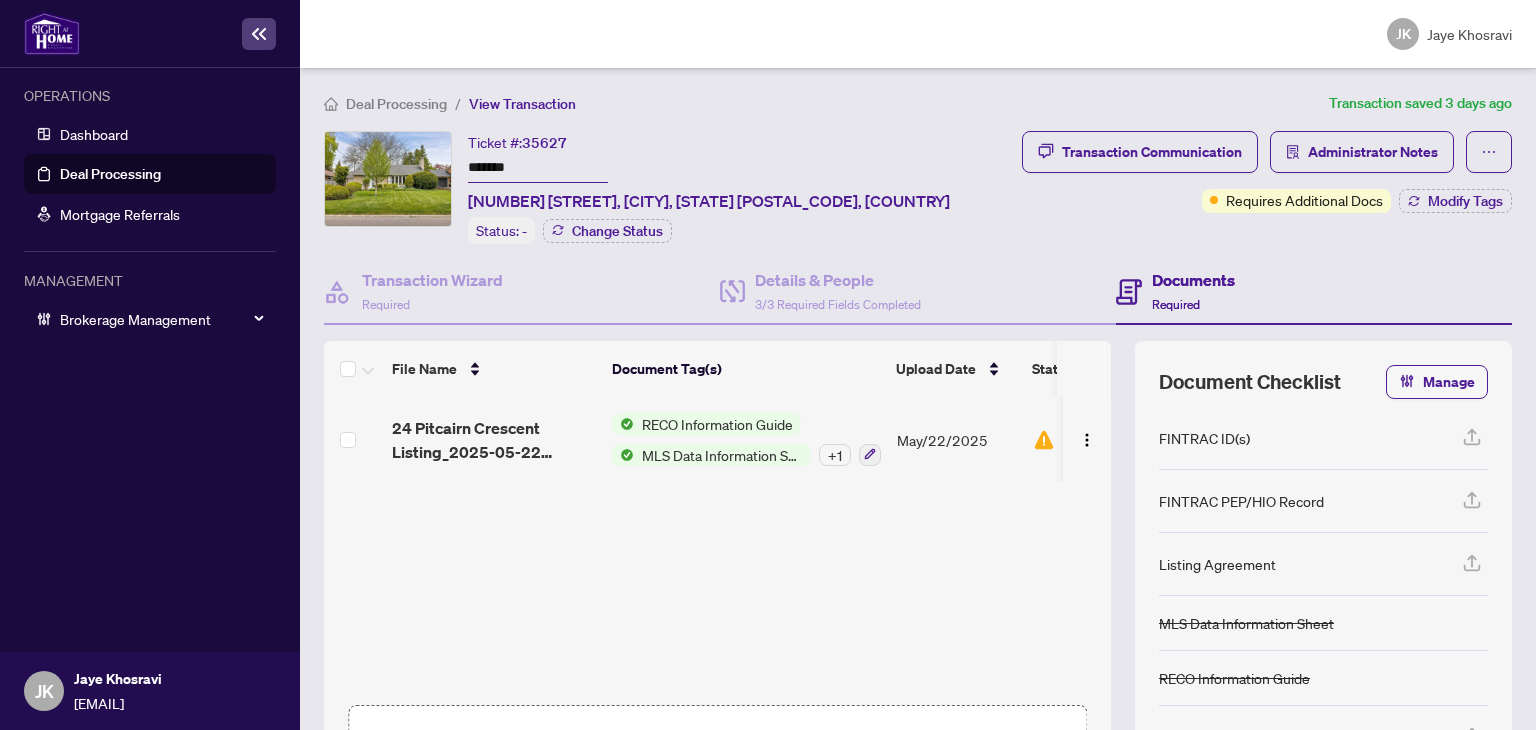click on "MLS Data Information Sheet" at bounding box center (722, 455) 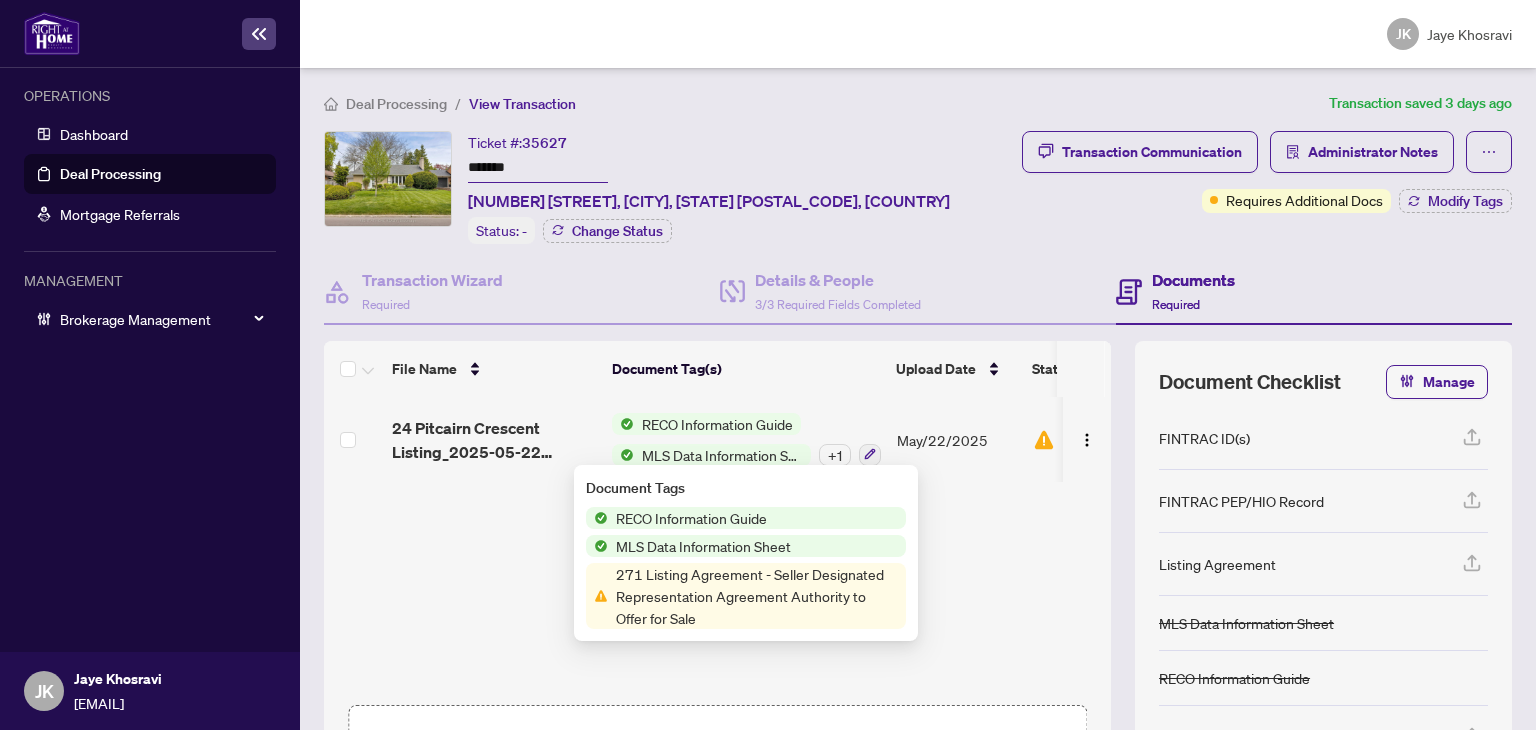 click on "271 Listing Agreement - Seller Designated Representation Agreement Authority
to Offer for Sale" at bounding box center [757, 596] 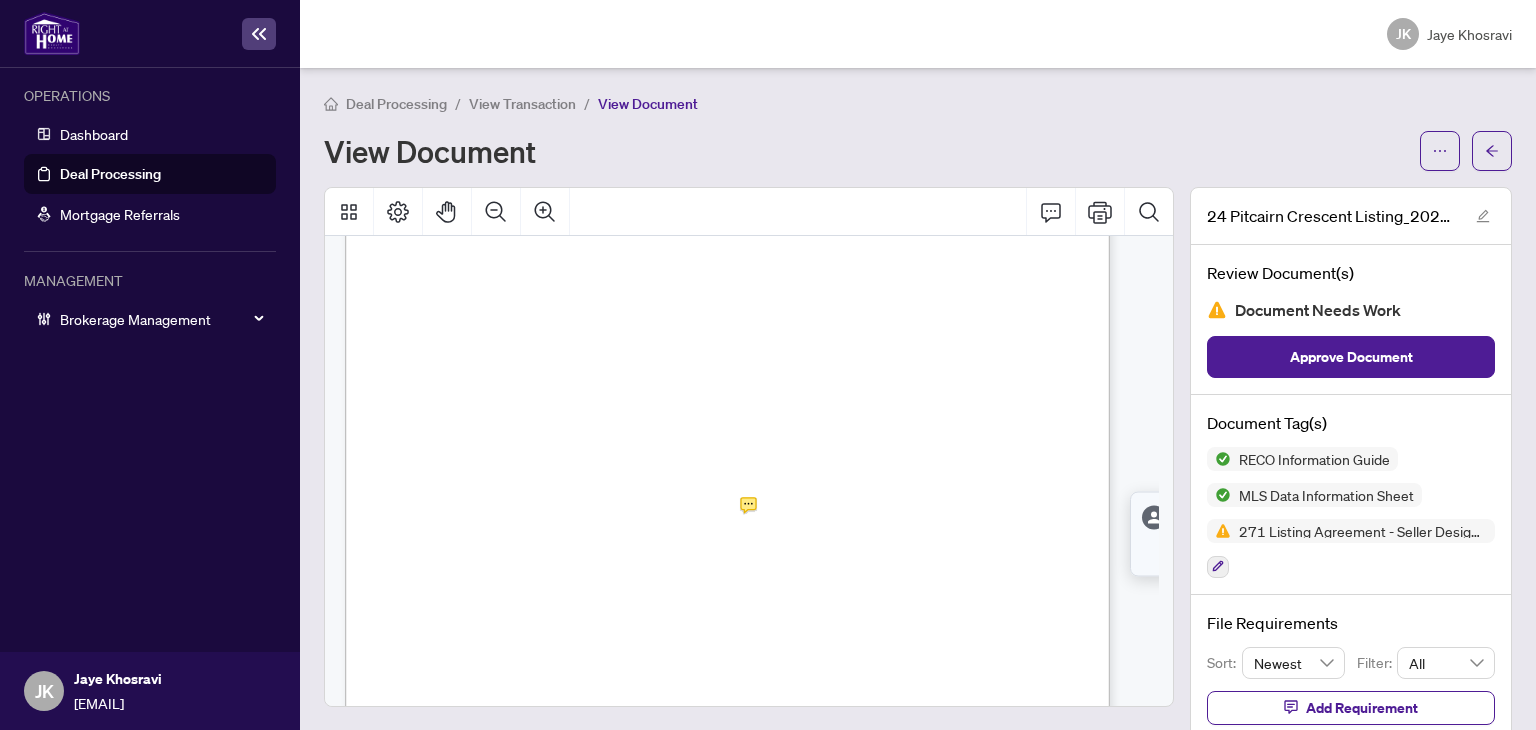 scroll, scrollTop: 500, scrollLeft: 0, axis: vertical 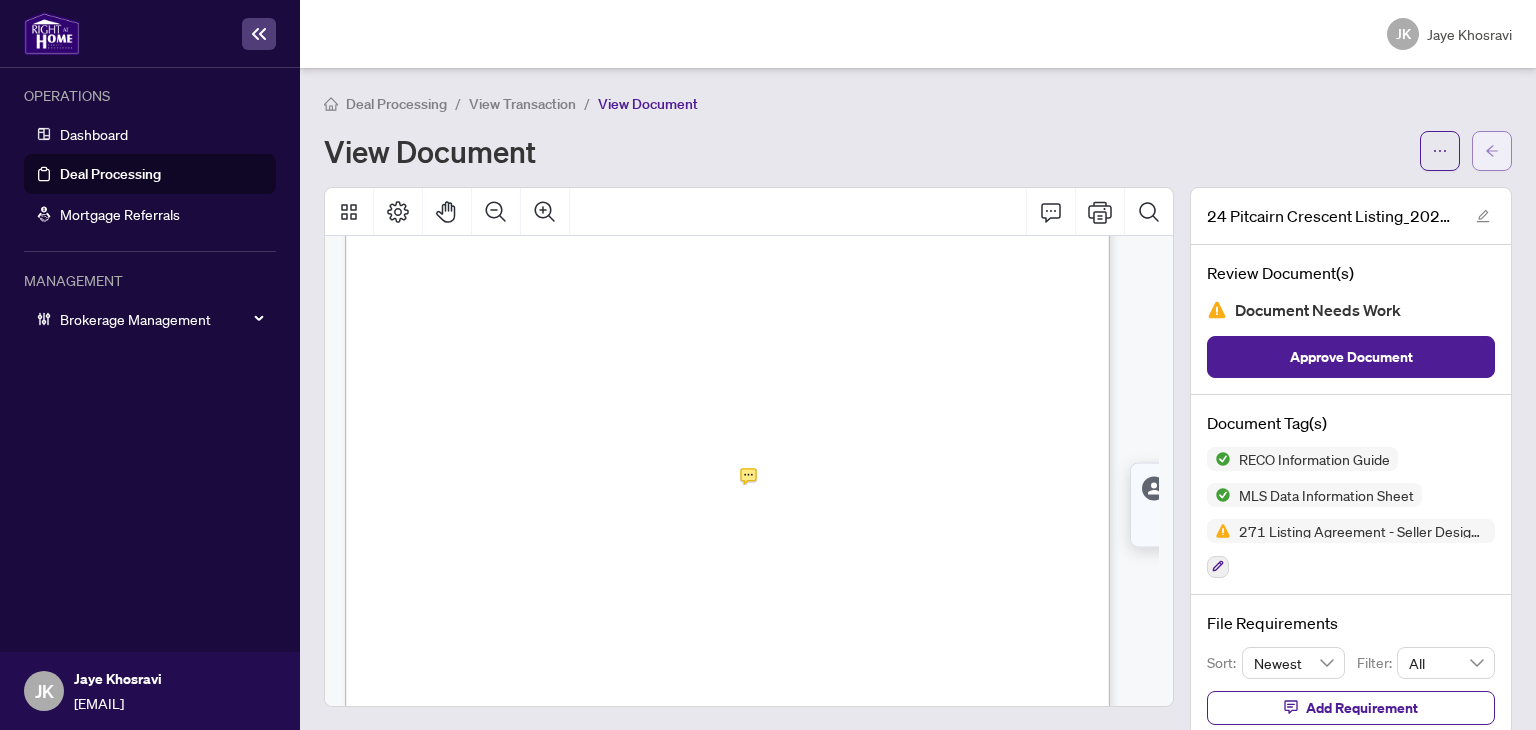 click at bounding box center (1492, 151) 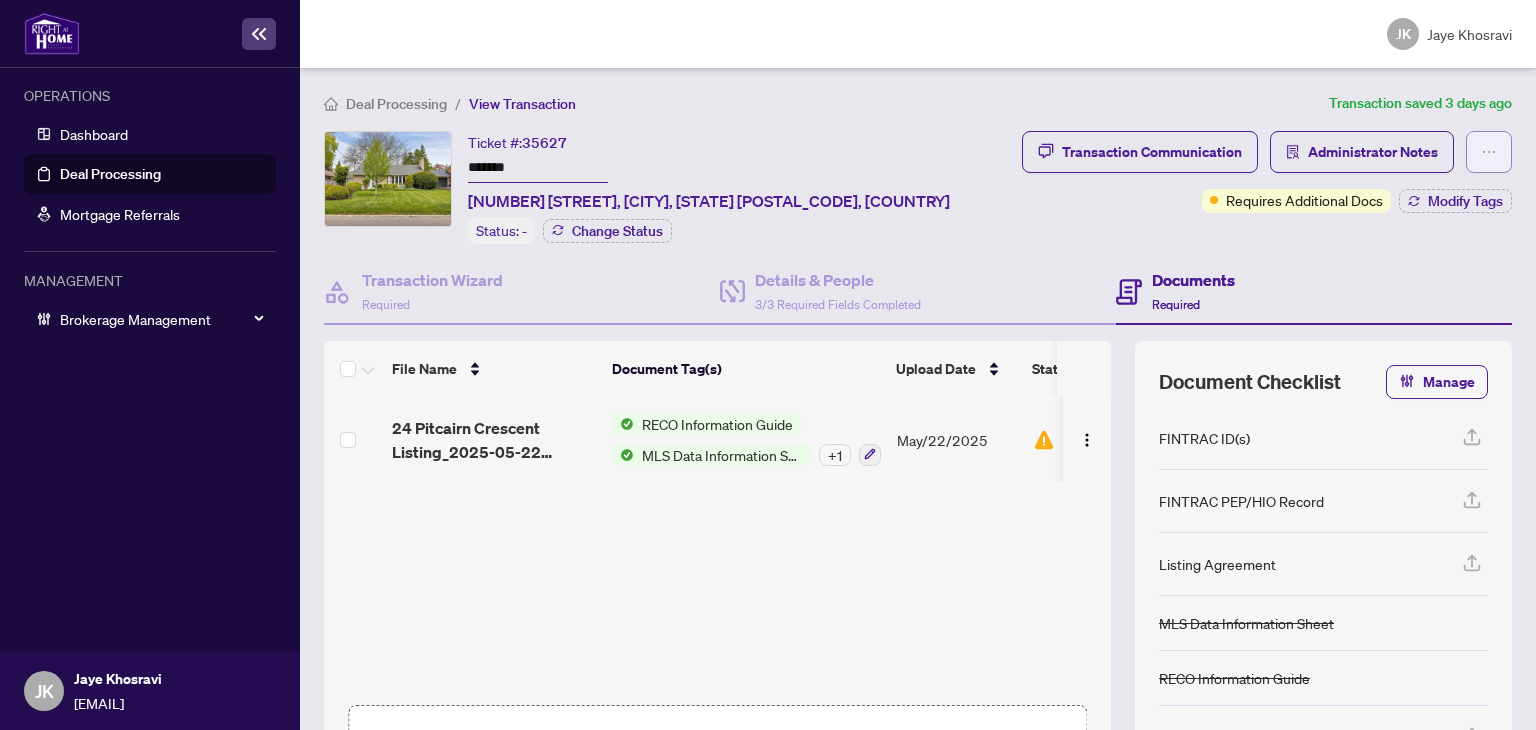click at bounding box center (1489, 152) 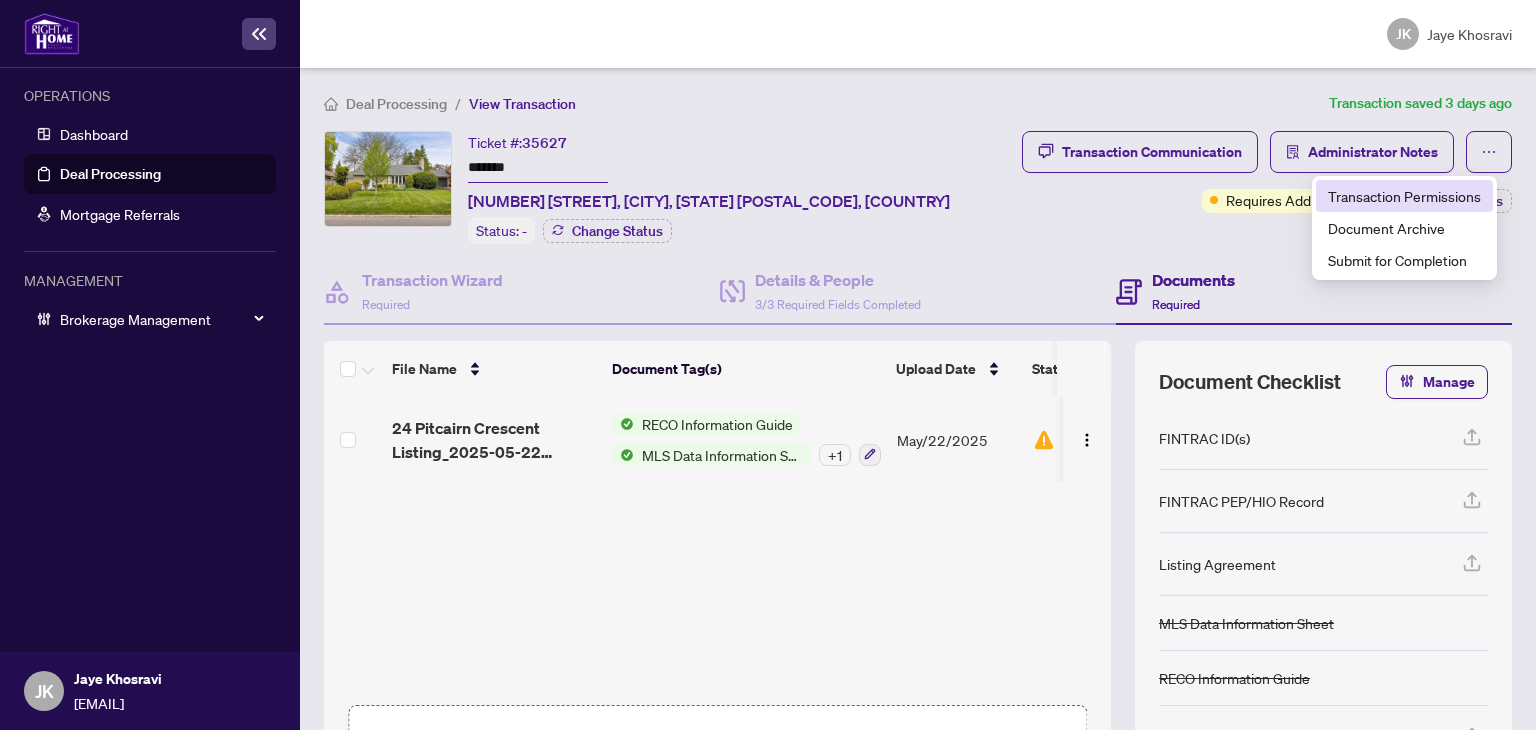click on "Transaction Permissions" at bounding box center [1404, 196] 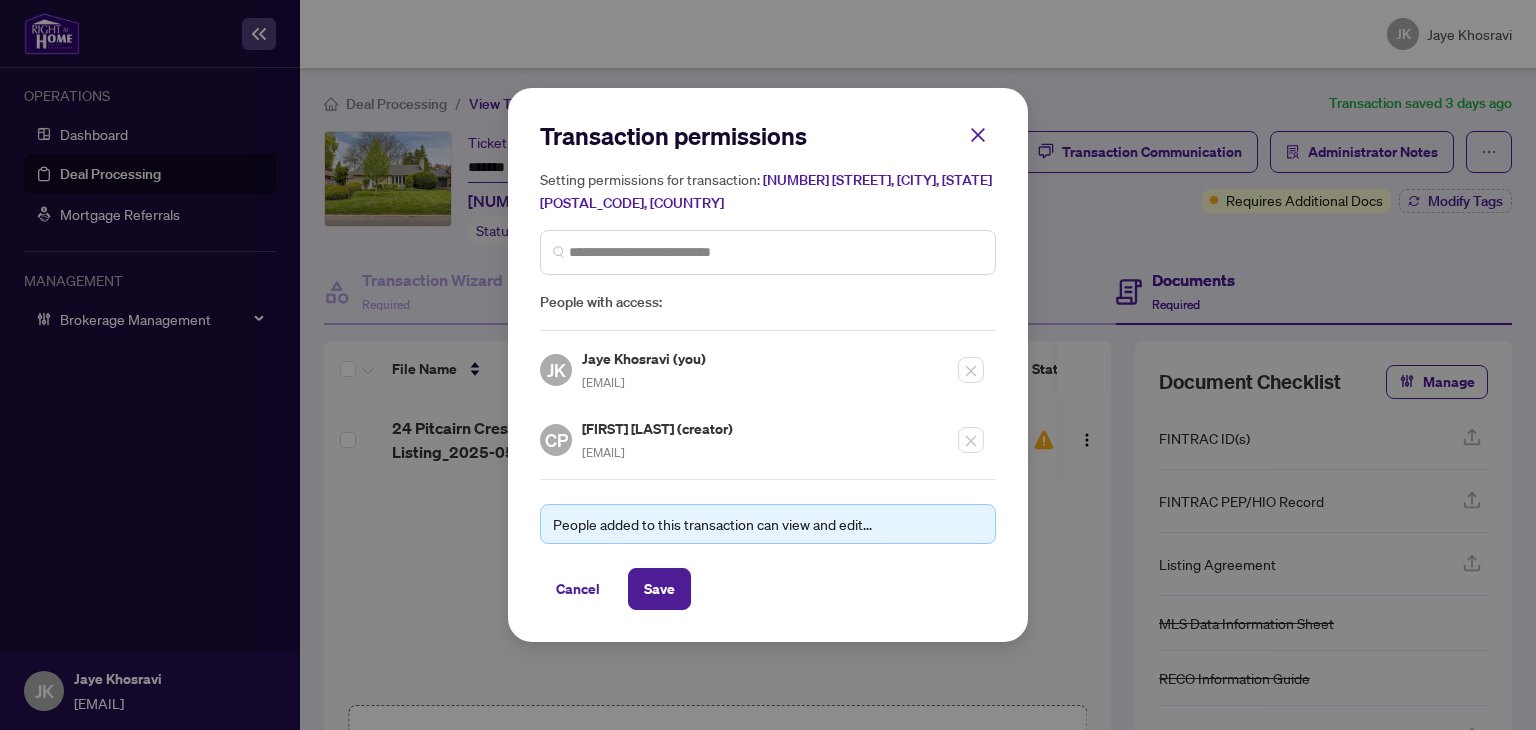 drag, startPoint x: 751, startPoint y: 453, endPoint x: 580, endPoint y: 460, distance: 171.14322 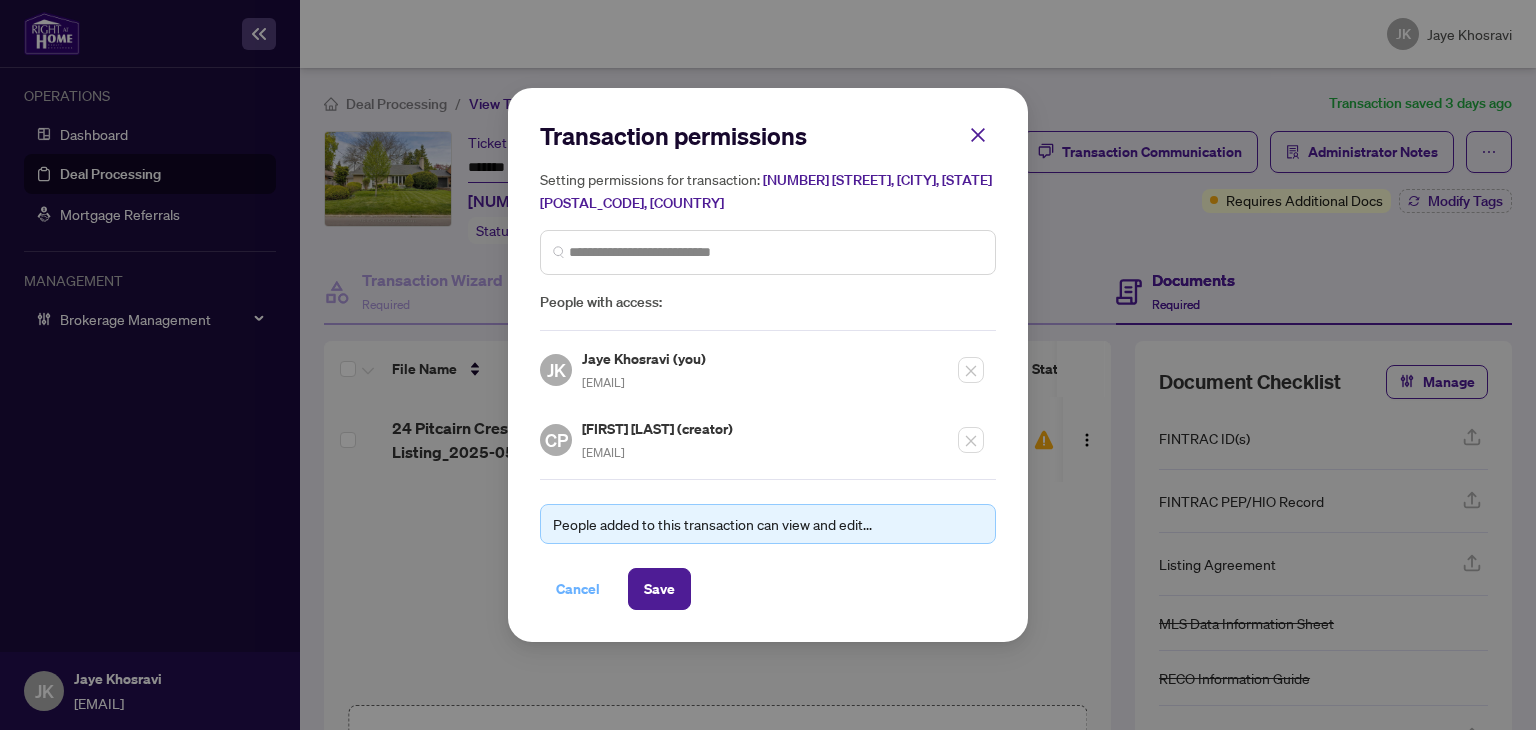 drag, startPoint x: 579, startPoint y: 593, endPoint x: 559, endPoint y: 268, distance: 325.6148 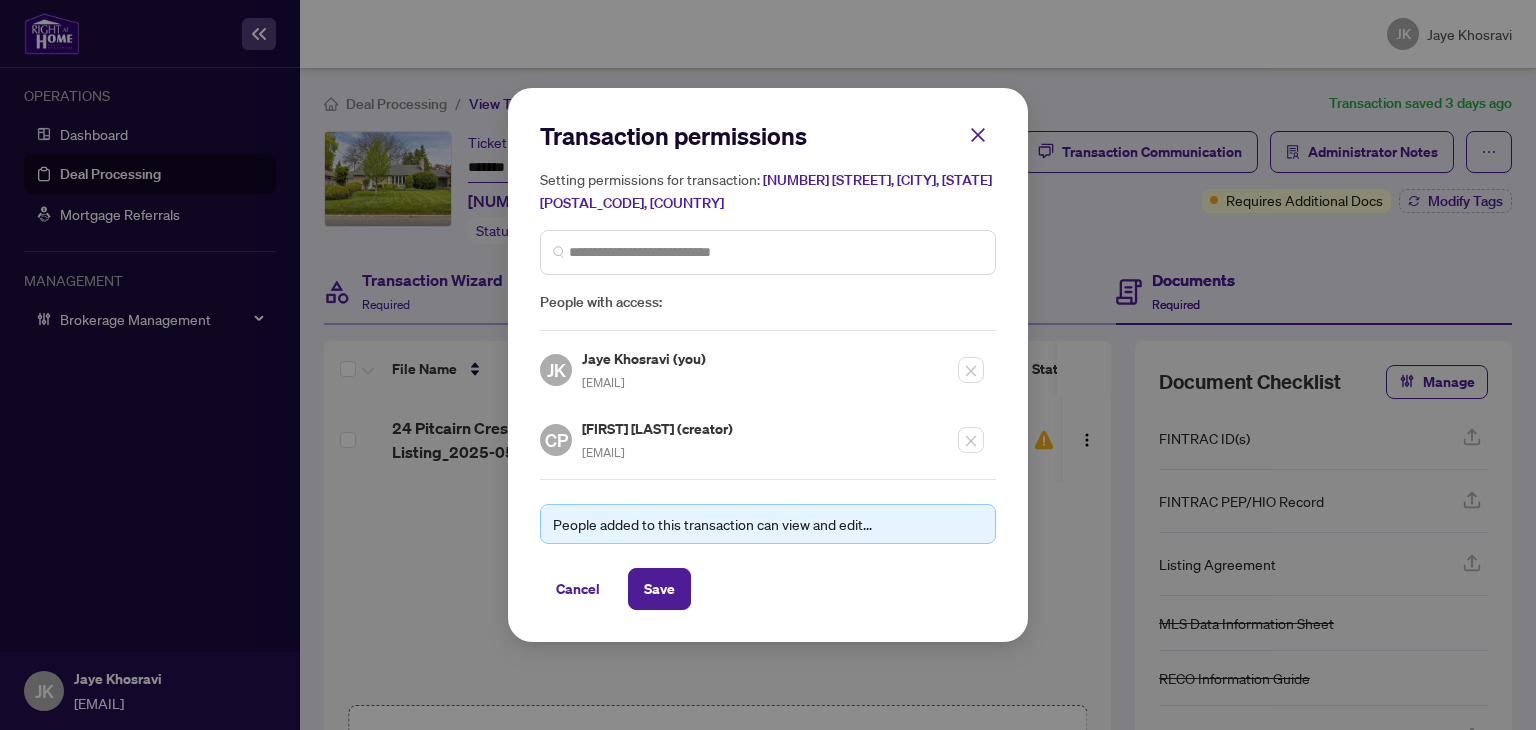 click on "Cancel" at bounding box center [578, 589] 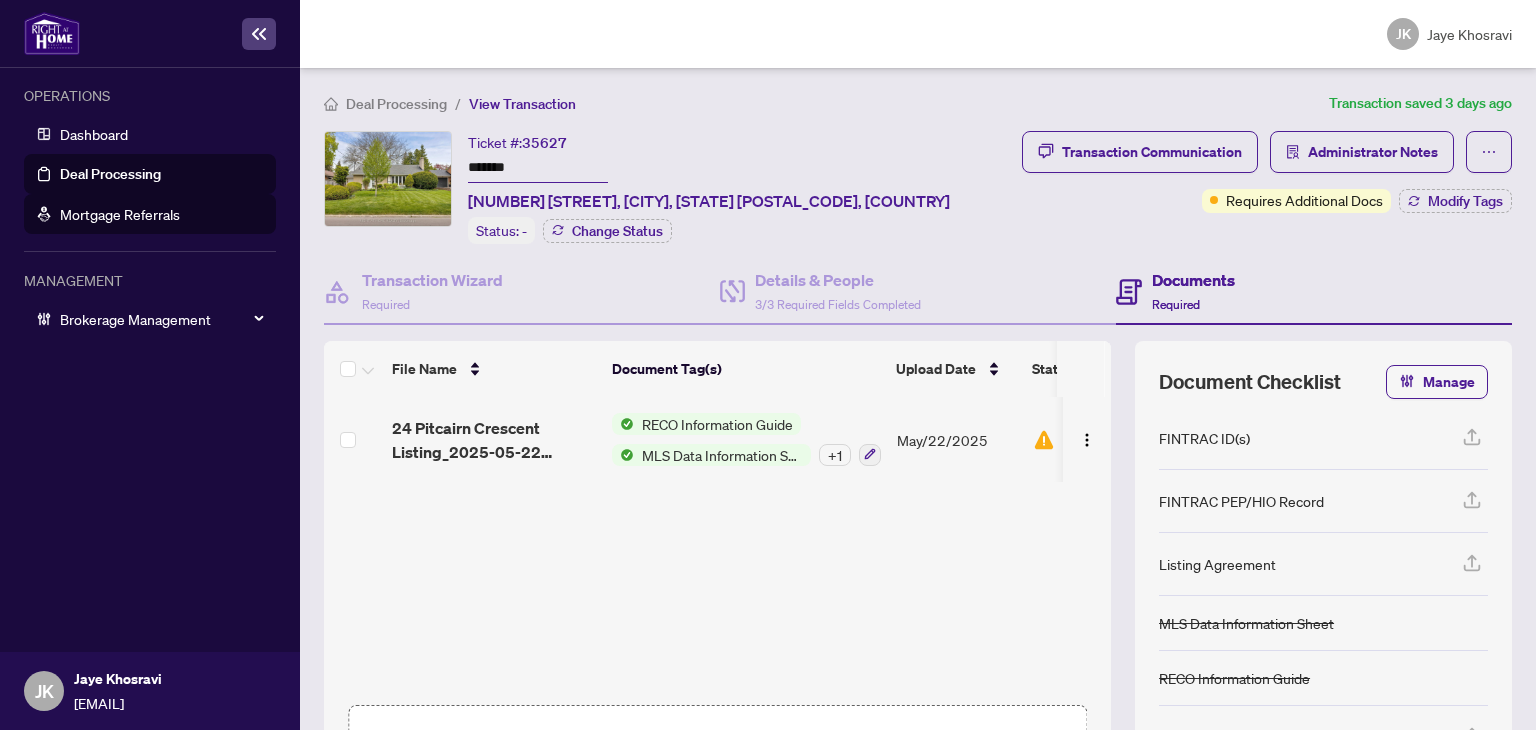 drag, startPoint x: 117, startPoint y: 164, endPoint x: 172, endPoint y: 203, distance: 67.424034 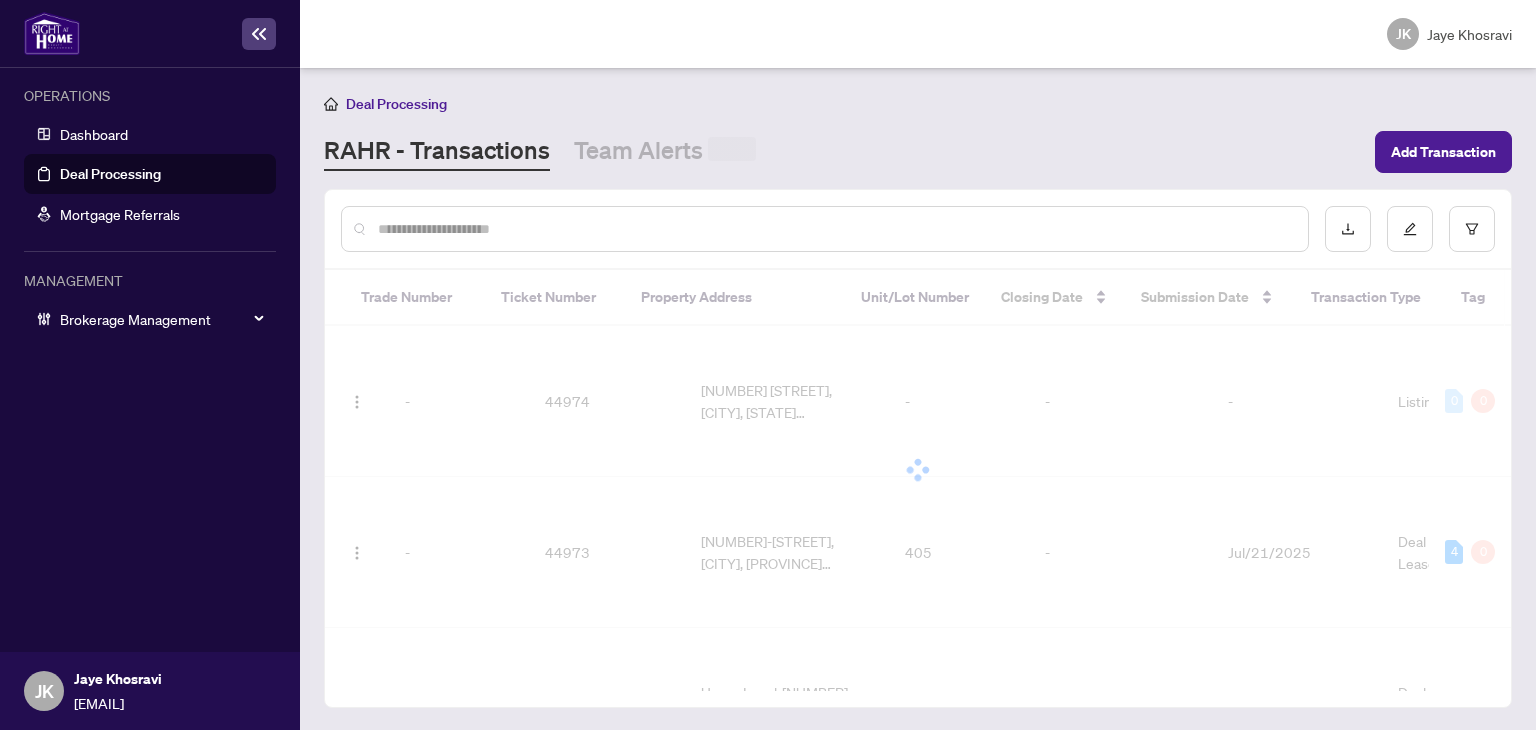click at bounding box center (835, 229) 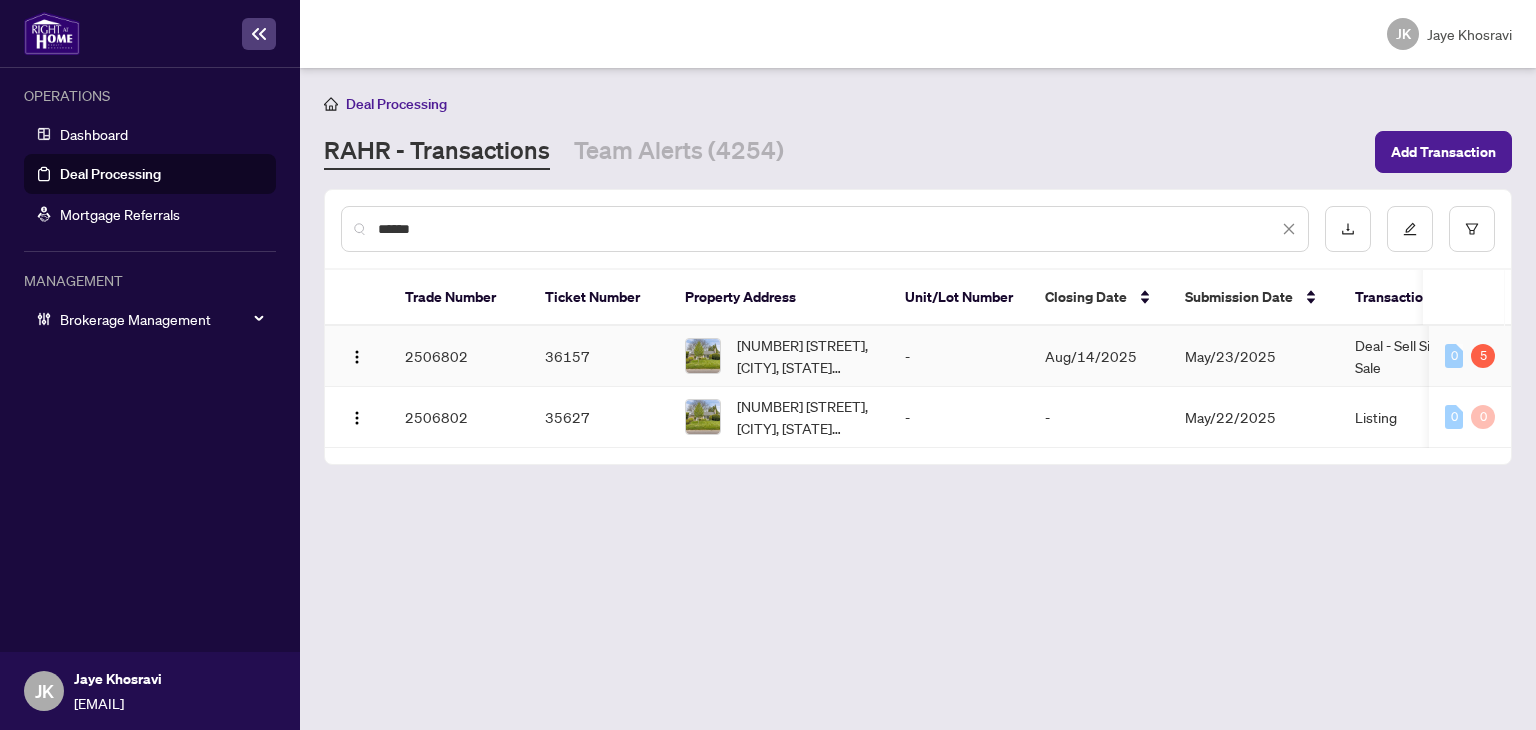 type on "******" 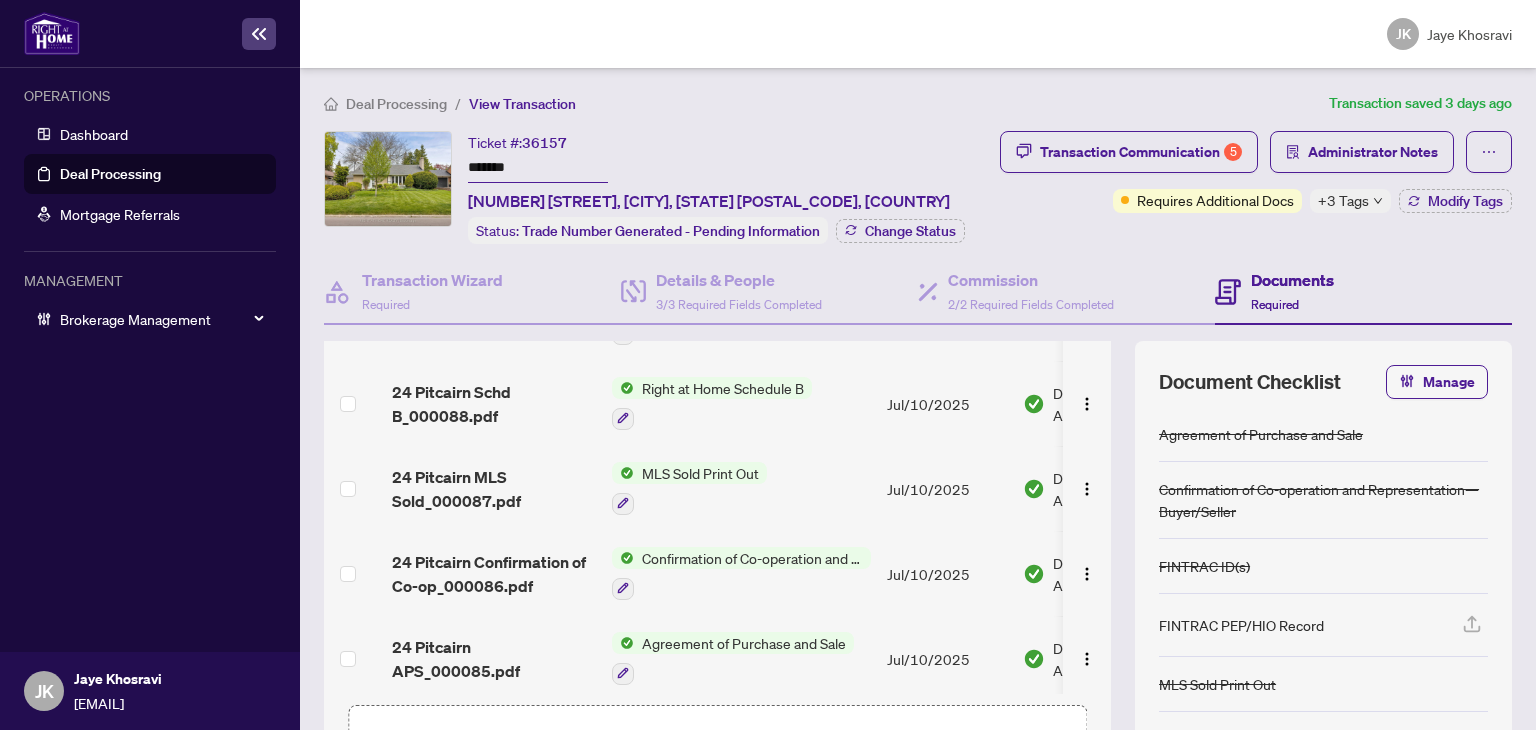 scroll, scrollTop: 200, scrollLeft: 0, axis: vertical 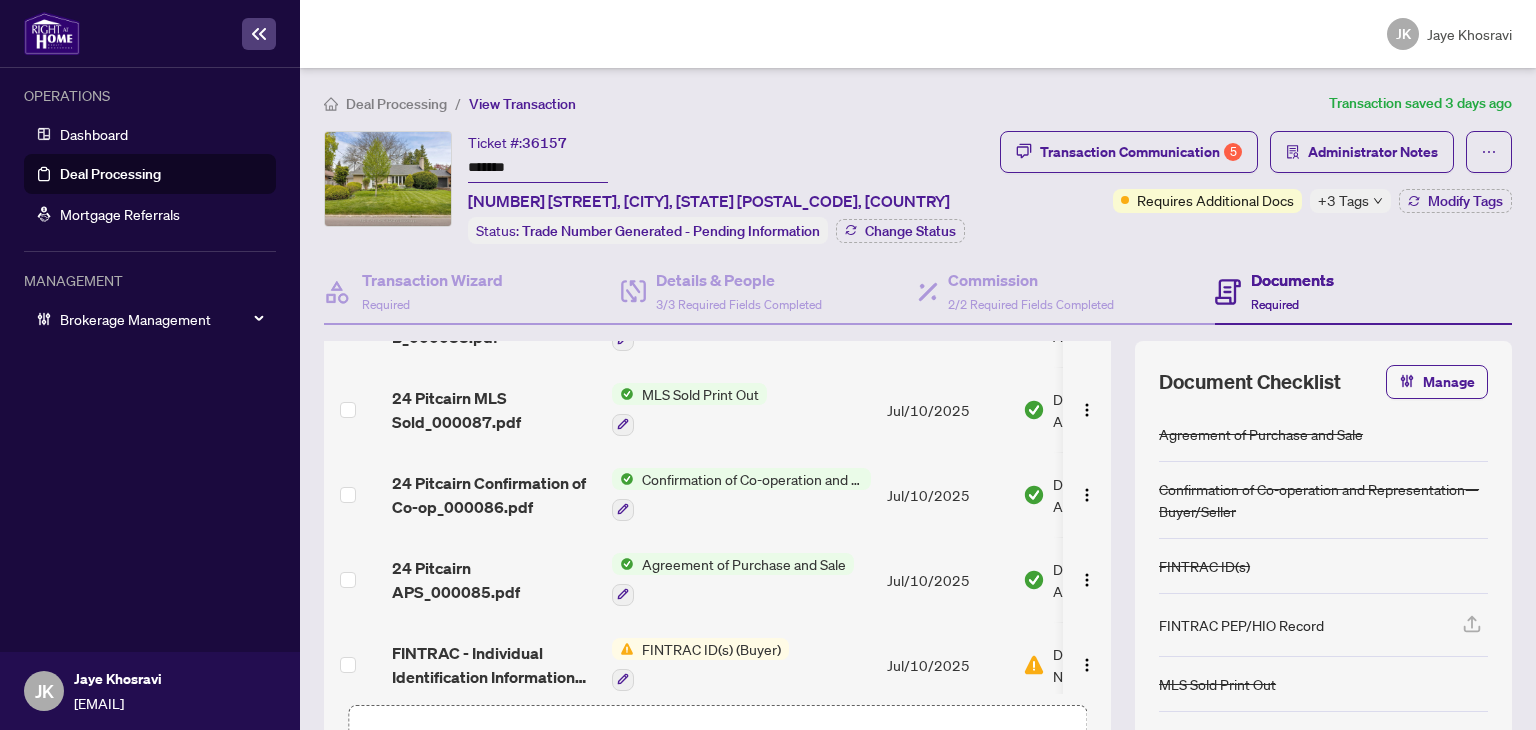 click on "Agreement of Purchase and Sale" at bounding box center (733, 579) 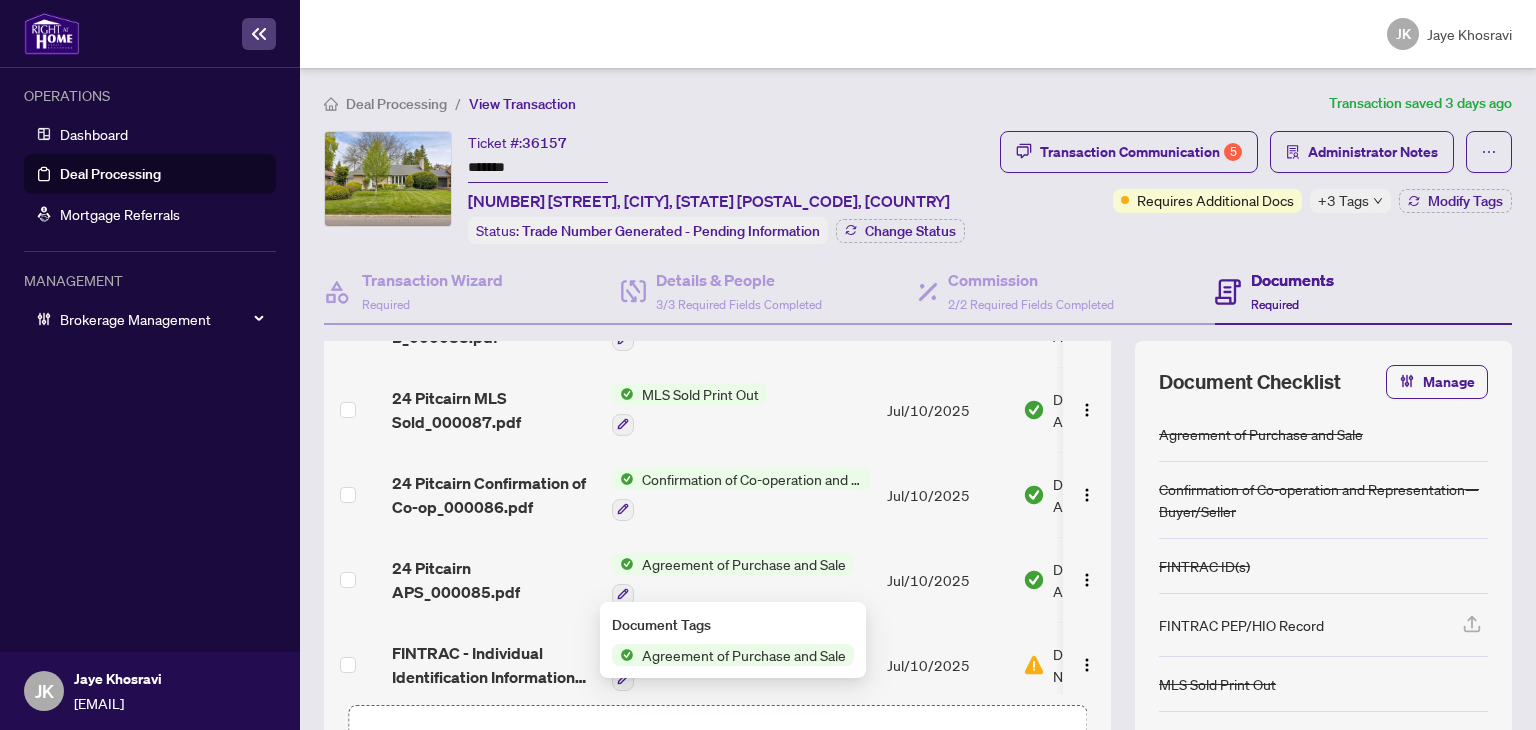click on "Agreement of Purchase and Sale" at bounding box center (744, 655) 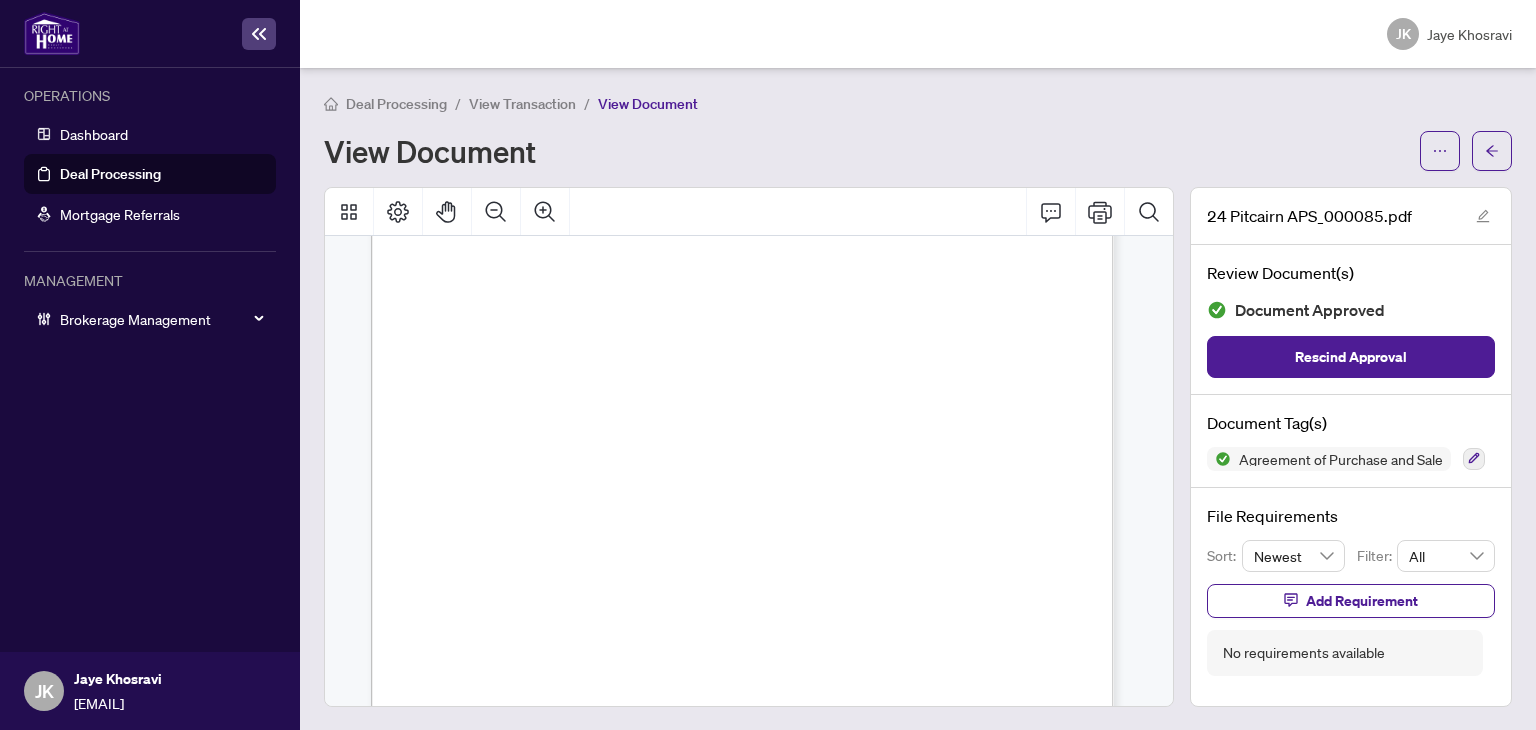 scroll, scrollTop: 600, scrollLeft: 0, axis: vertical 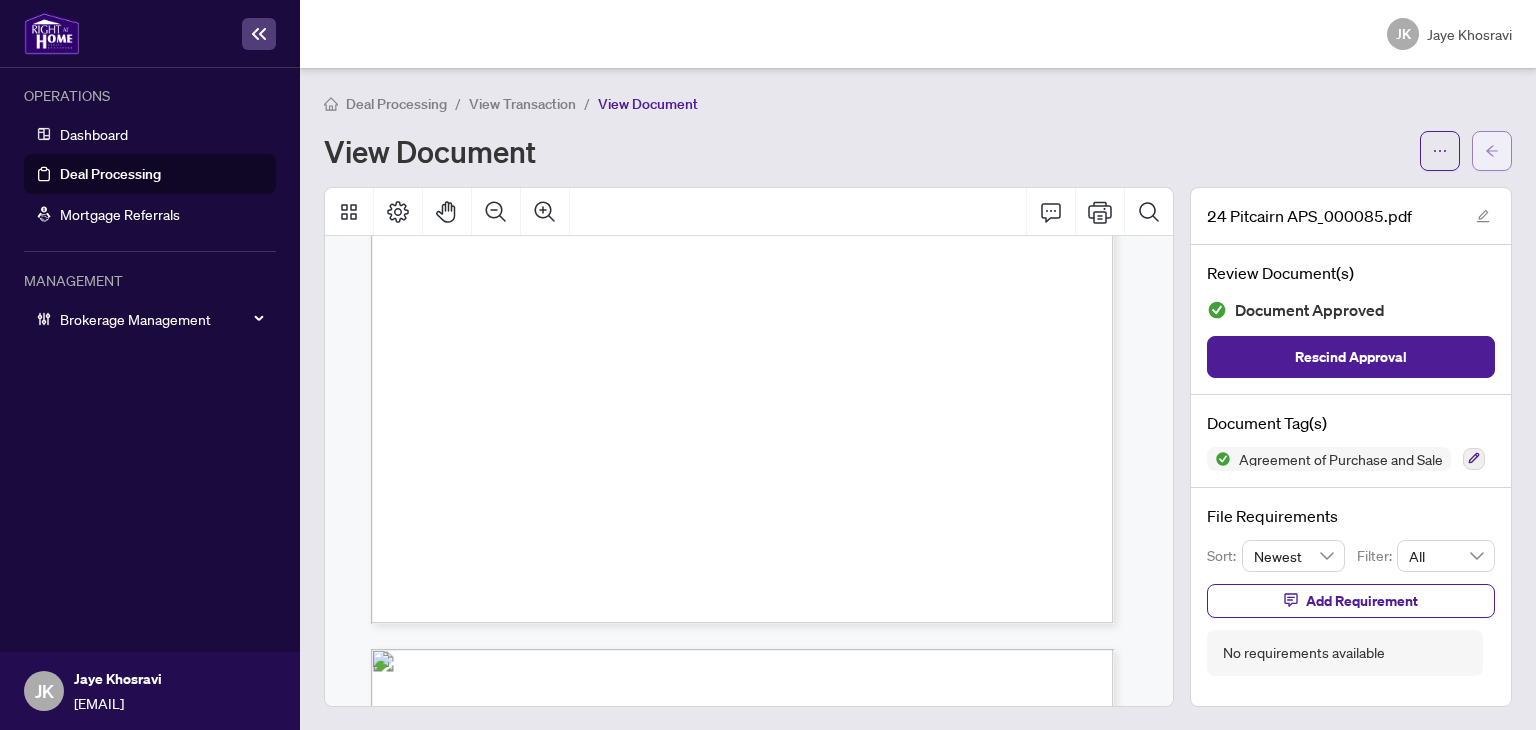 click 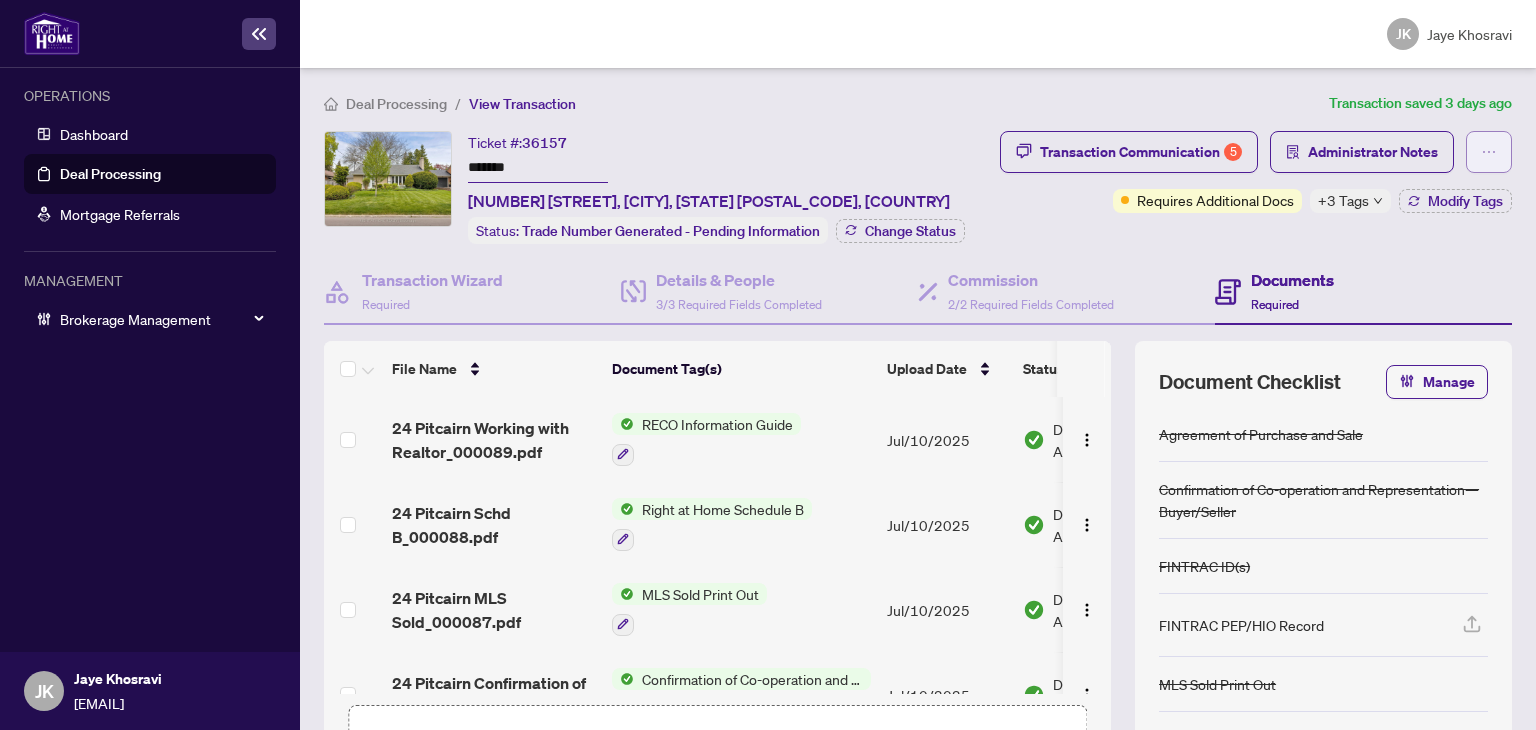 click 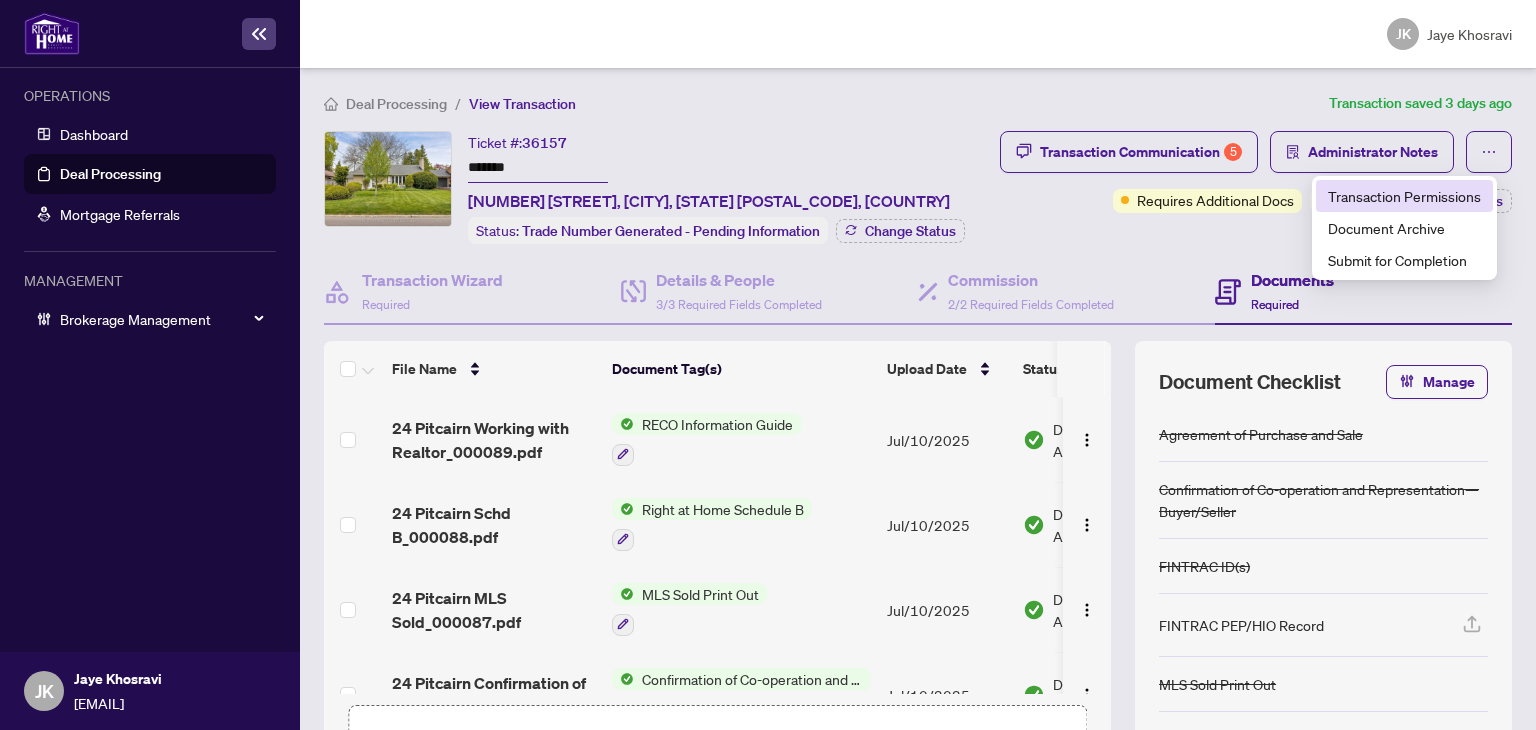 click on "Transaction Permissions" at bounding box center [1404, 196] 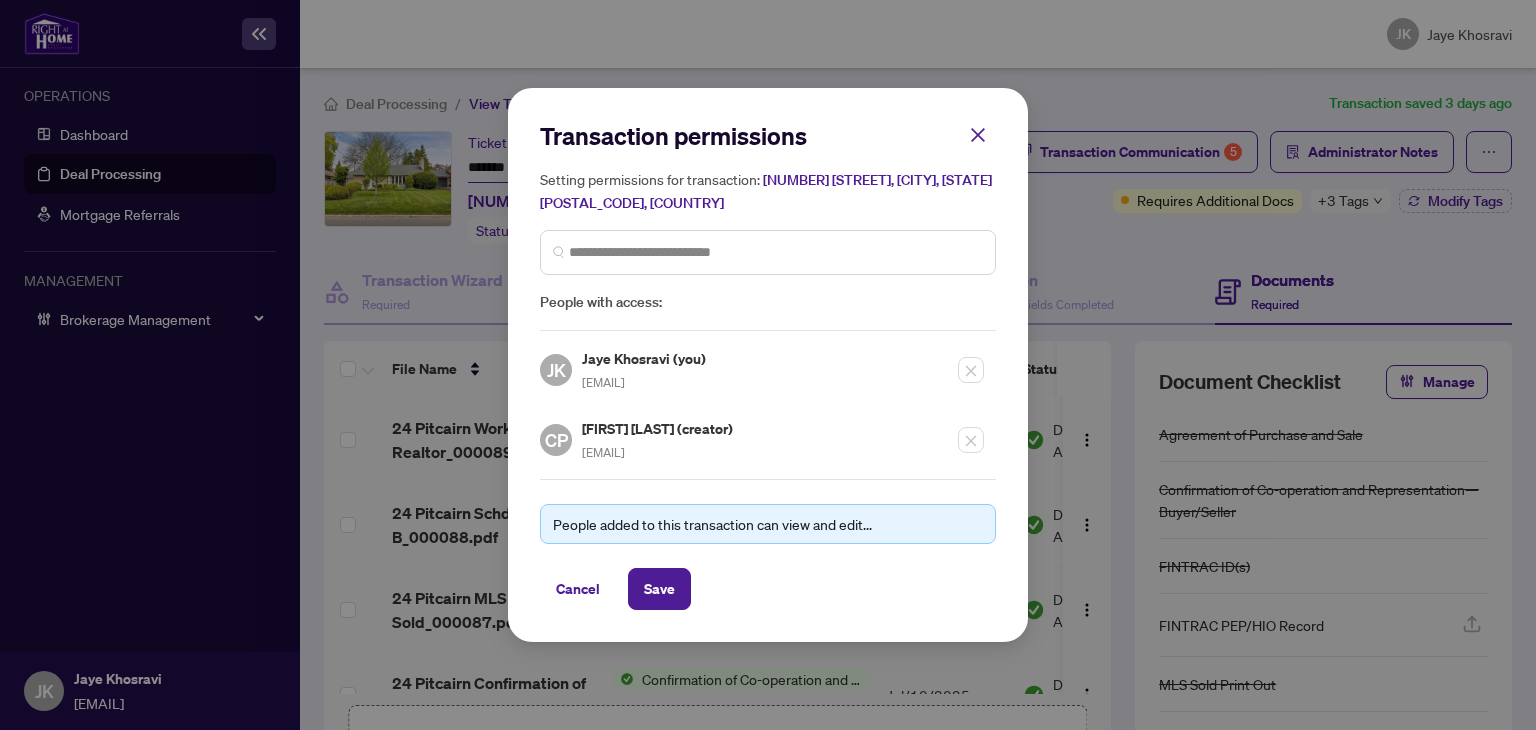 drag, startPoint x: 724, startPoint y: 452, endPoint x: 584, endPoint y: 457, distance: 140.08926 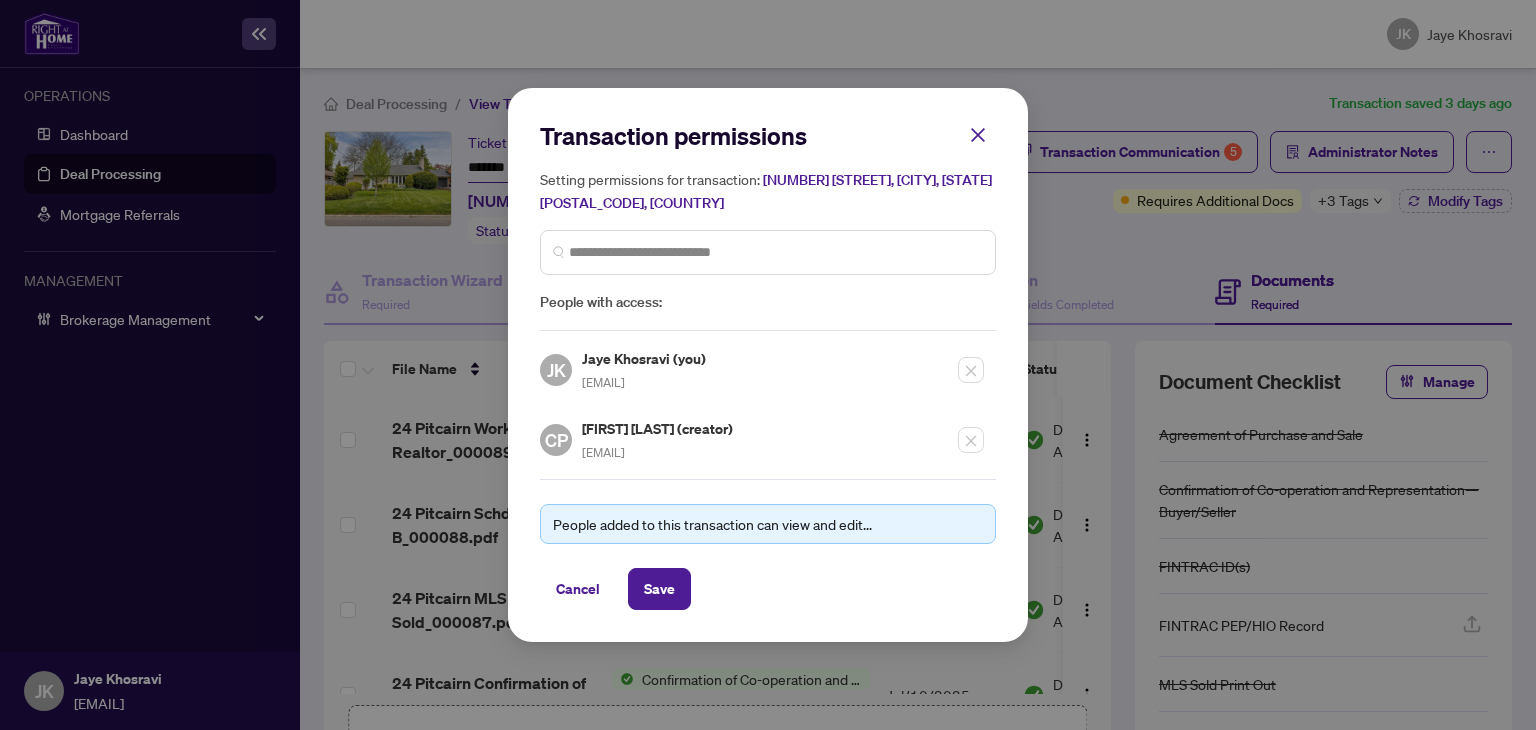 drag, startPoint x: 587, startPoint y: 588, endPoint x: 140, endPoint y: 272, distance: 547.4167 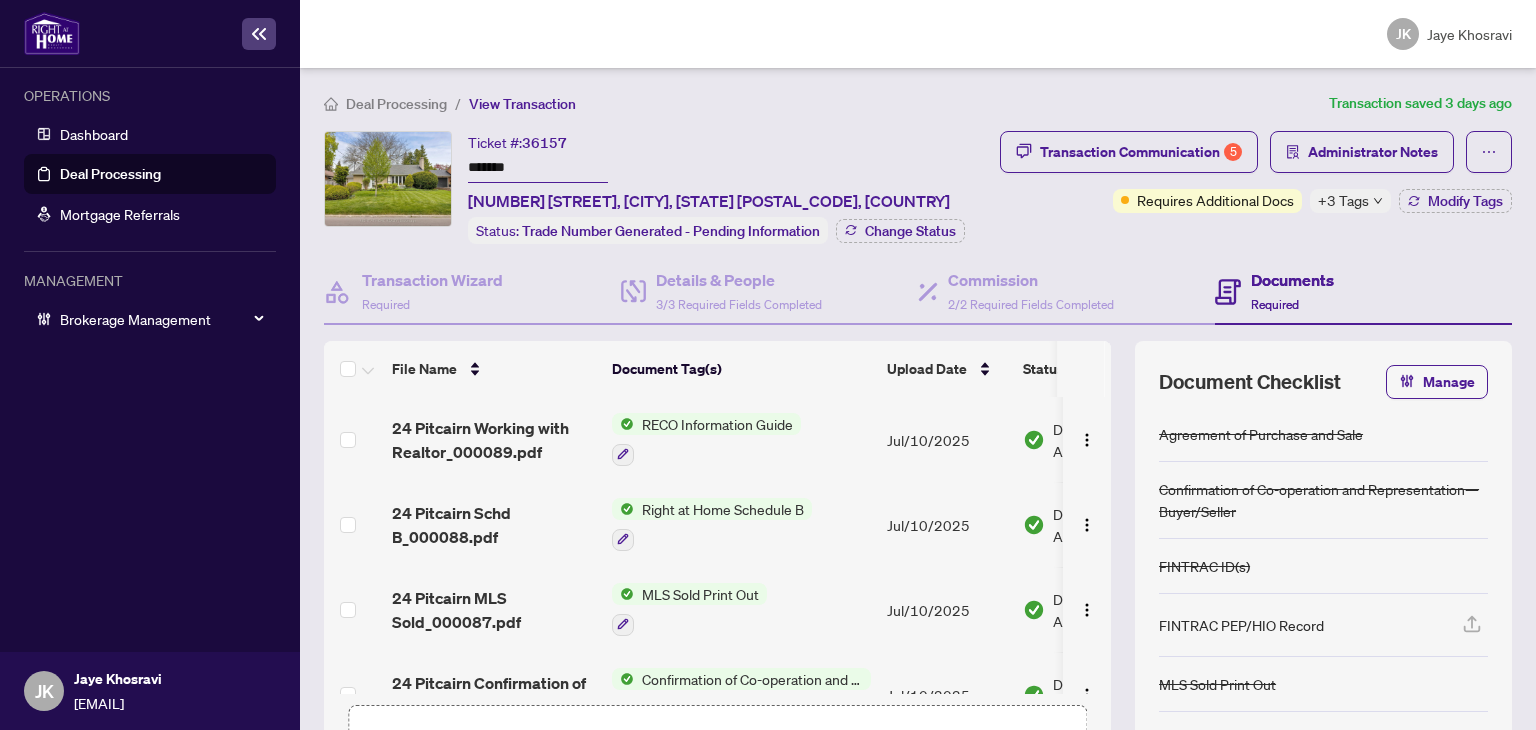 click on "Deal Processing" at bounding box center (110, 174) 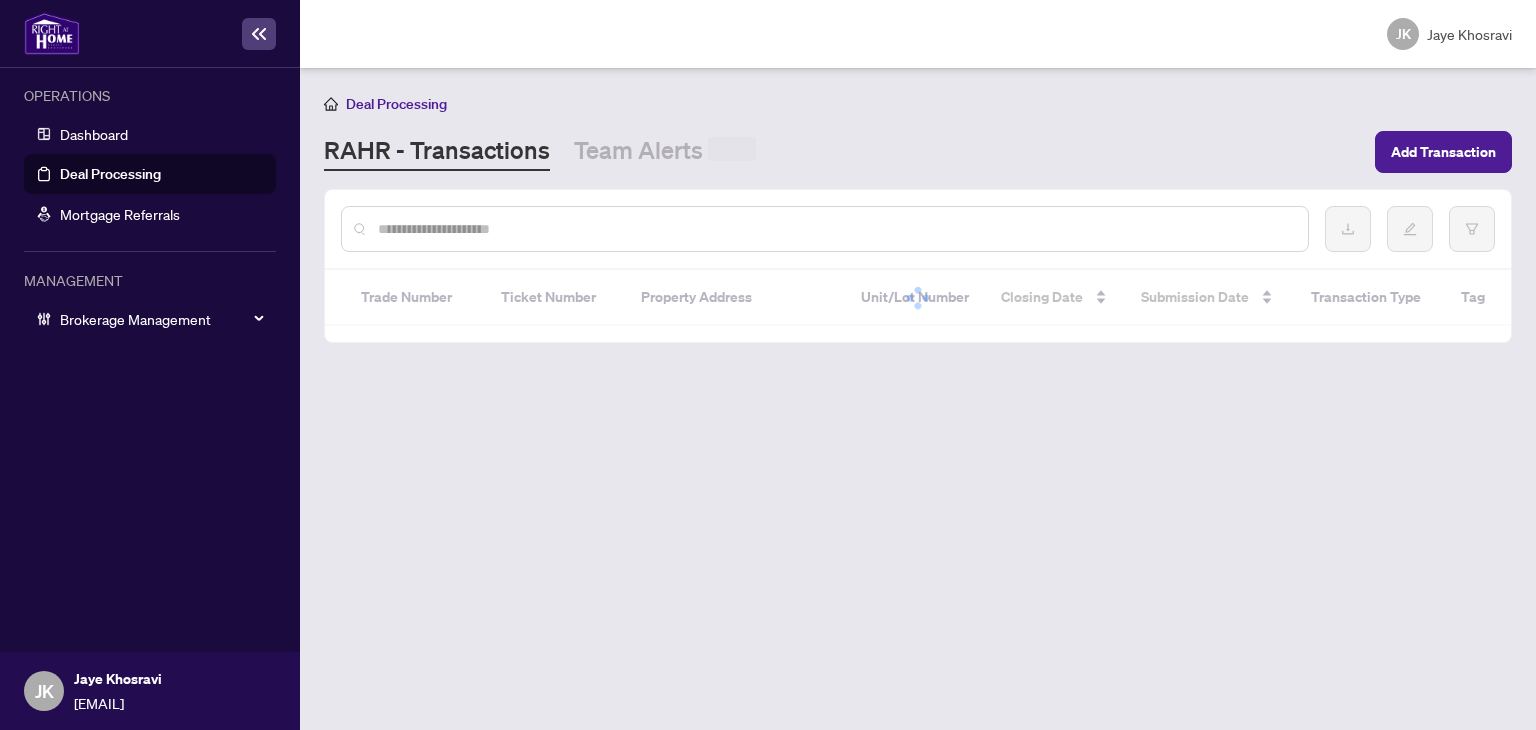 click at bounding box center [825, 229] 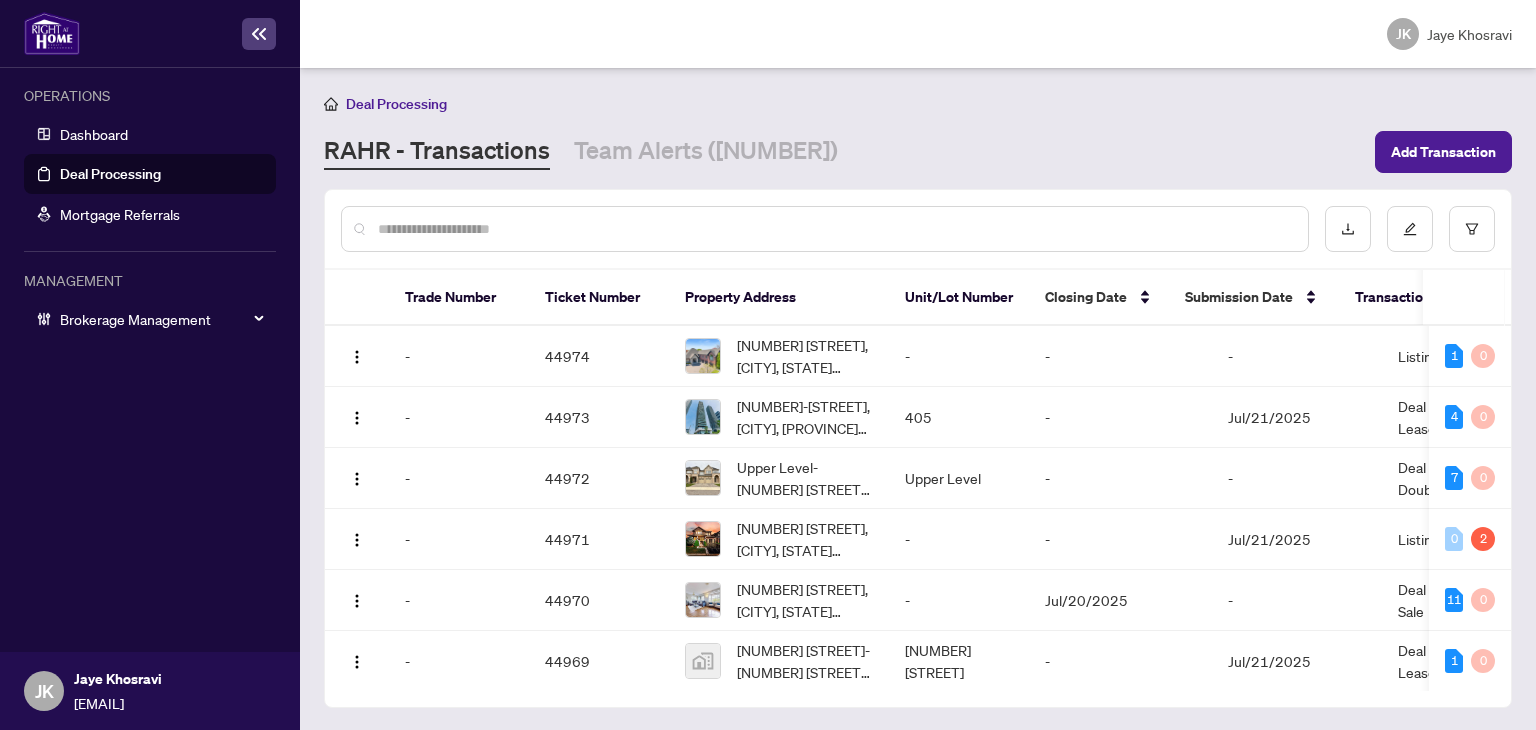 click at bounding box center (835, 229) 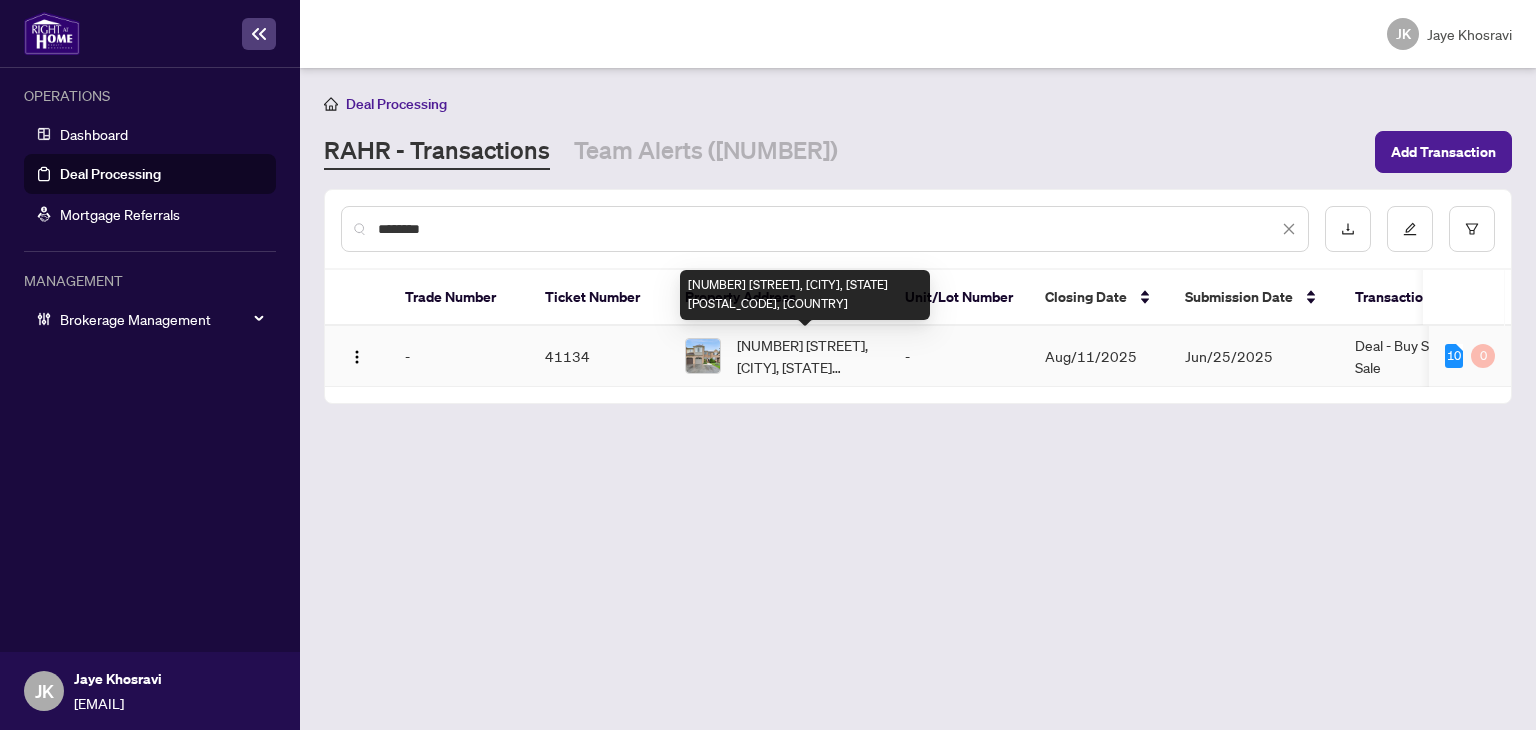 type on "********" 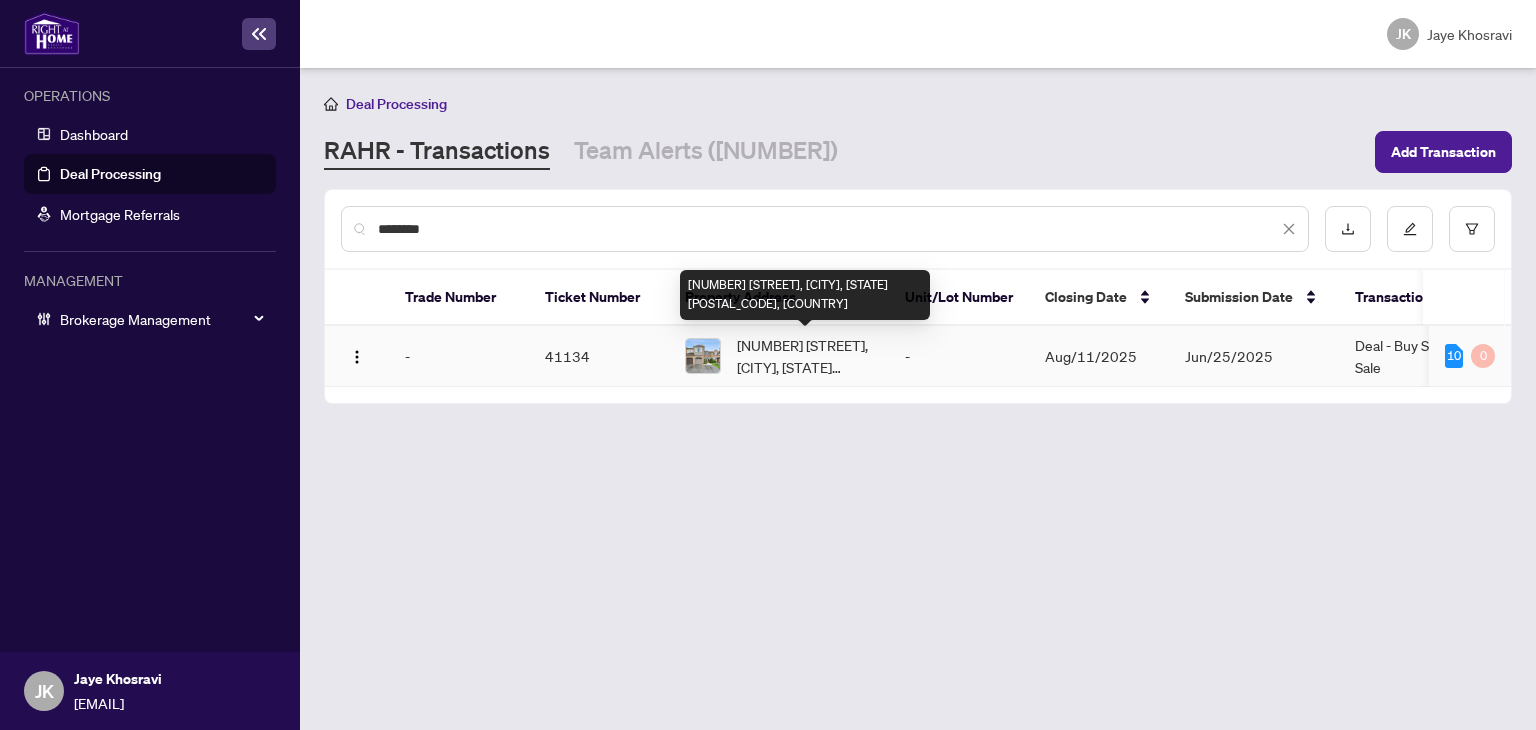 click on "[NUMBER] [STREET], [CITY], [STATE] [POSTAL_CODE], [COUNTRY]" at bounding box center (805, 356) 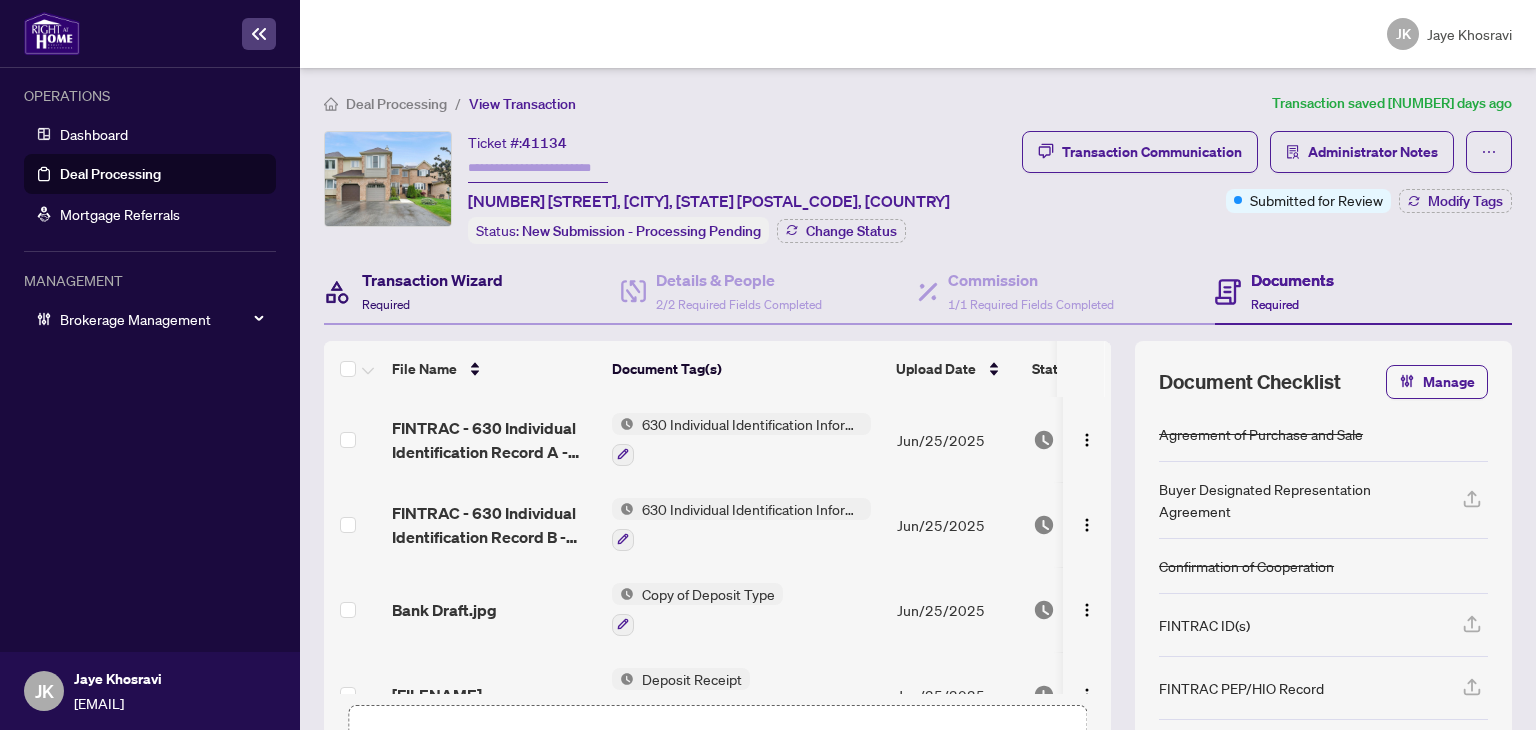 click on "Transaction Wizard Required" at bounding box center (432, 291) 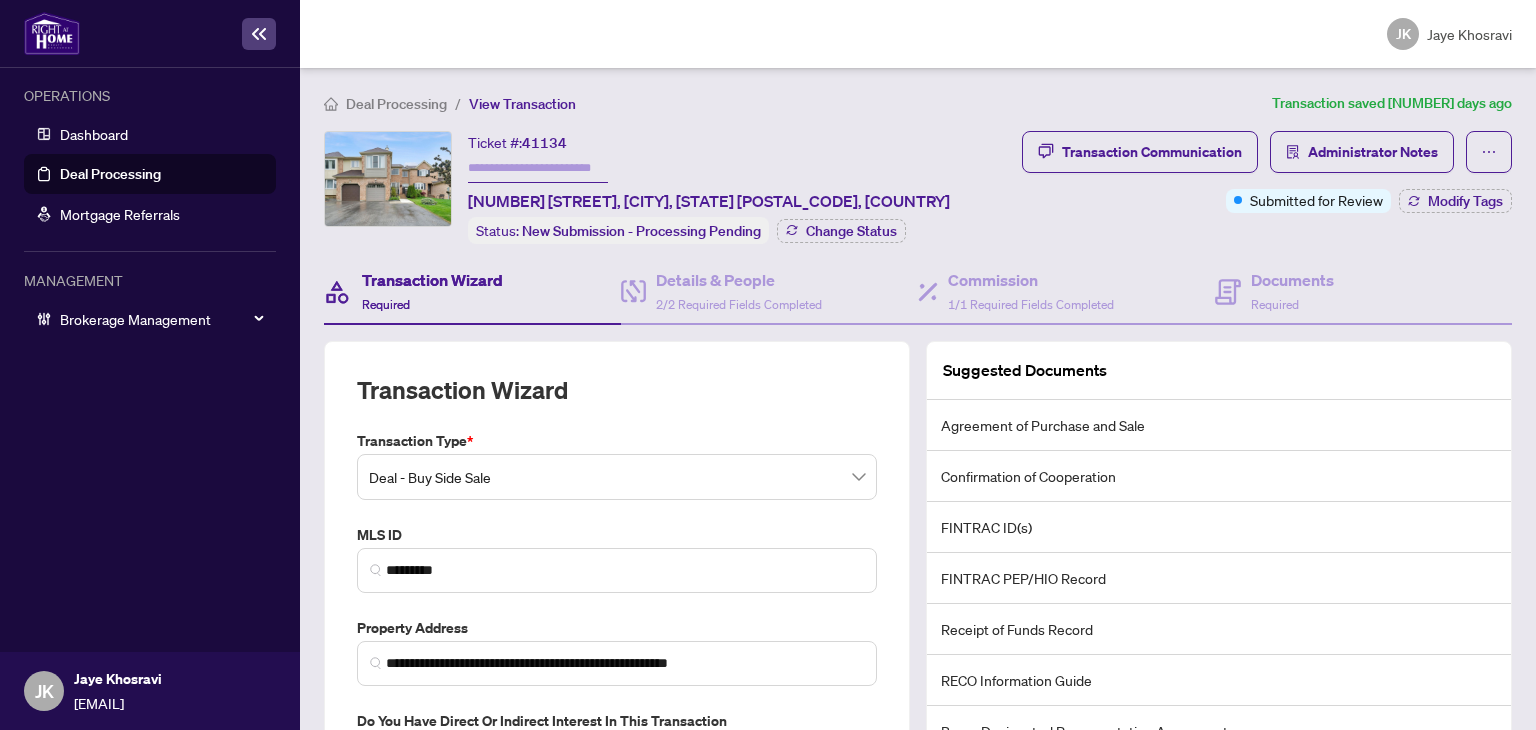 drag, startPoint x: 152, startPoint y: 171, endPoint x: 201, endPoint y: 188, distance: 51.86521 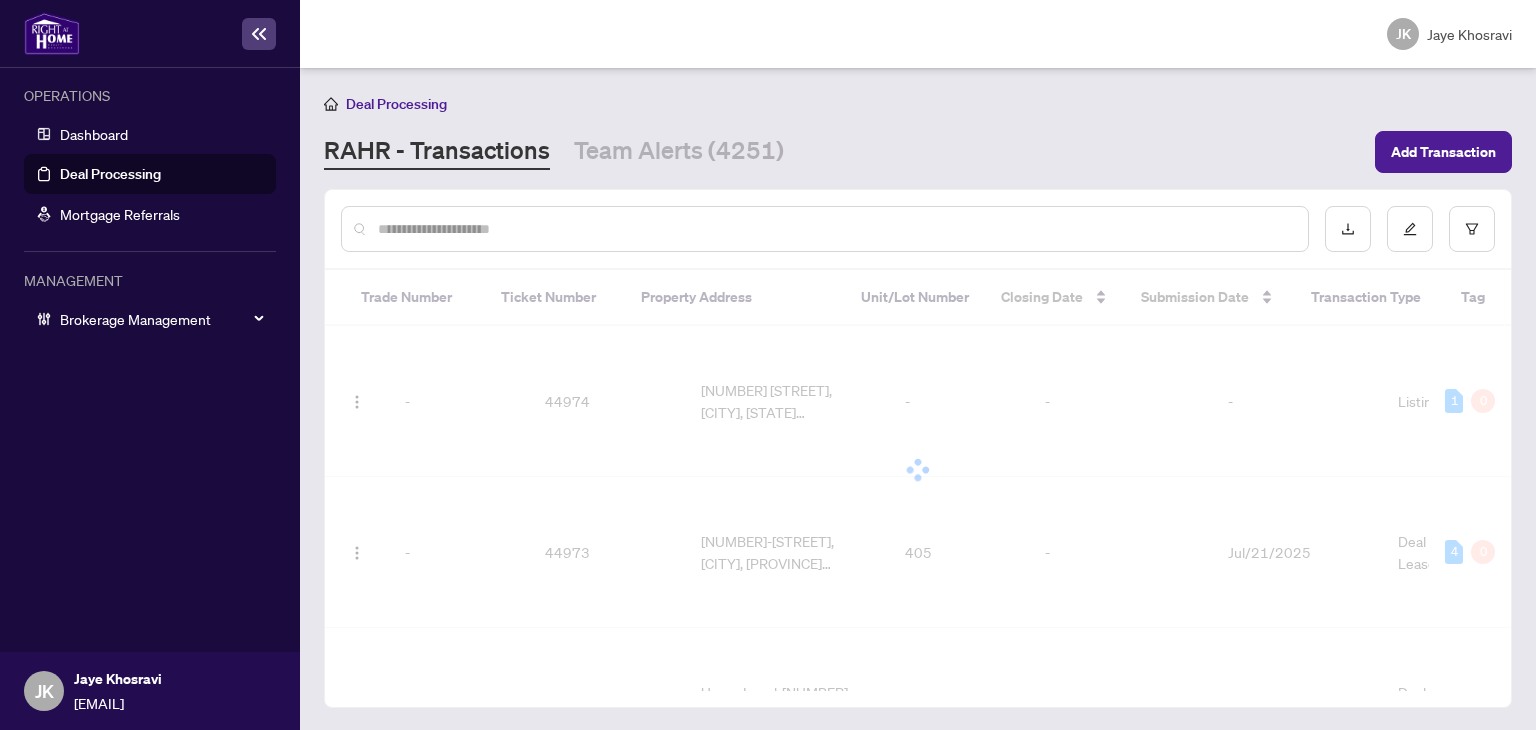 click at bounding box center [835, 229] 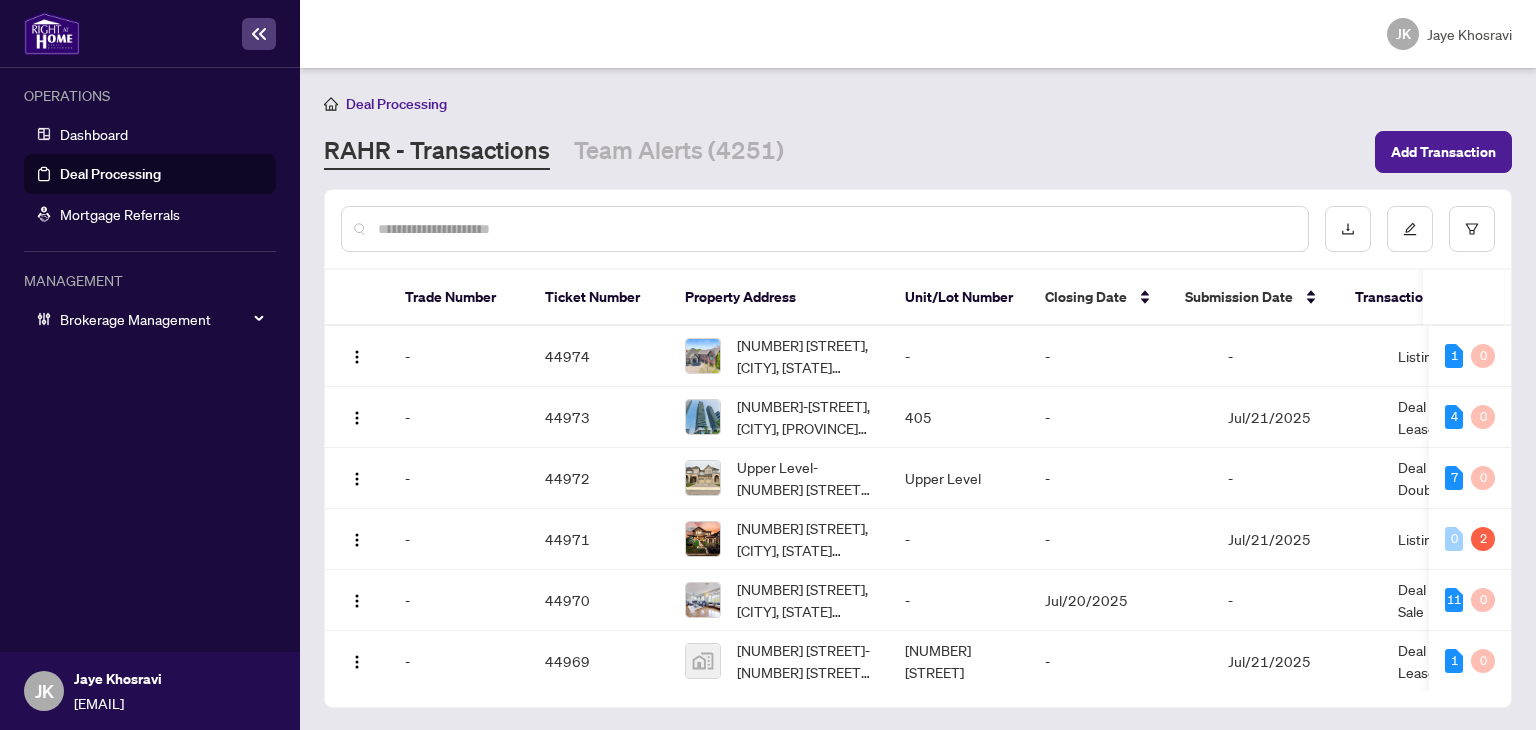 click at bounding box center [825, 229] 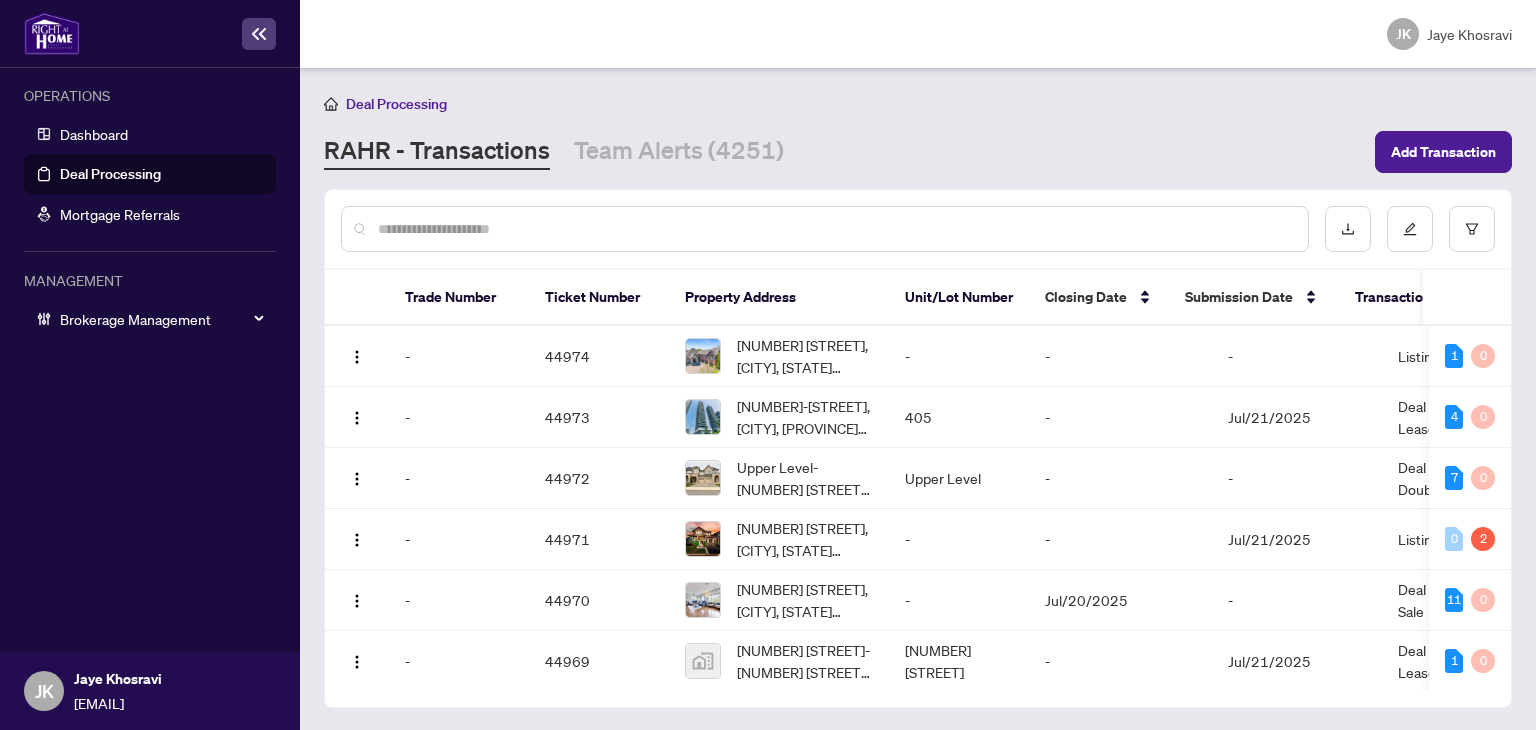drag, startPoint x: 478, startPoint y: 210, endPoint x: 477, endPoint y: 233, distance: 23.021729 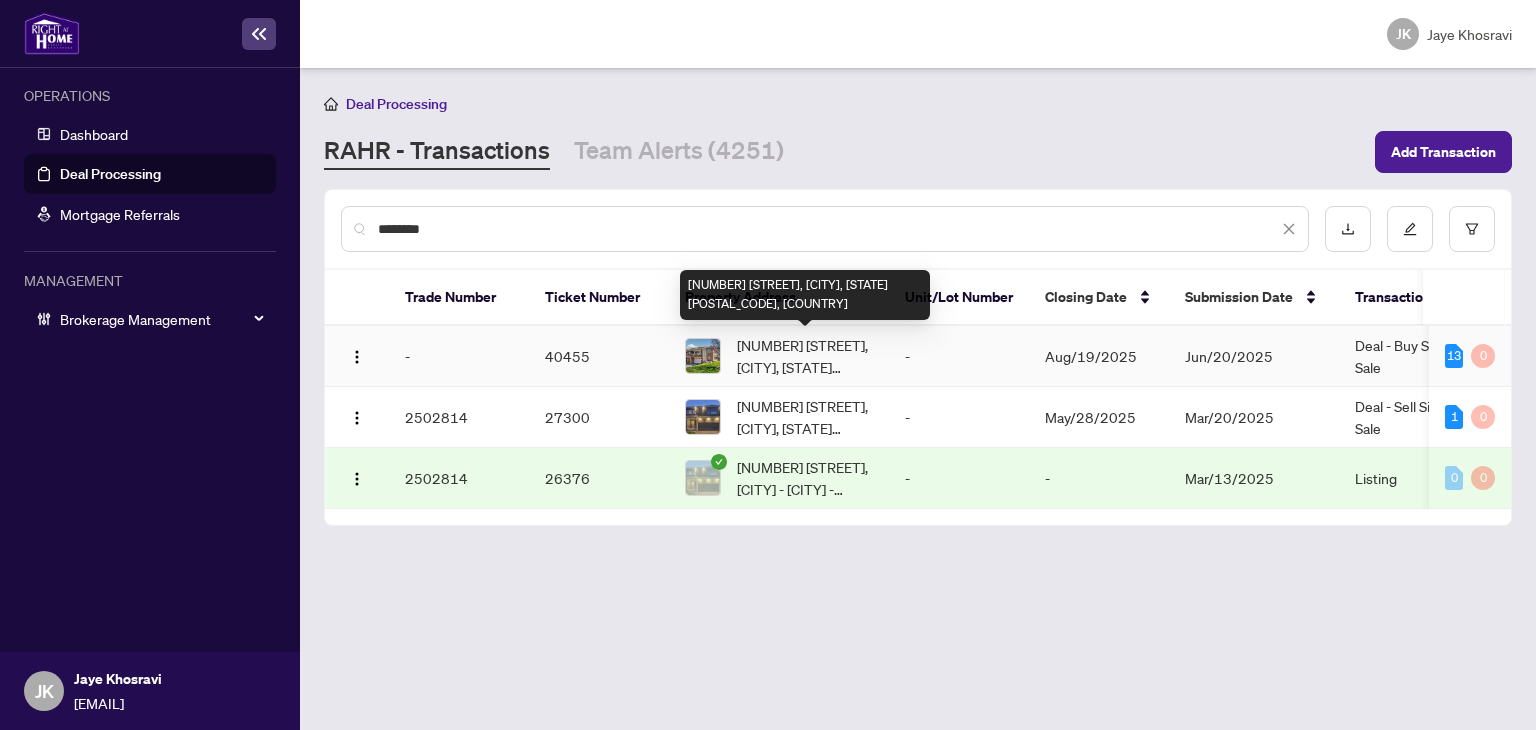 type on "********" 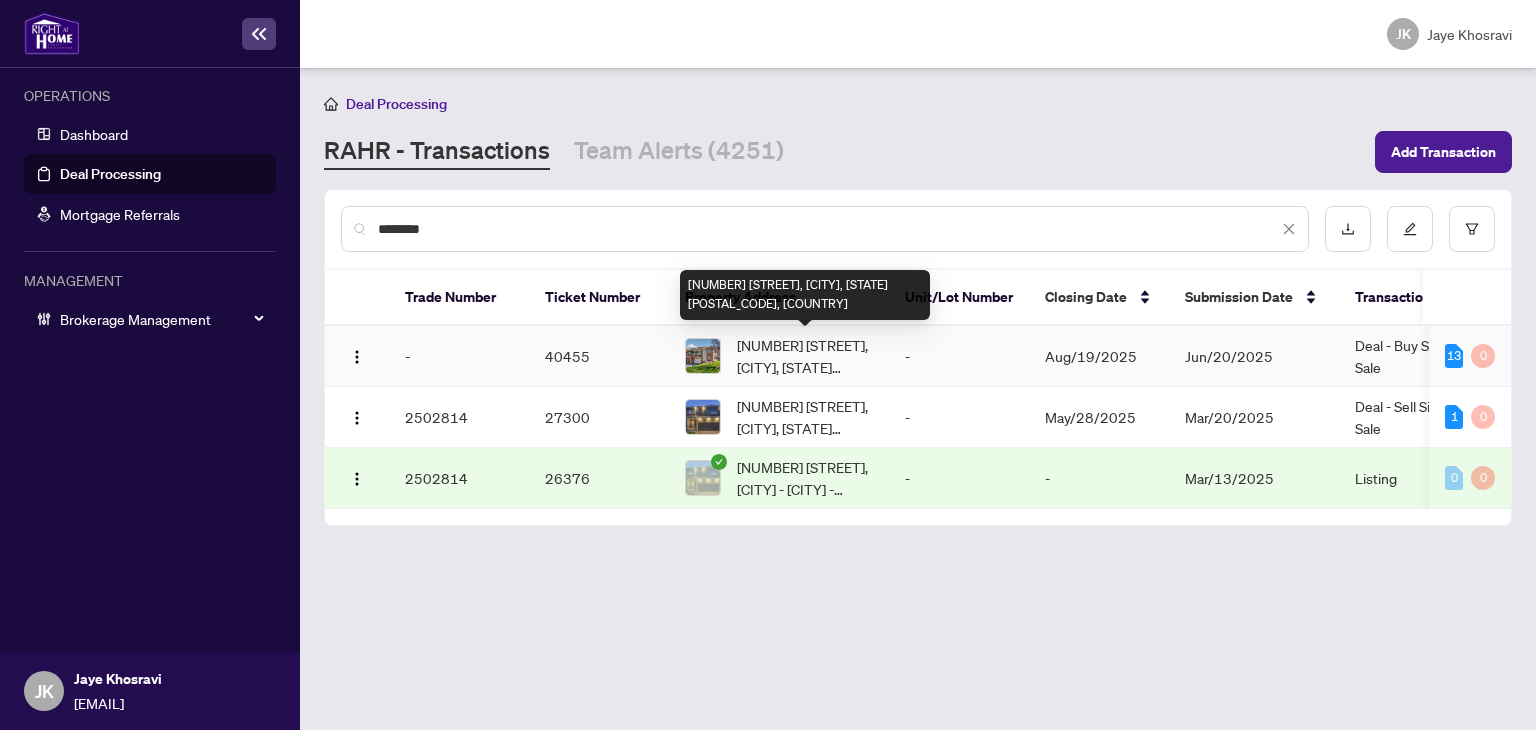 click on "[NUMBER] [STREET], [CITY], [STATE] [POSTAL_CODE], [COUNTRY]" at bounding box center [805, 356] 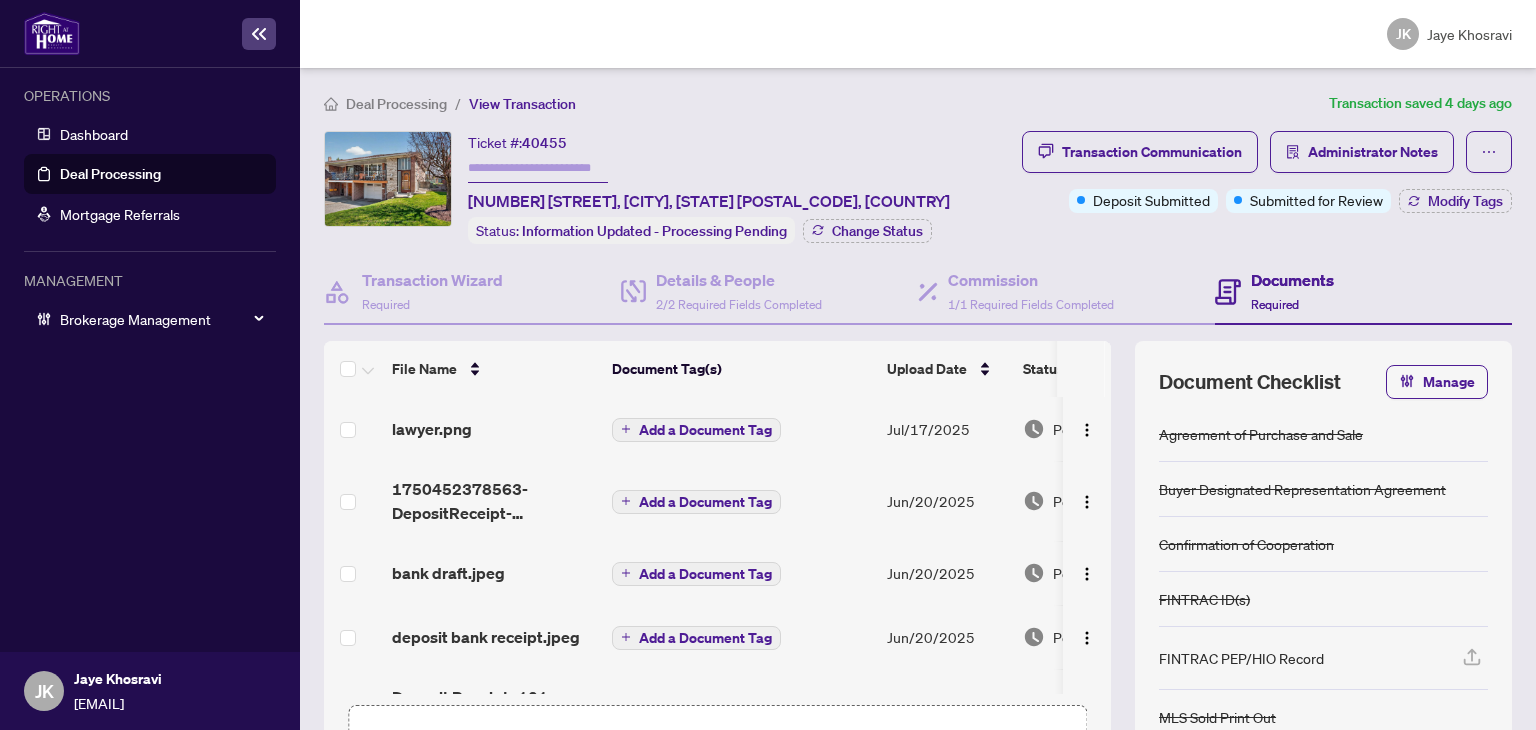 drag, startPoint x: 54, startPoint y: 169, endPoint x: 68, endPoint y: 180, distance: 17.804493 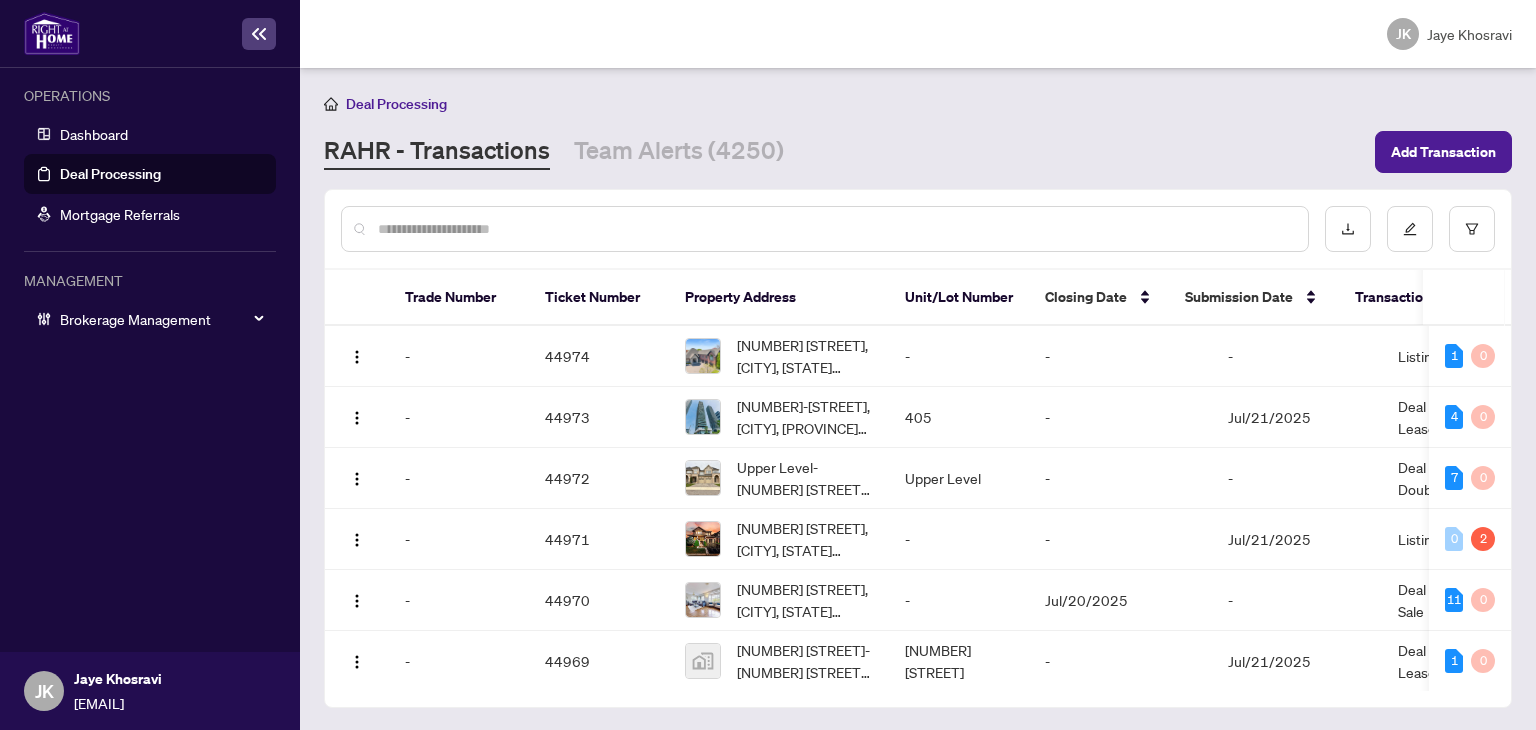 drag, startPoint x: 101, startPoint y: 175, endPoint x: 910, endPoint y: 230, distance: 810.86743 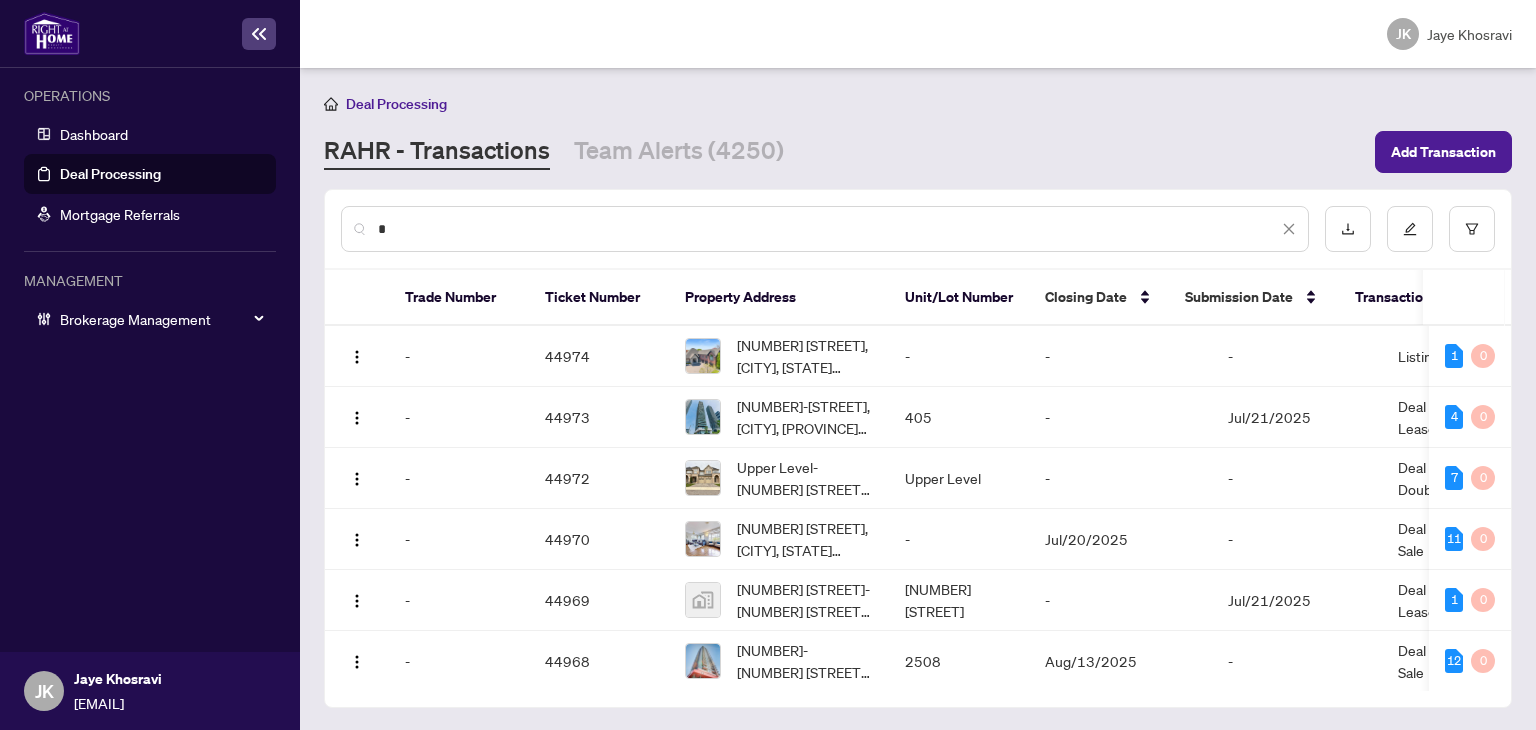 drag, startPoint x: 776, startPoint y: 190, endPoint x: 763, endPoint y: 129, distance: 62.369865 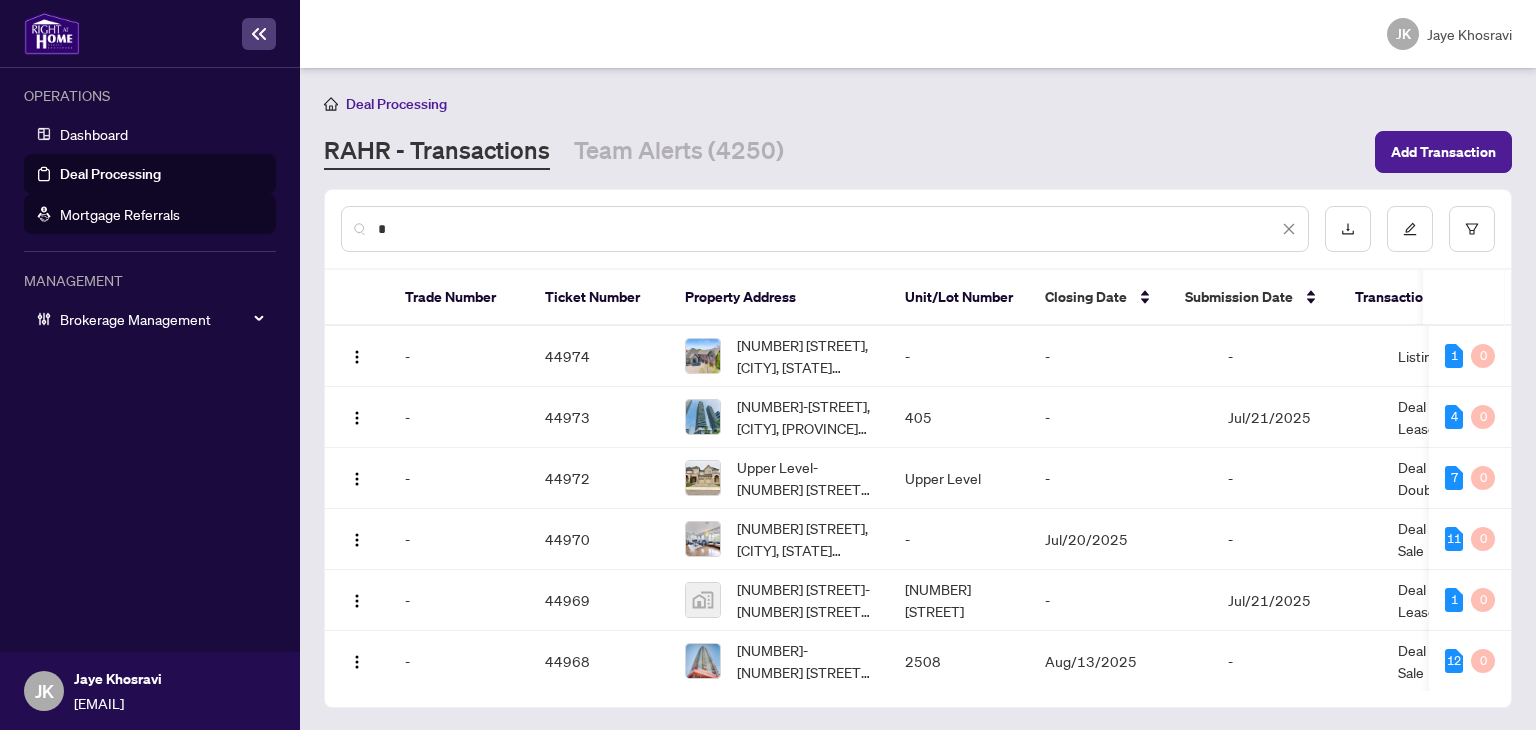 drag, startPoint x: 445, startPoint y: 234, endPoint x: 114, endPoint y: 214, distance: 331.60367 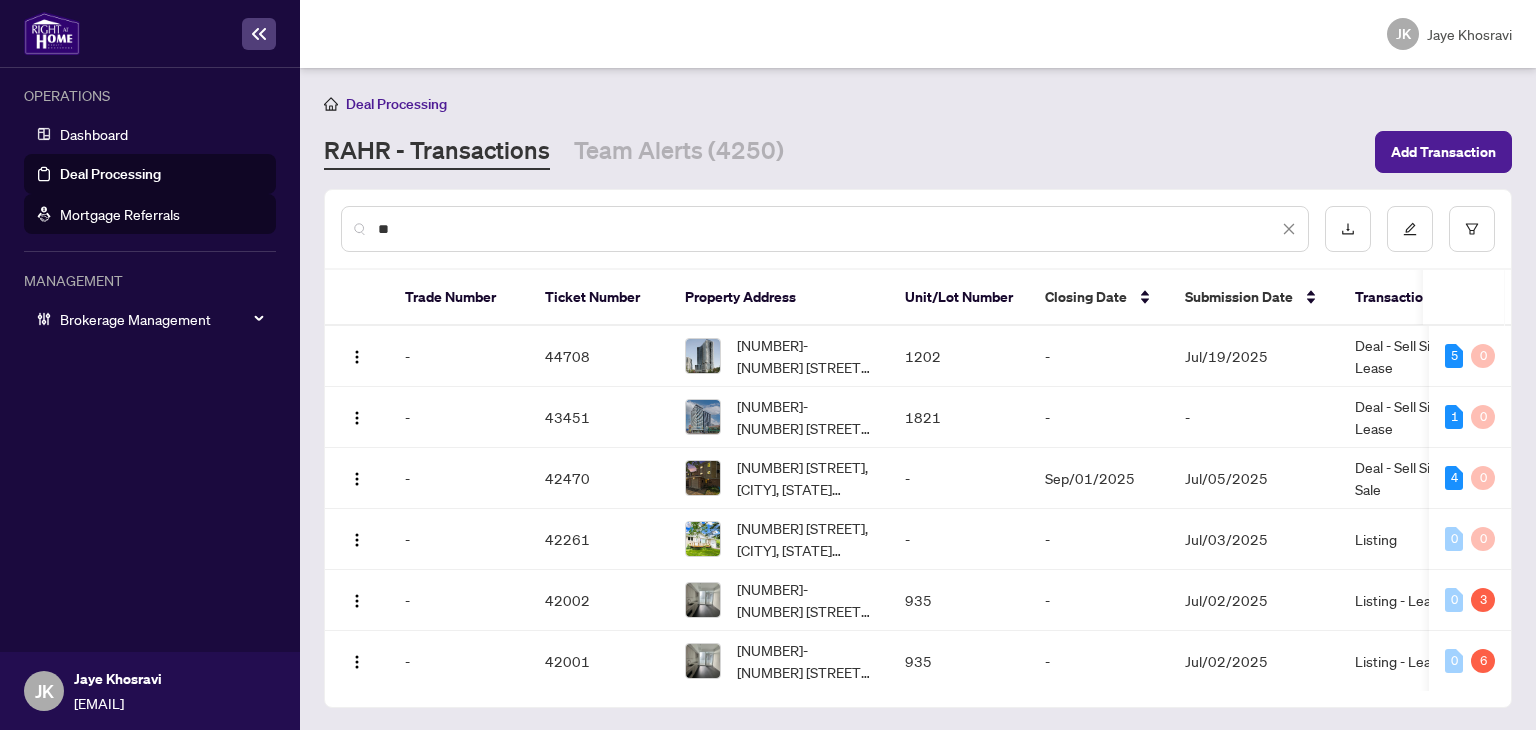 type on "*" 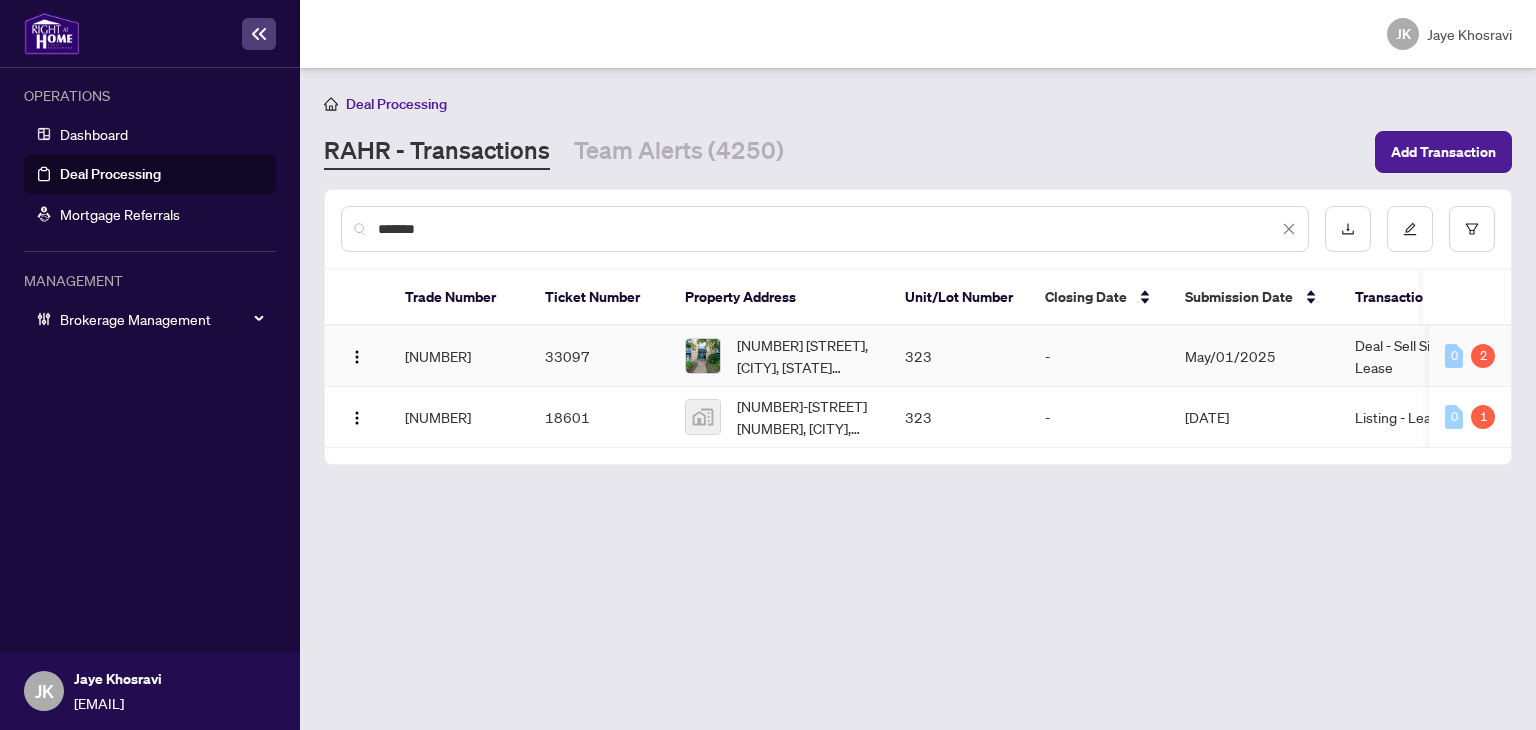 type on "*******" 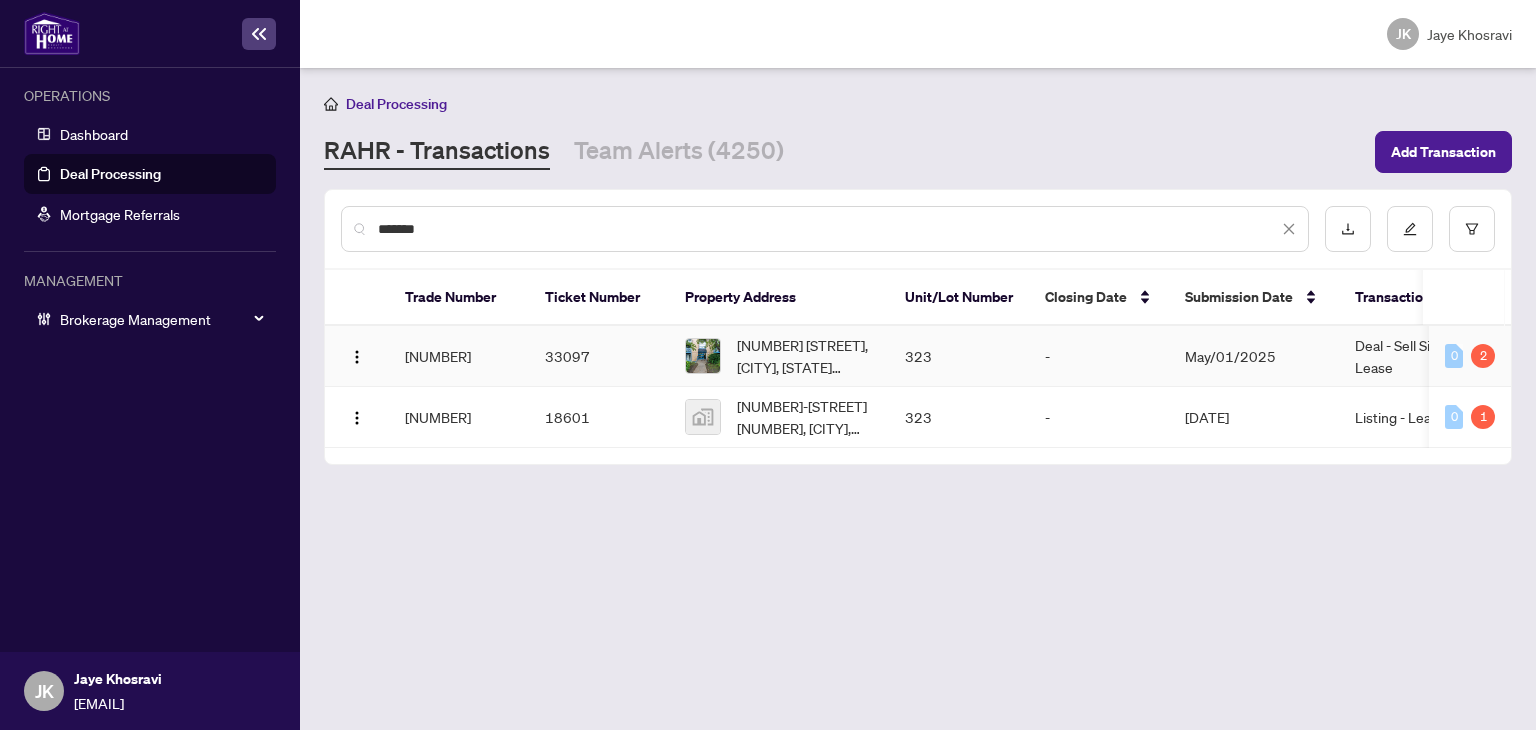 click on "323" at bounding box center [959, 356] 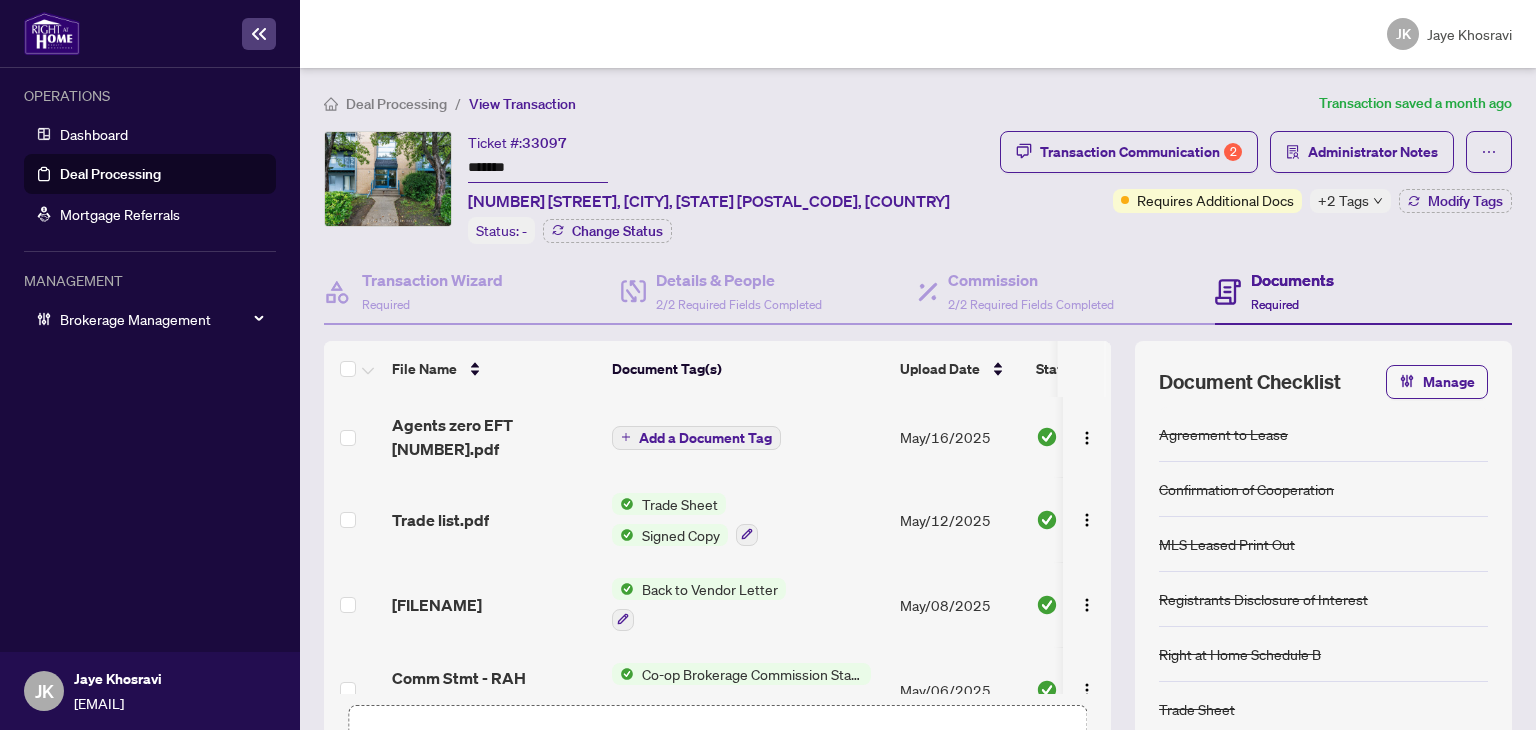 click on "Deal Processing" at bounding box center [110, 174] 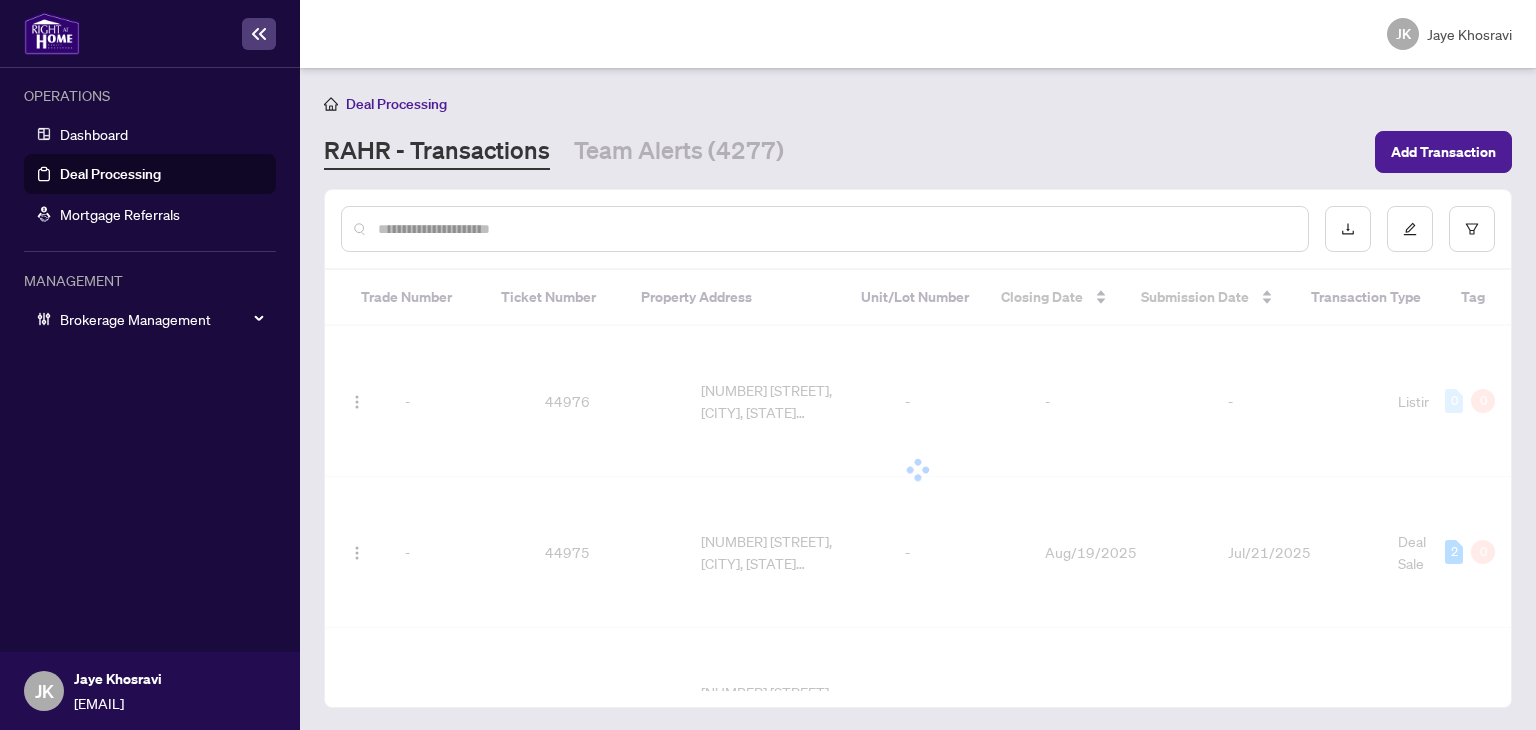 click at bounding box center [835, 229] 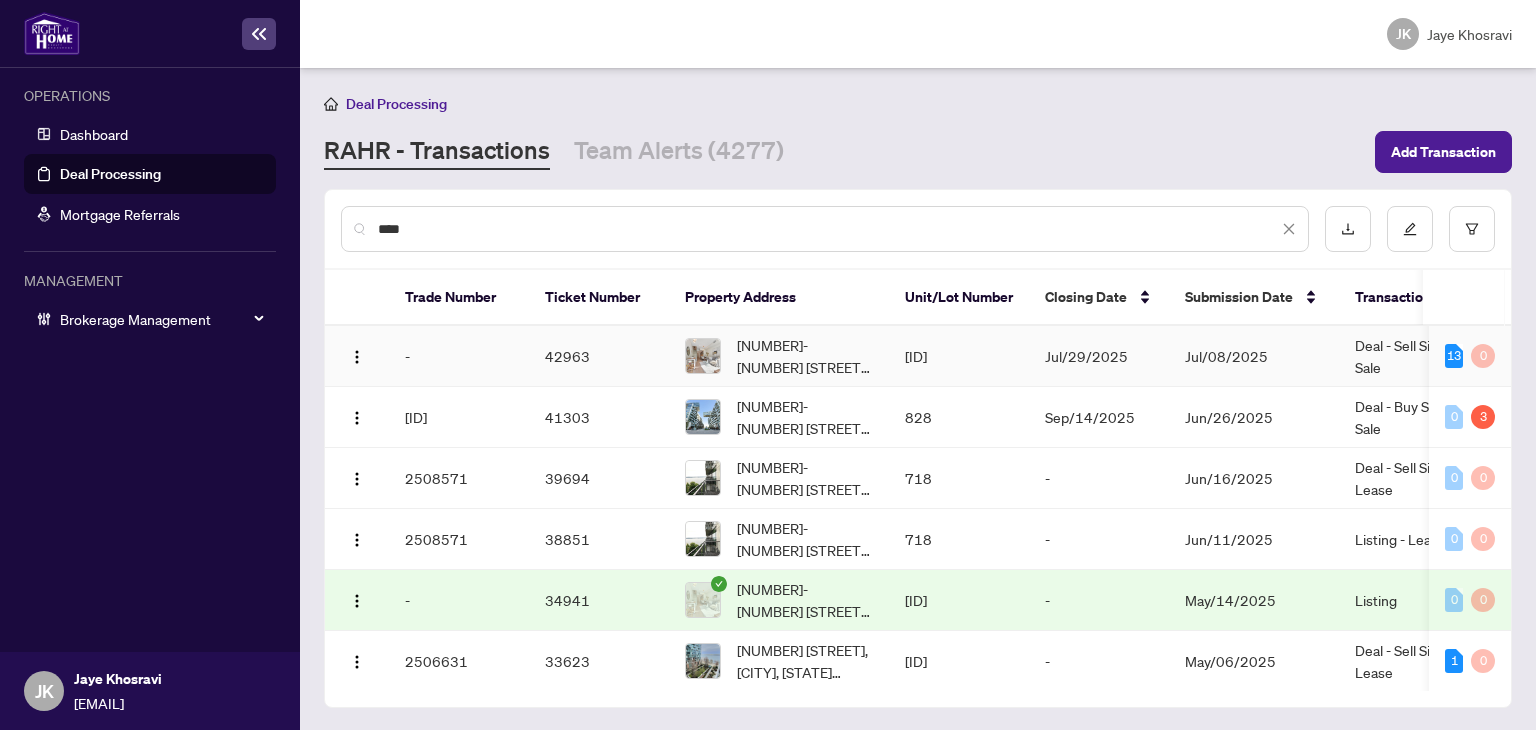 type on "****" 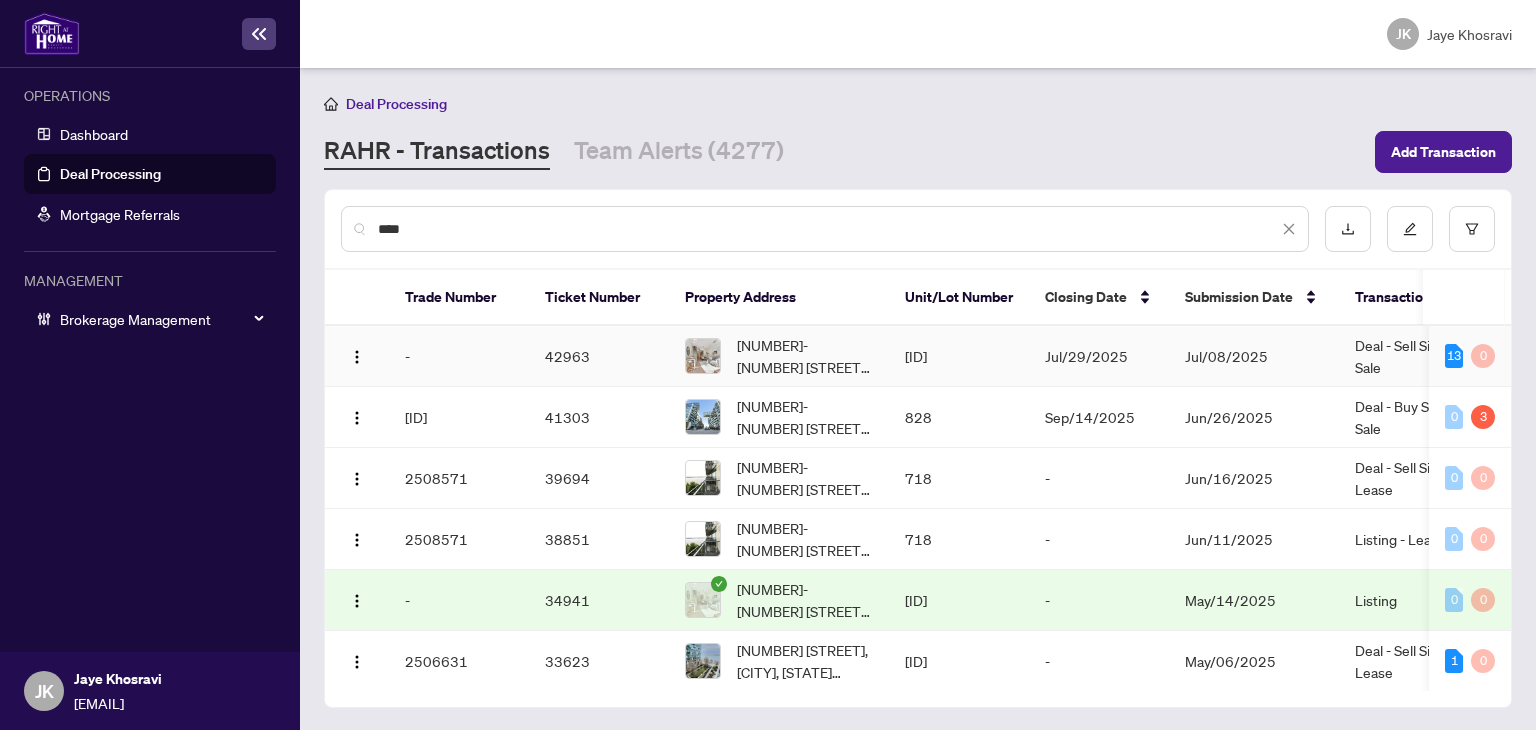 click on "Jul/29/2025" at bounding box center [1099, 356] 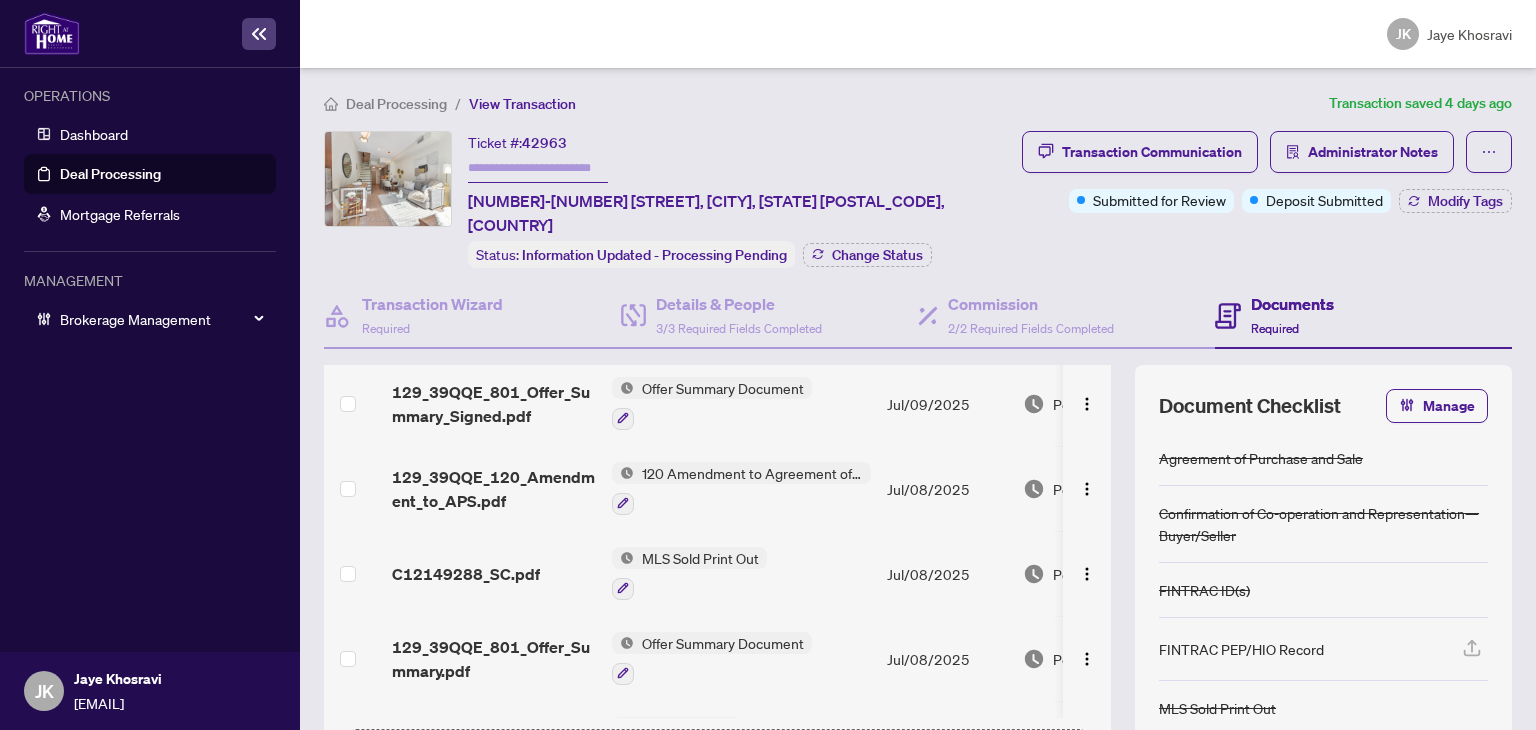 scroll, scrollTop: 900, scrollLeft: 0, axis: vertical 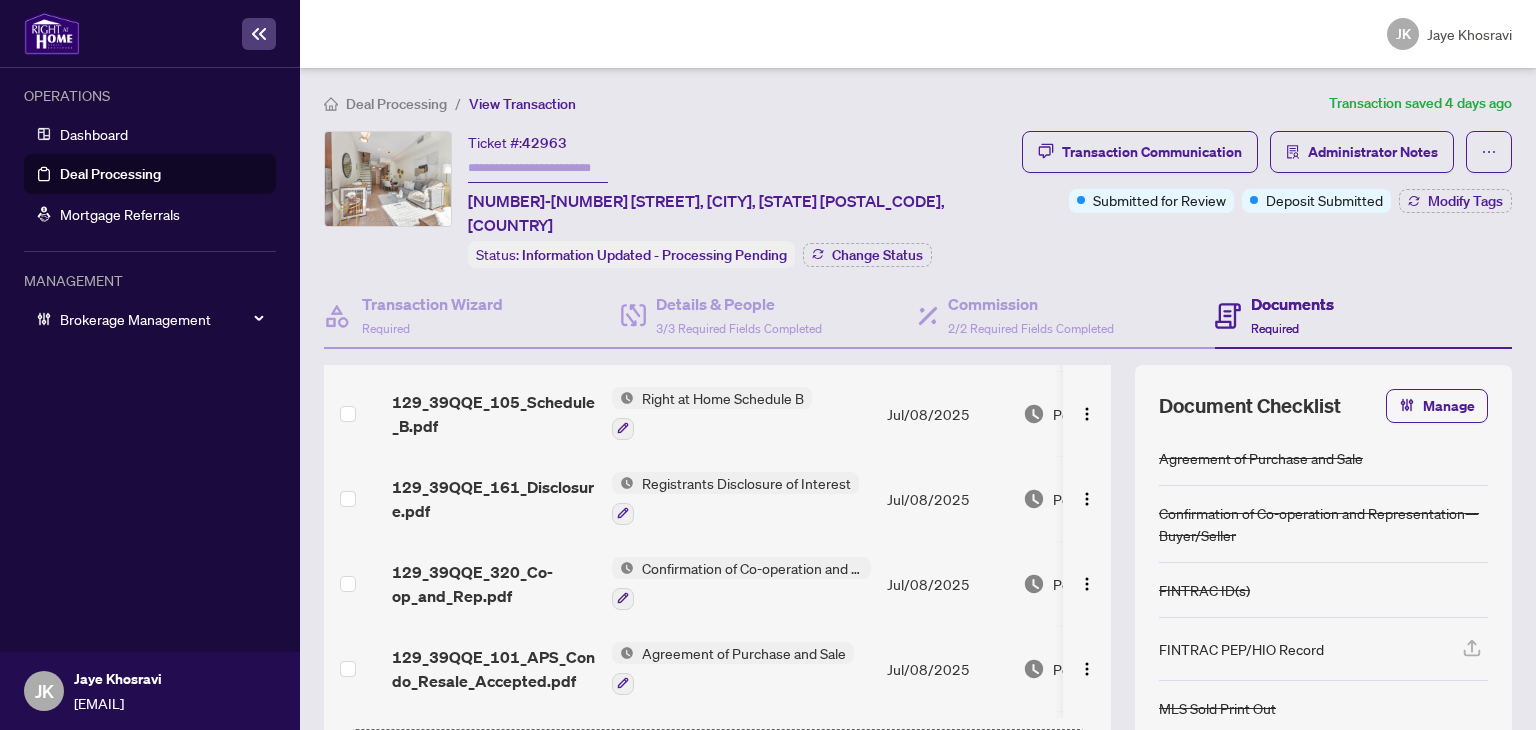 click on "Agreement of Purchase and Sale" at bounding box center (744, 653) 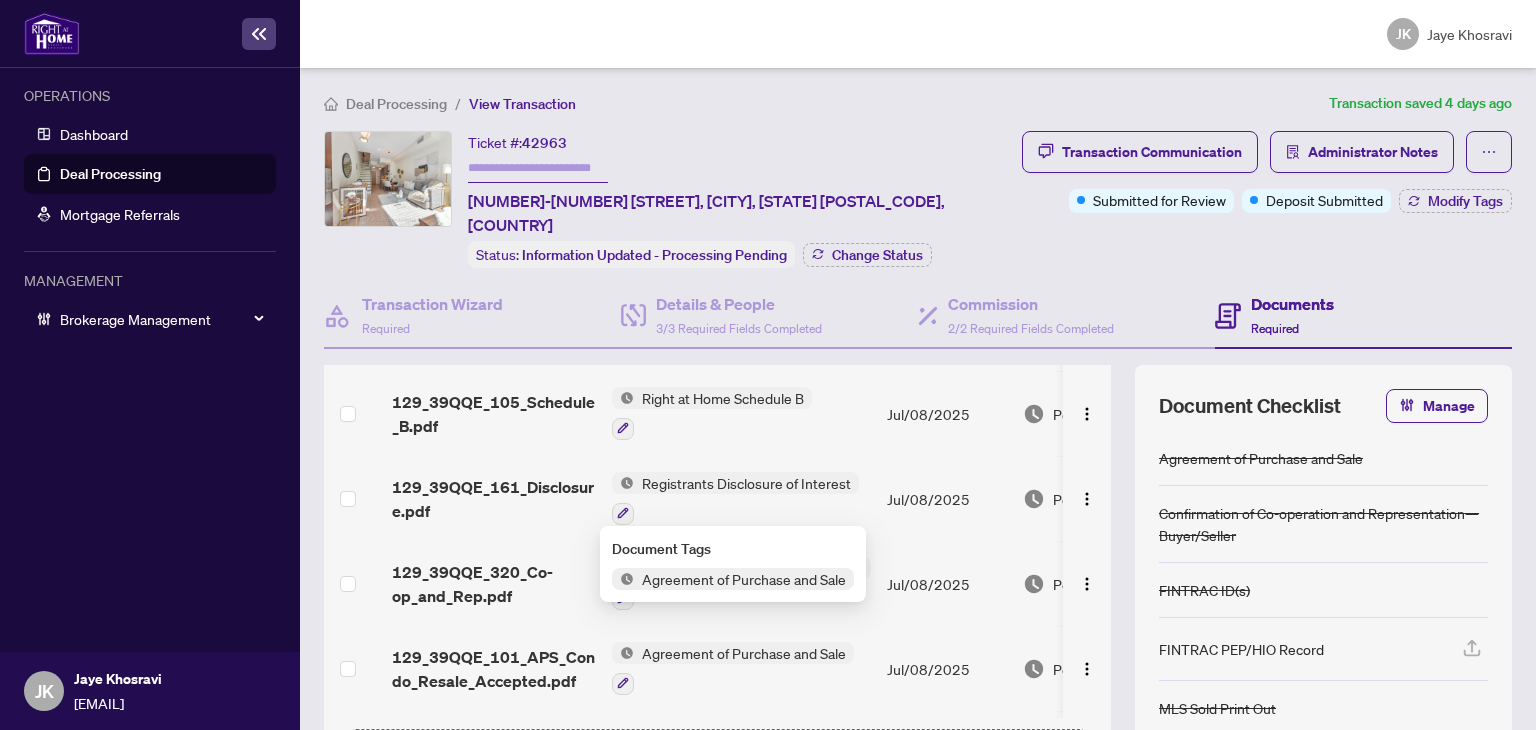 click on "Agreement of Purchase and Sale" at bounding box center [744, 579] 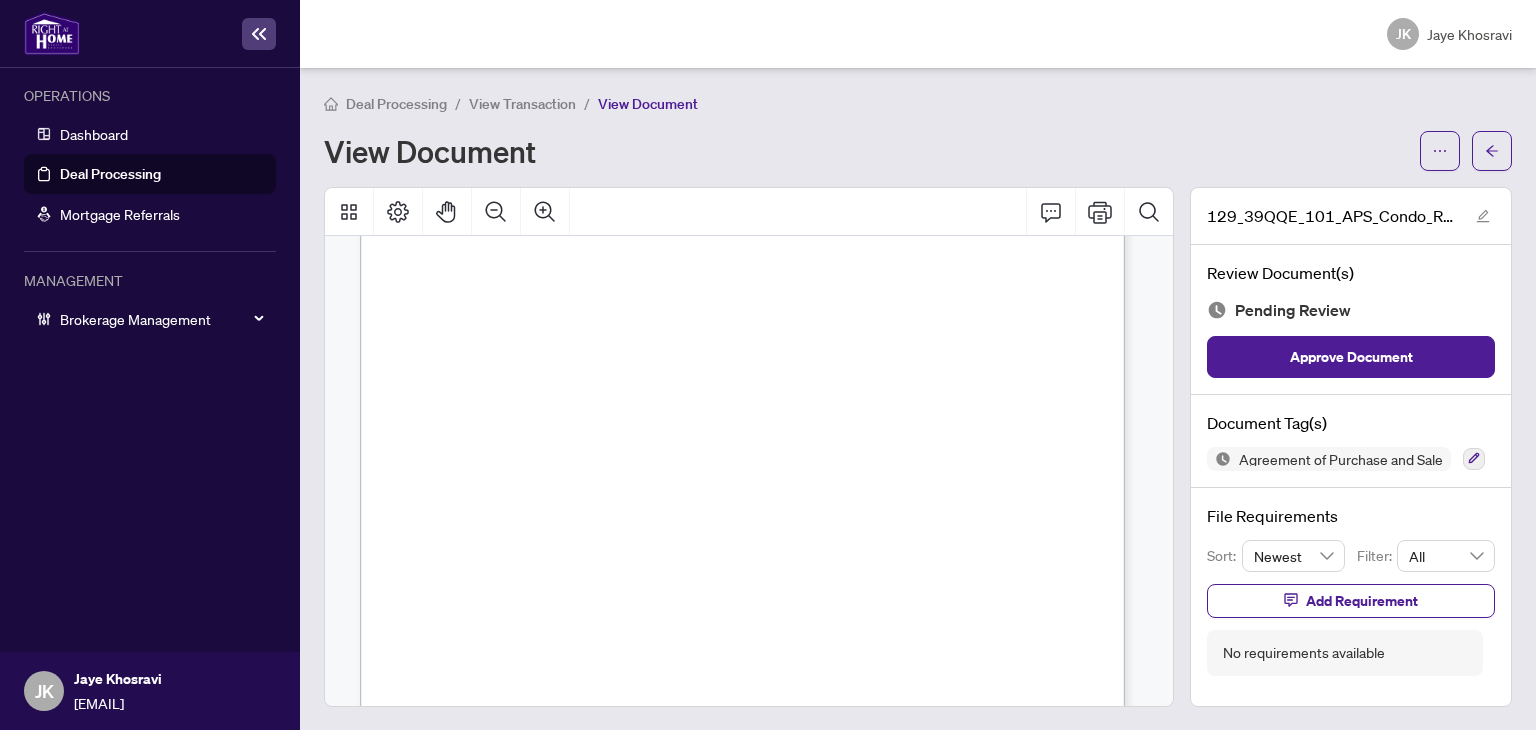 scroll, scrollTop: 0, scrollLeft: 0, axis: both 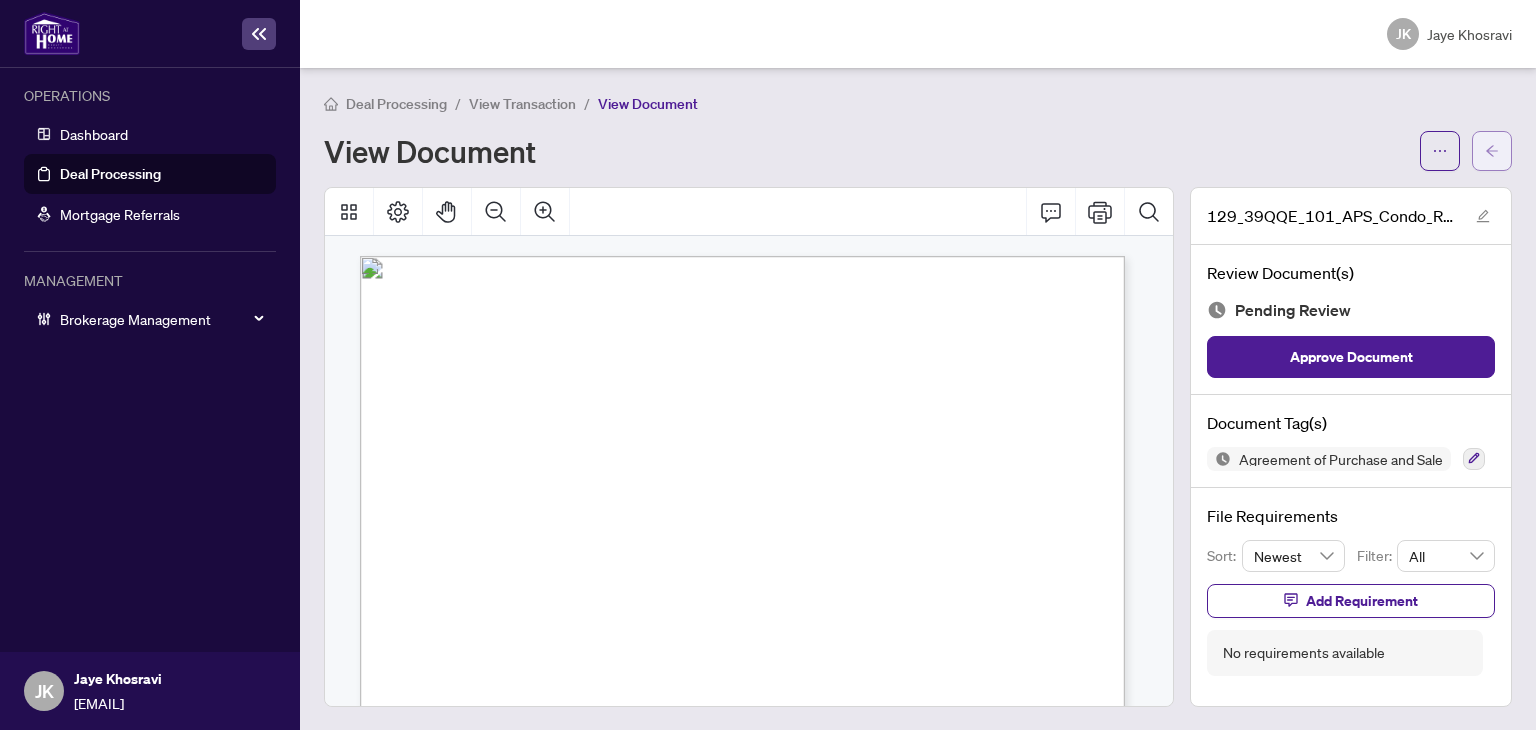 click at bounding box center (1492, 151) 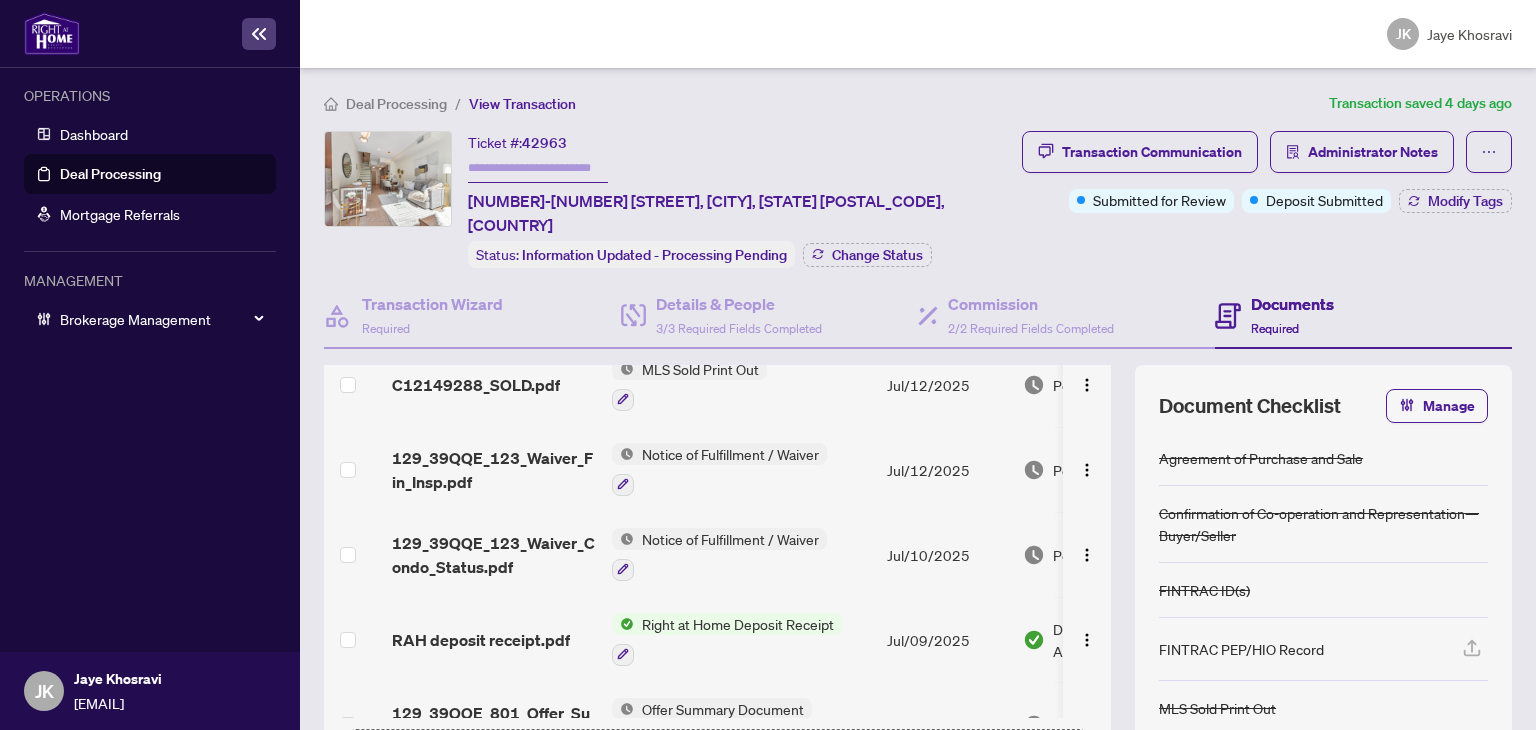 scroll, scrollTop: 74, scrollLeft: 0, axis: vertical 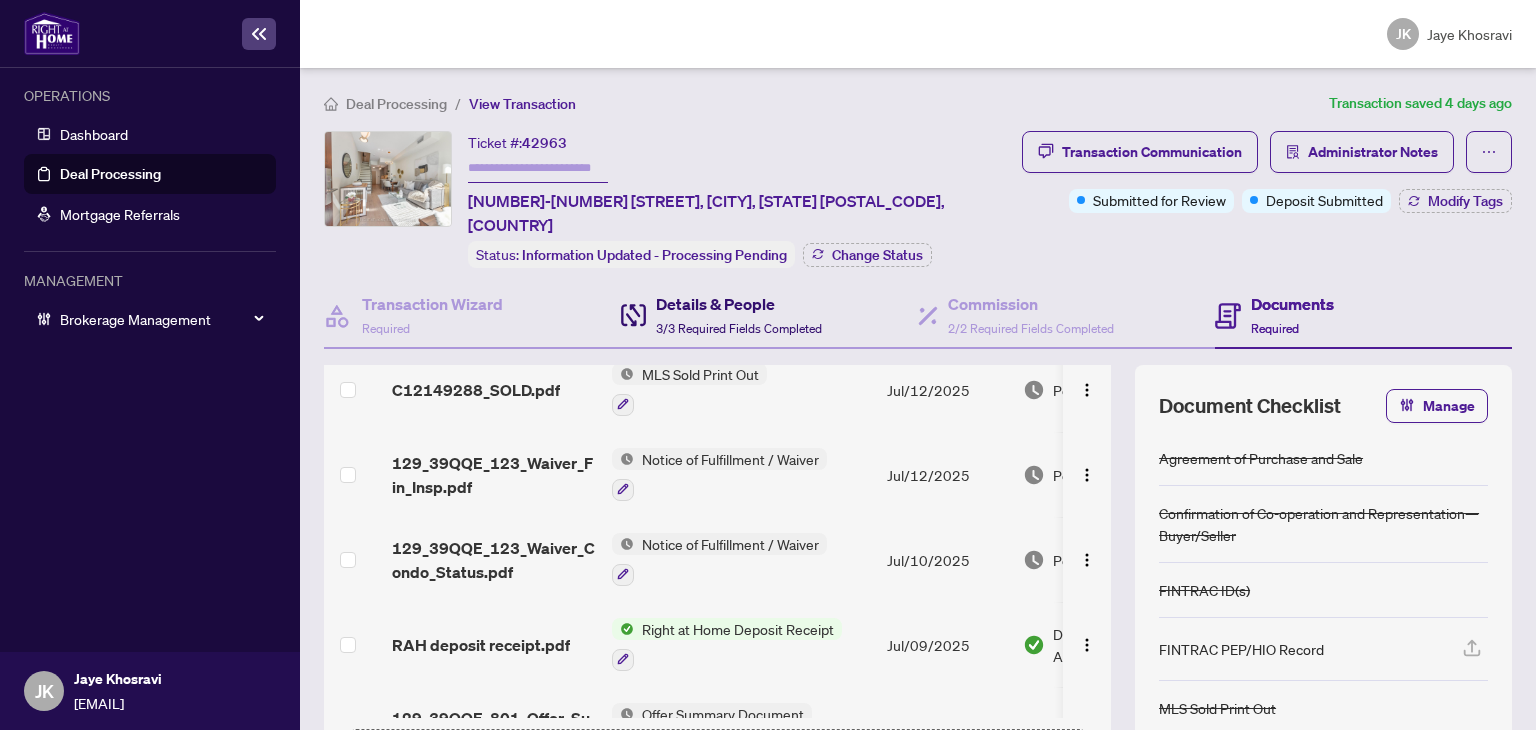 click on "Details & People 3/3 Required Fields Completed" at bounding box center [739, 315] 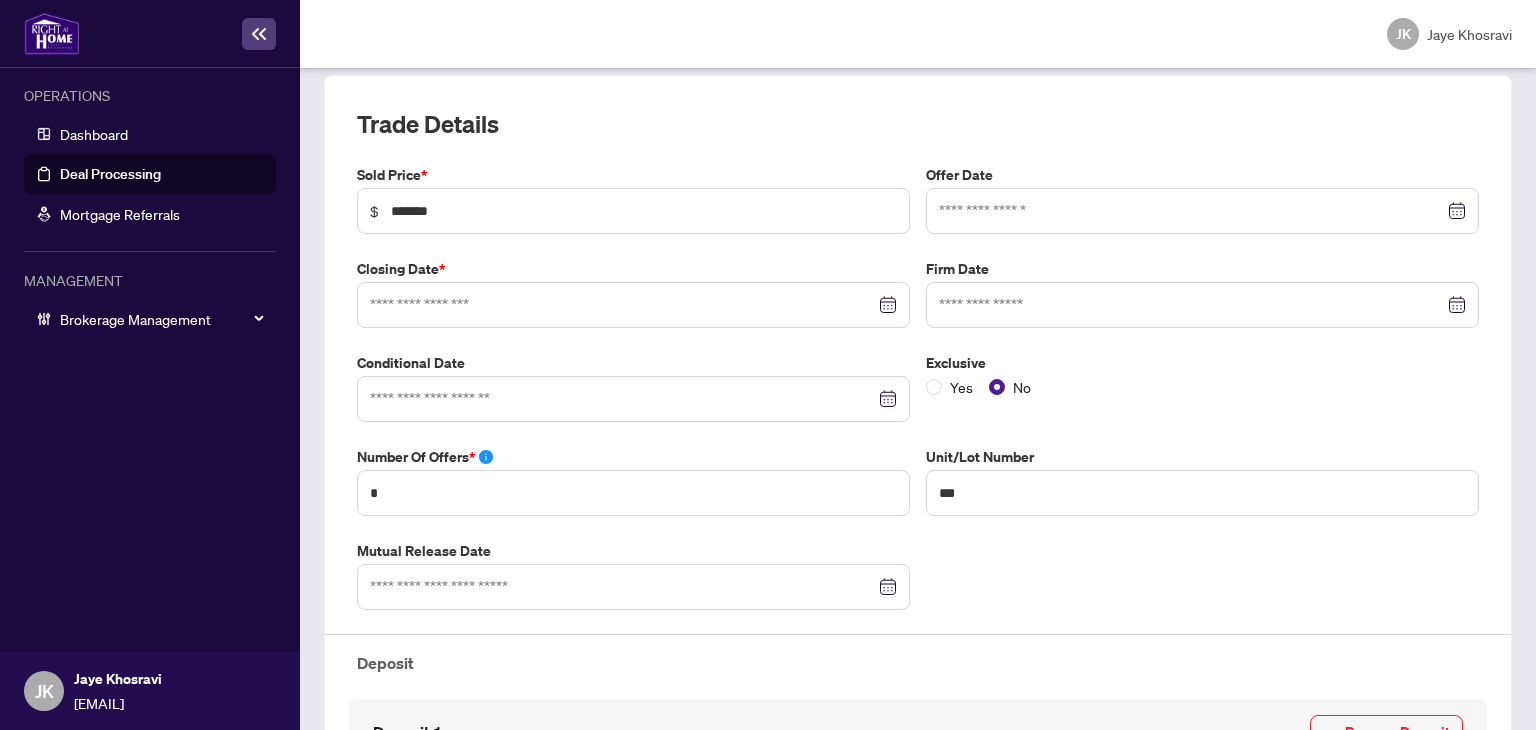 type on "**********" 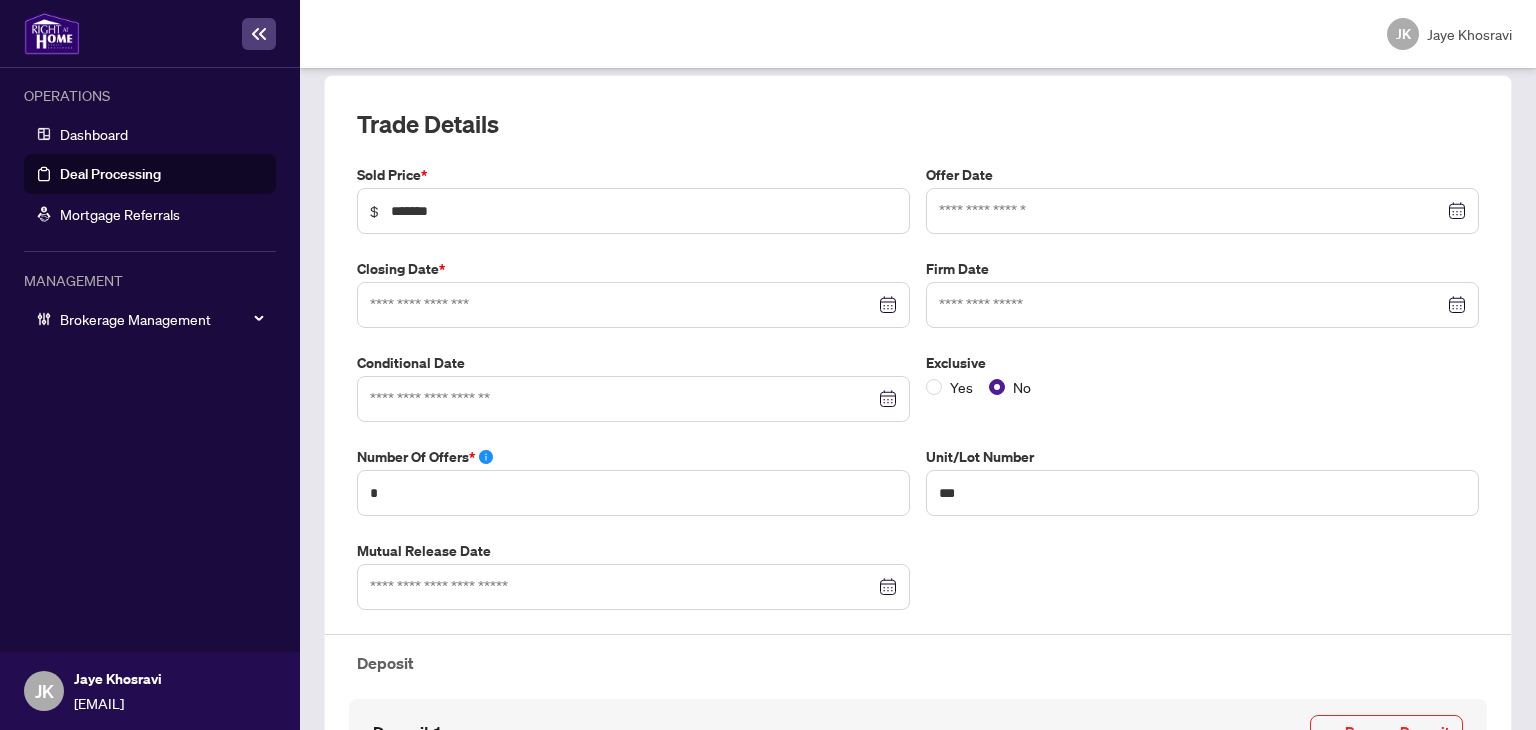 type on "**********" 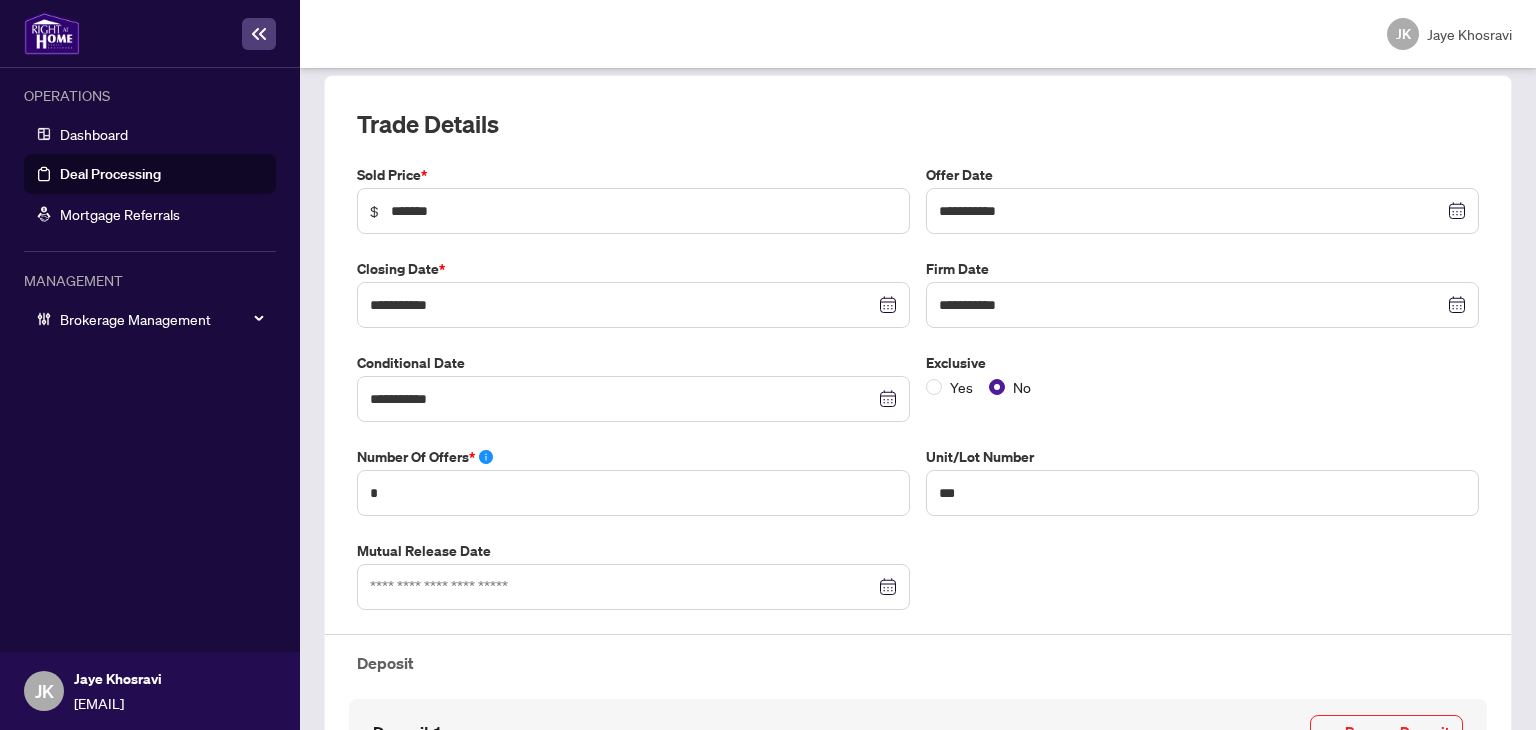 scroll, scrollTop: 193, scrollLeft: 0, axis: vertical 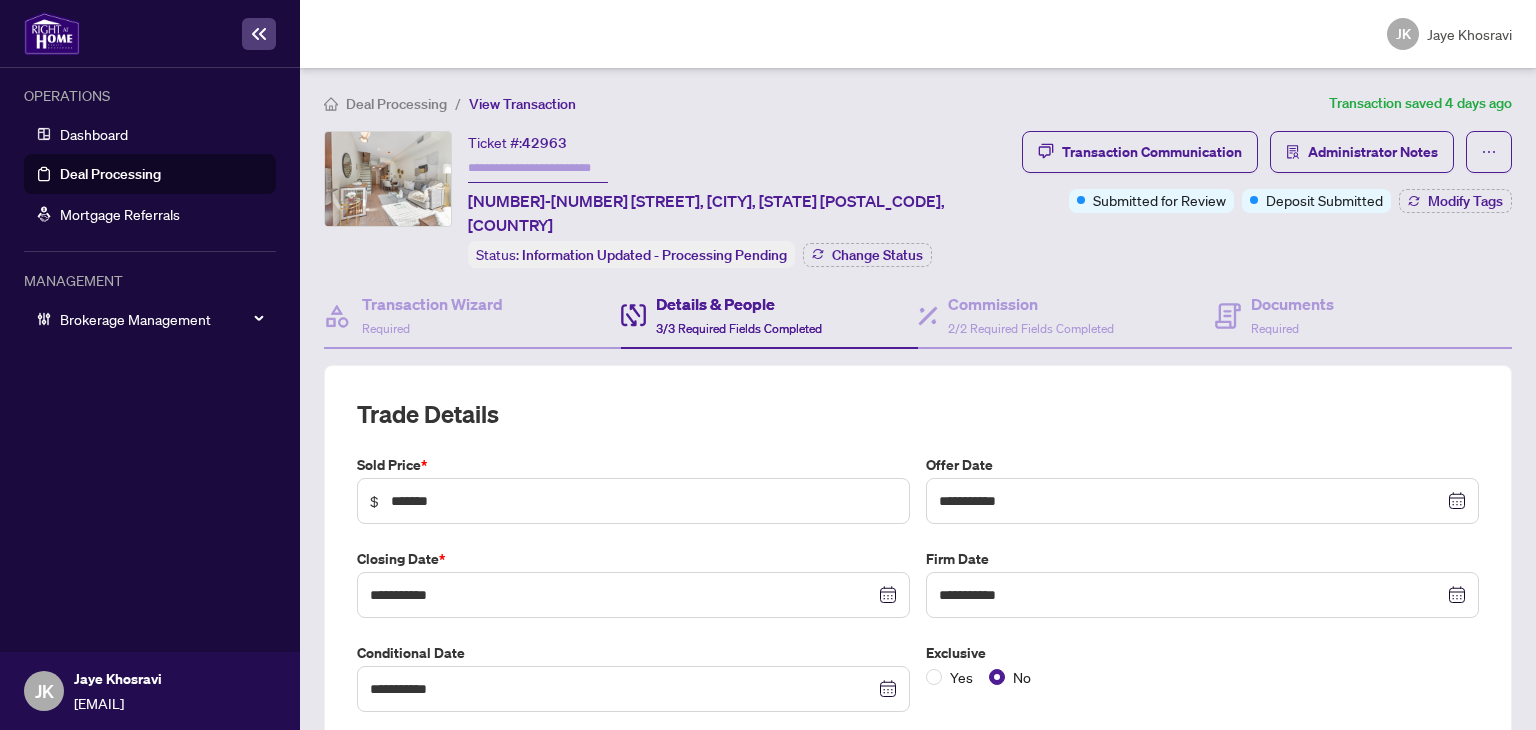 click on "3/3 Required Fields Completed" at bounding box center [739, 328] 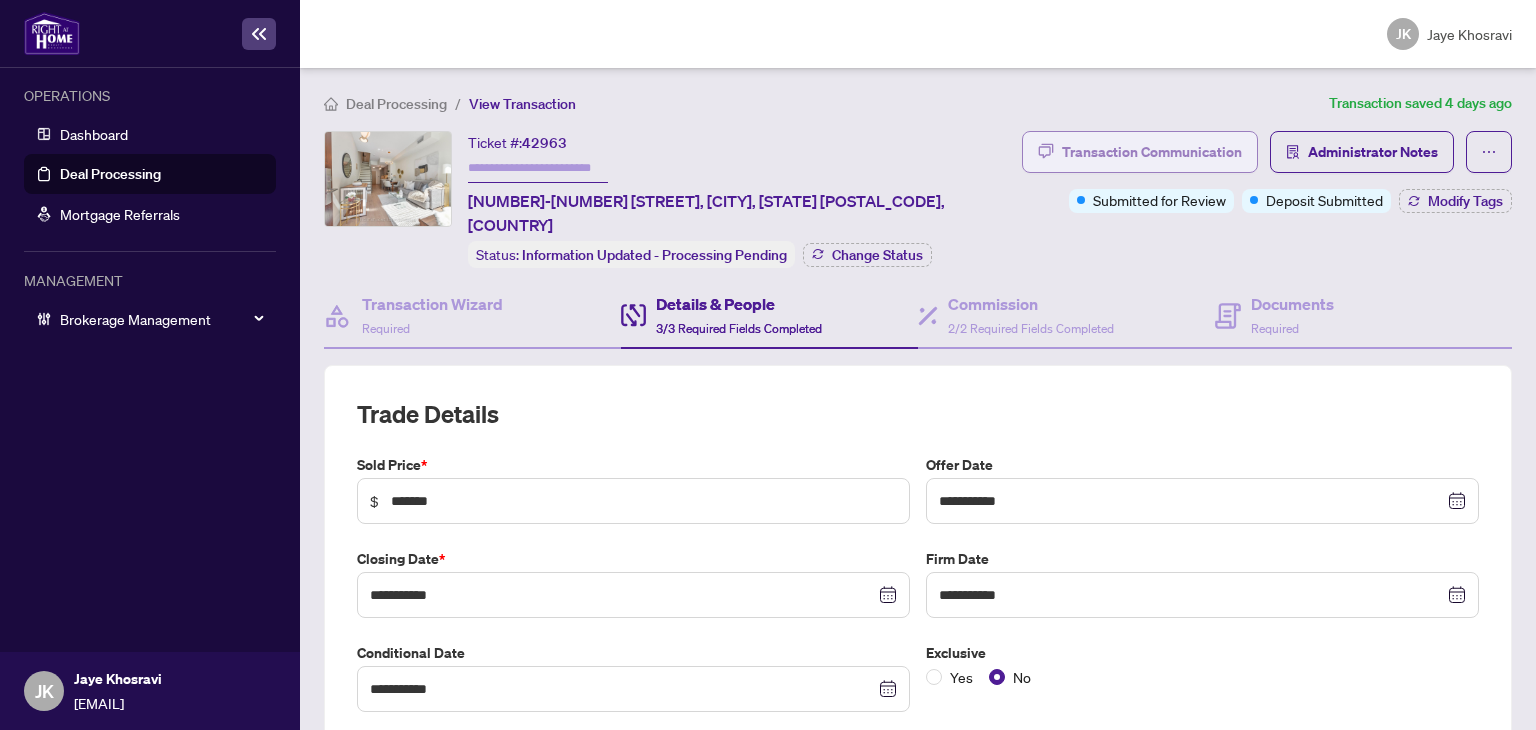 click on "Transaction Communication" at bounding box center [1152, 152] 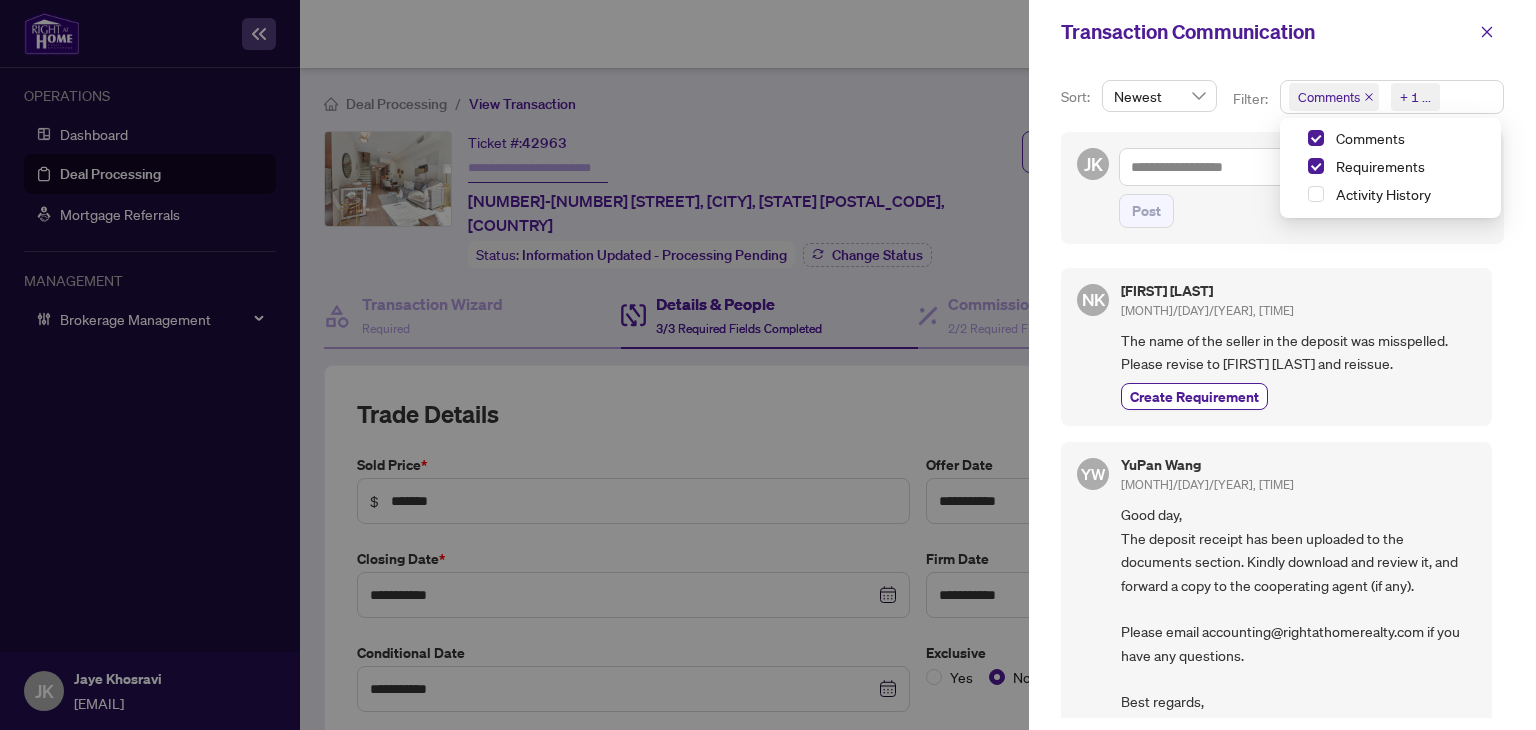 click on "Comments Requirements + 1 ..." at bounding box center (1392, 97) 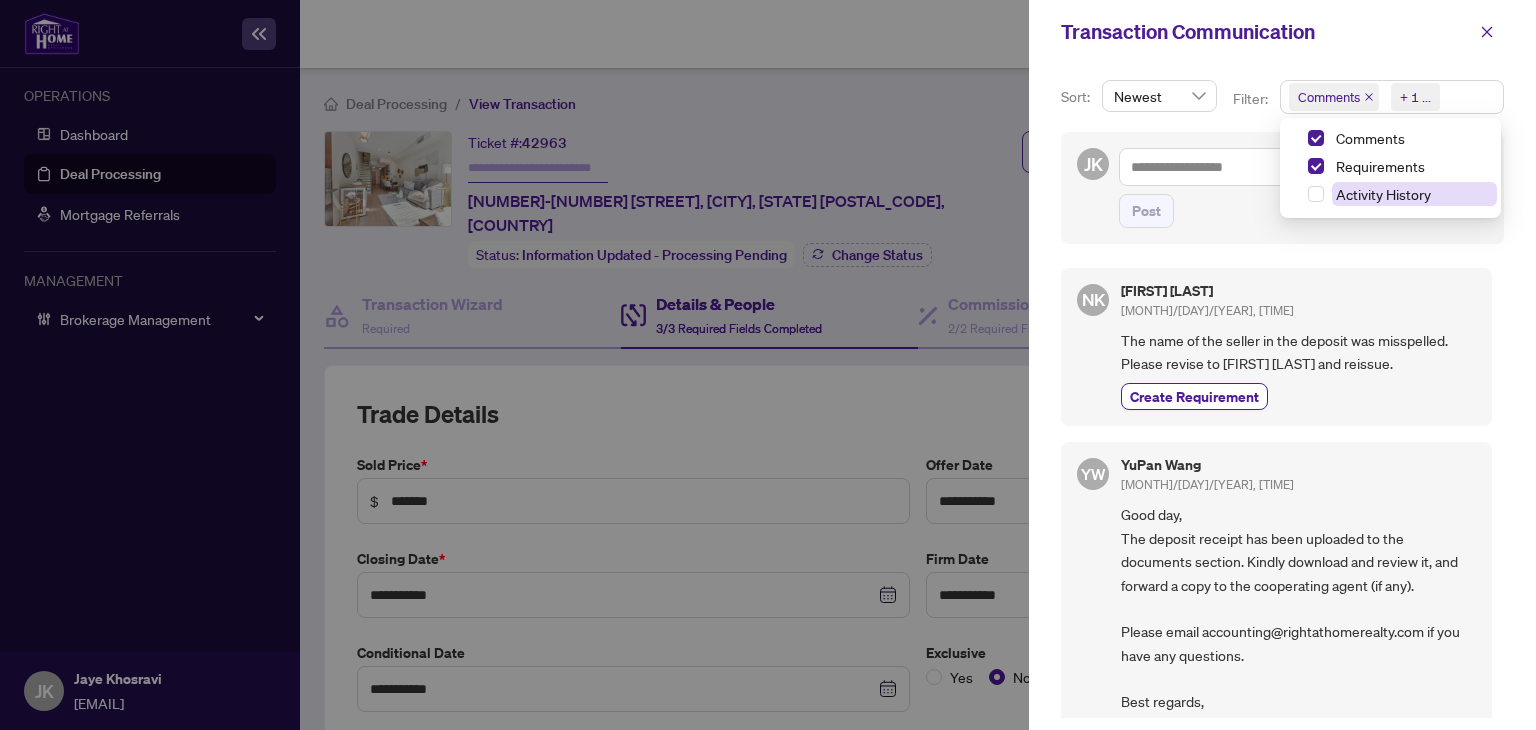 click on "Activity History" at bounding box center [1414, 194] 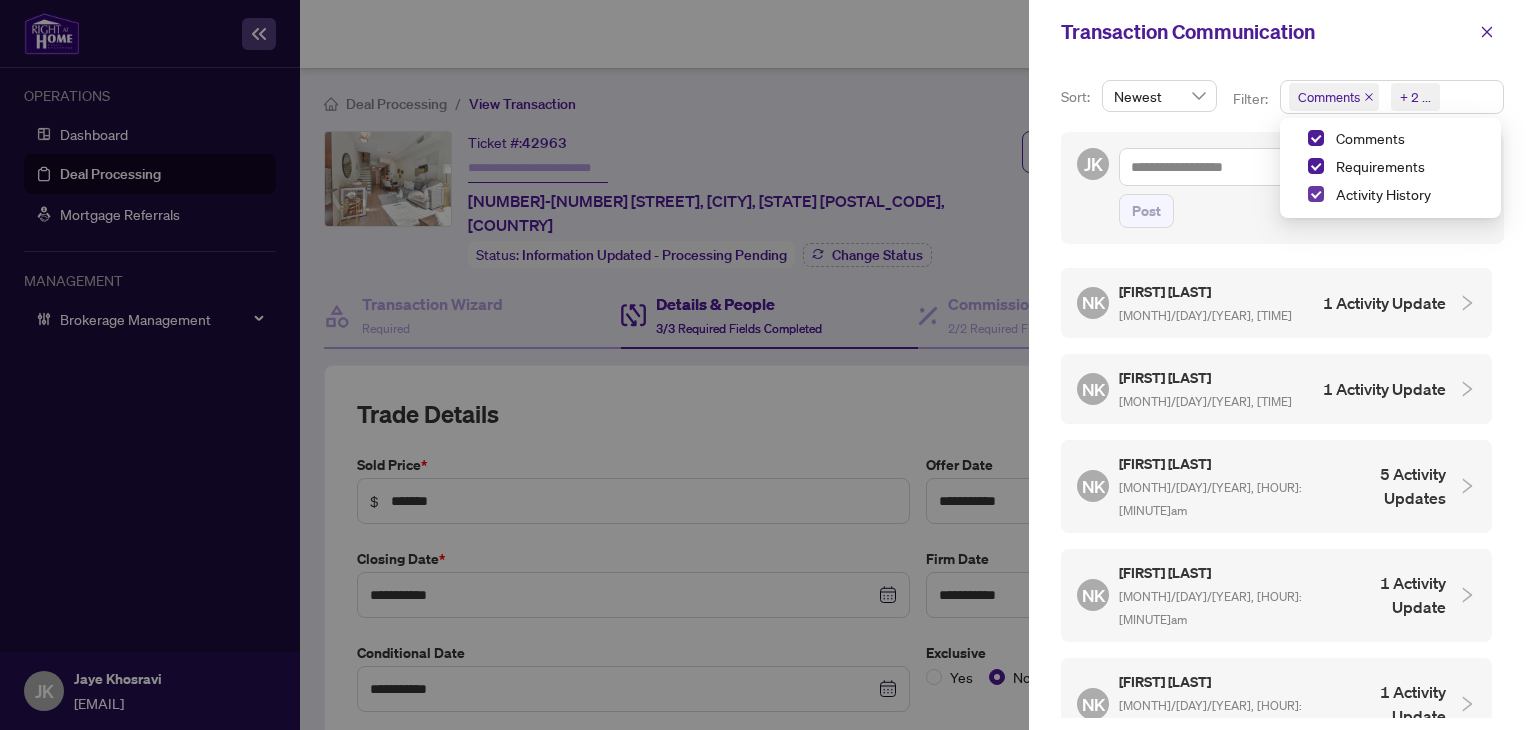 click at bounding box center [1316, 194] 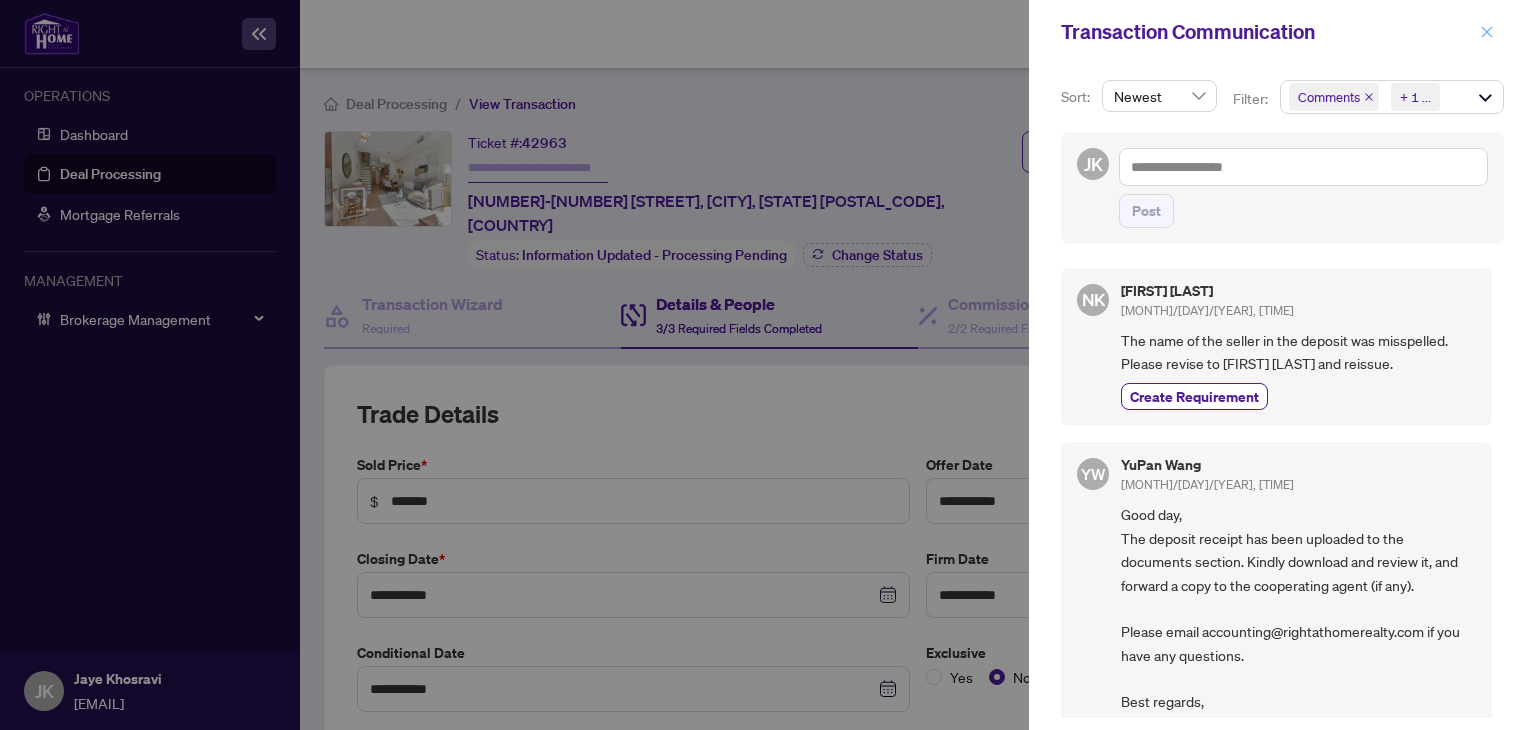 click at bounding box center [1487, 32] 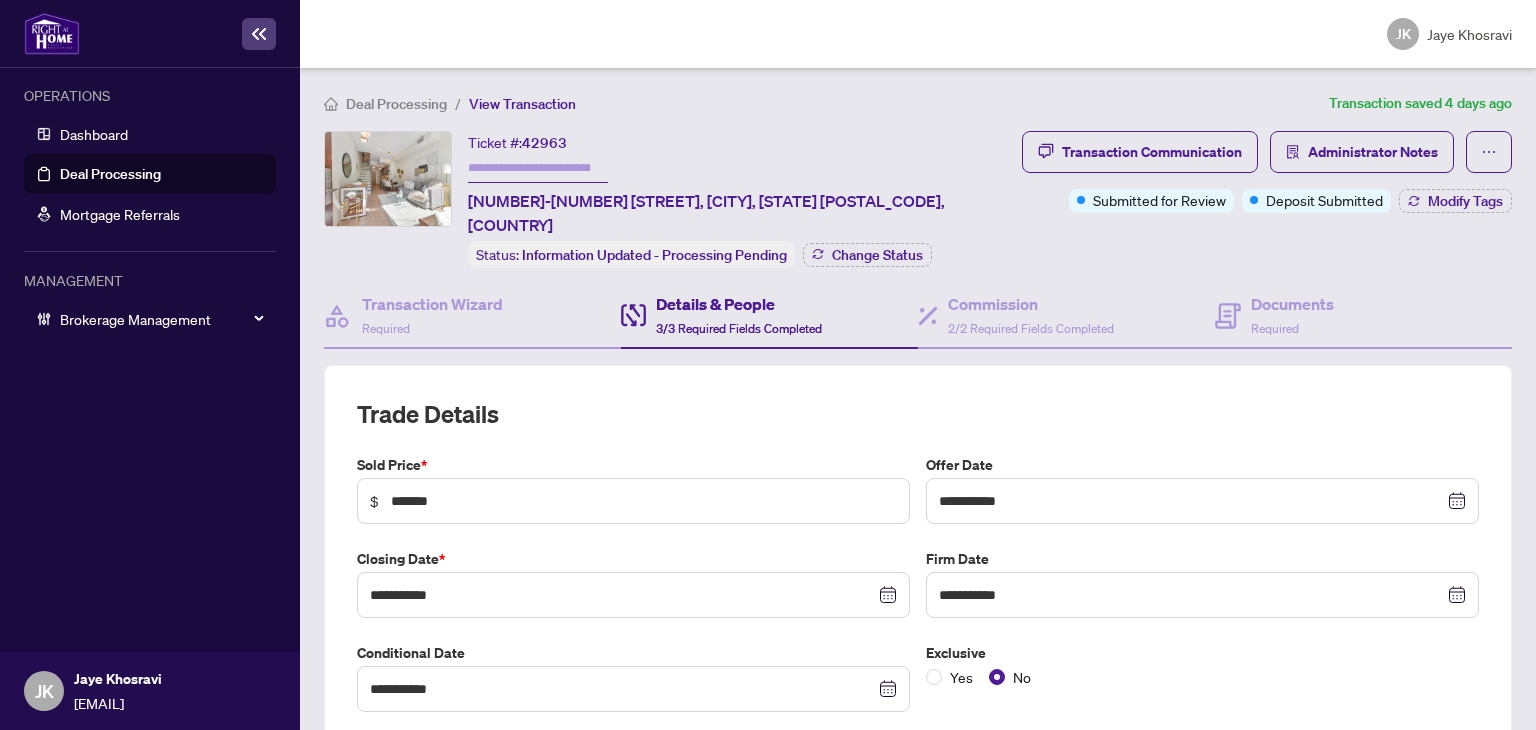 click on "3/3 Required Fields Completed" at bounding box center (739, 328) 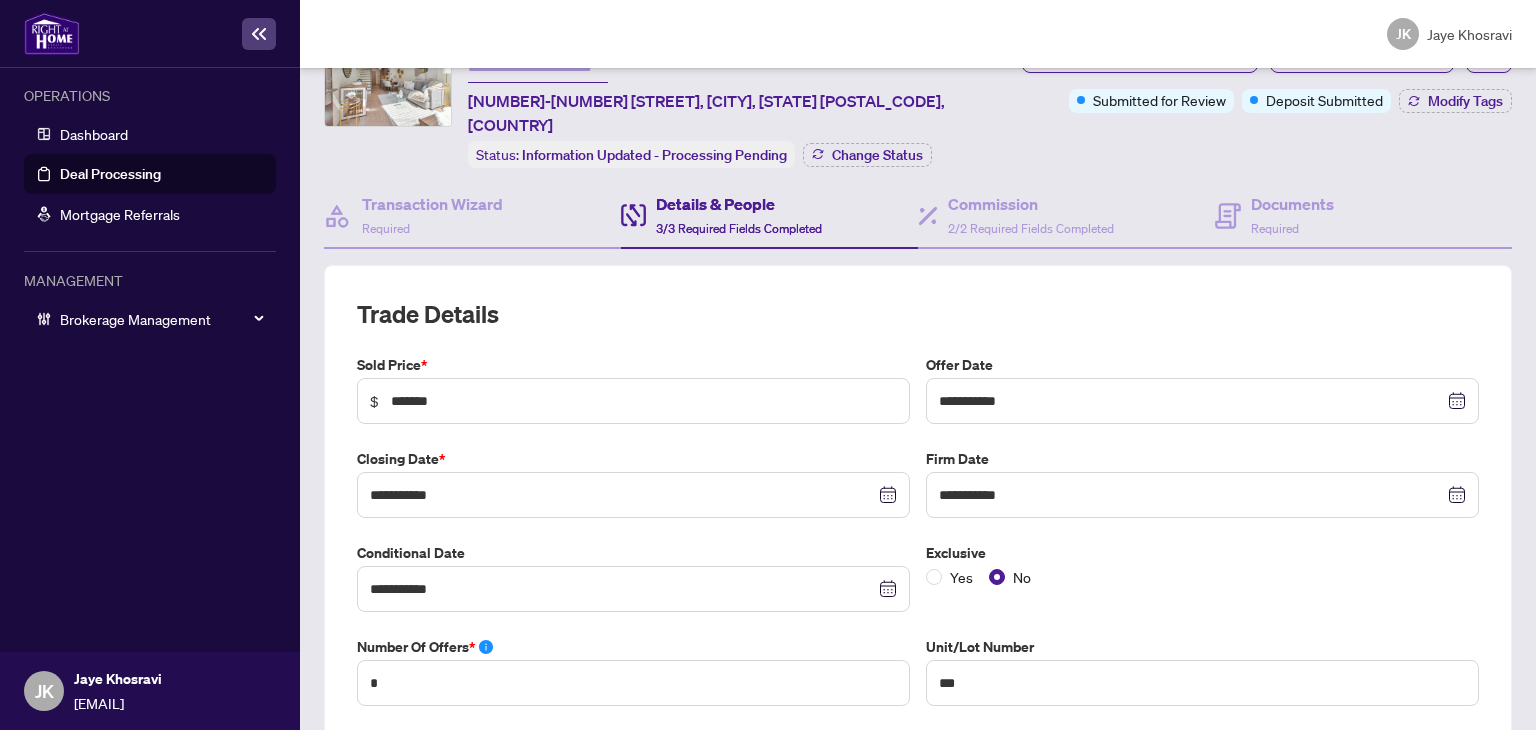 scroll, scrollTop: 0, scrollLeft: 0, axis: both 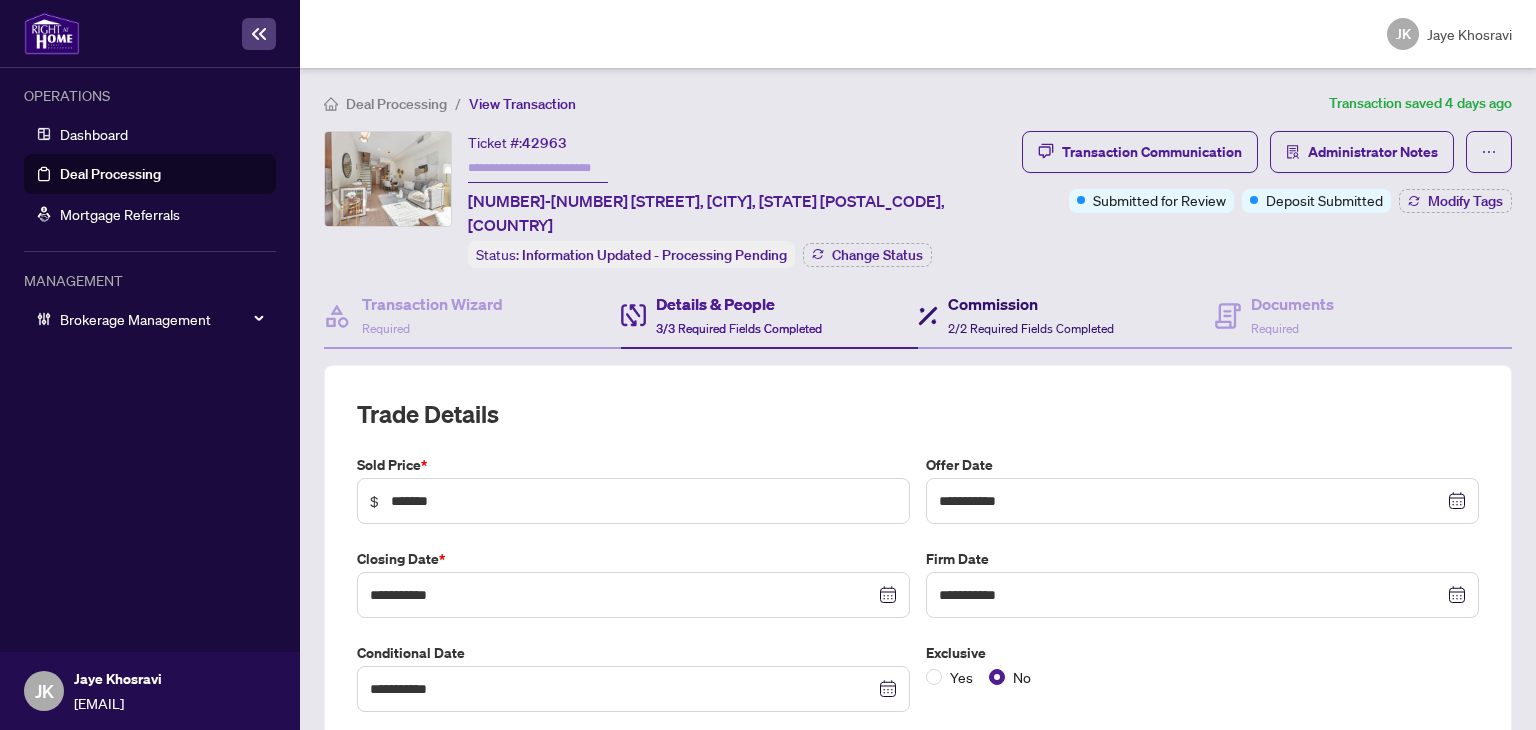 click on "Commission" at bounding box center [1031, 304] 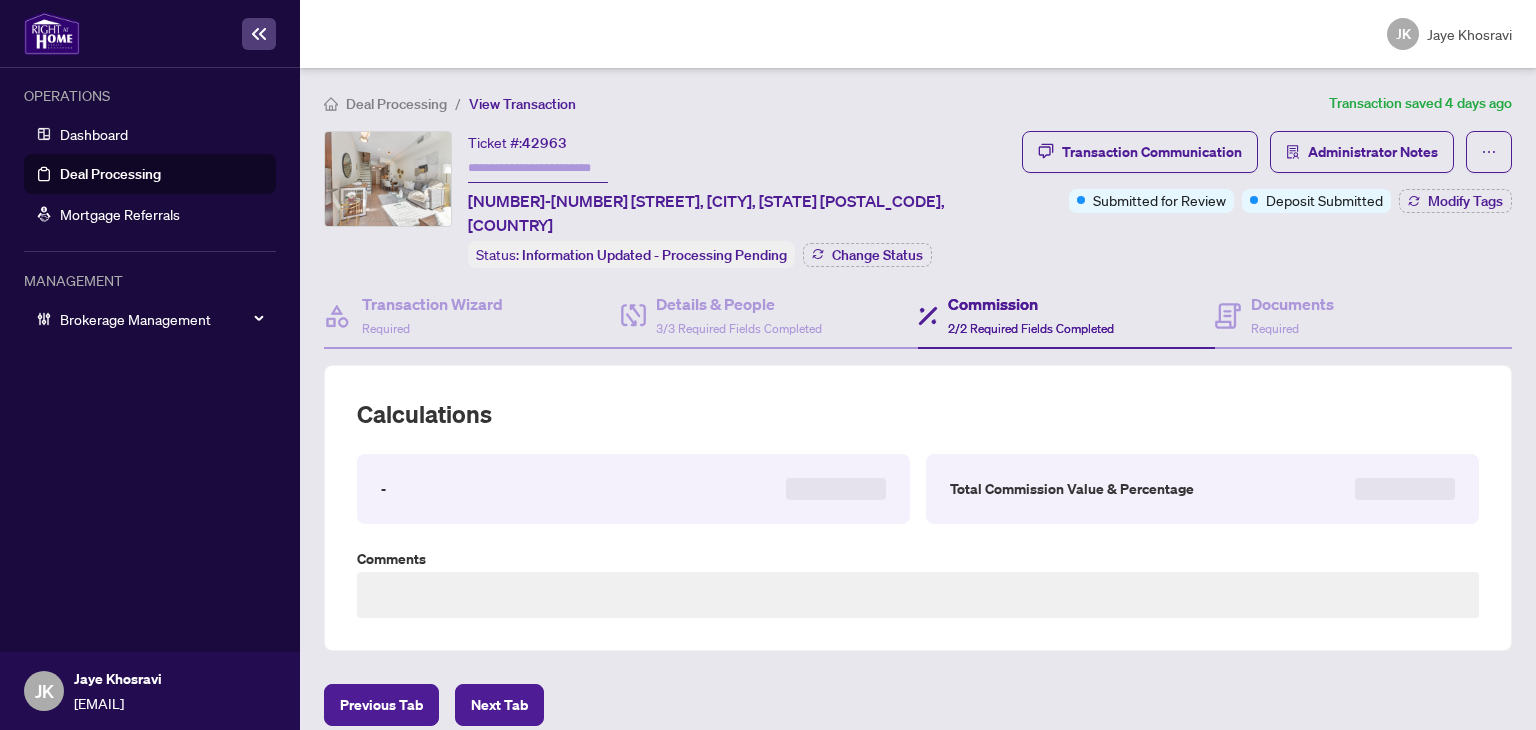 type on "**********" 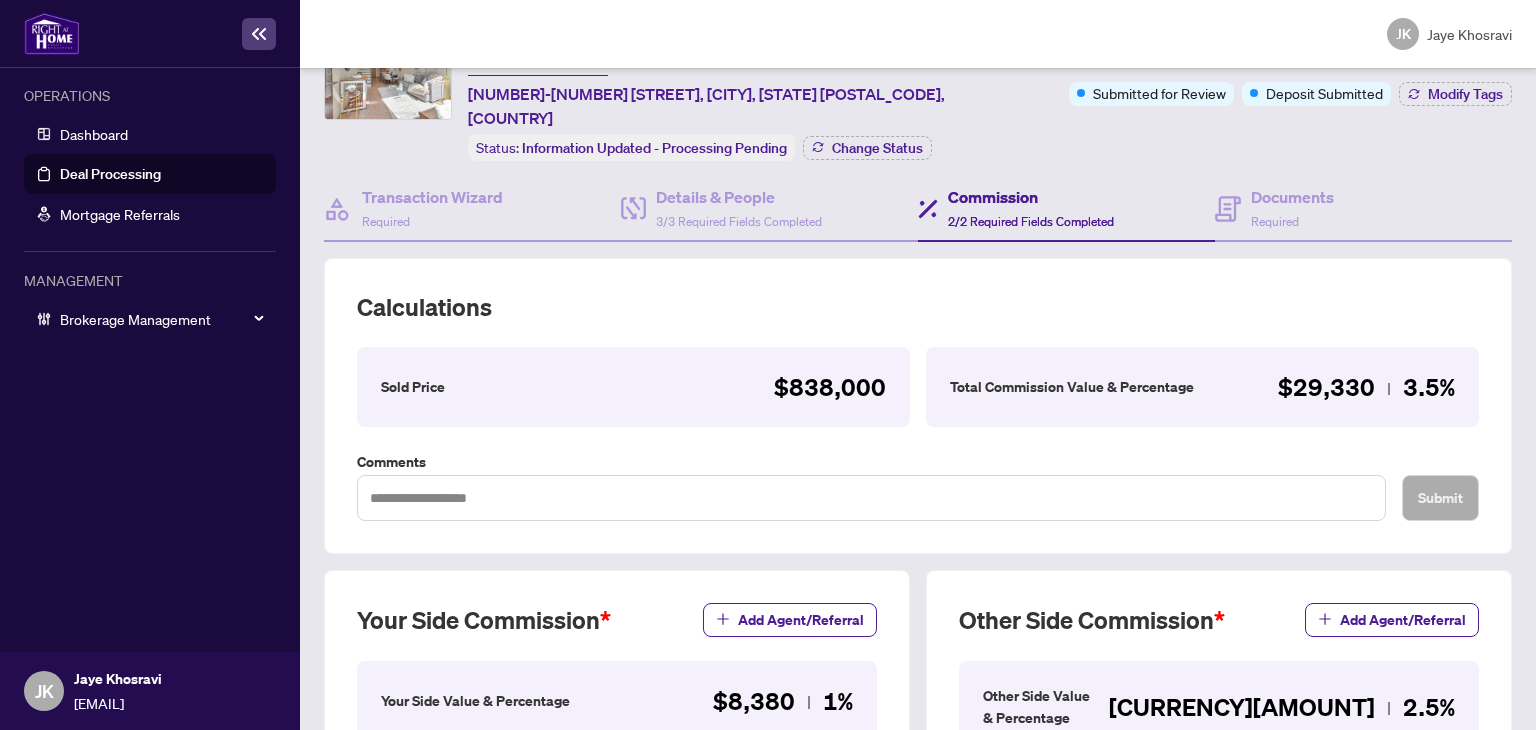scroll, scrollTop: 0, scrollLeft: 0, axis: both 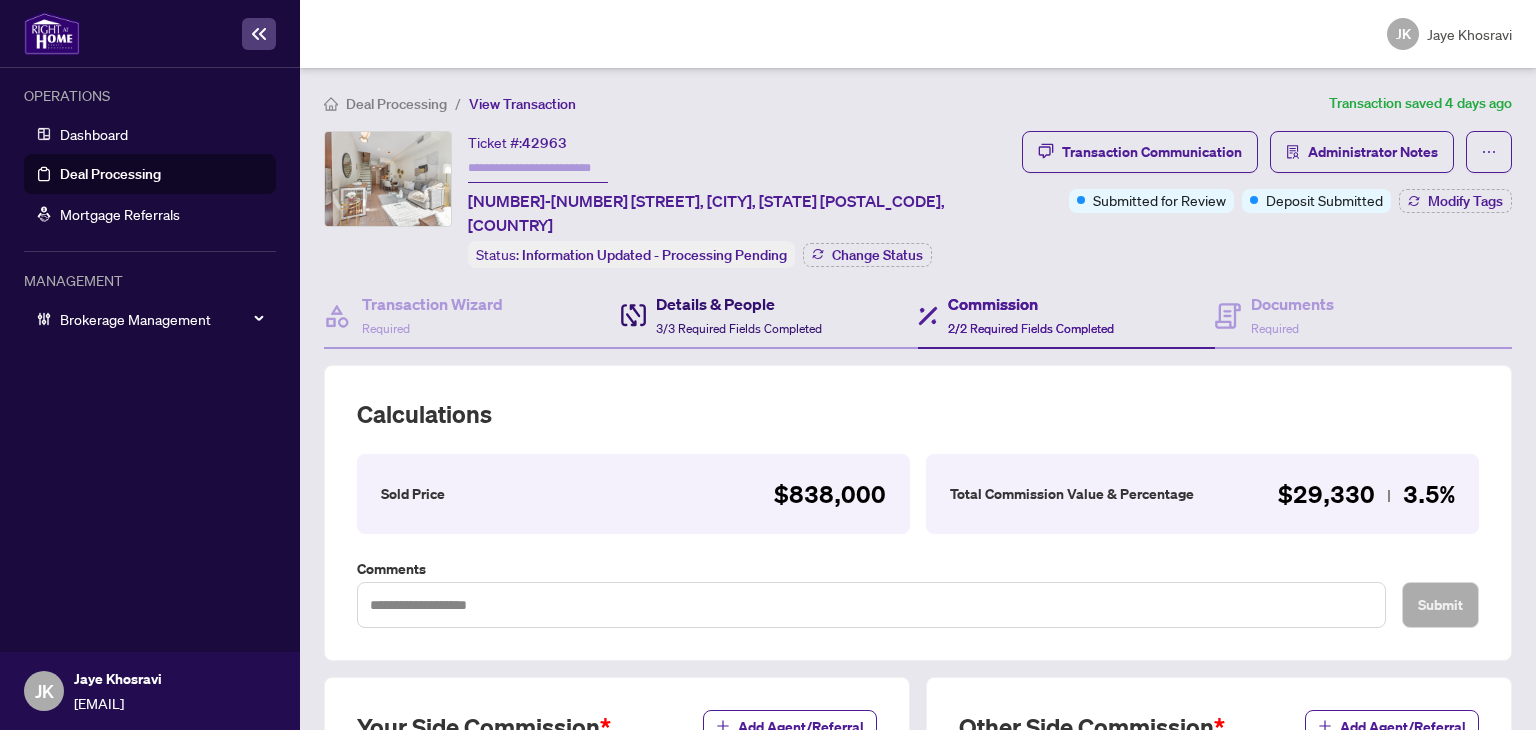 click on "Details & People 3/3 Required Fields Completed" at bounding box center (739, 315) 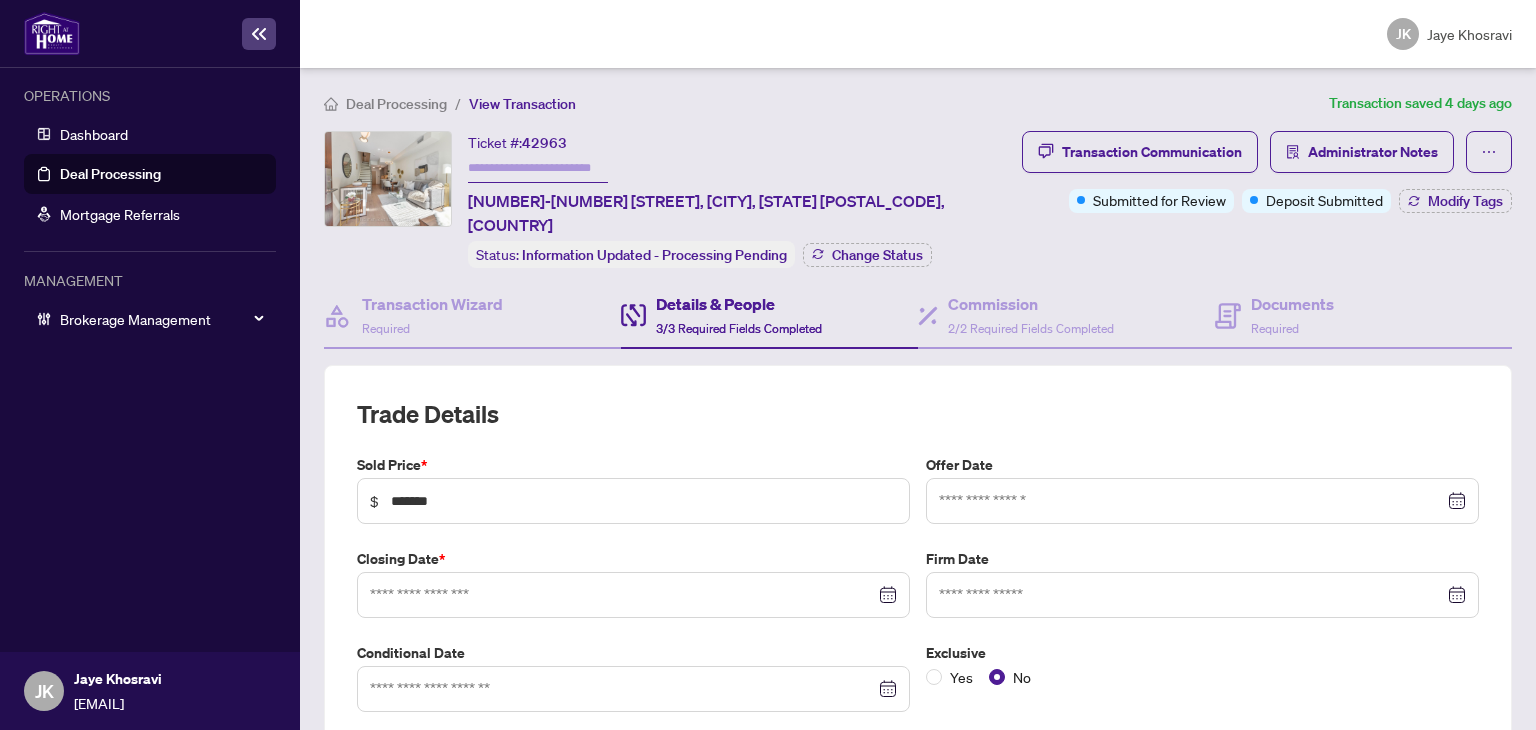 type on "**********" 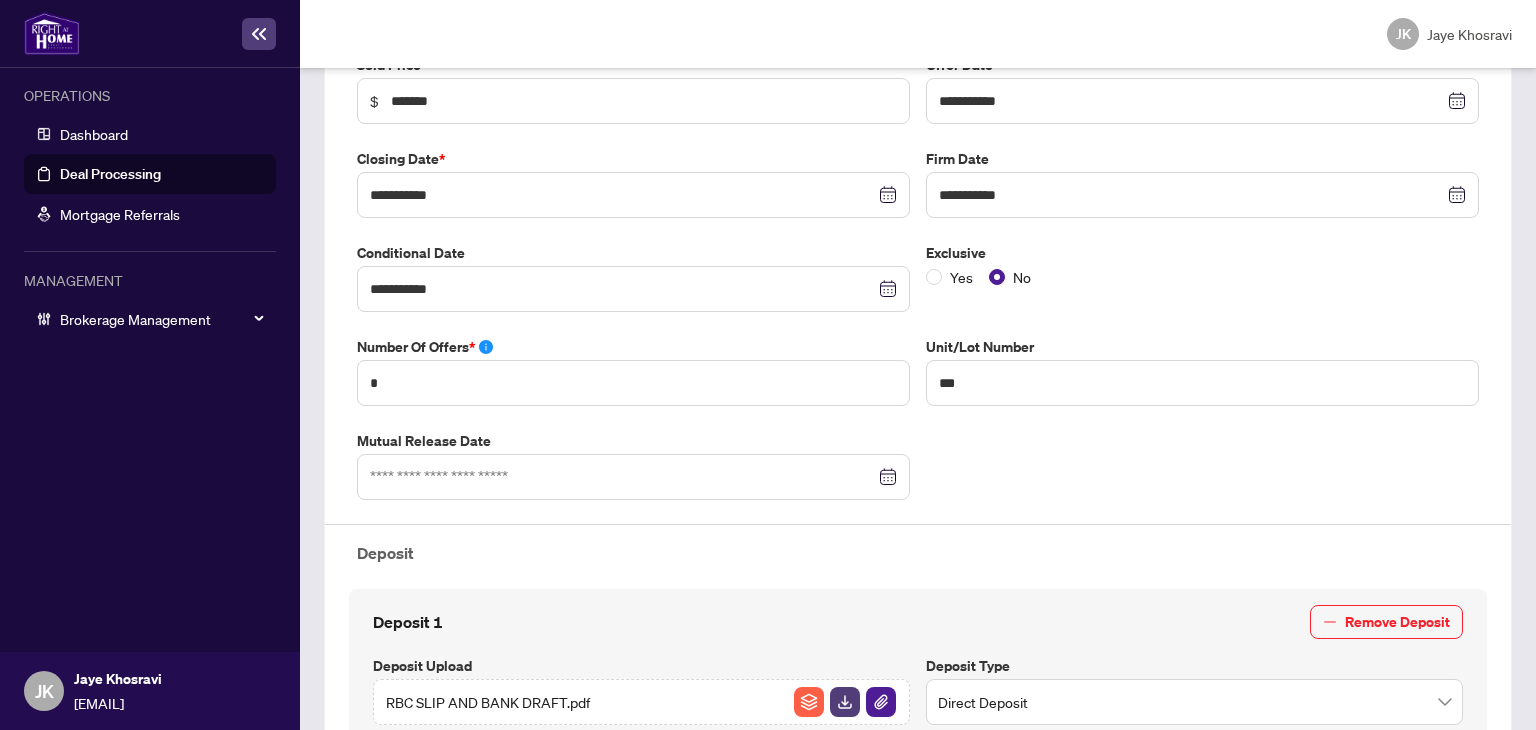 scroll, scrollTop: 0, scrollLeft: 0, axis: both 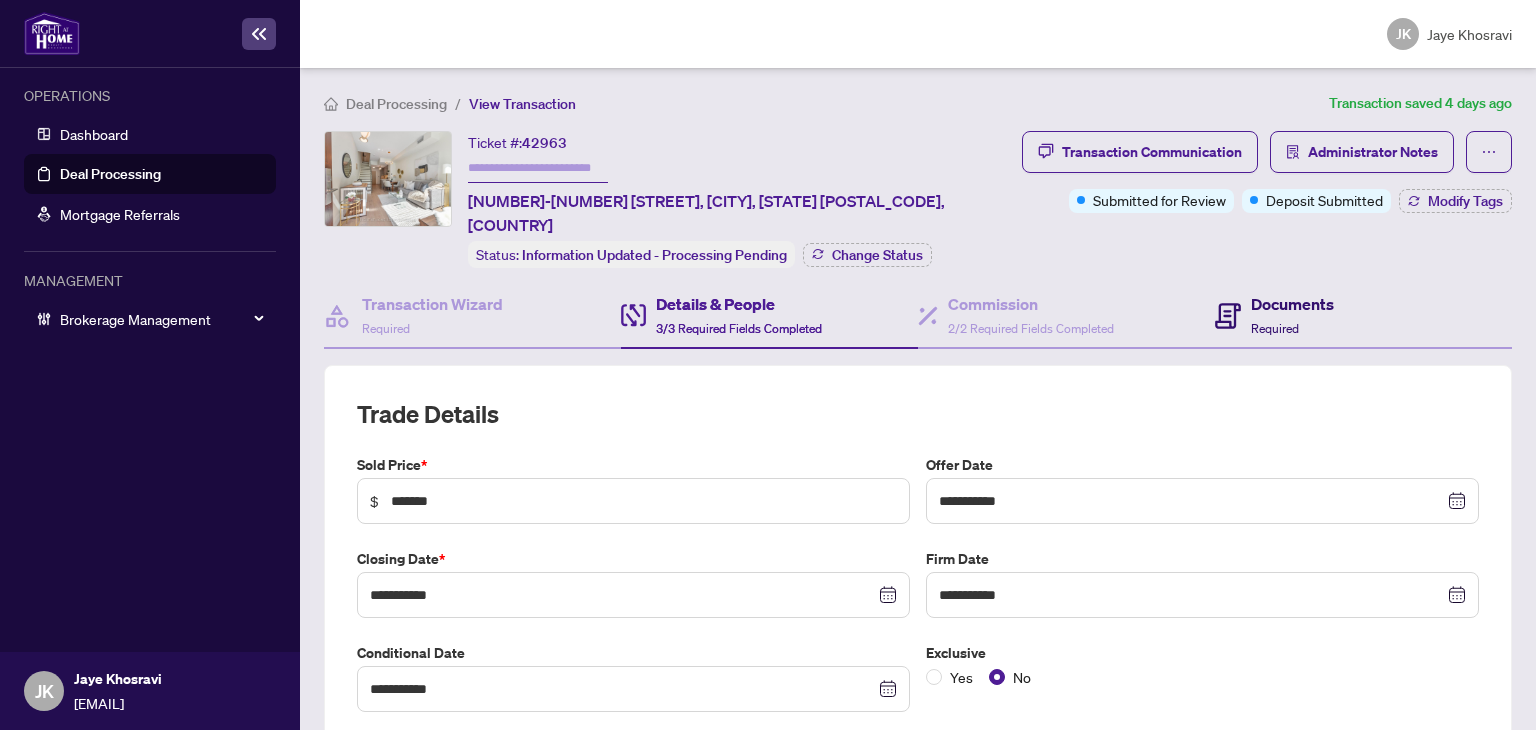 click on "Documents Required" at bounding box center (1274, 315) 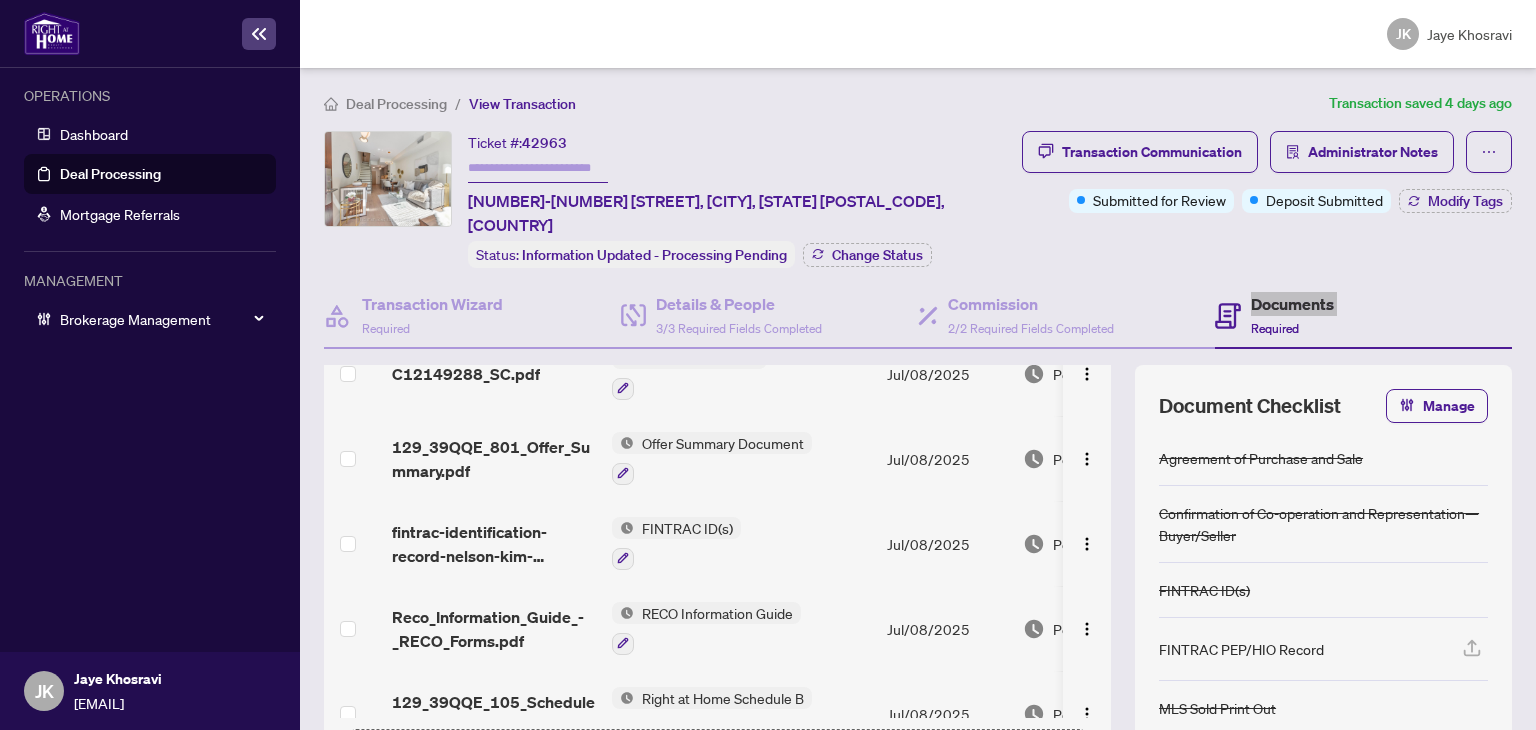 scroll, scrollTop: 974, scrollLeft: 0, axis: vertical 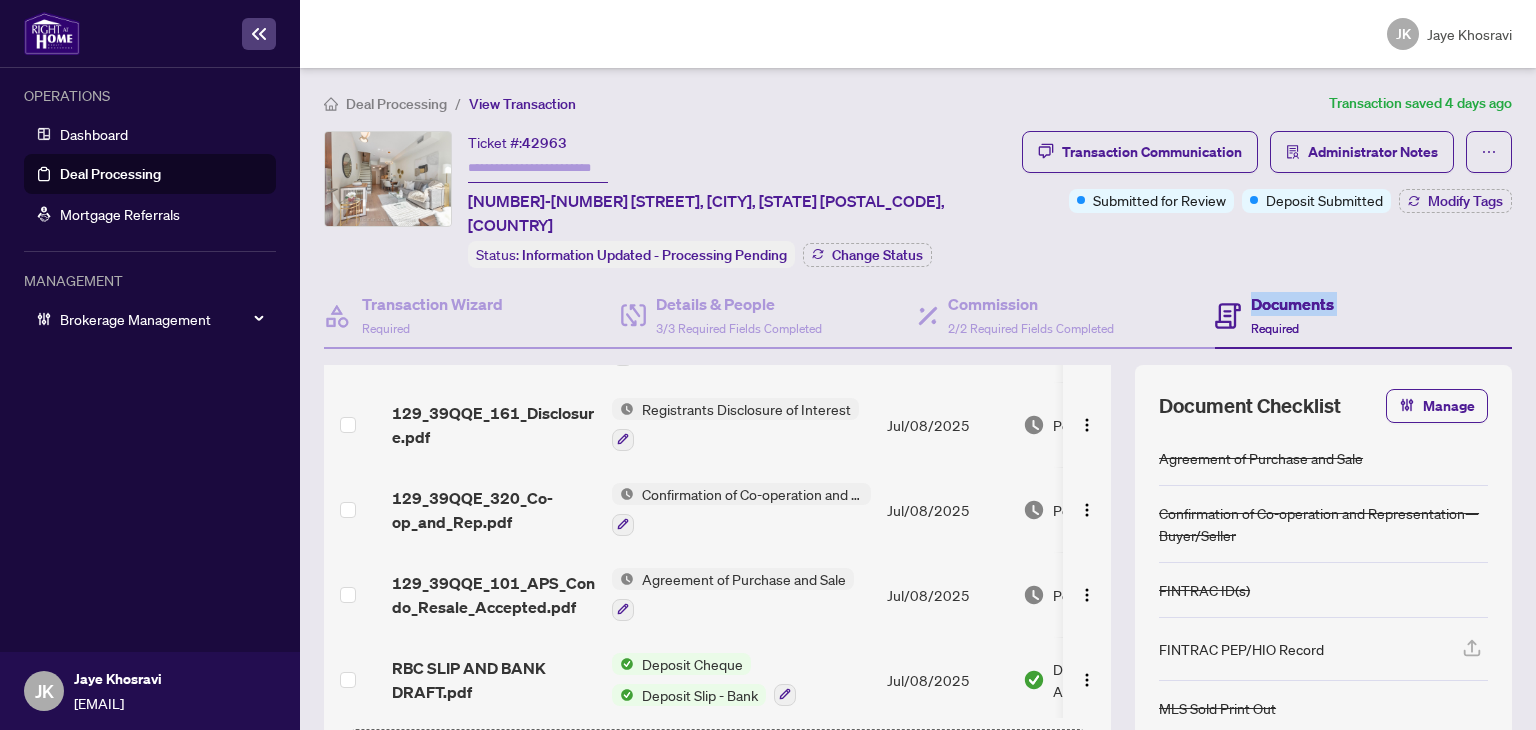click on "Deposit Cheque" at bounding box center [692, 664] 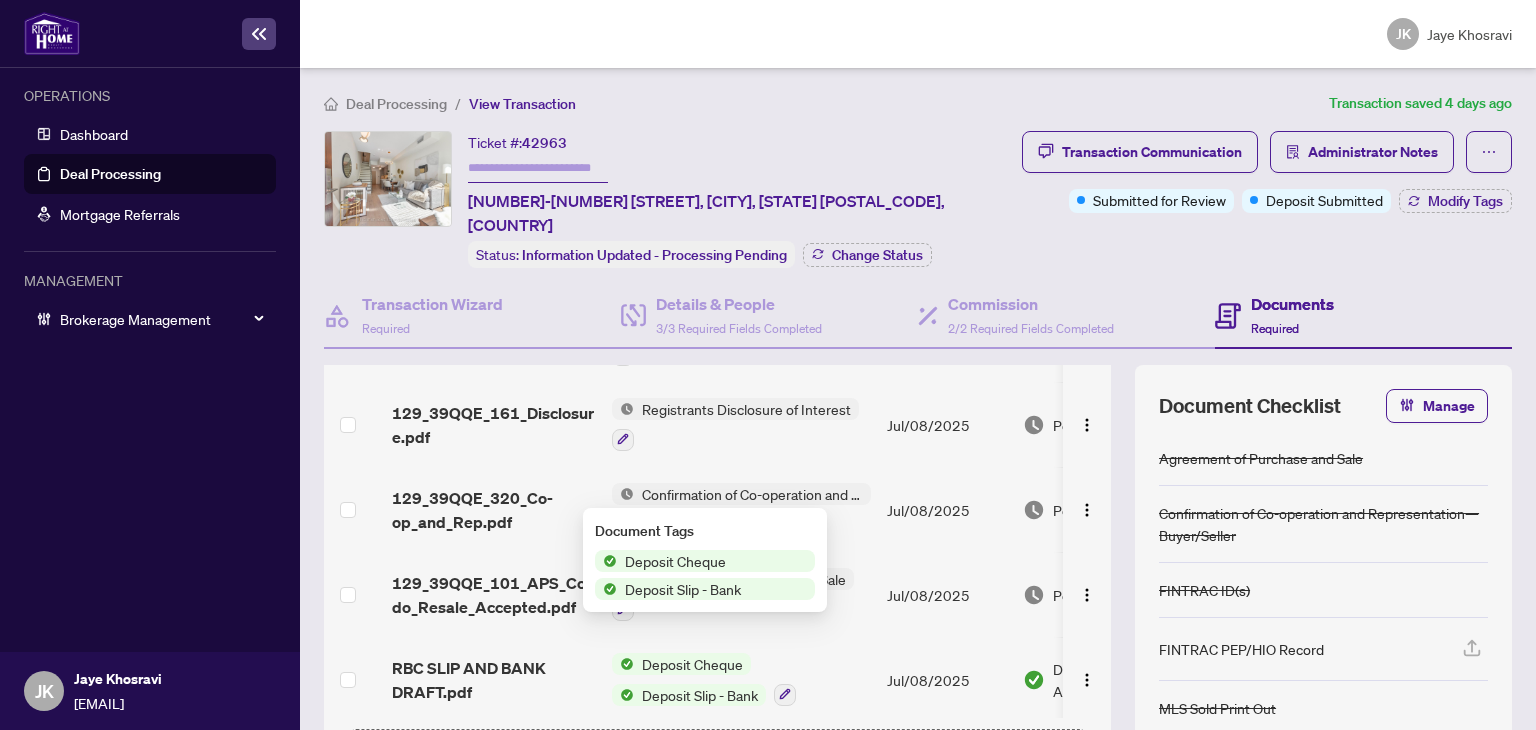 click on "Deposit Cheque" at bounding box center (675, 561) 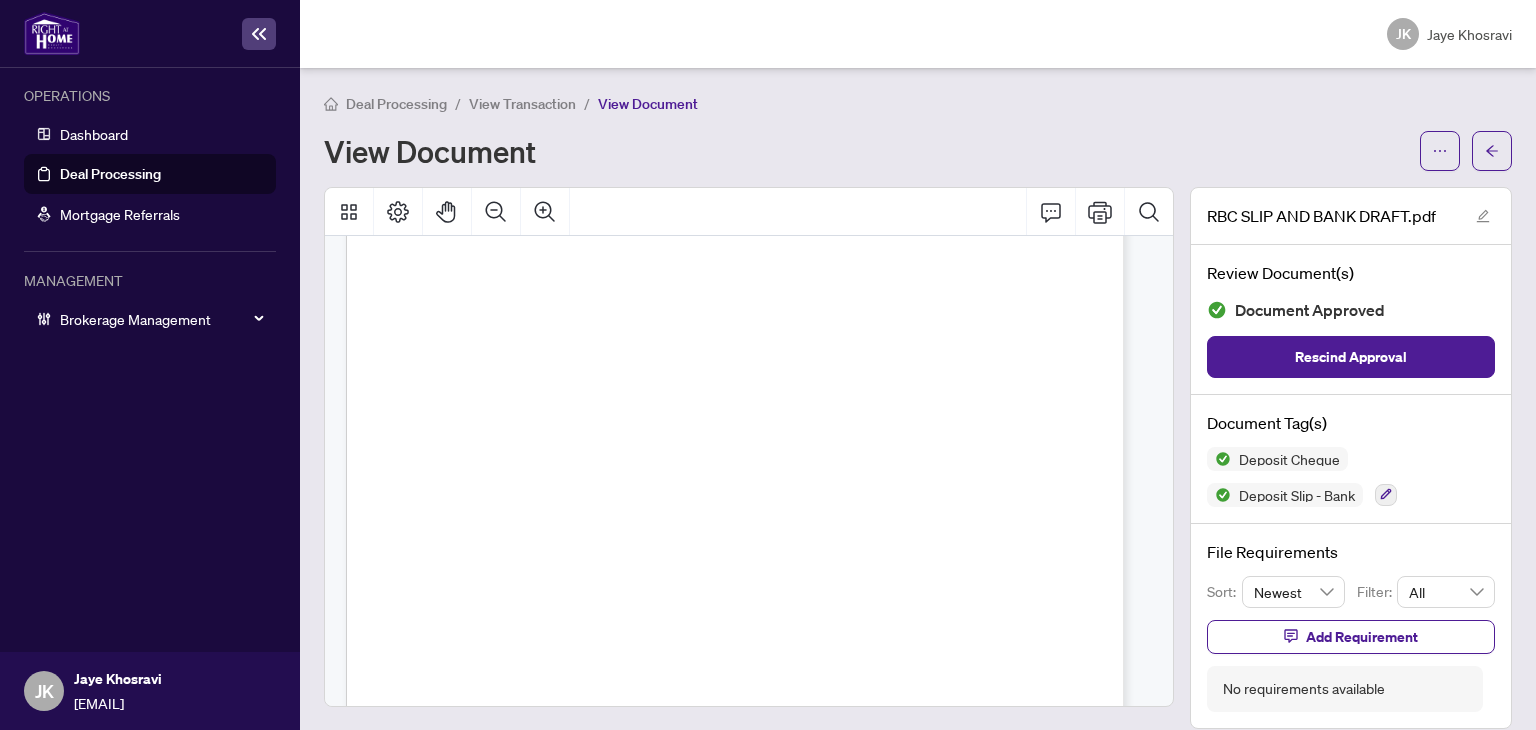 scroll, scrollTop: 2690, scrollLeft: 0, axis: vertical 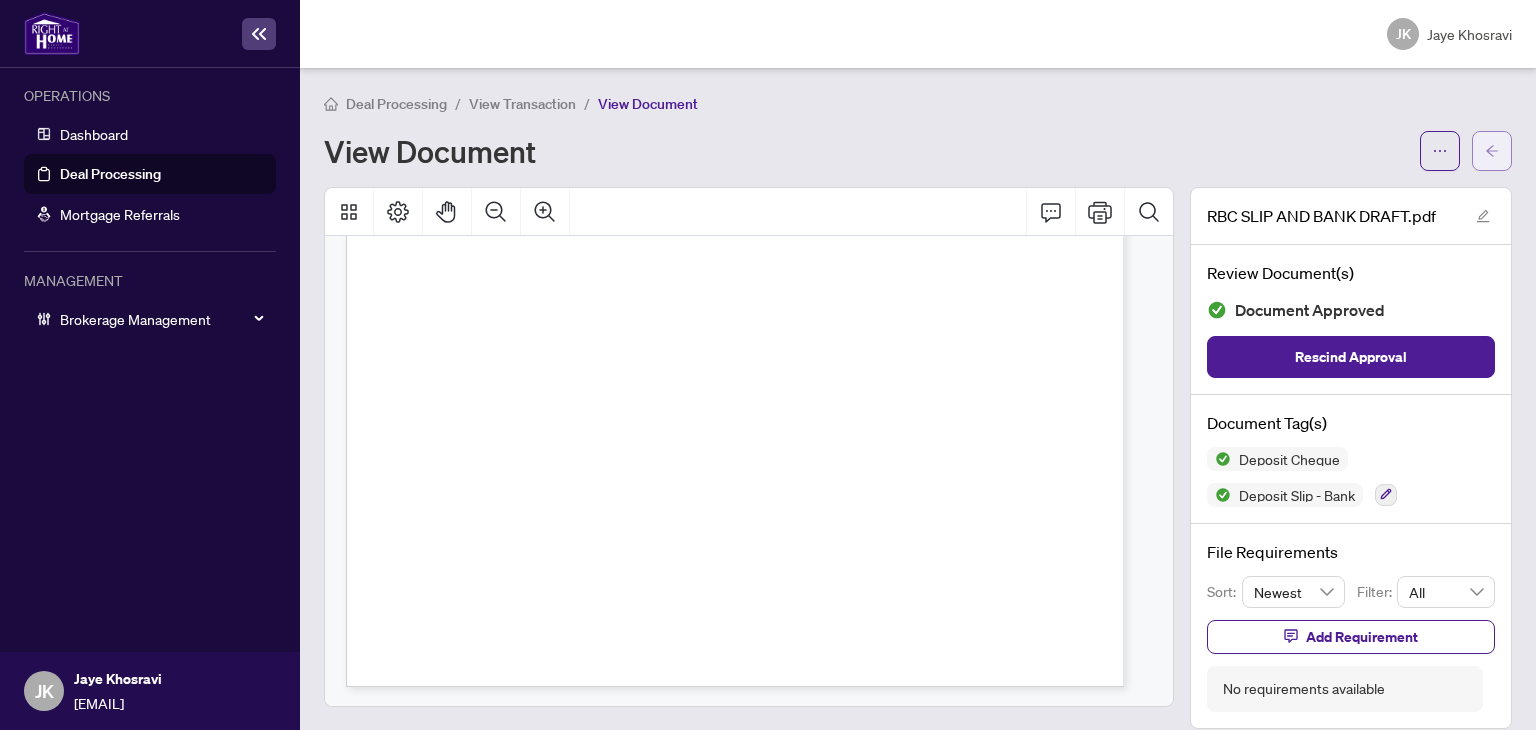 click 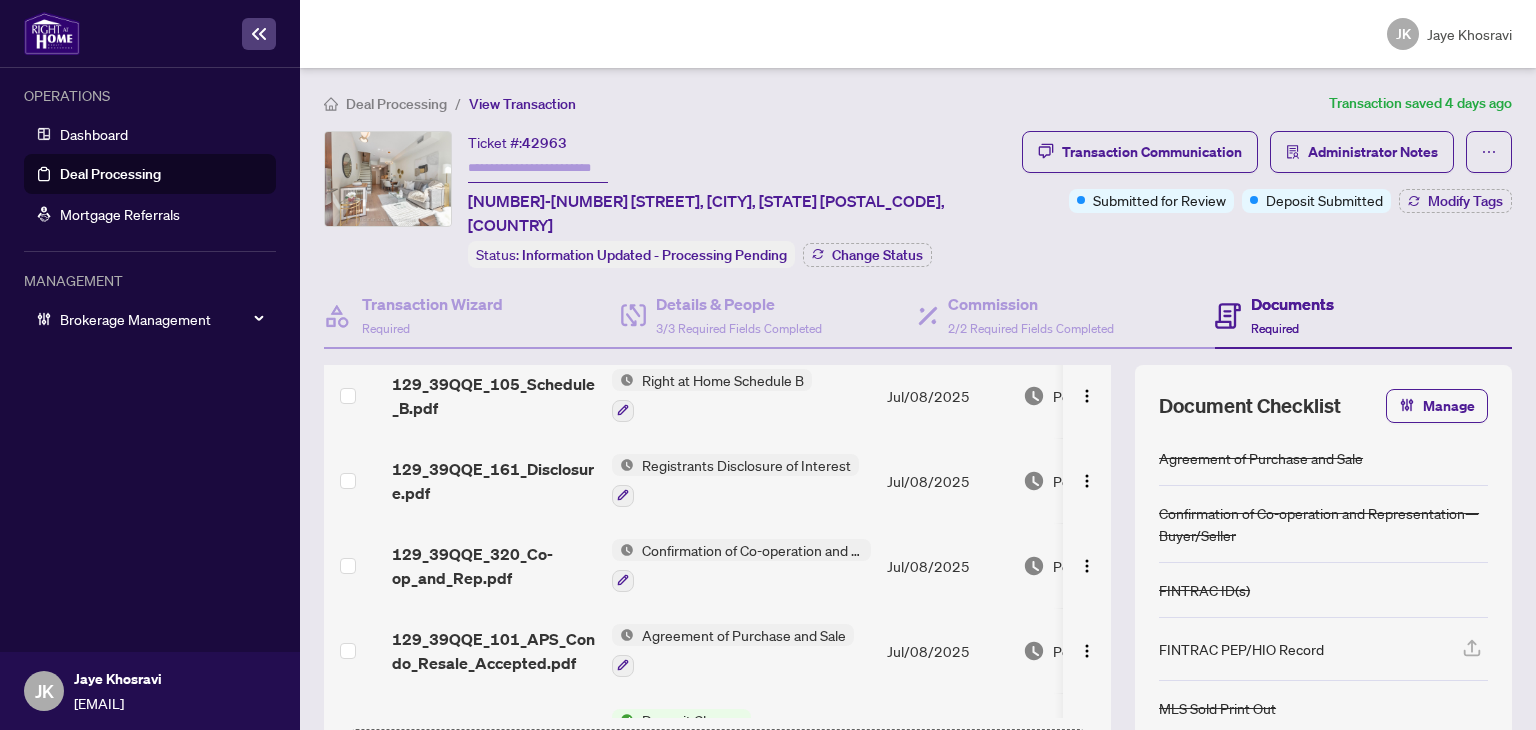 scroll, scrollTop: 974, scrollLeft: 0, axis: vertical 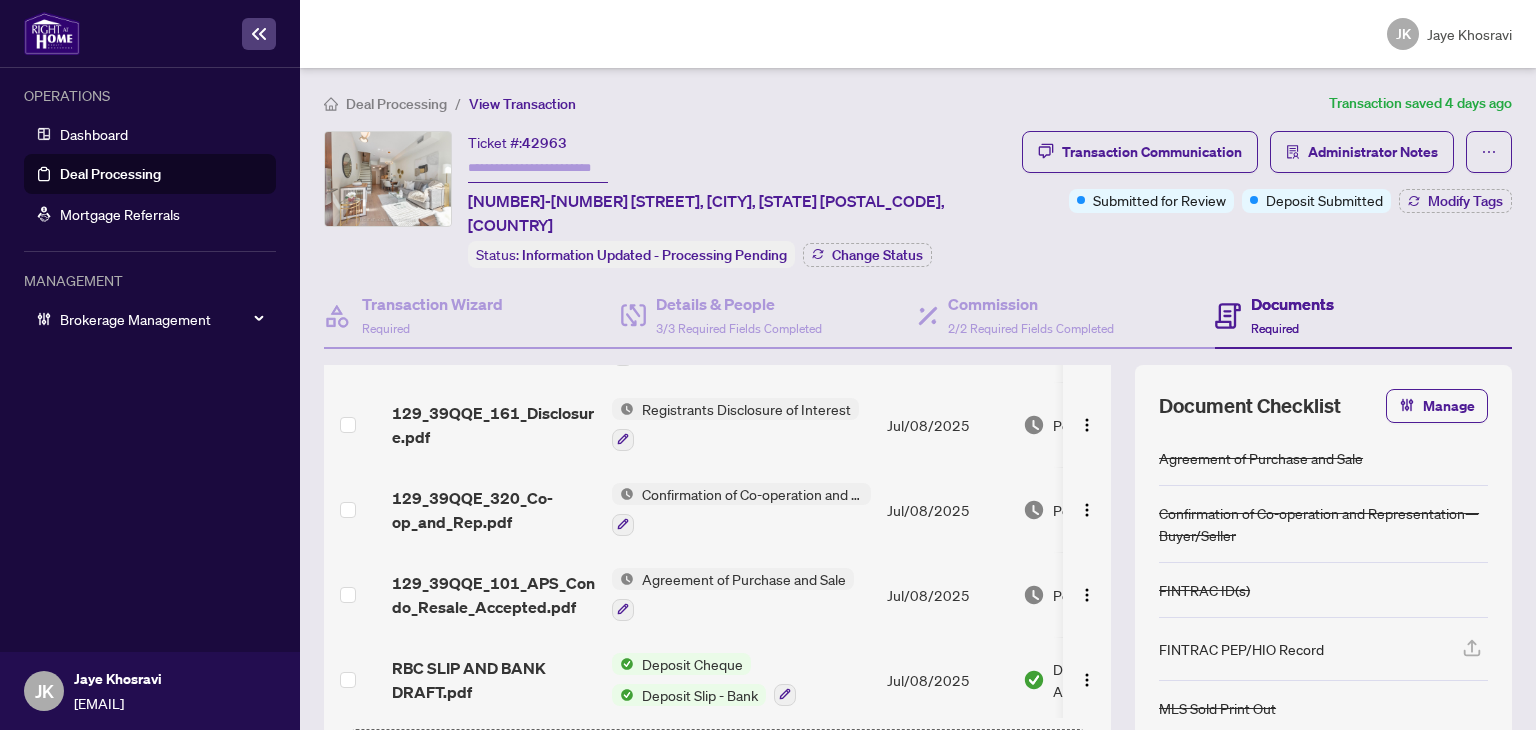 click on "Agreement of Purchase and Sale" at bounding box center [744, 579] 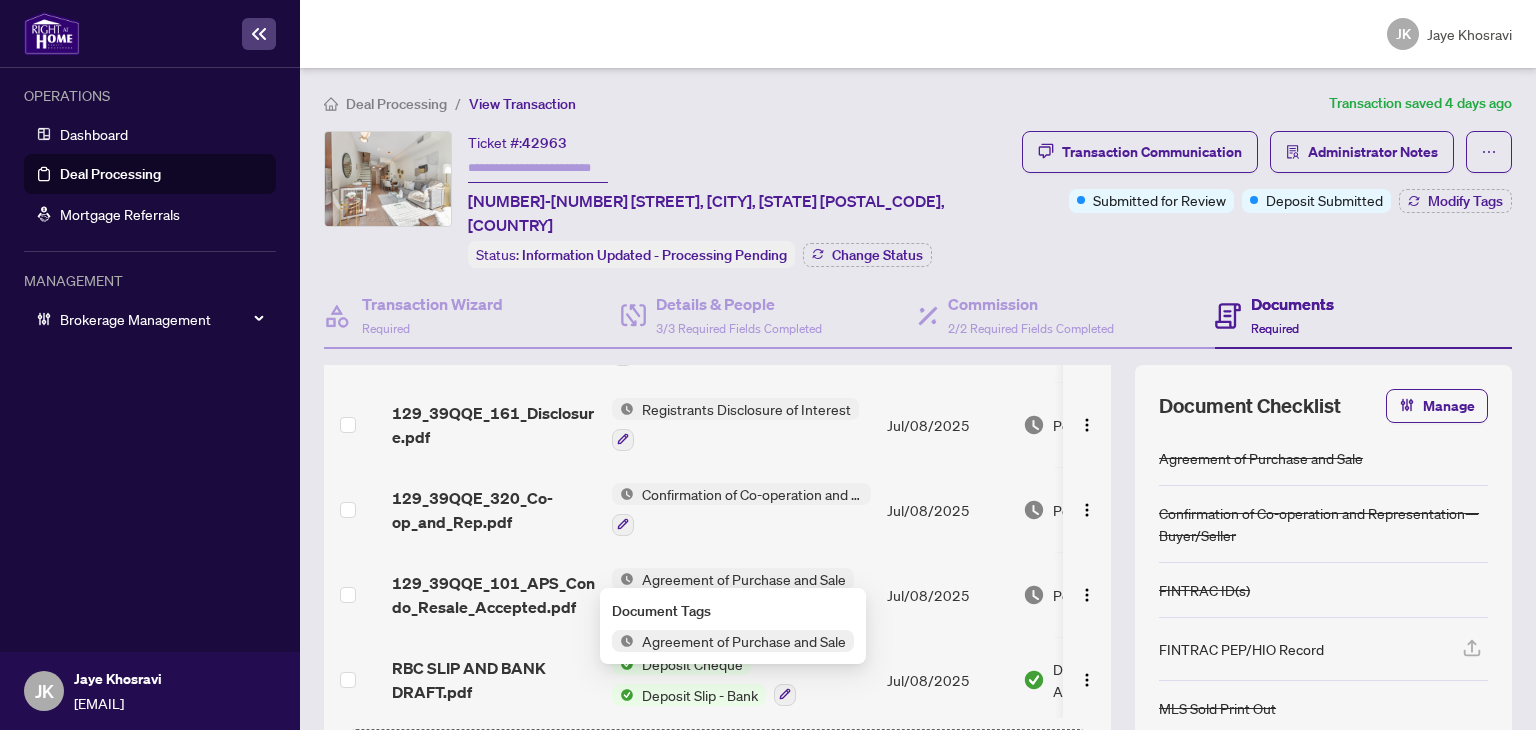 click on "Agreement of Purchase and Sale" at bounding box center (744, 641) 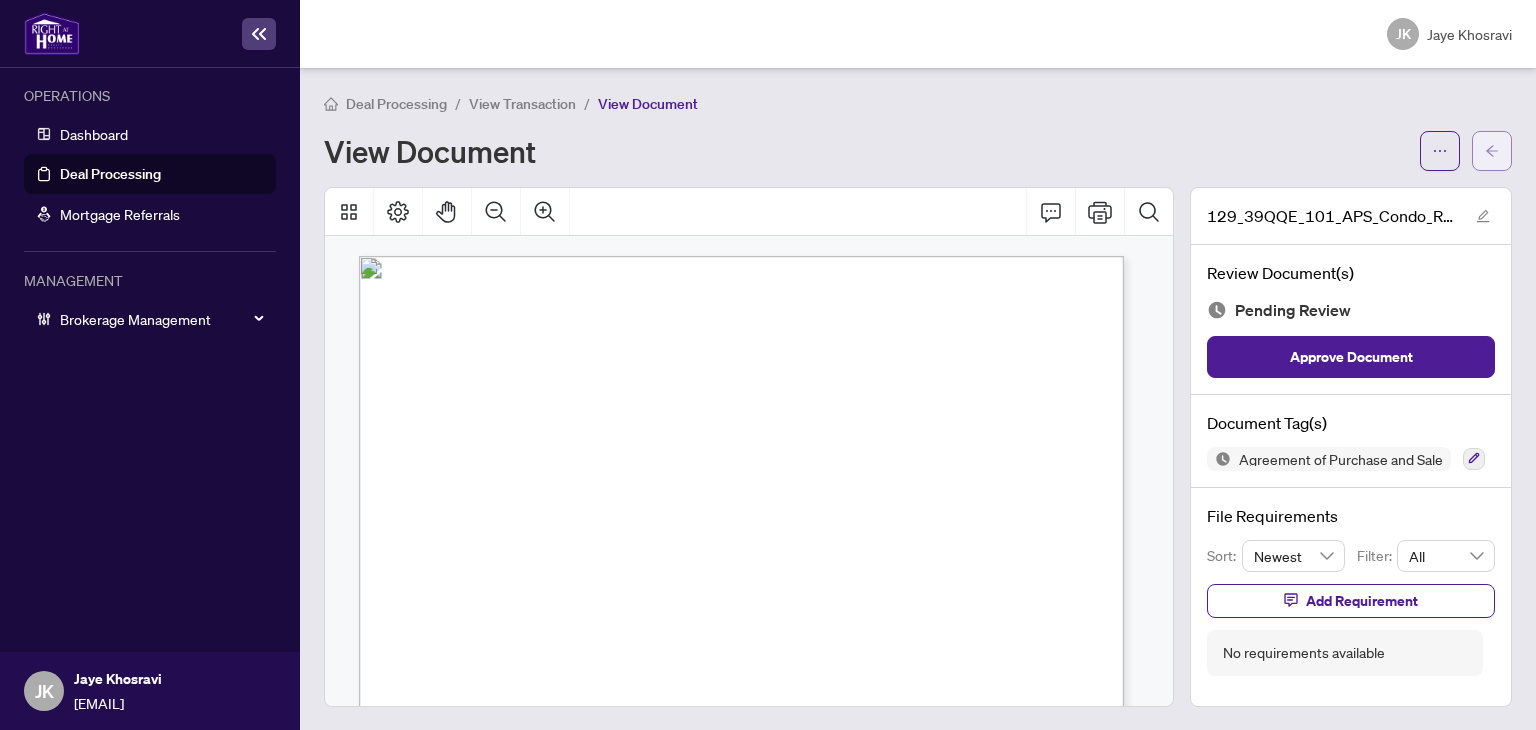 click at bounding box center (1492, 151) 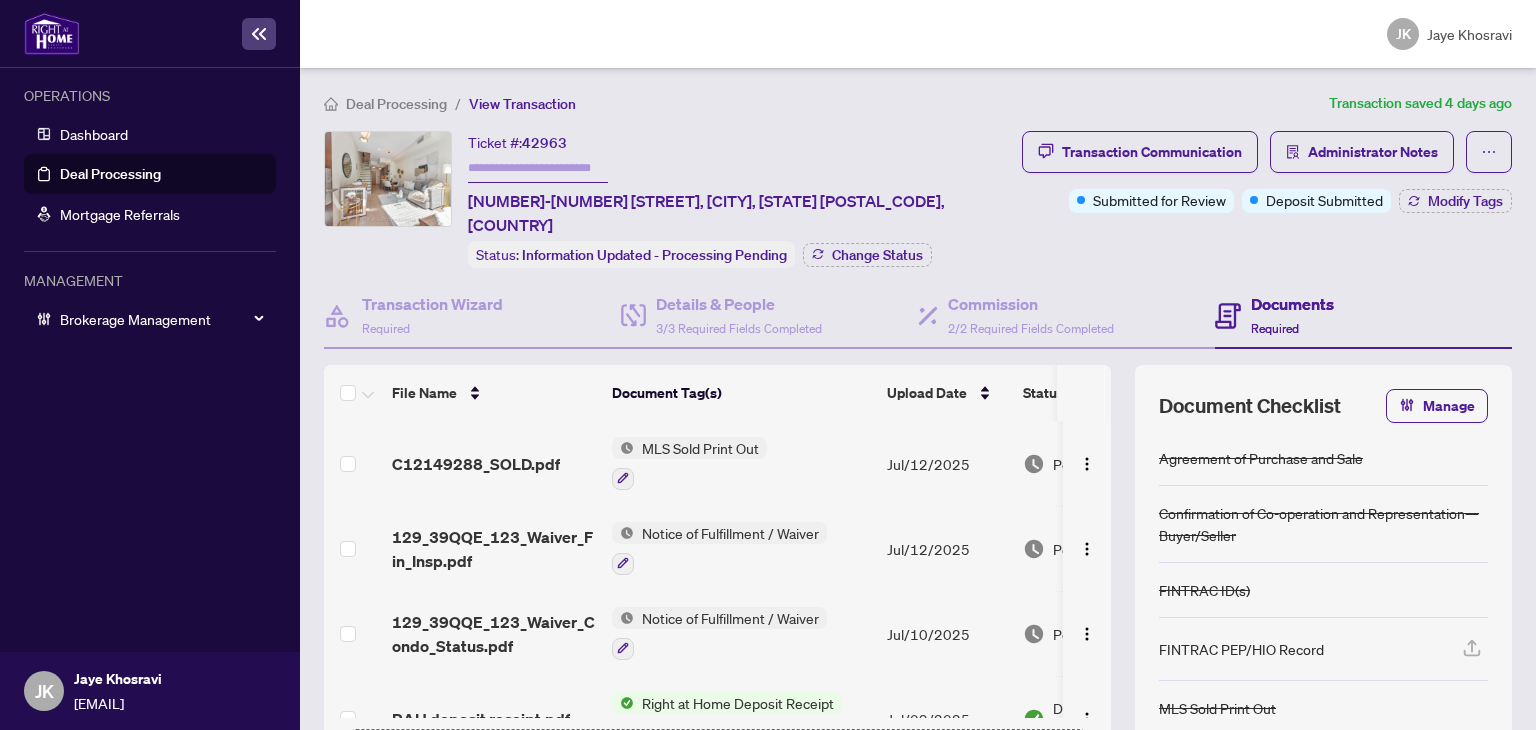 click on "Submitted for Review" at bounding box center [1136, 182] 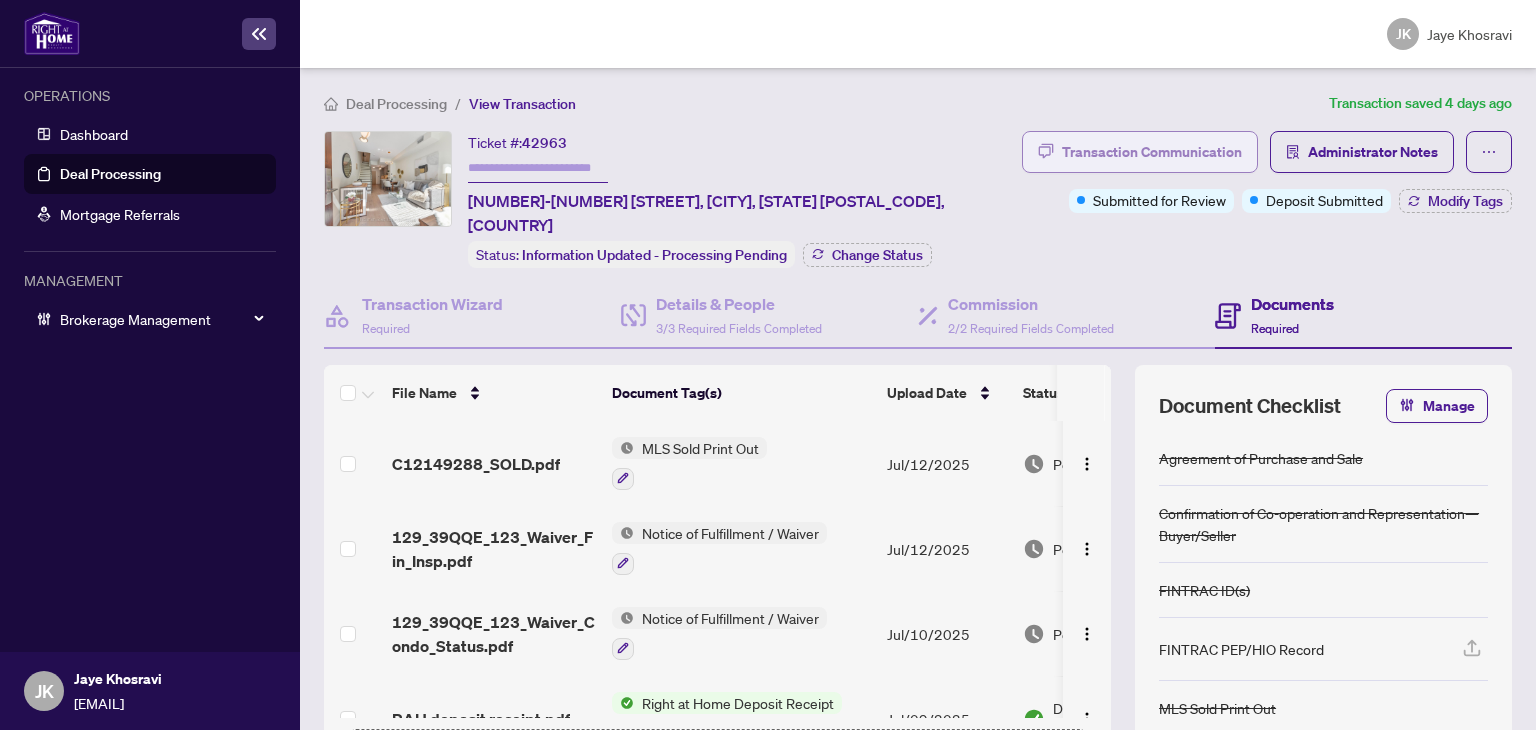 click on "Transaction Communication" at bounding box center [1152, 152] 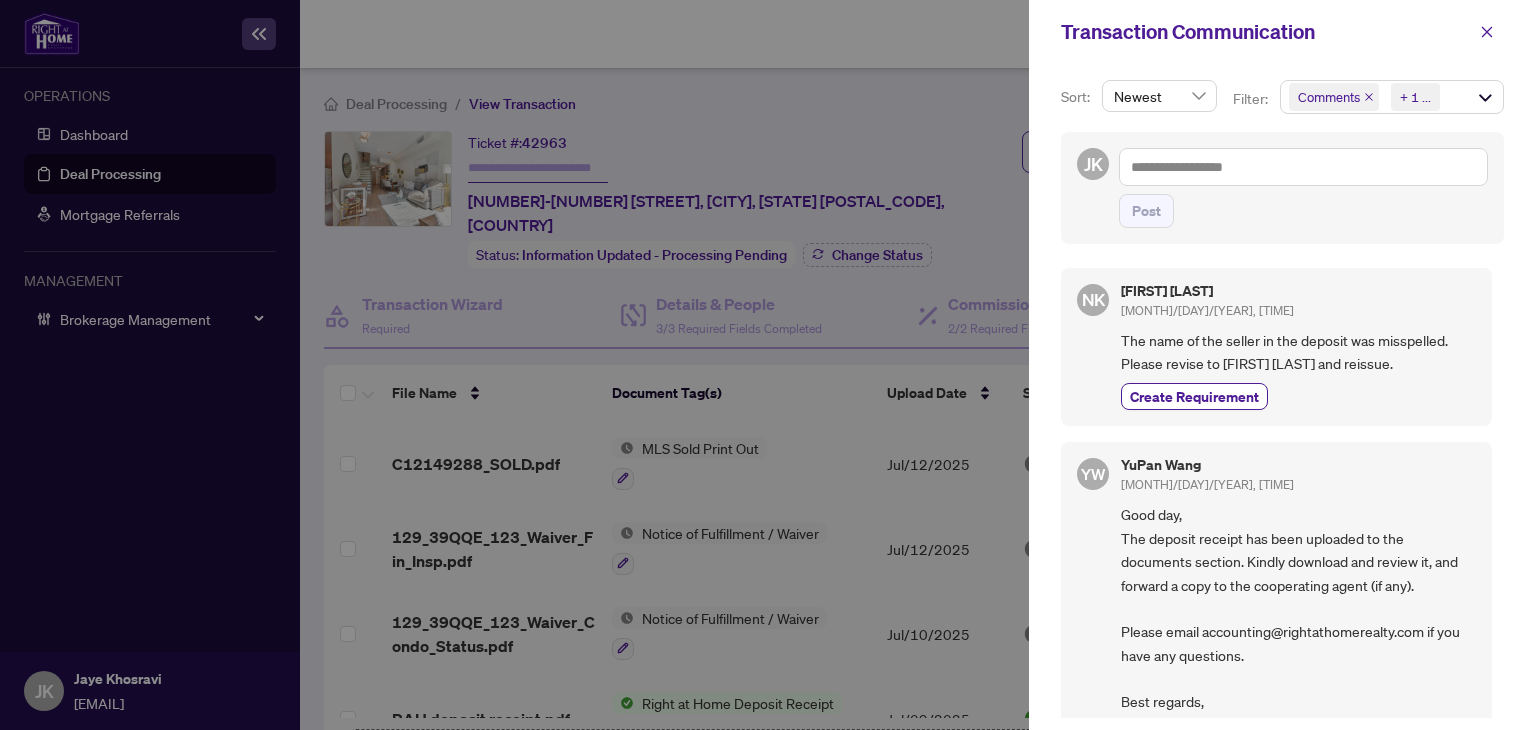 click on "Comments Requirements + 1 ..." at bounding box center [1392, 97] 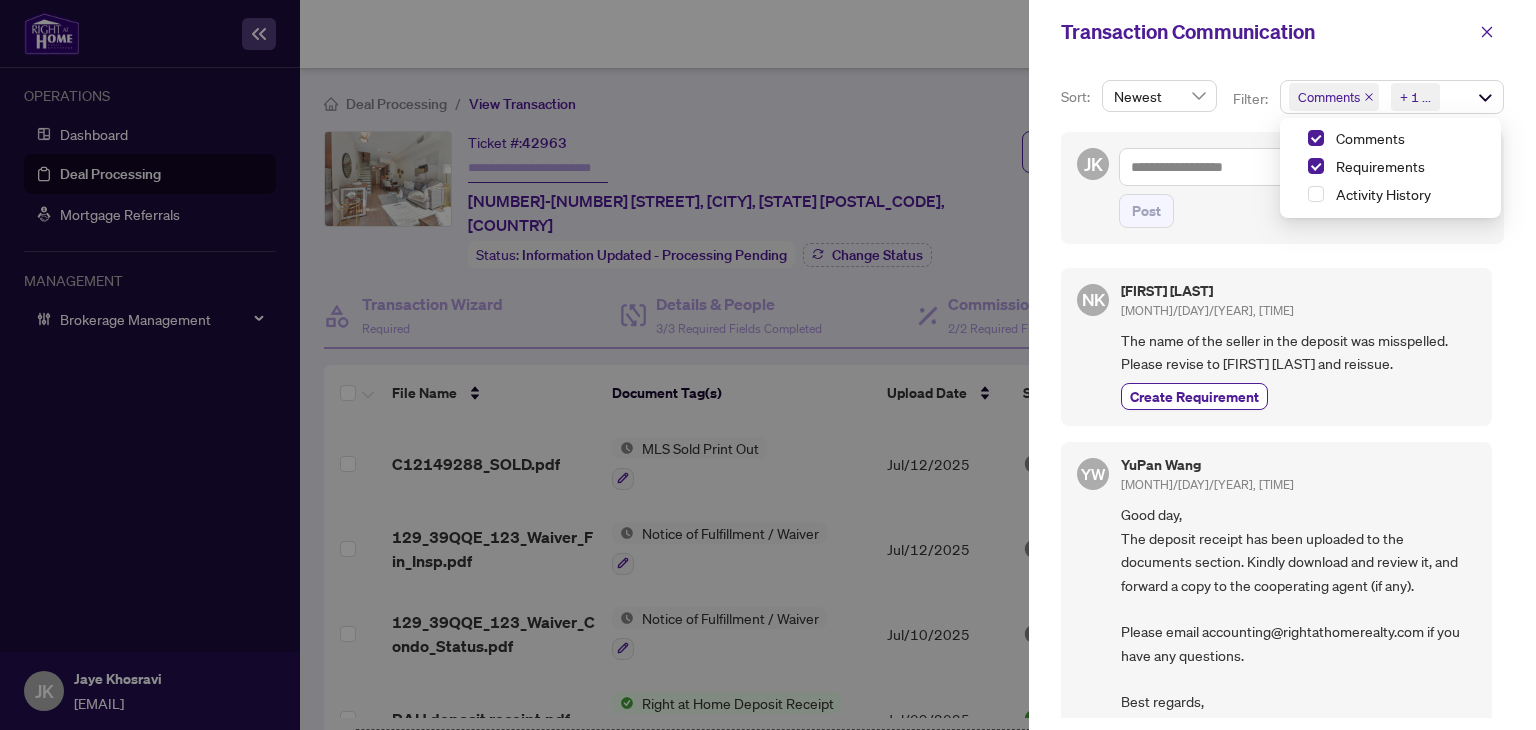 click at bounding box center [768, 365] 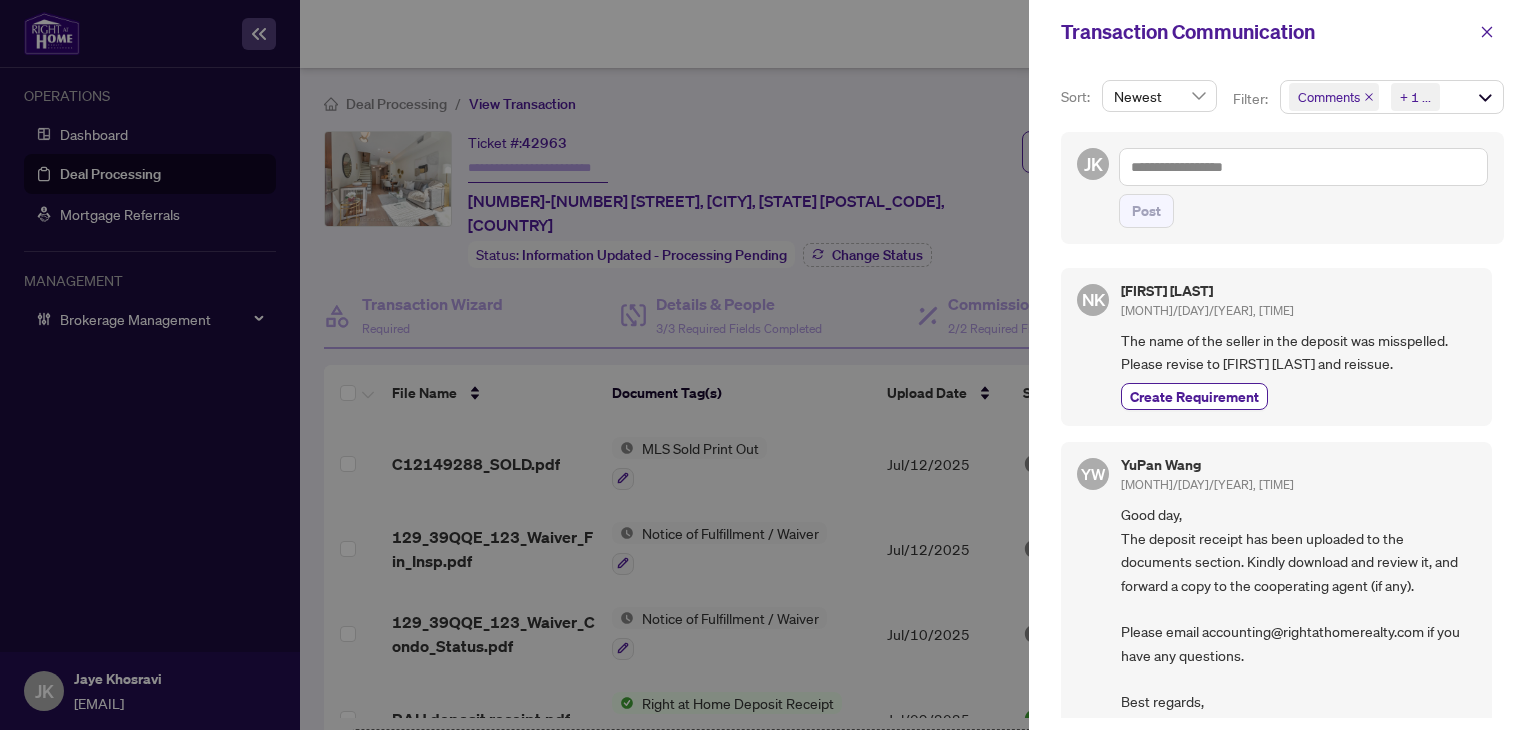 click at bounding box center [1487, 32] 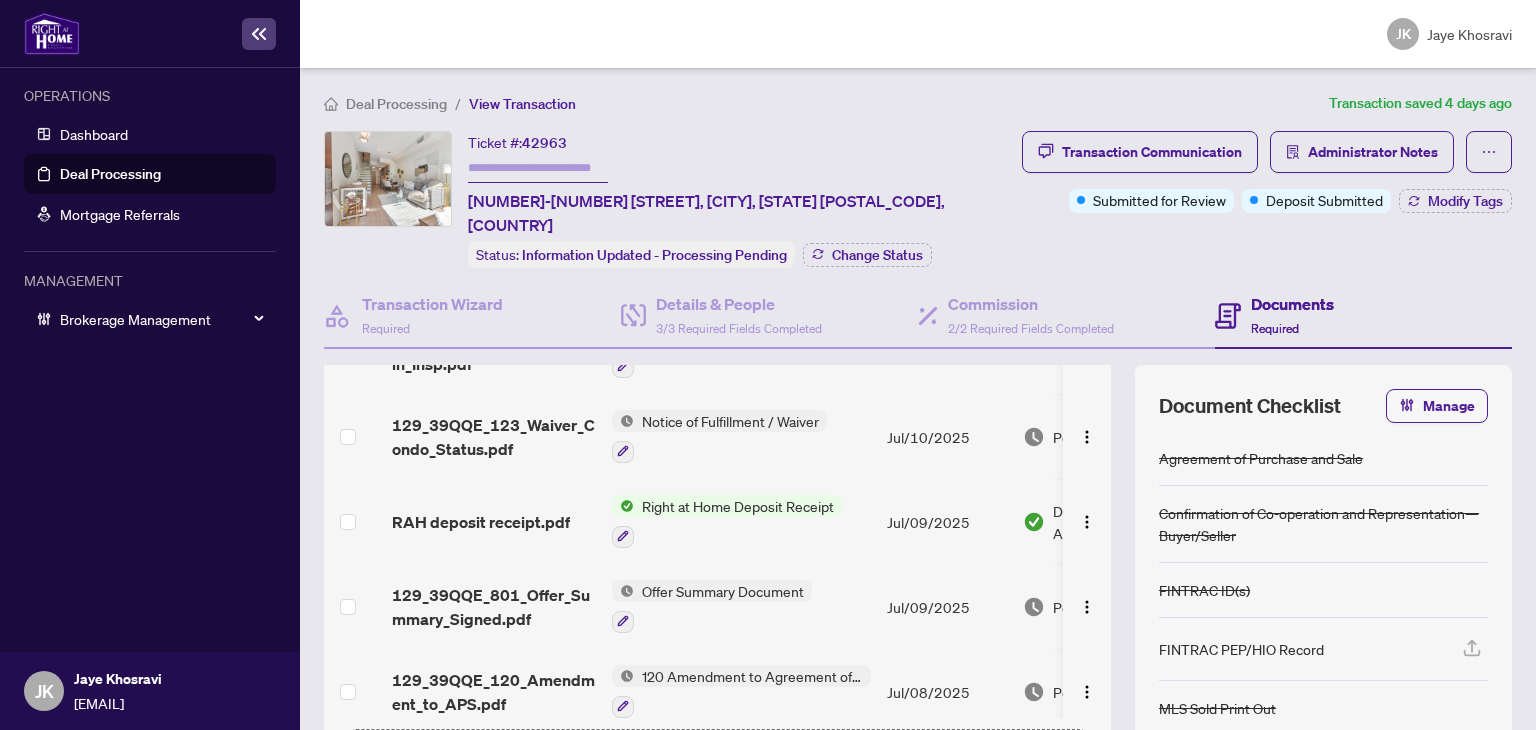 scroll, scrollTop: 200, scrollLeft: 0, axis: vertical 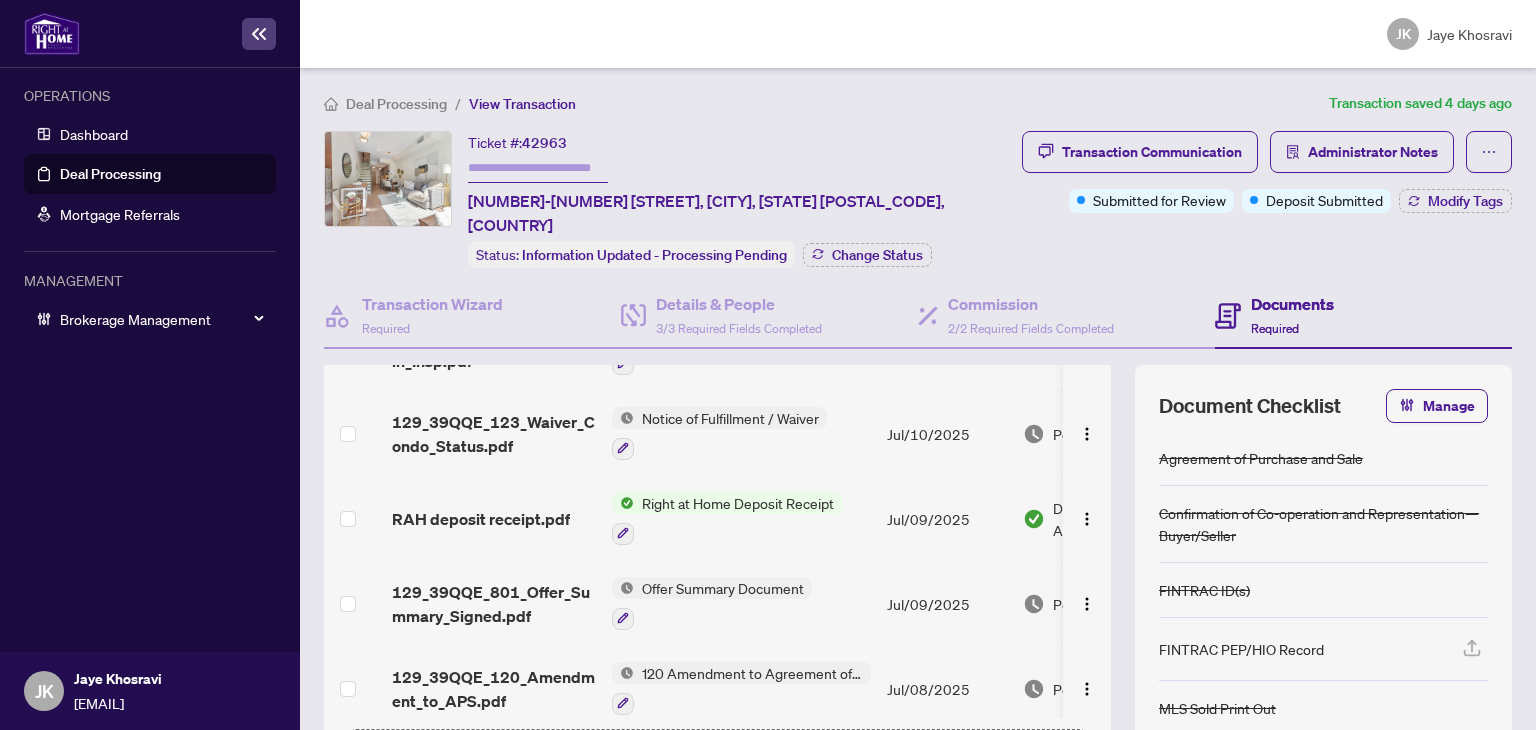 drag, startPoint x: 135, startPoint y: 171, endPoint x: 291, endPoint y: 222, distance: 164.12495 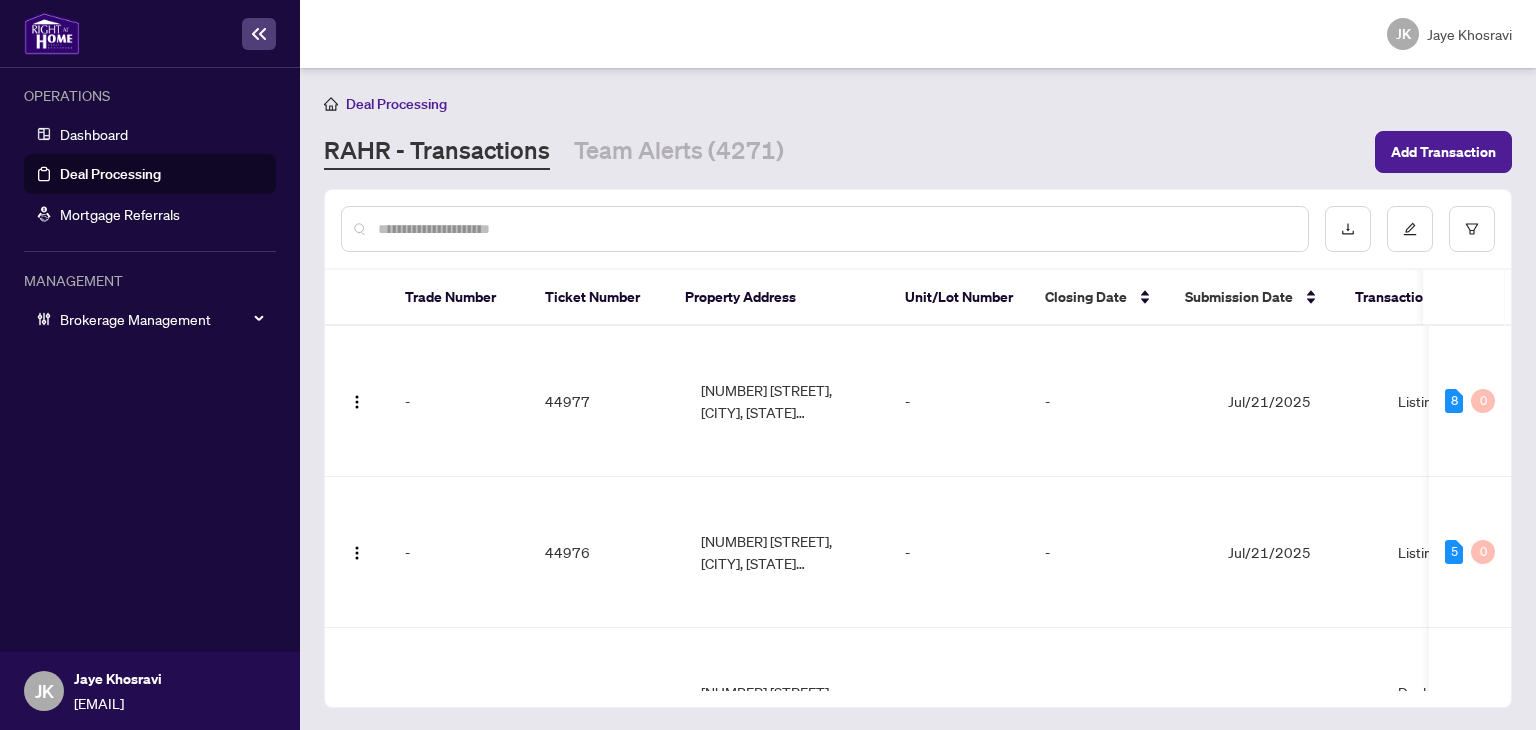click at bounding box center [918, 229] 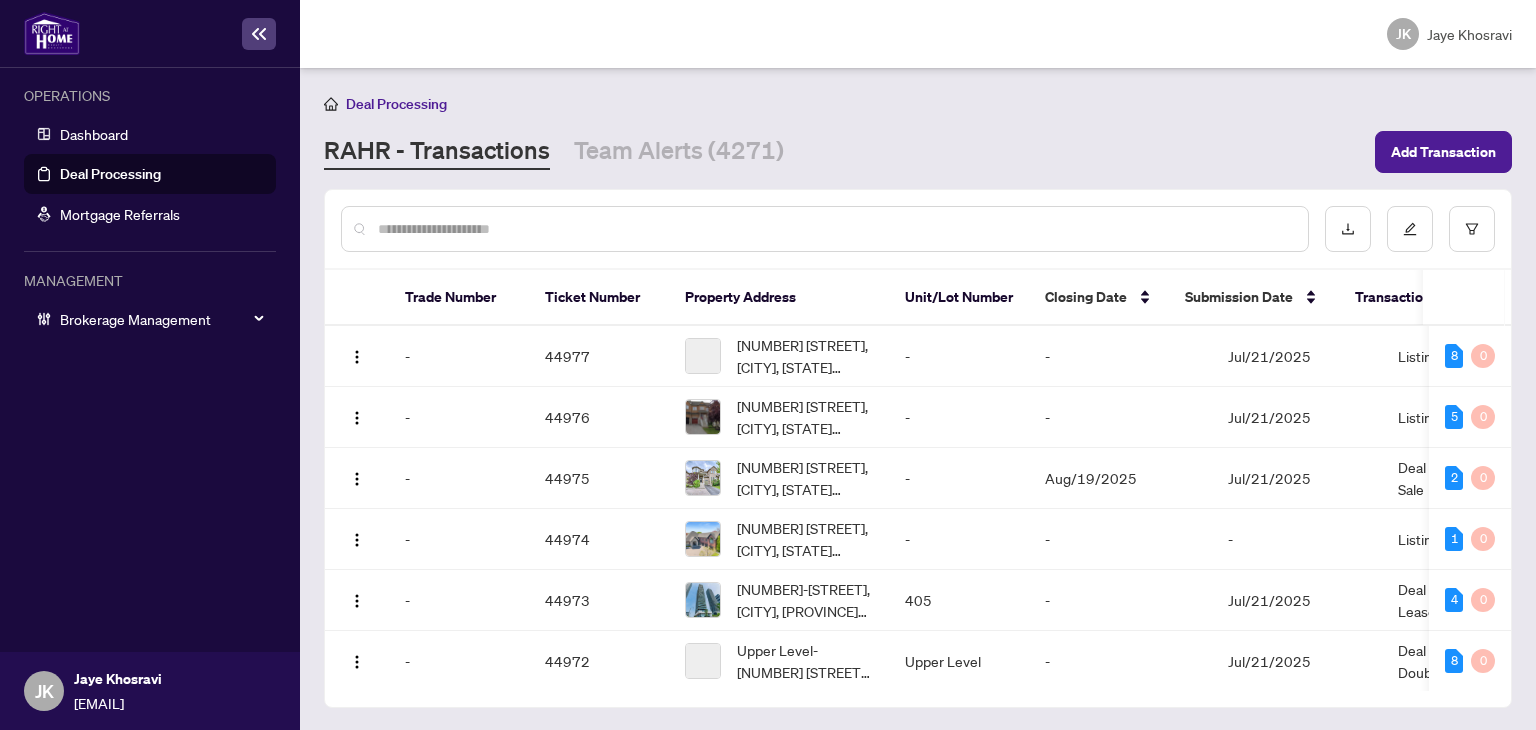 click at bounding box center [835, 229] 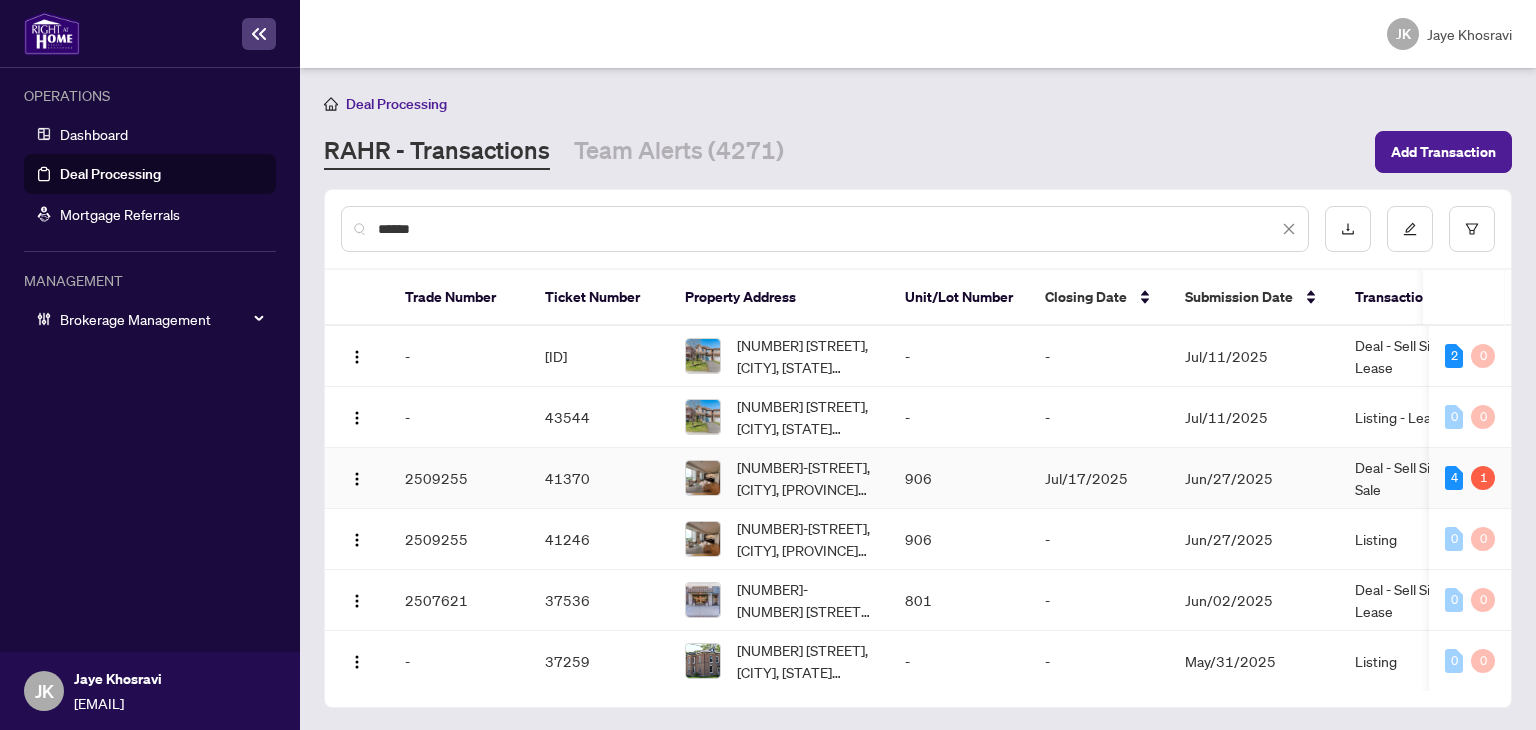 type on "******" 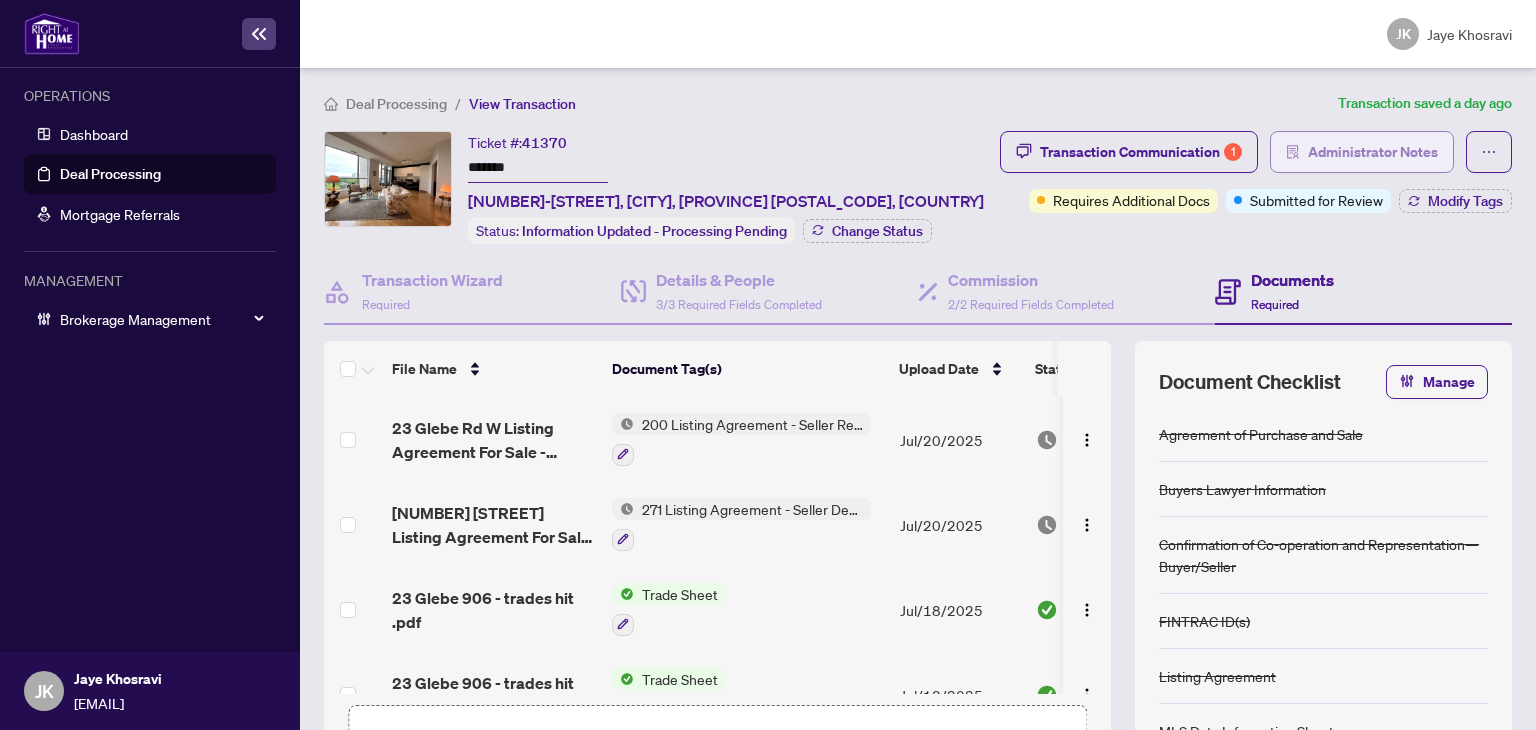 click on "Administrator Notes" at bounding box center (1373, 152) 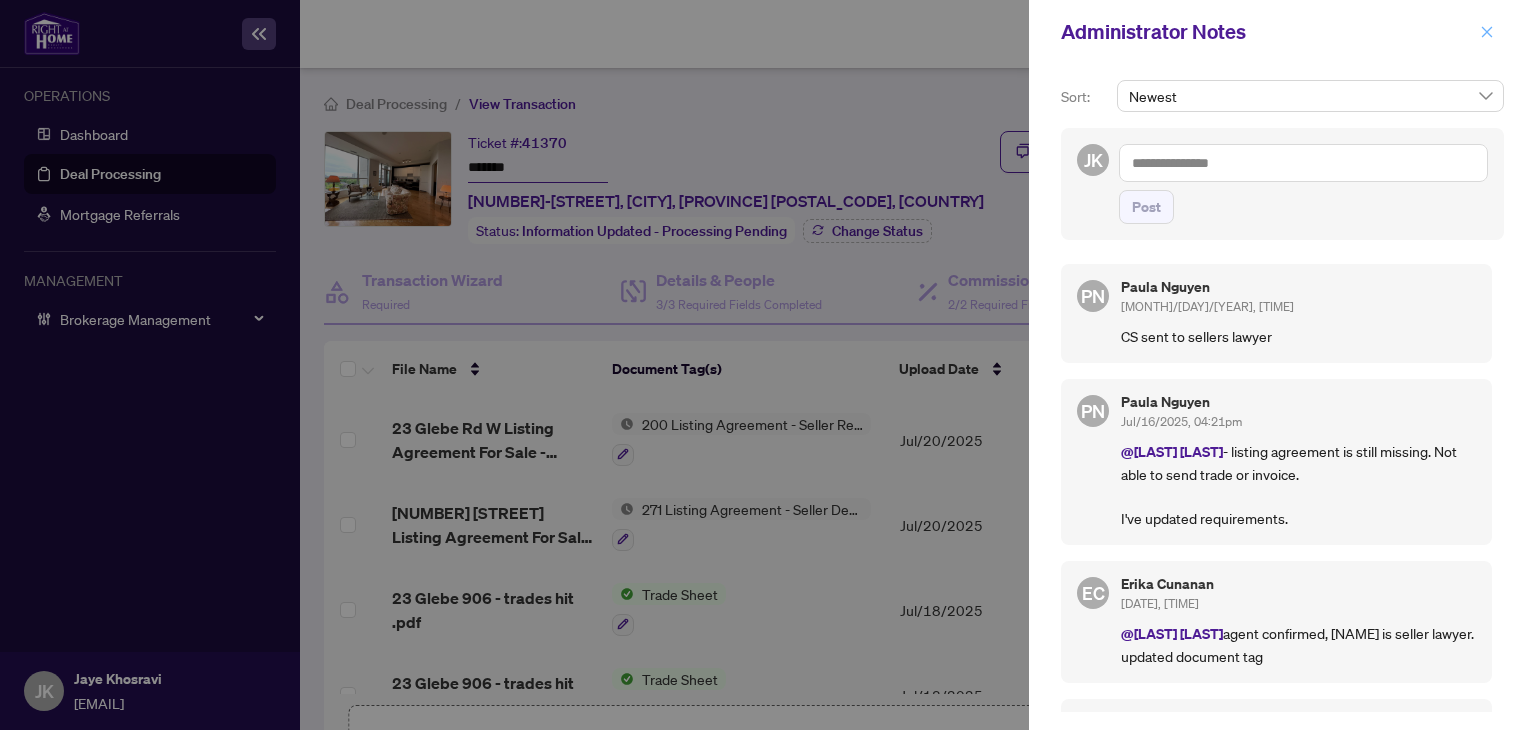click 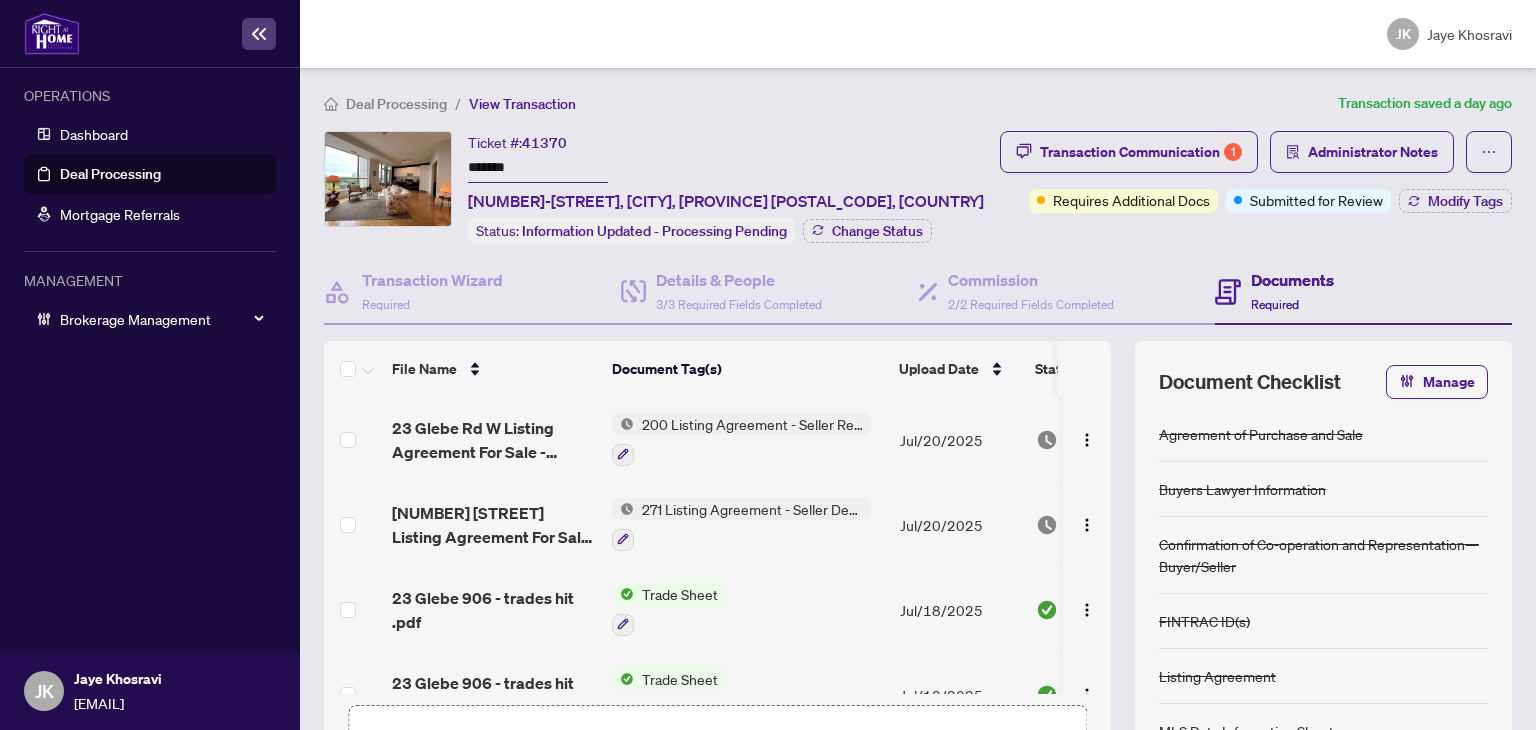 click on "Deal Processing" at bounding box center (110, 174) 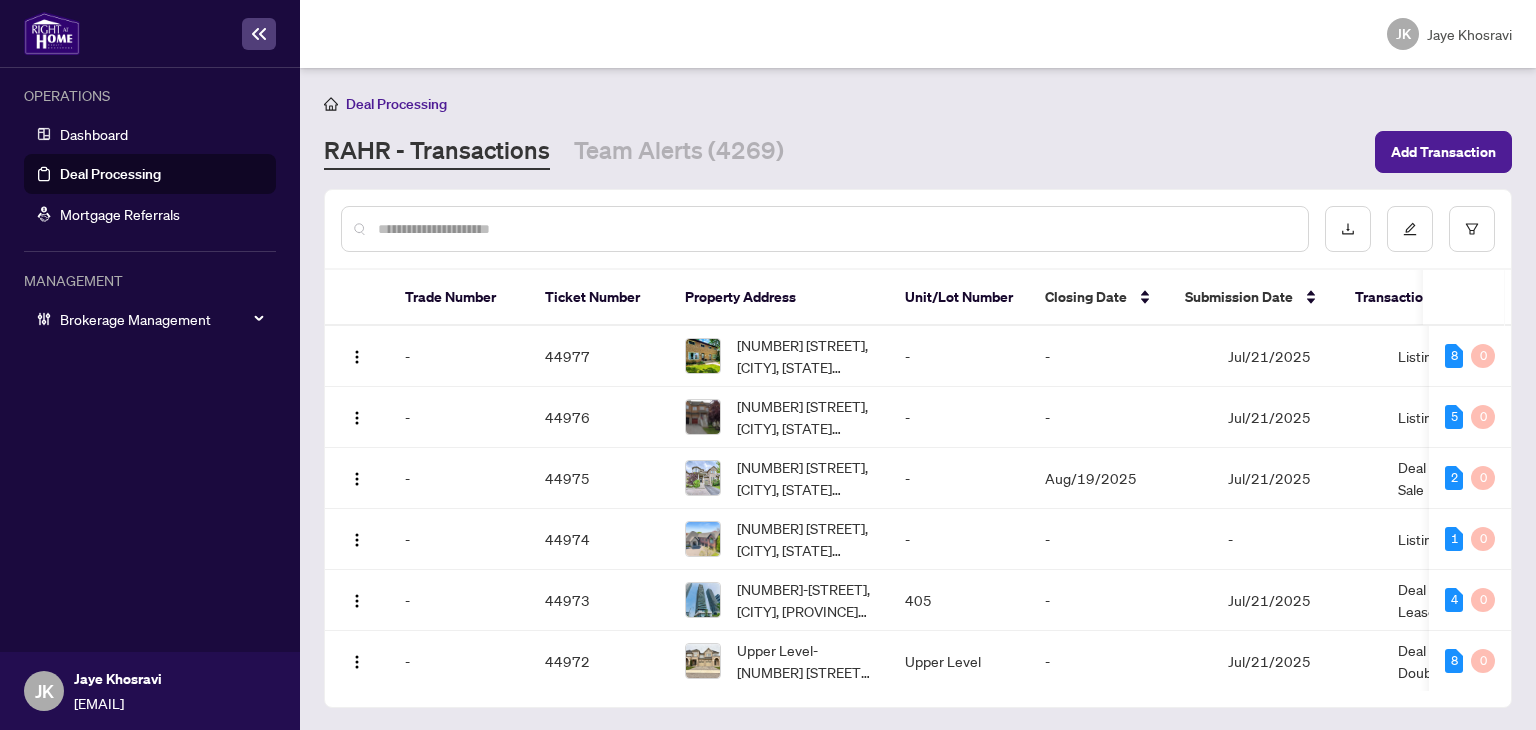 click at bounding box center (835, 229) 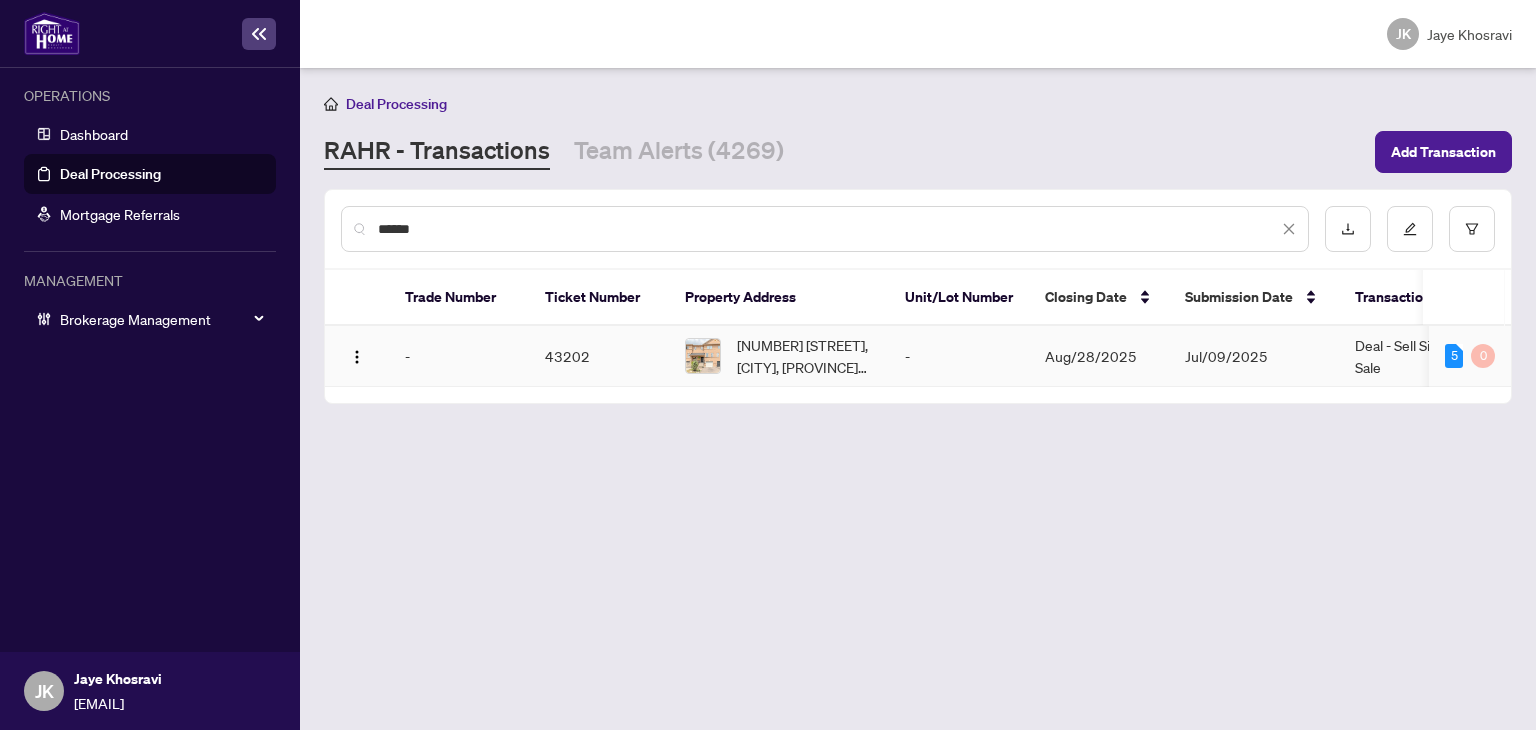 type on "******" 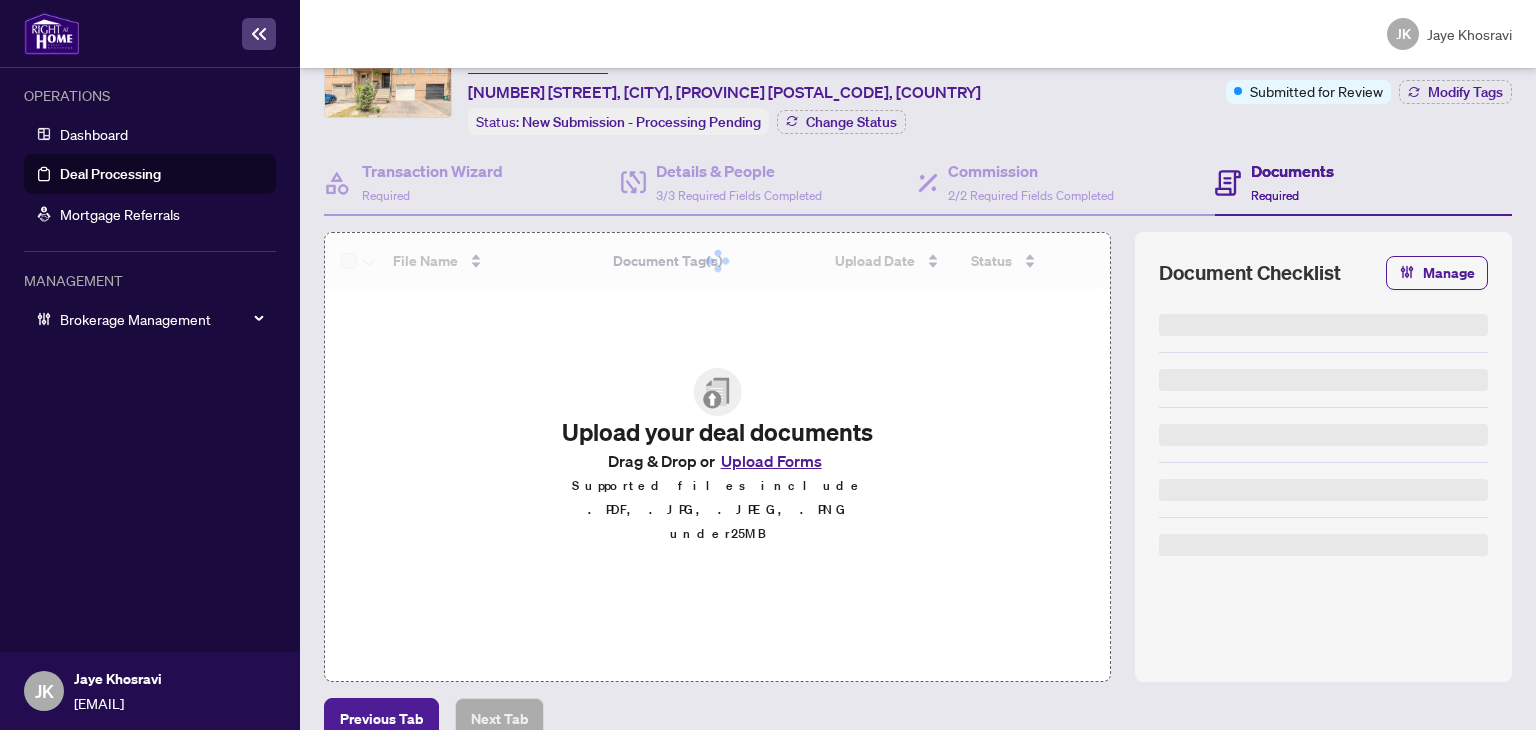 scroll, scrollTop: 138, scrollLeft: 0, axis: vertical 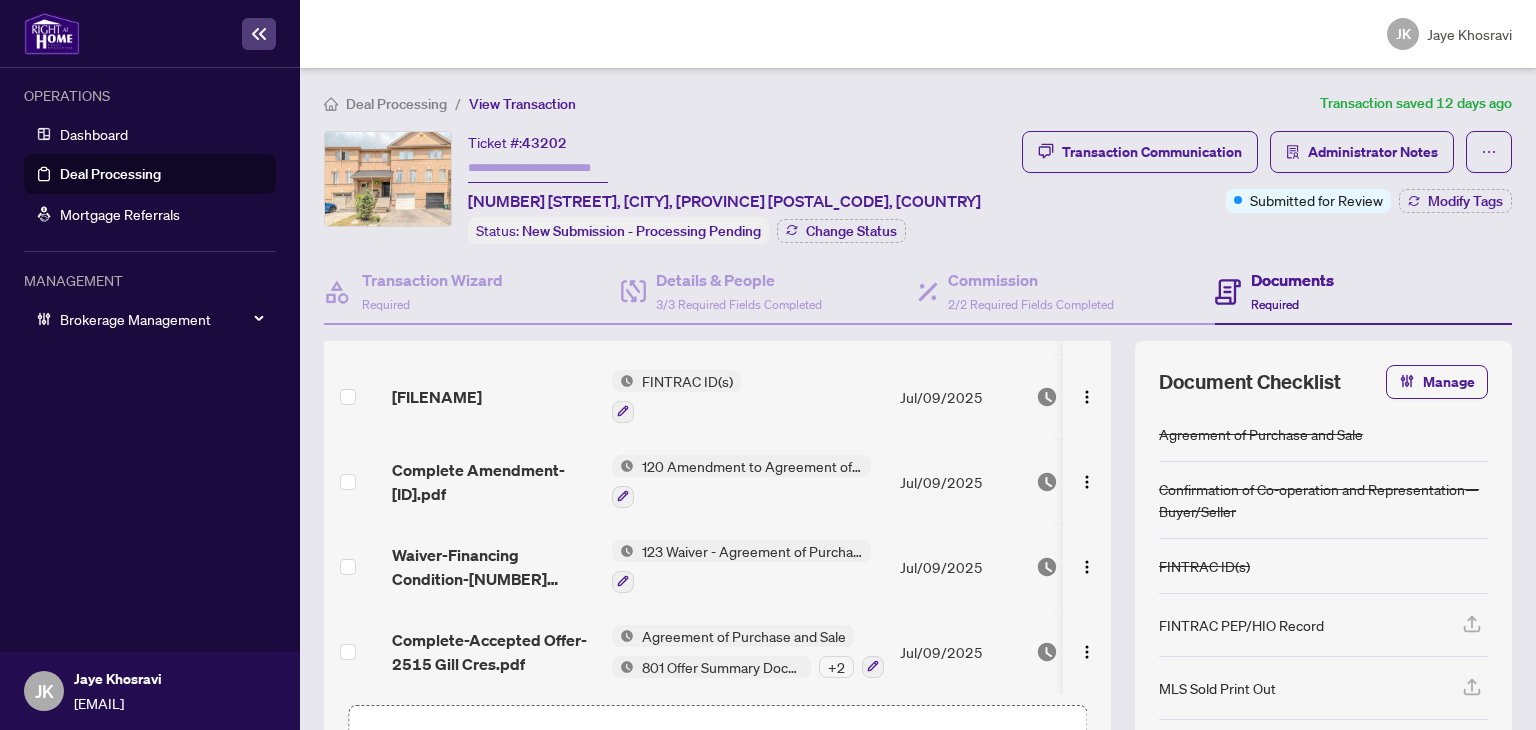 click on "Agreement of Purchase and Sale [ID] Offer Summary Document - For use with Agreement of Purchase and Sale + 2" at bounding box center (748, 651) 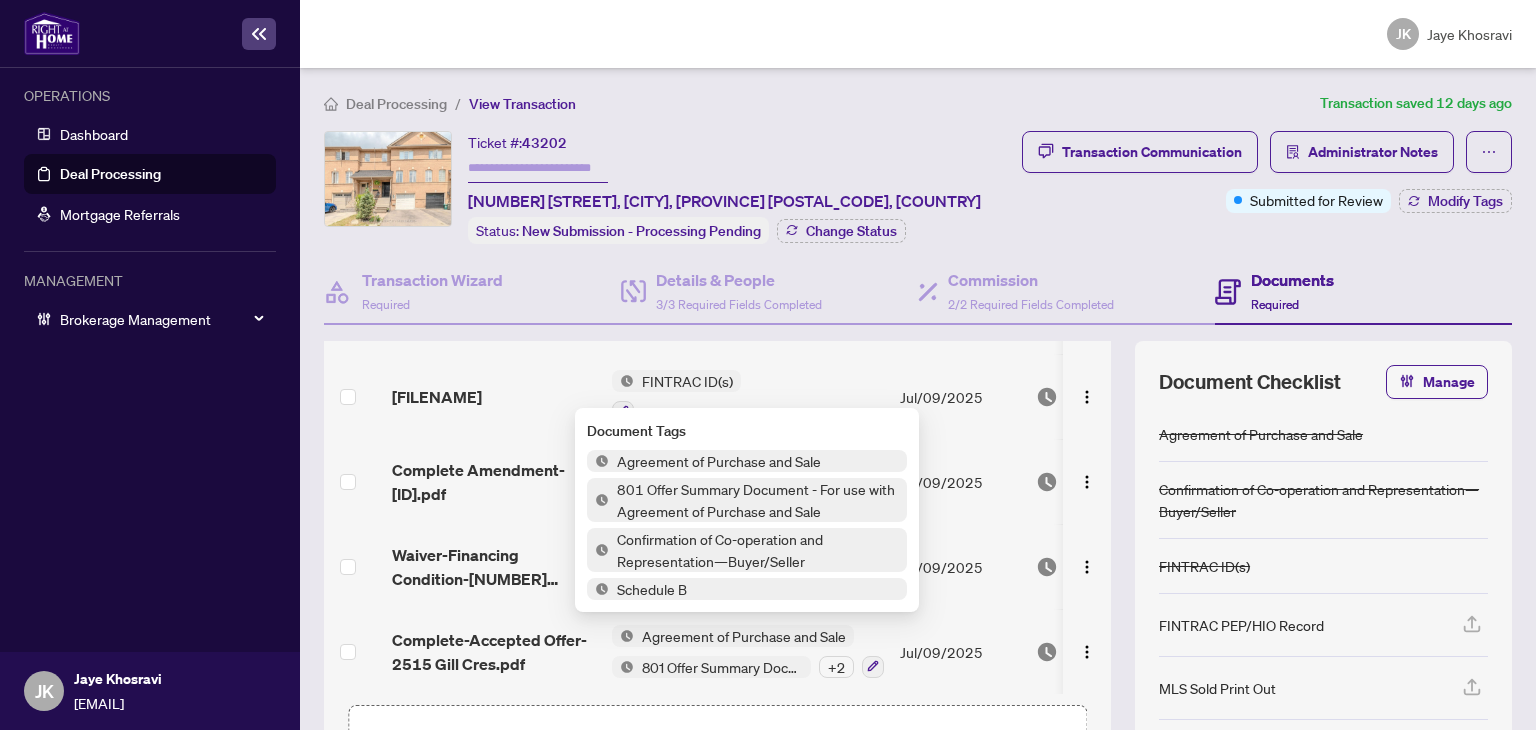 click on "Deal Processing" at bounding box center (110, 174) 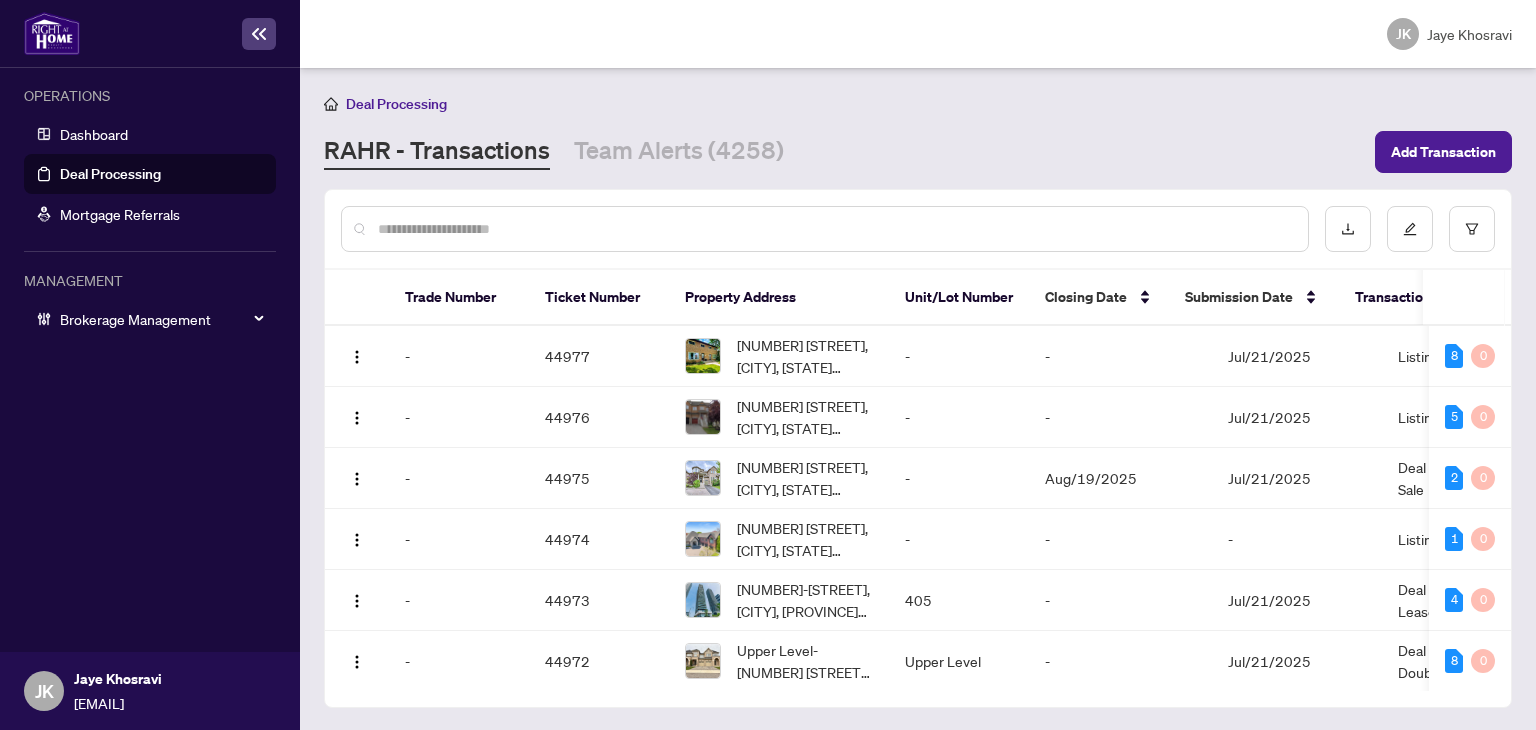 click at bounding box center [835, 229] 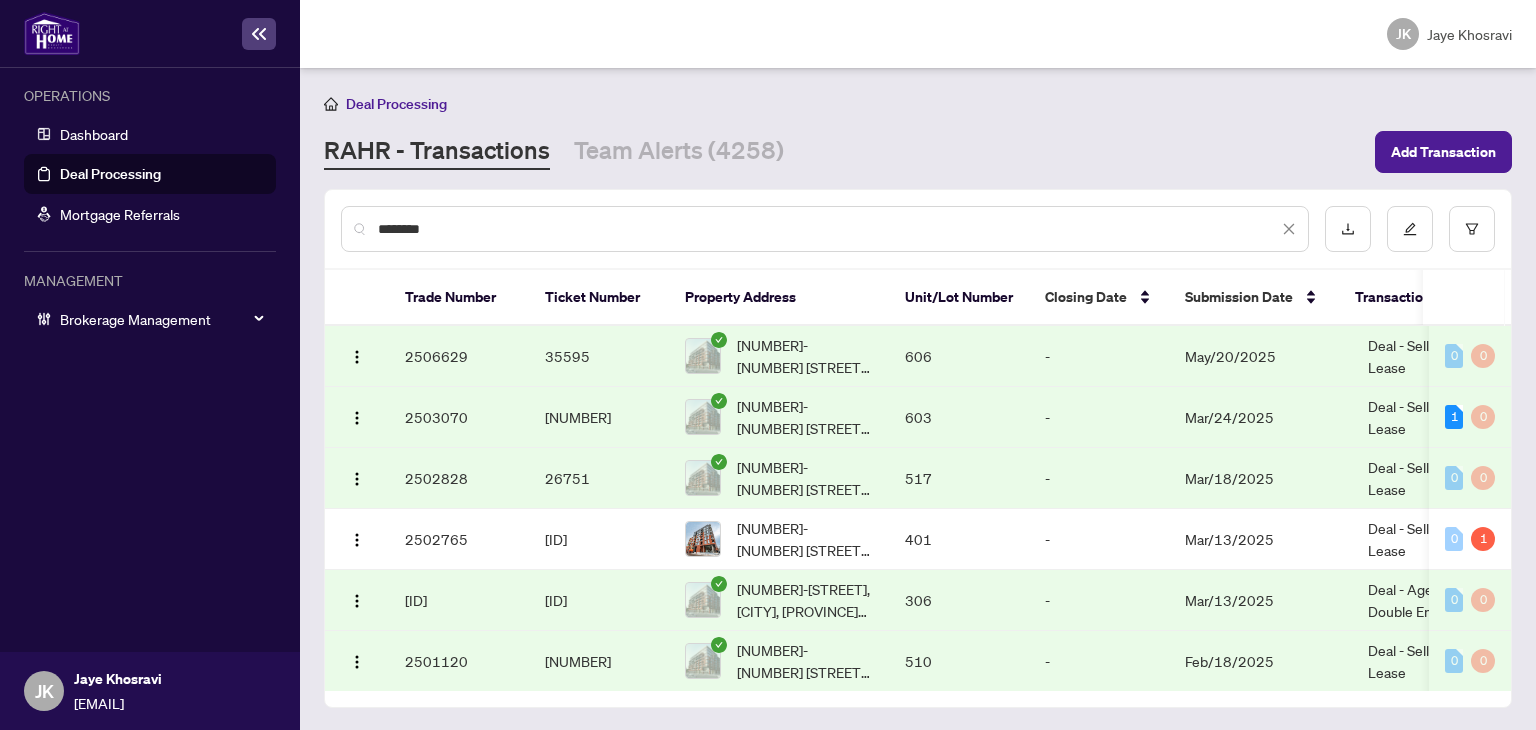type on "********" 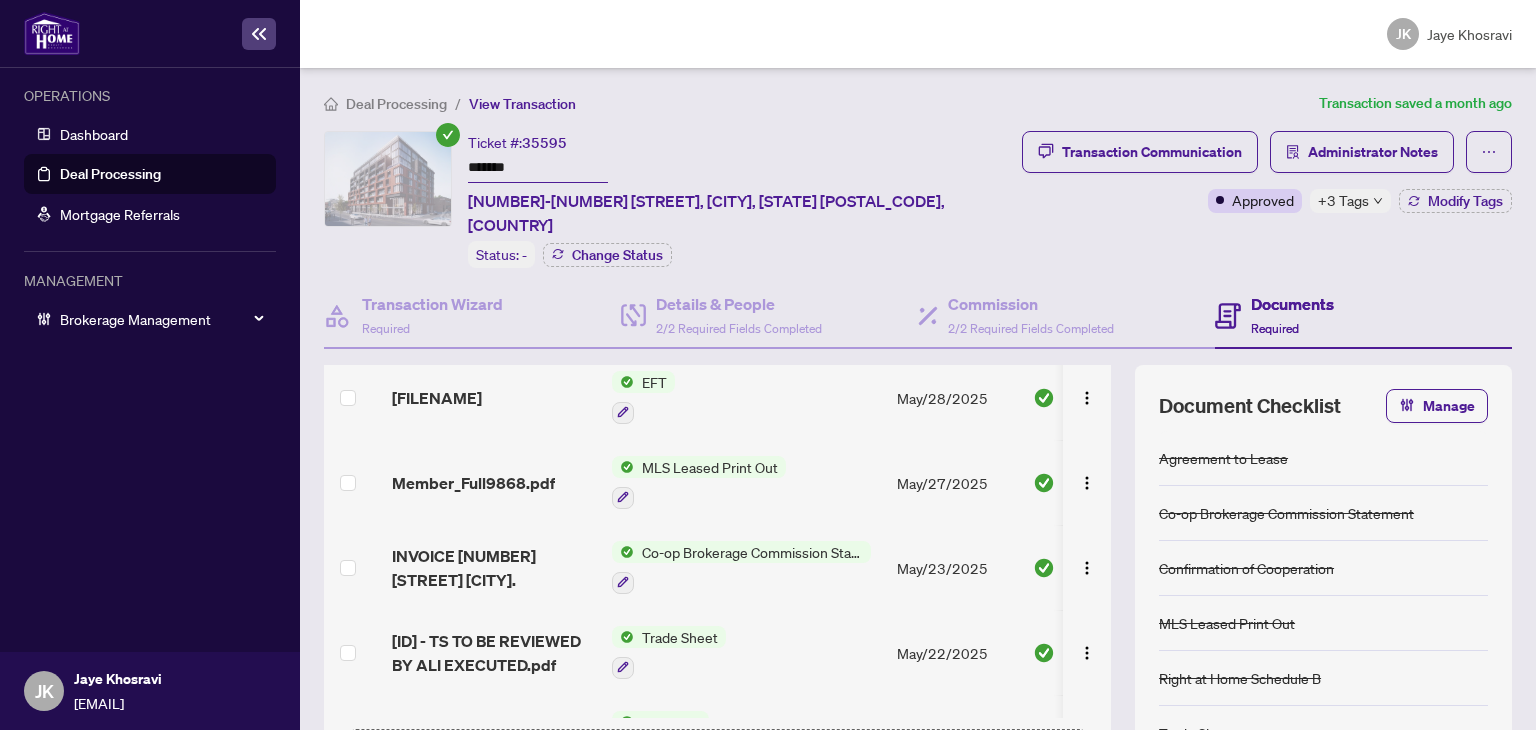 scroll, scrollTop: 200, scrollLeft: 0, axis: vertical 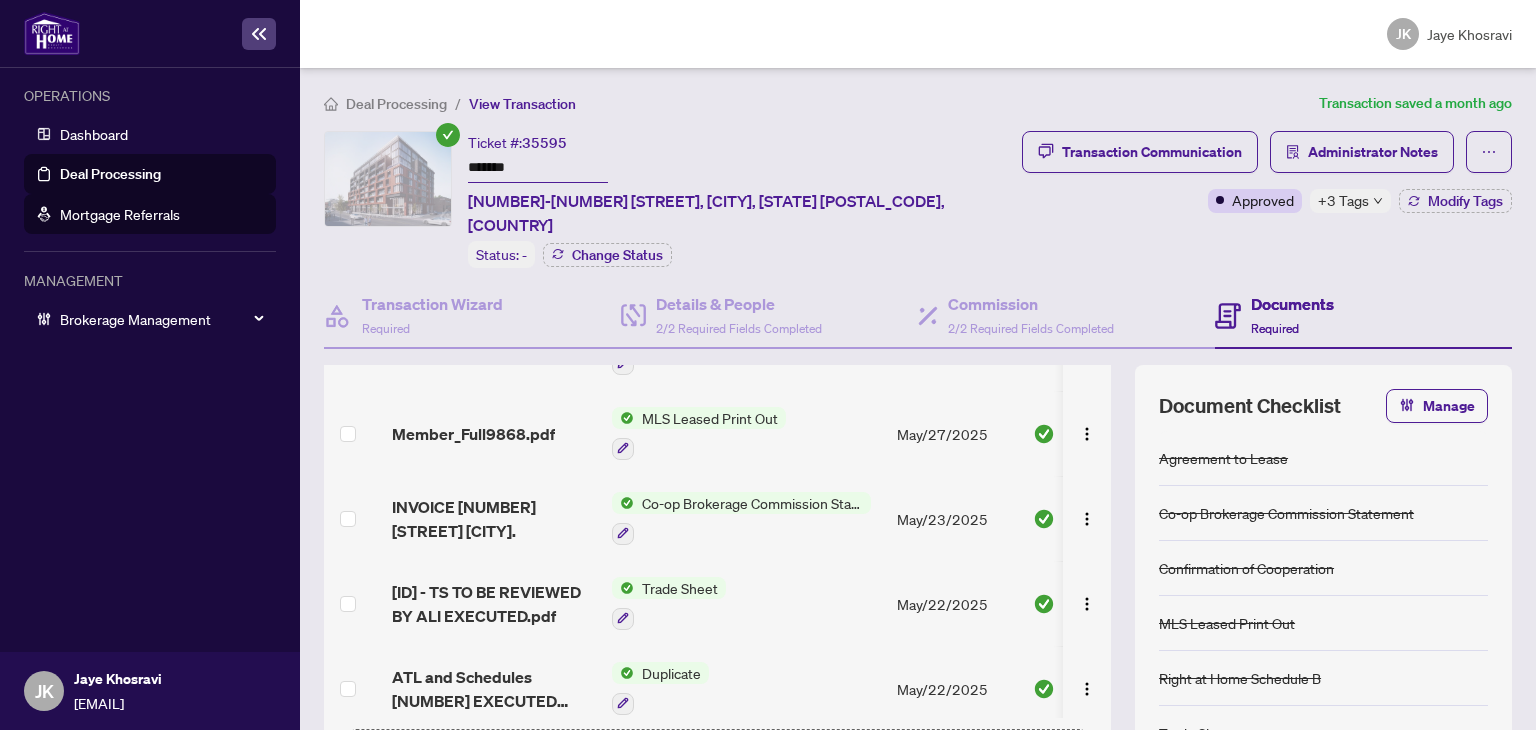 drag, startPoint x: 1471, startPoint y: 272, endPoint x: 148, endPoint y: 197, distance: 1325.1241 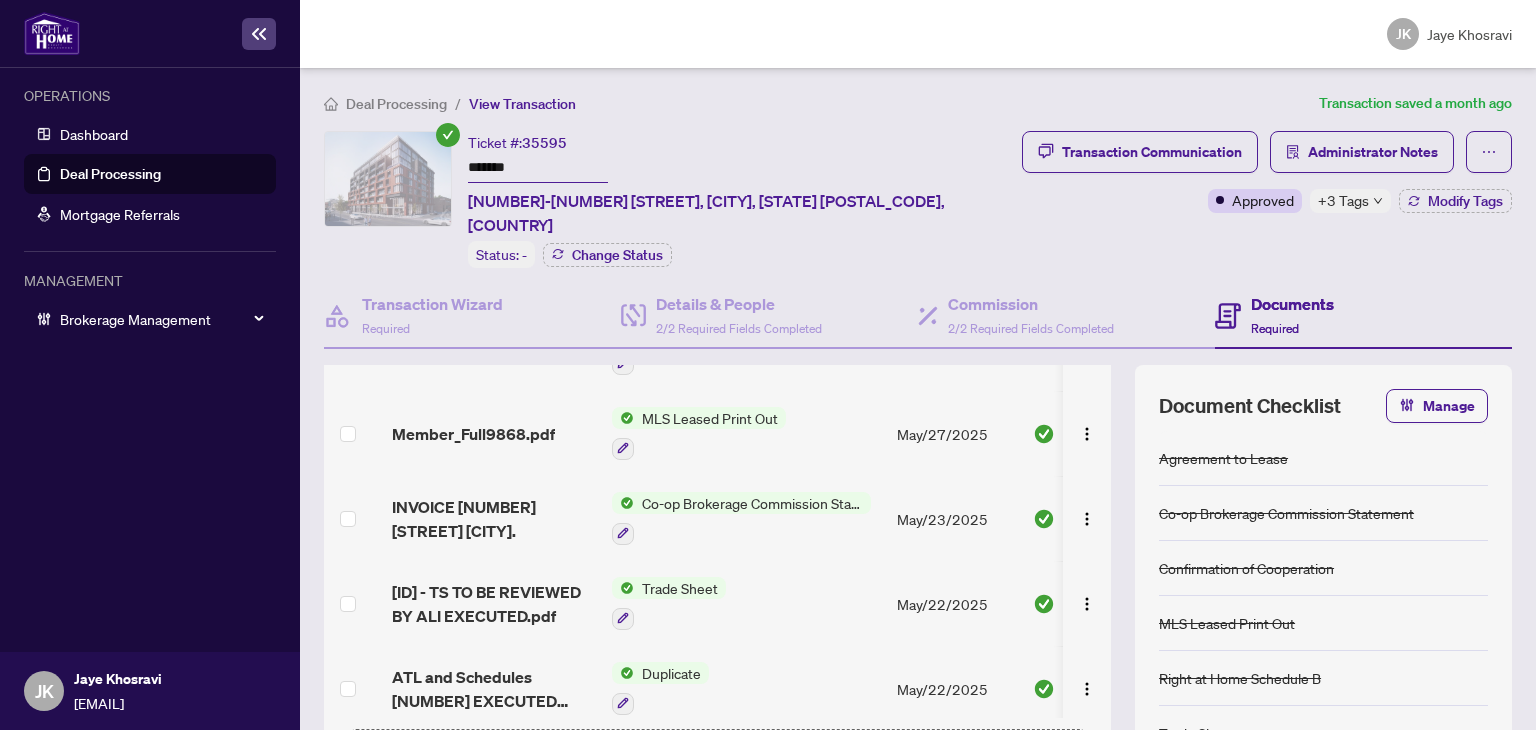 click on "Deal Processing" at bounding box center (110, 174) 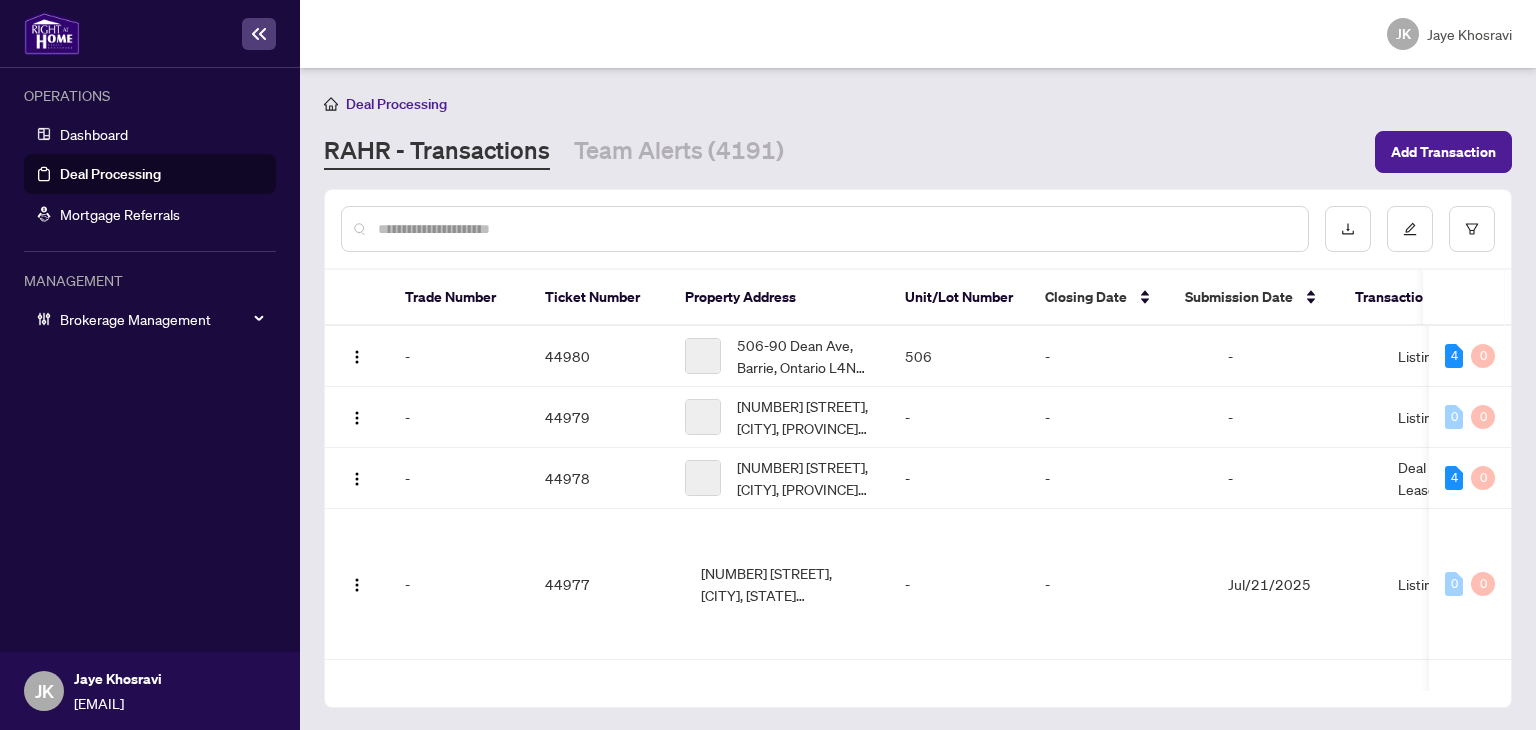 click at bounding box center (835, 229) 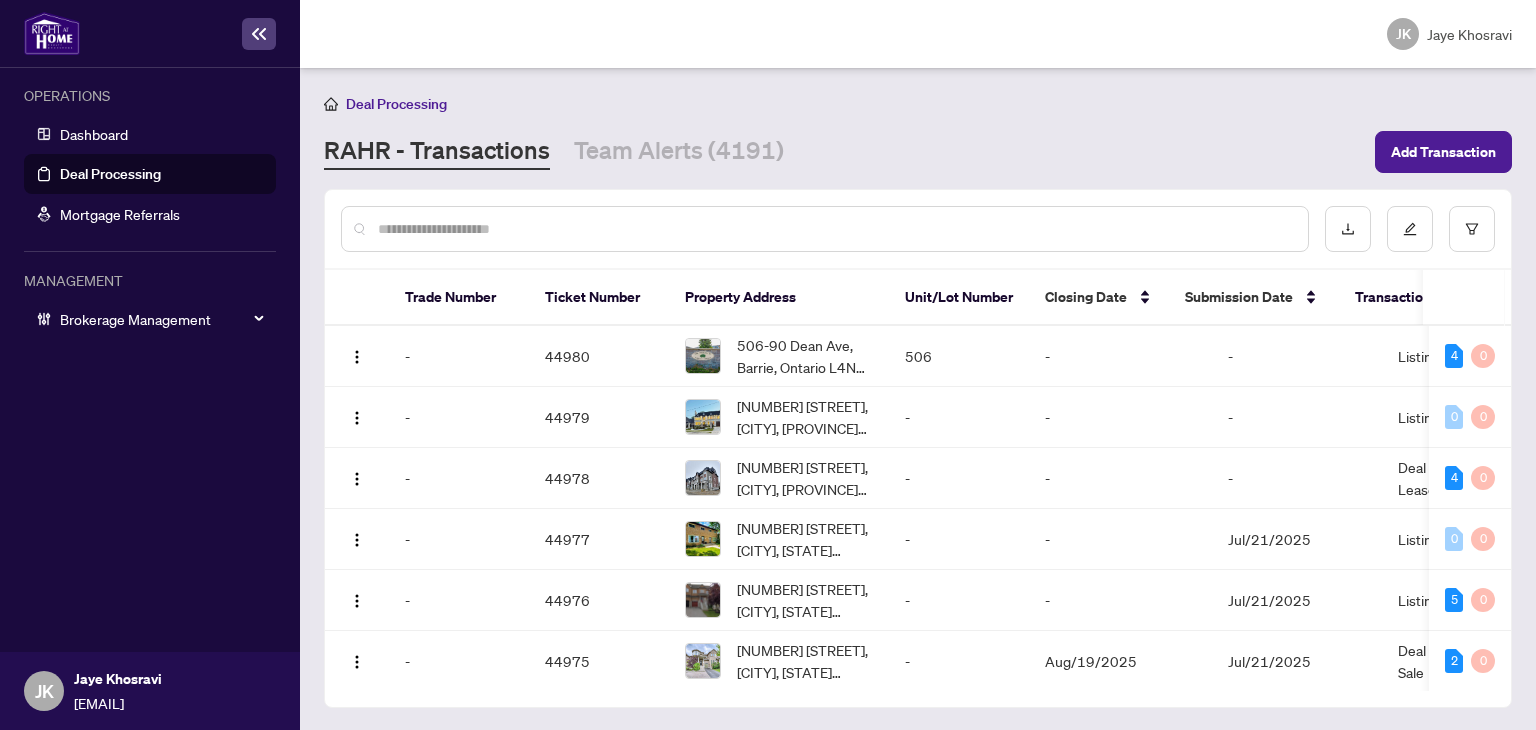 click at bounding box center [835, 229] 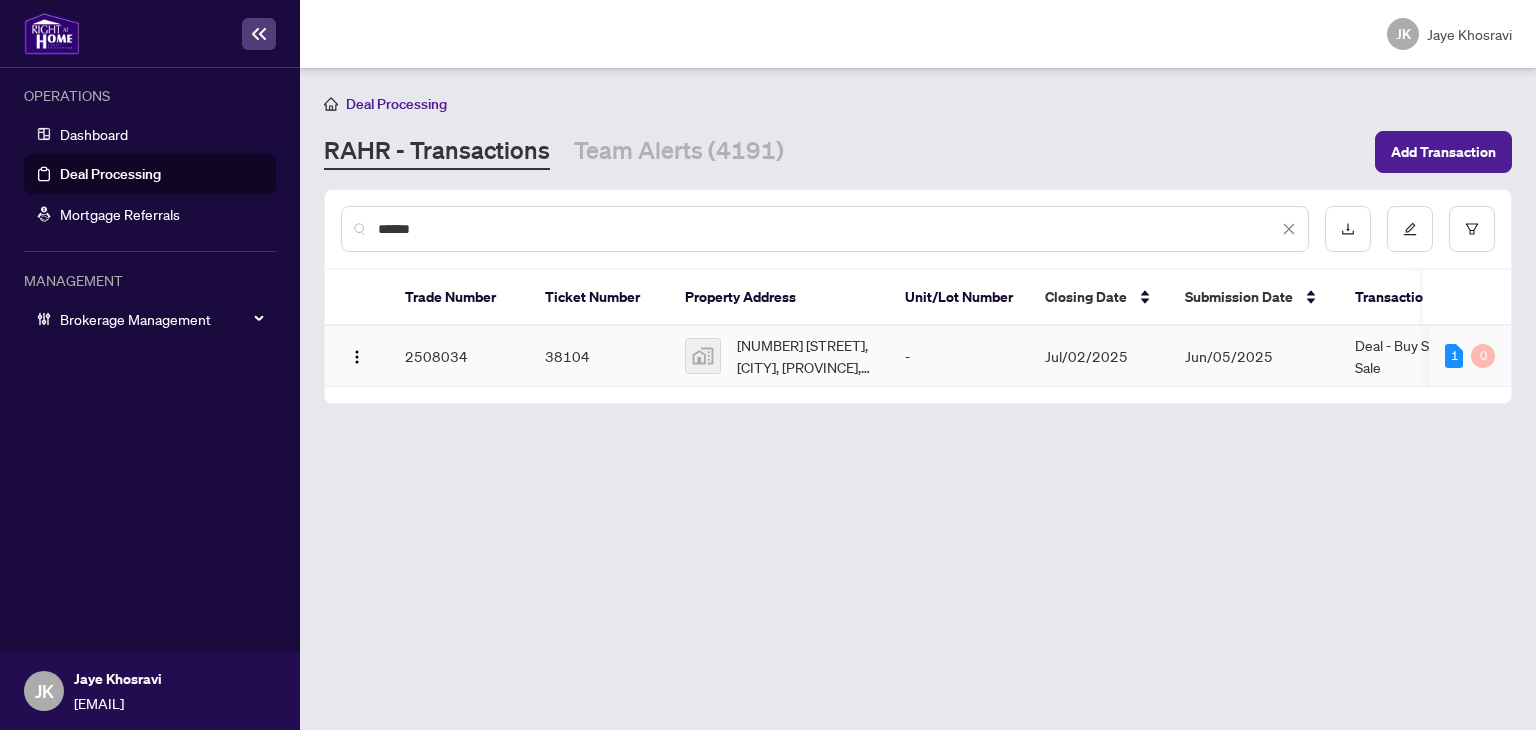 type on "******" 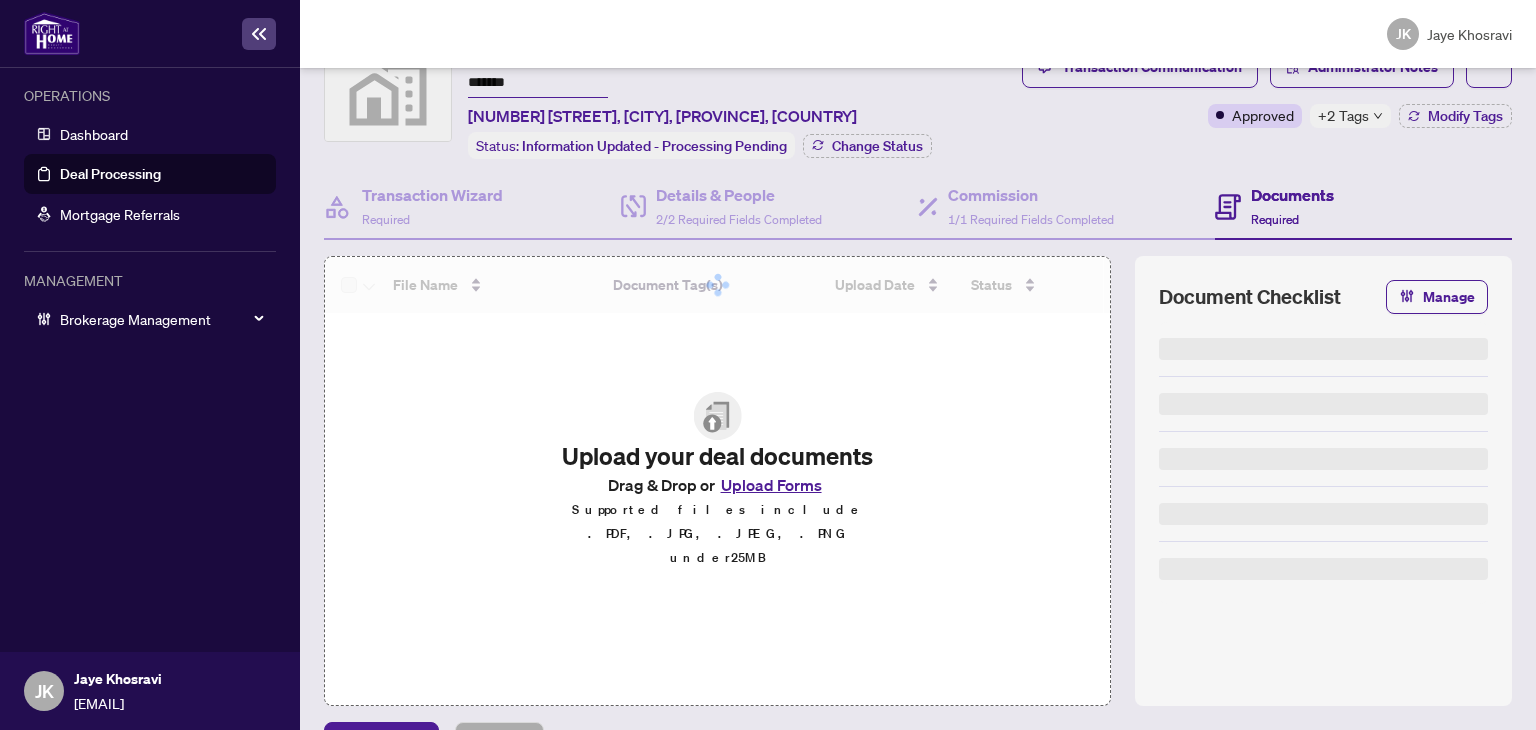 scroll, scrollTop: 138, scrollLeft: 0, axis: vertical 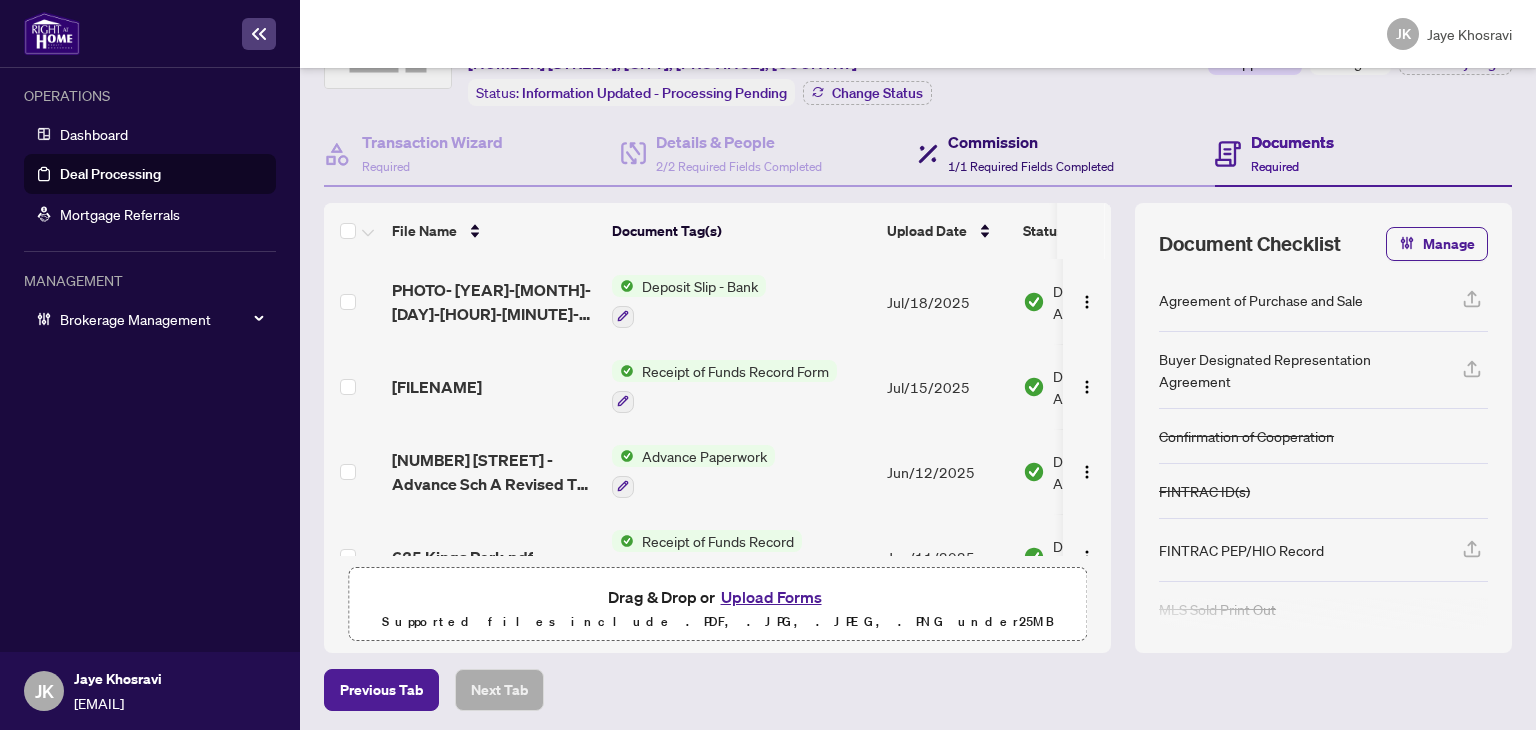 click on "Commission" at bounding box center (1031, 142) 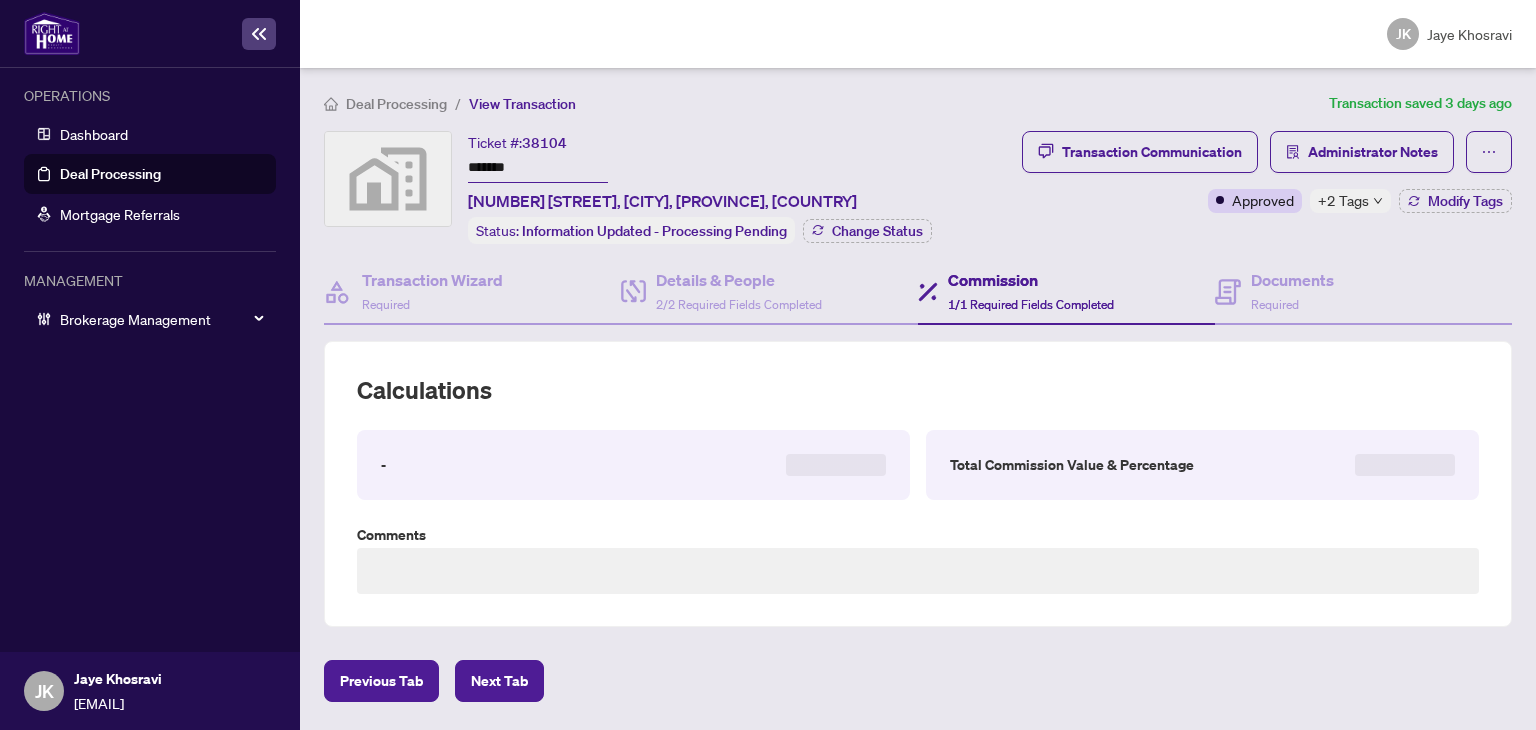 scroll, scrollTop: 0, scrollLeft: 0, axis: both 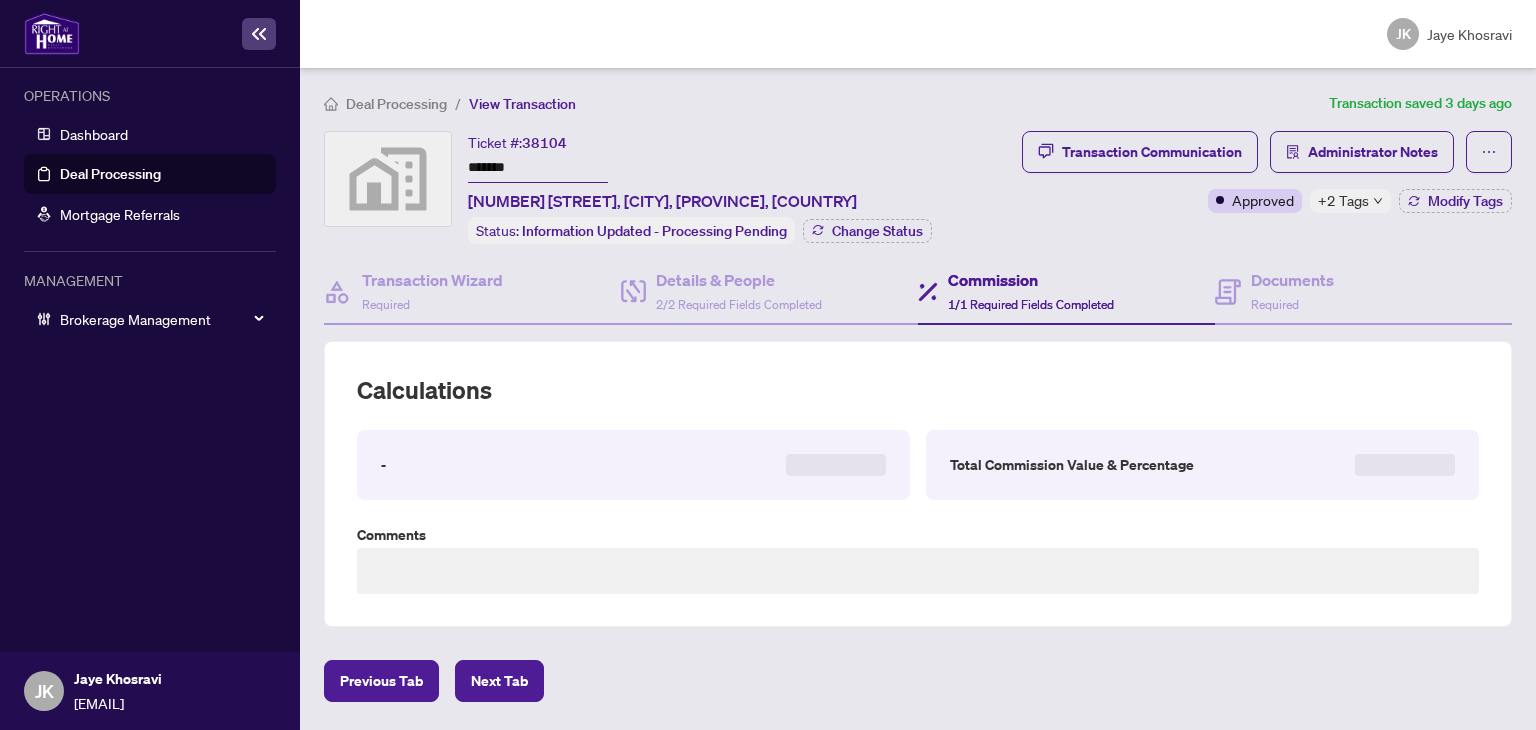 type on "**********" 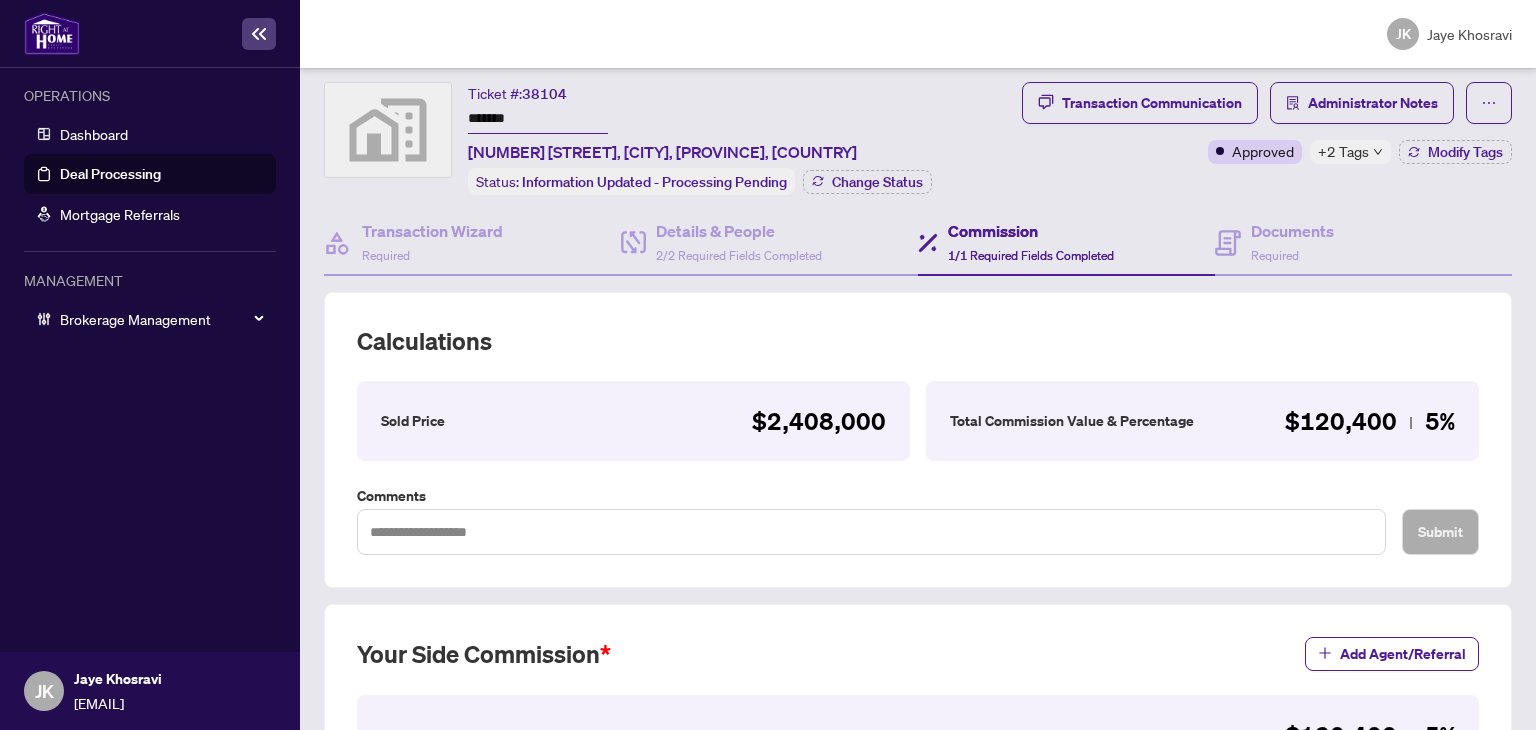 scroll, scrollTop: 0, scrollLeft: 0, axis: both 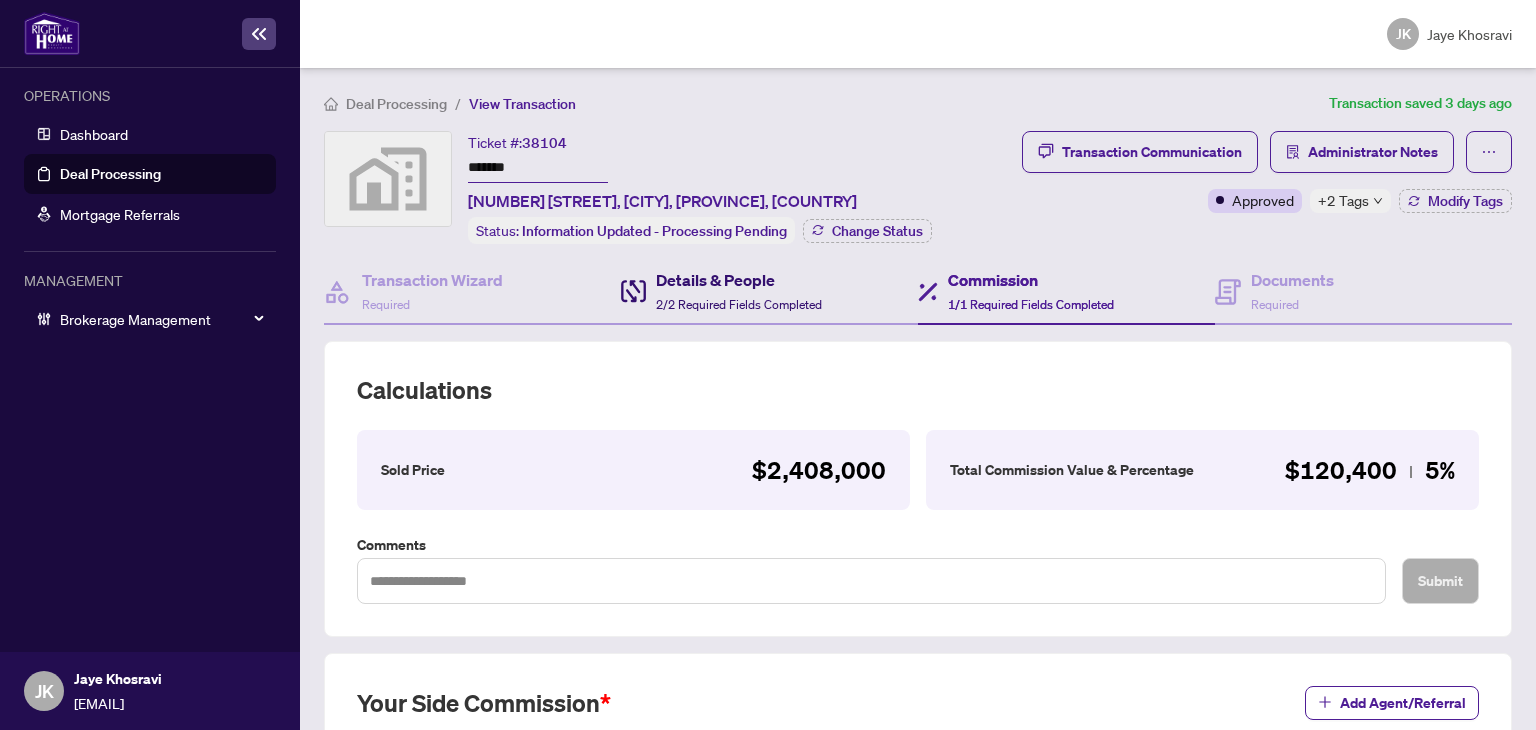 click on "Details & People" at bounding box center (739, 280) 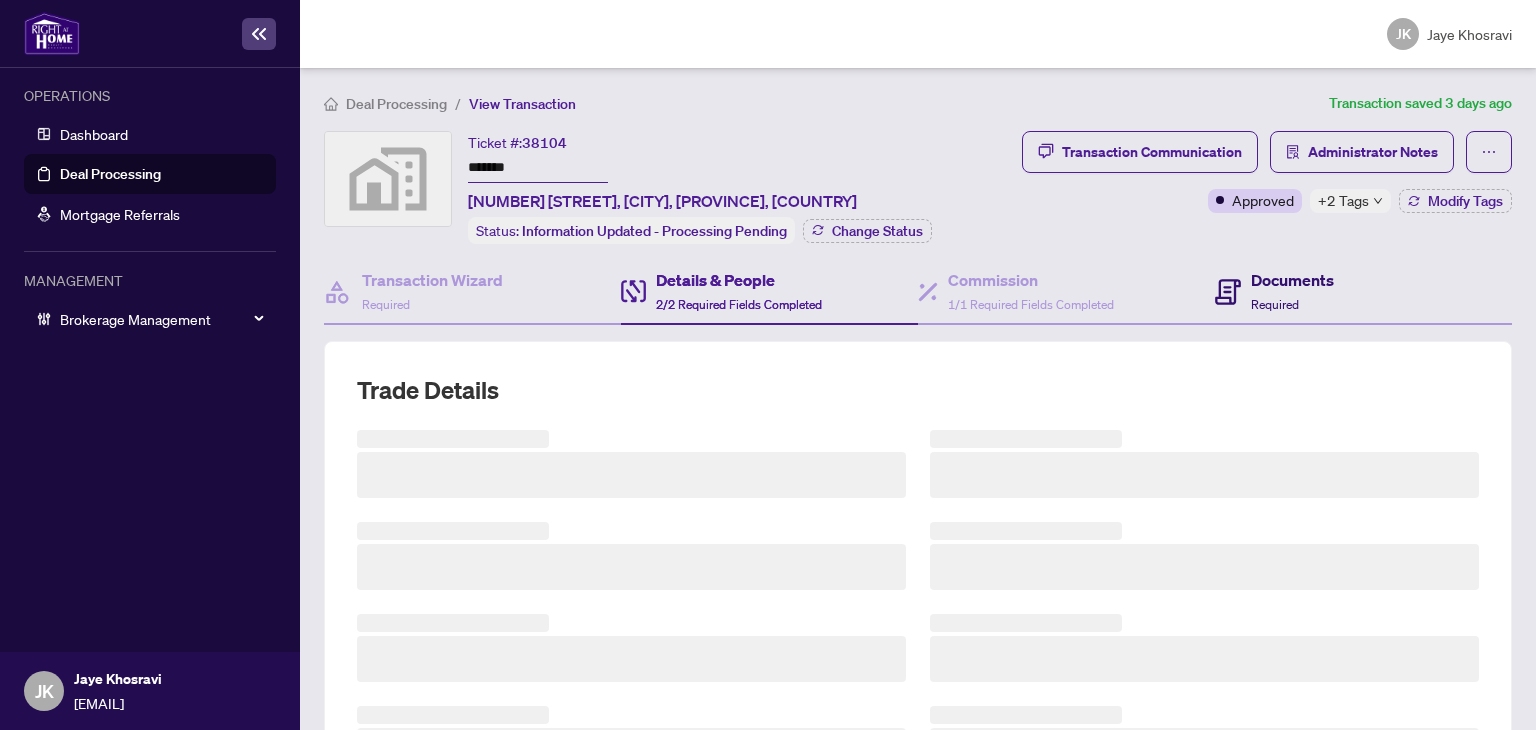 click on "Documents" at bounding box center [1292, 280] 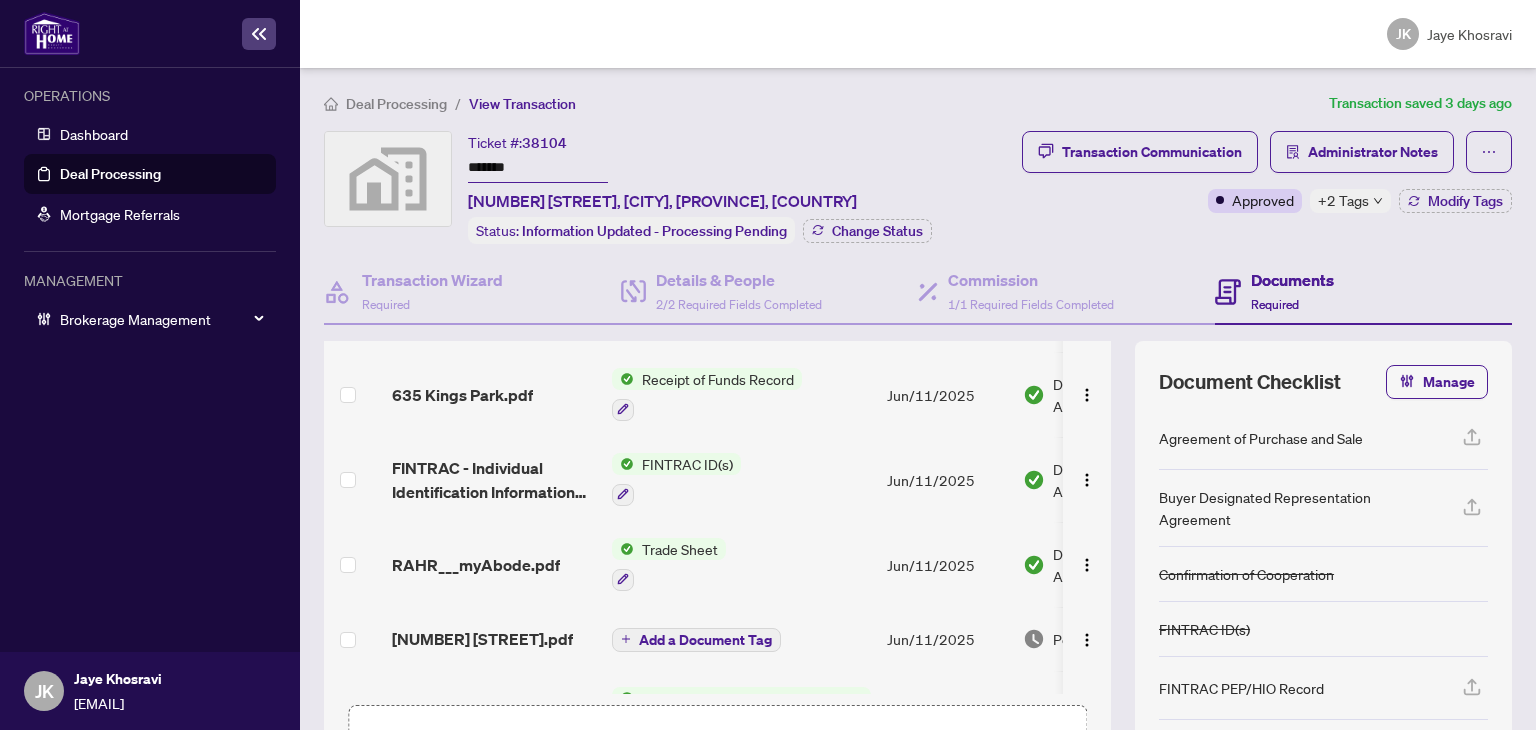 scroll, scrollTop: 500, scrollLeft: 0, axis: vertical 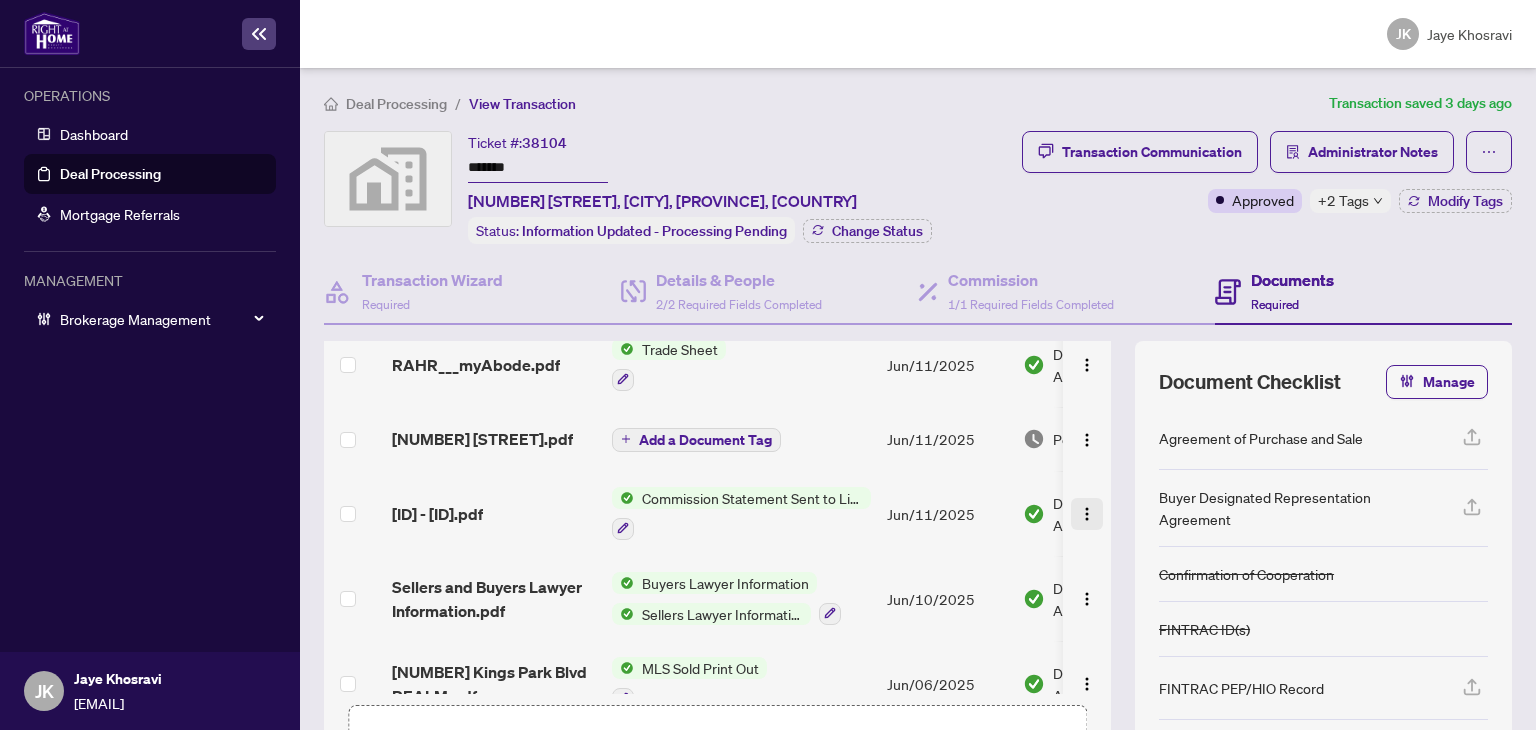 click at bounding box center (1087, 514) 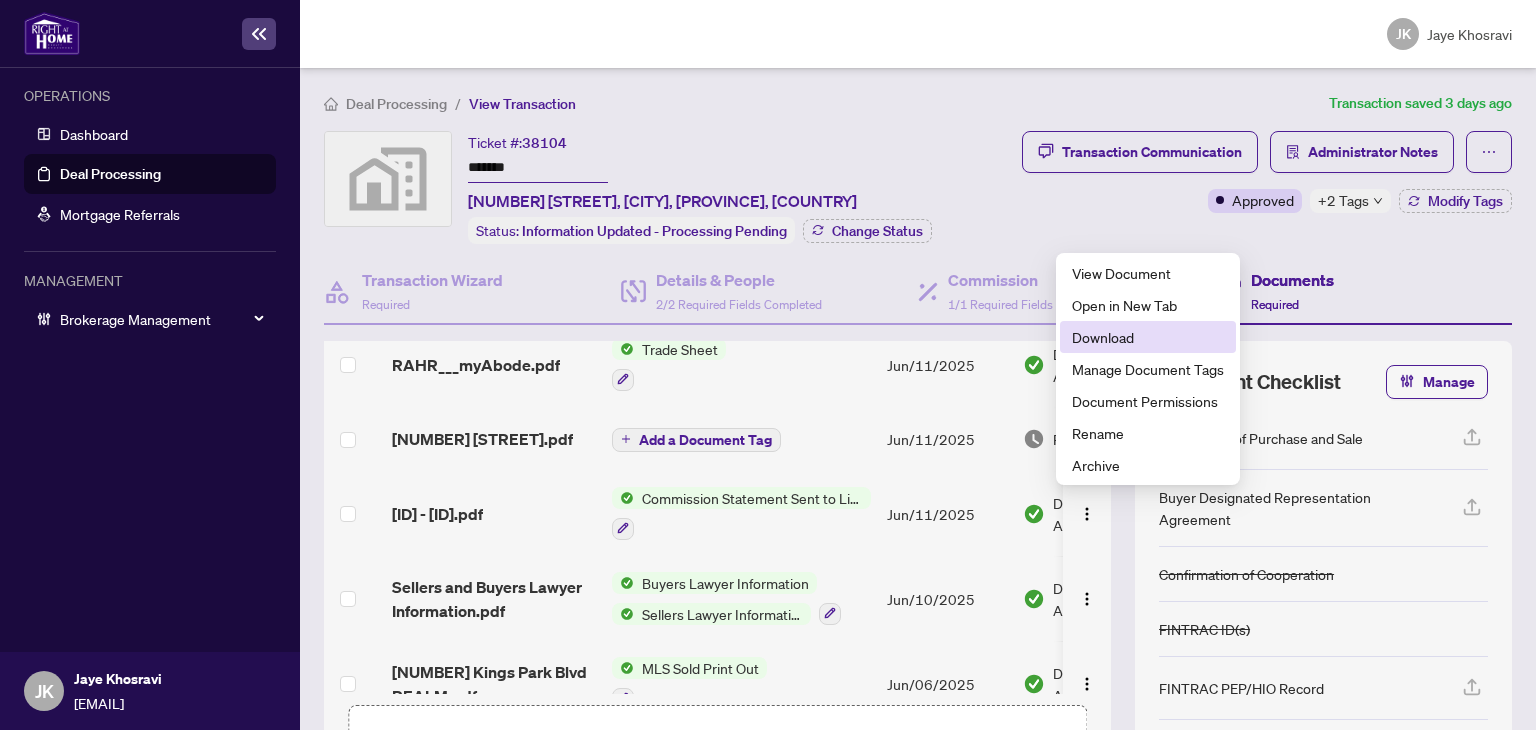 click on "Download" at bounding box center [1148, 337] 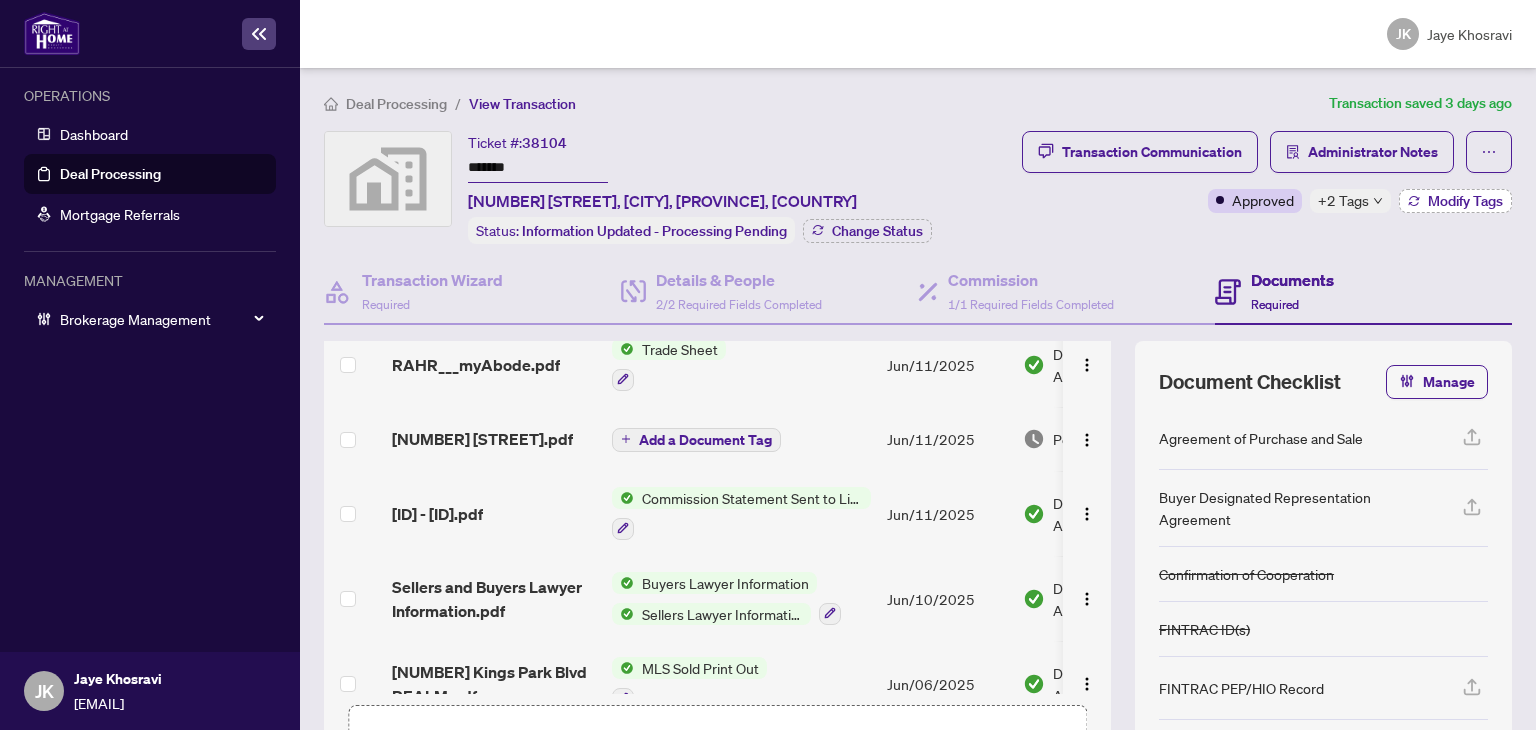 drag, startPoint x: 1468, startPoint y: 263, endPoint x: 1408, endPoint y: 208, distance: 81.394104 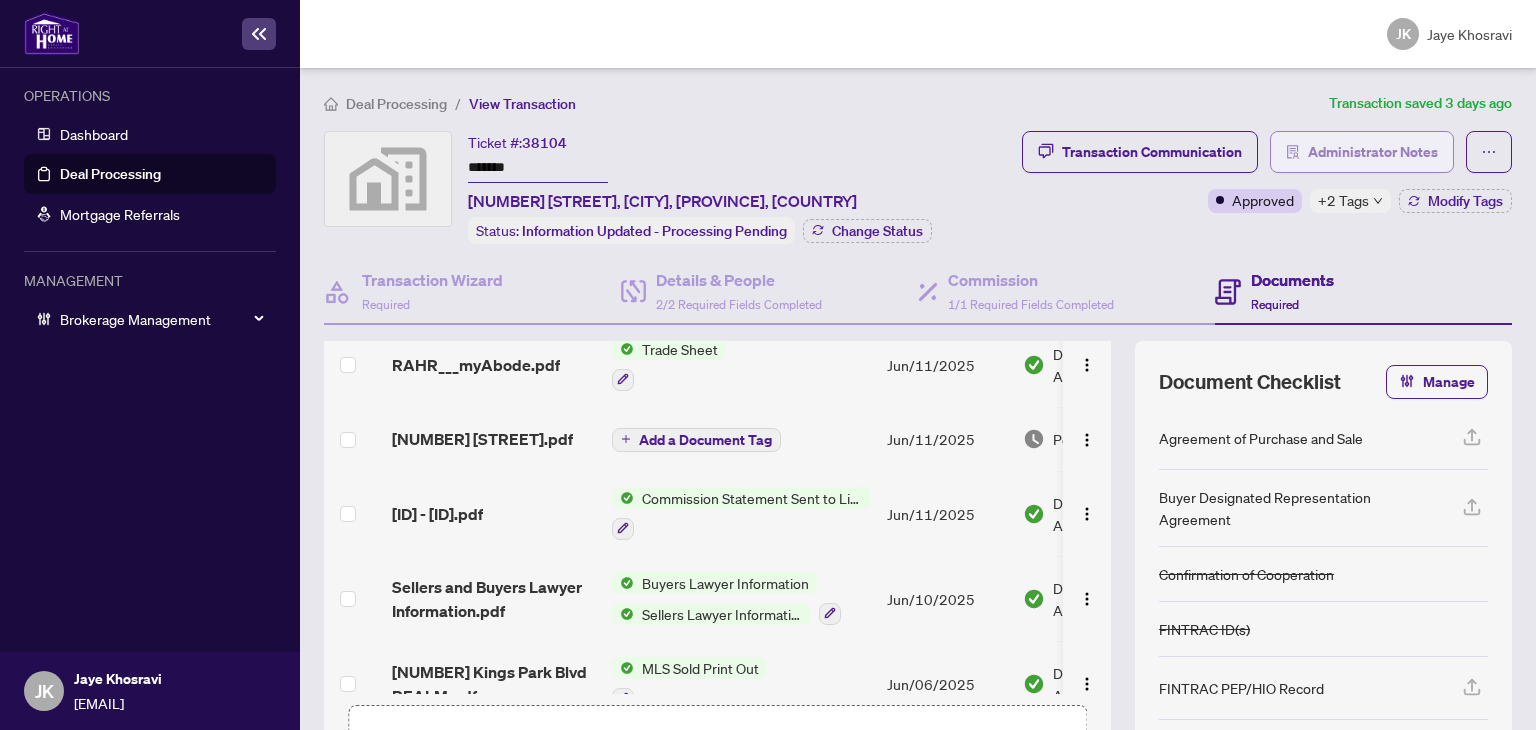 click on "Administrator Notes" at bounding box center (1373, 152) 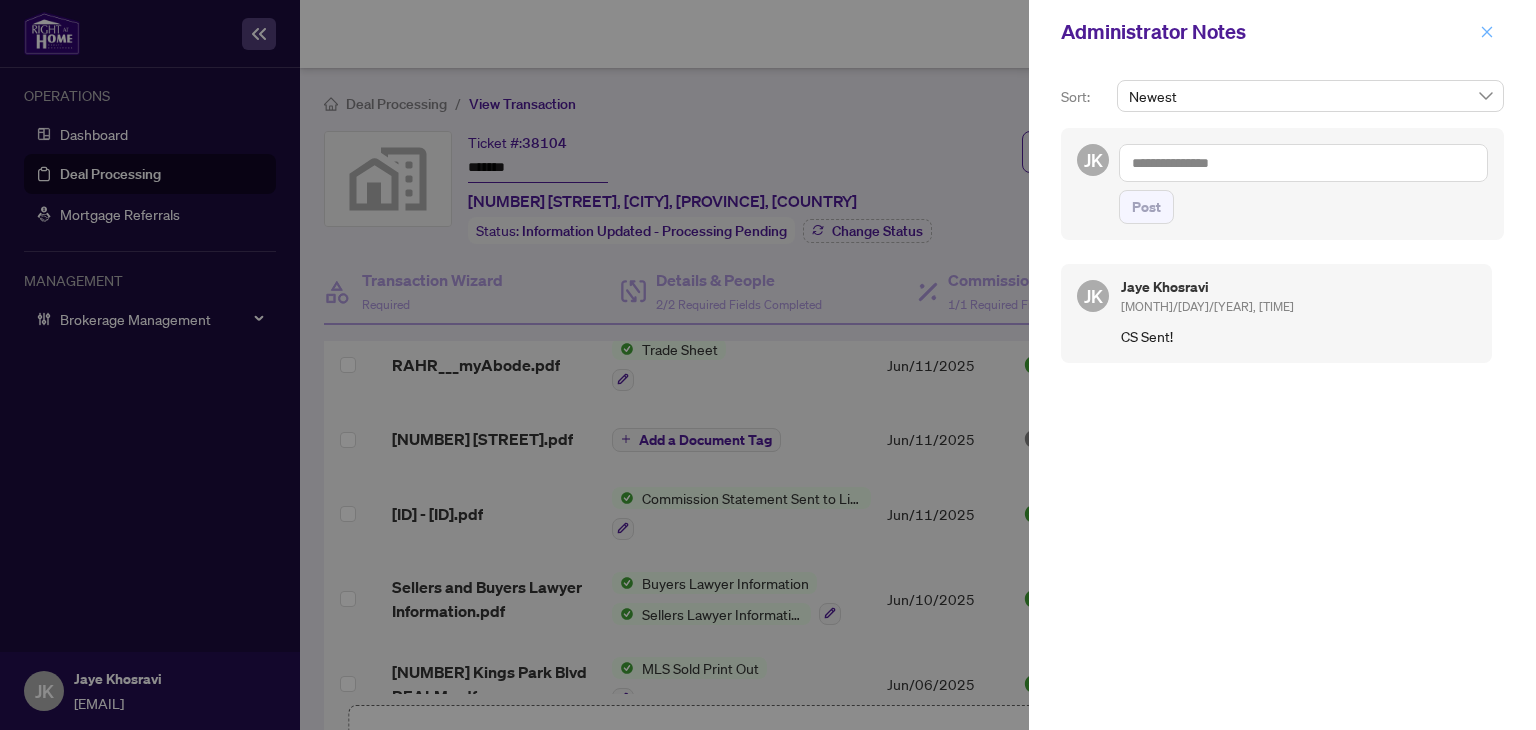 click at bounding box center (1487, 32) 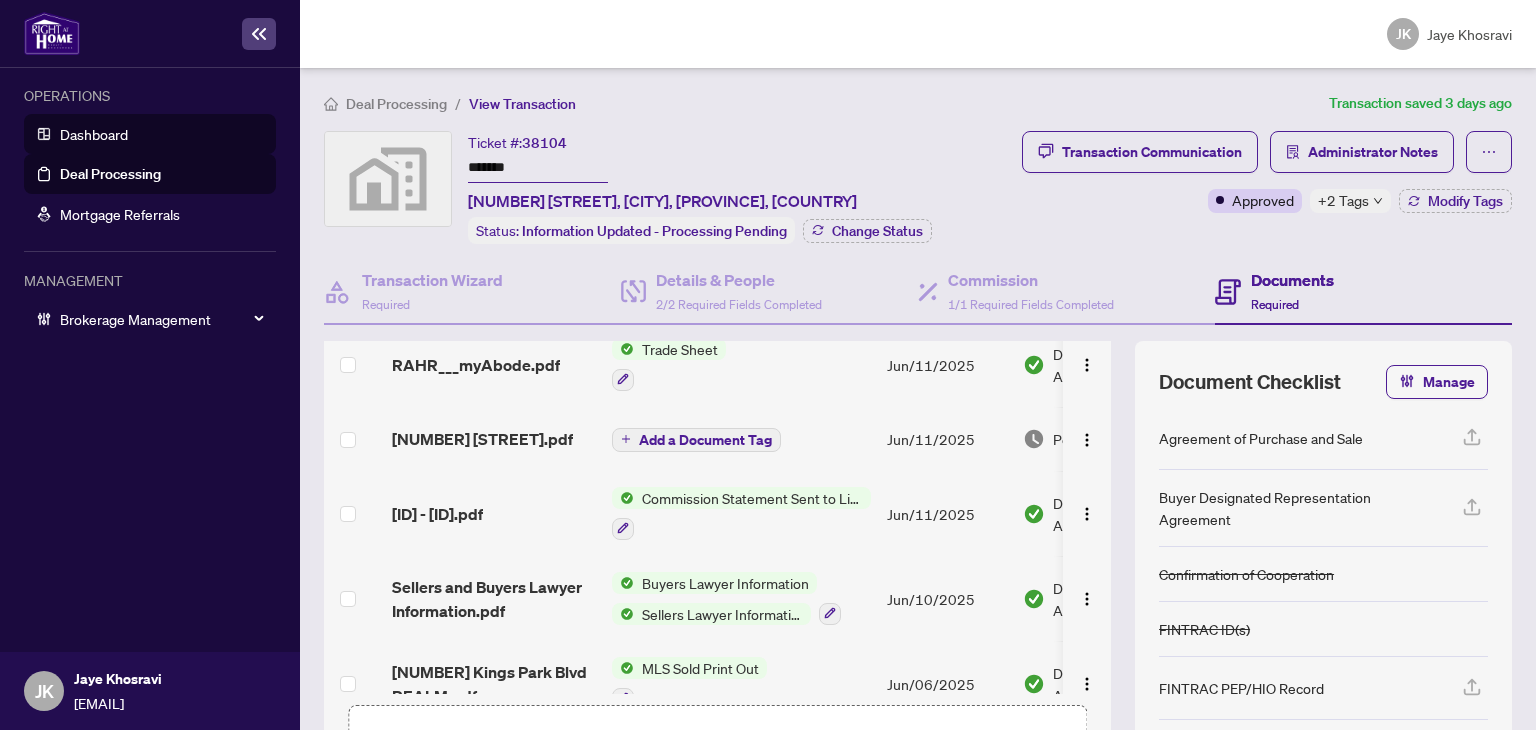 drag, startPoint x: 118, startPoint y: 185, endPoint x: 127, endPoint y: 134, distance: 51.78803 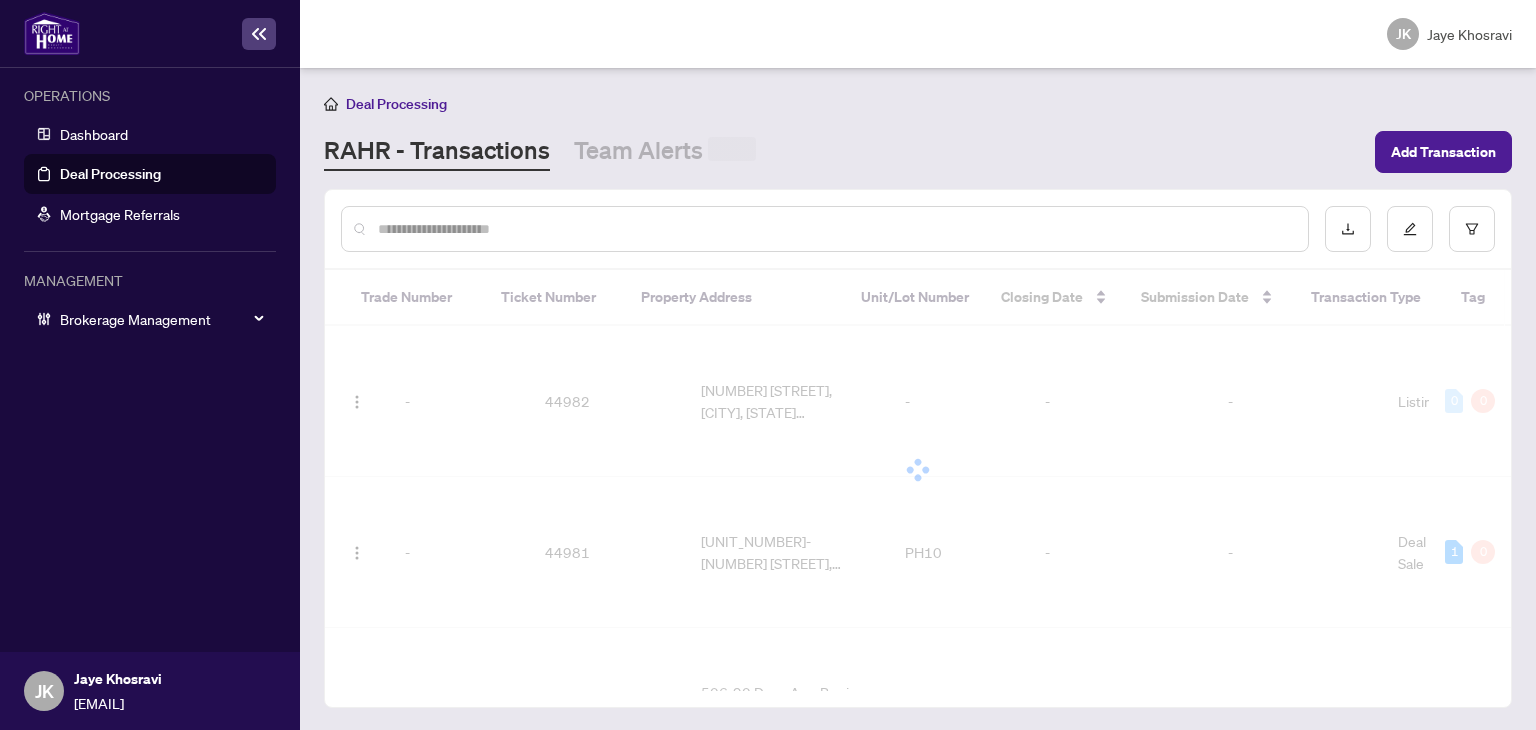 click at bounding box center [835, 229] 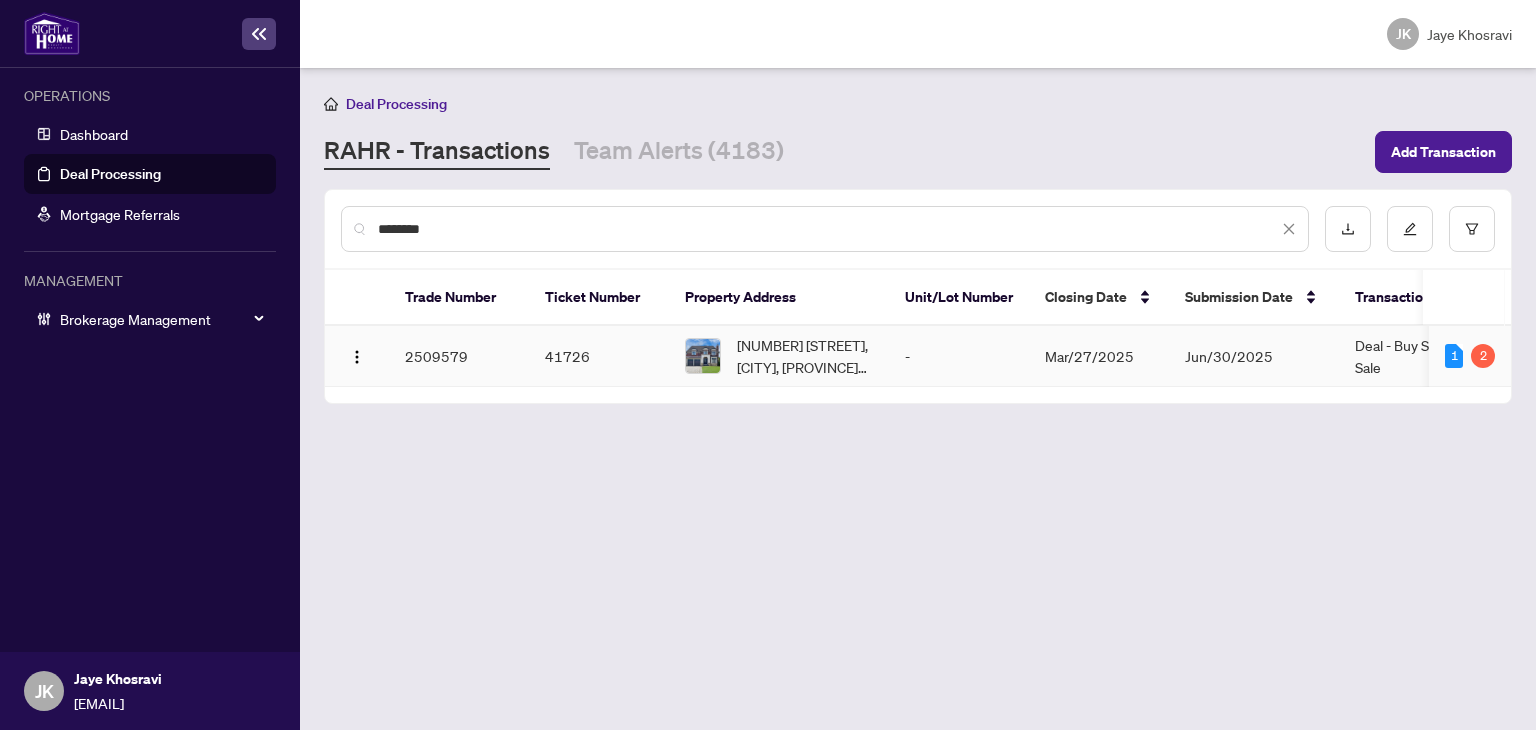 type on "********" 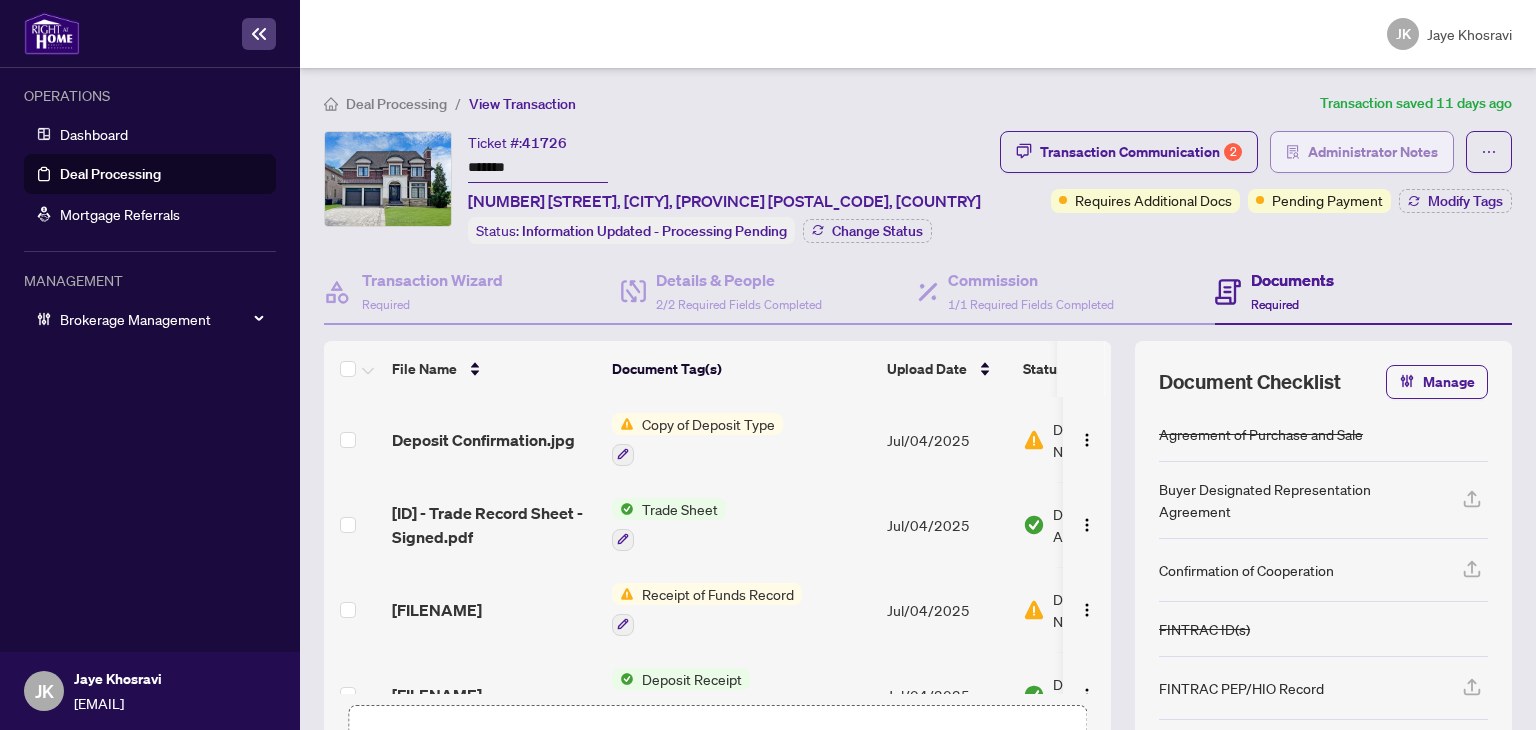 click on "Administrator Notes" at bounding box center (1373, 152) 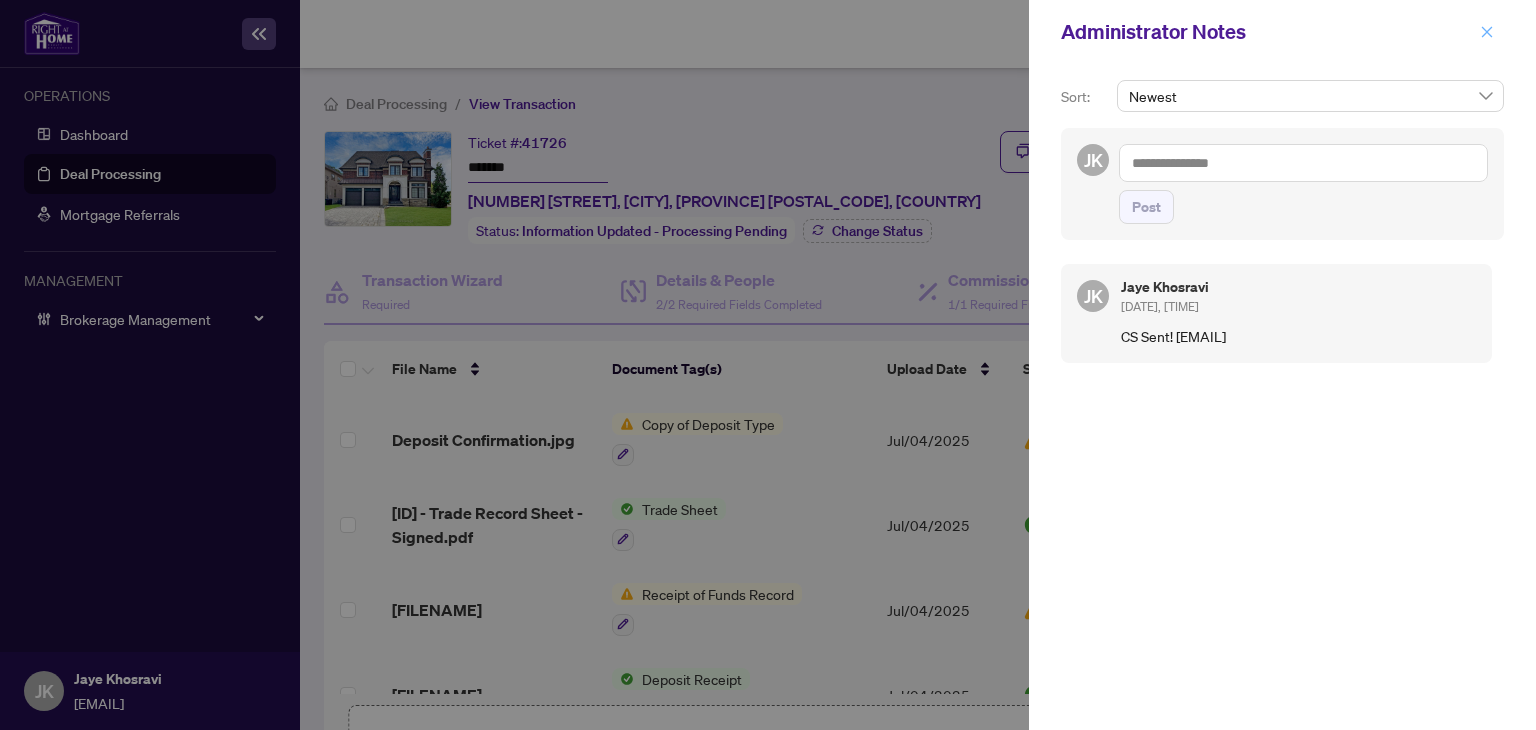 click at bounding box center [1487, 32] 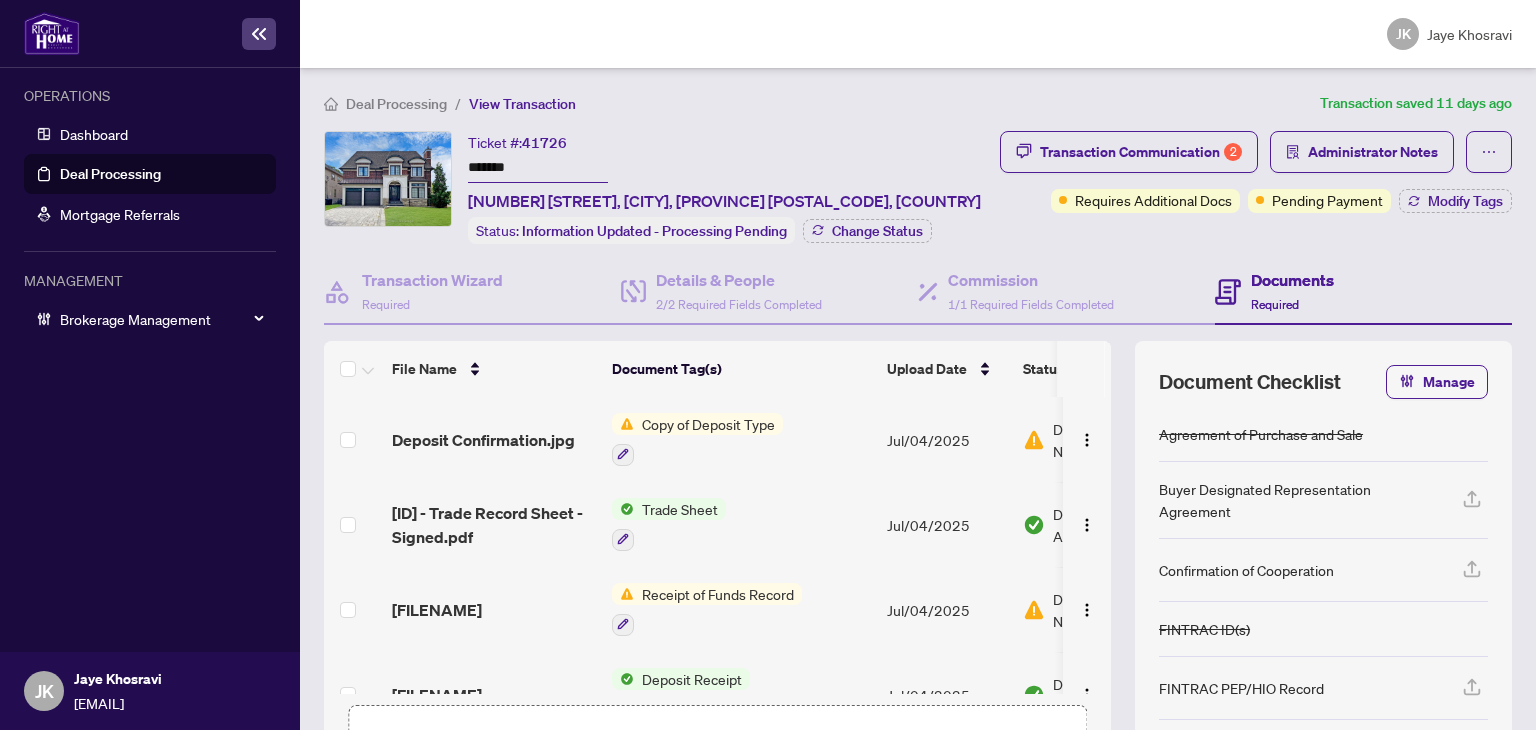click on "Deal Processing" at bounding box center [110, 174] 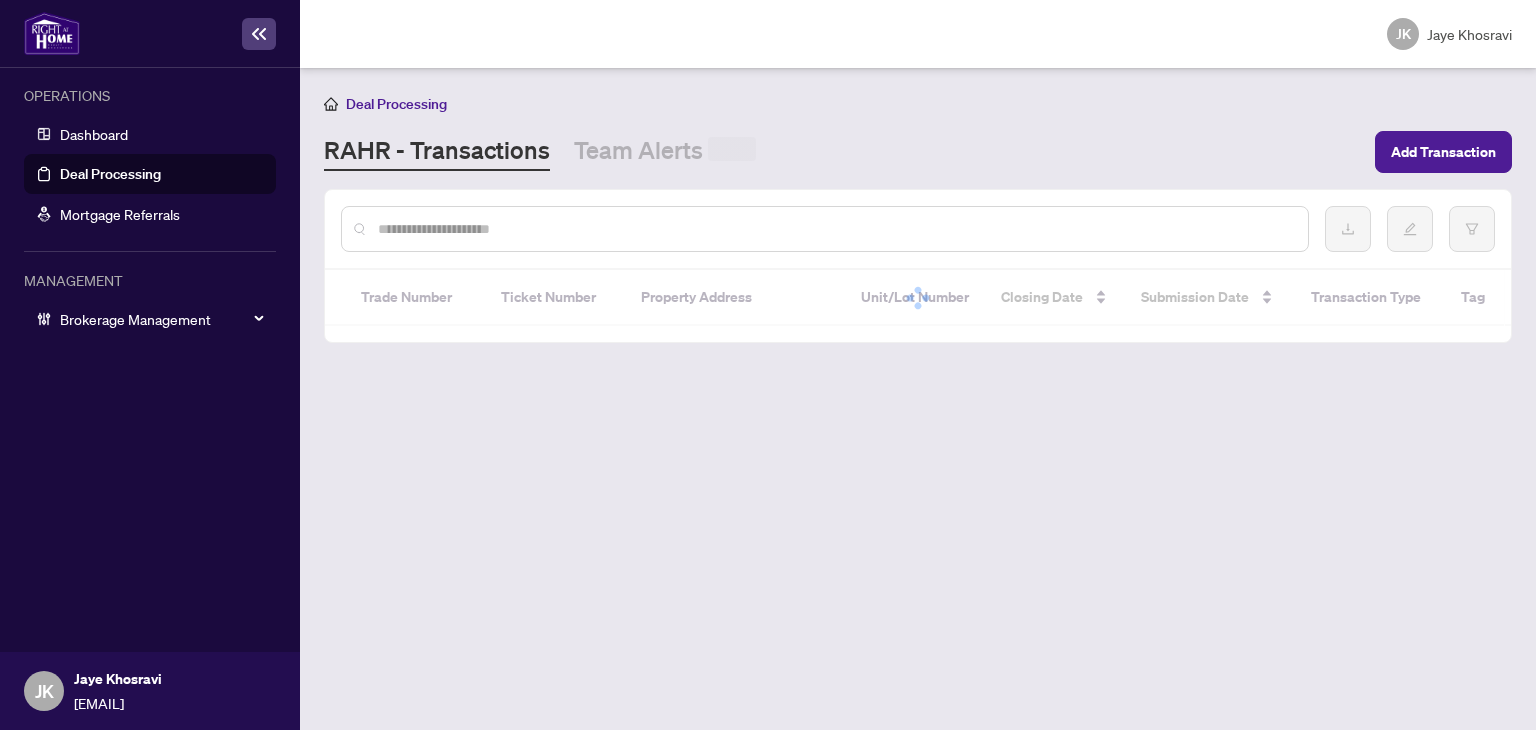 click at bounding box center [835, 229] 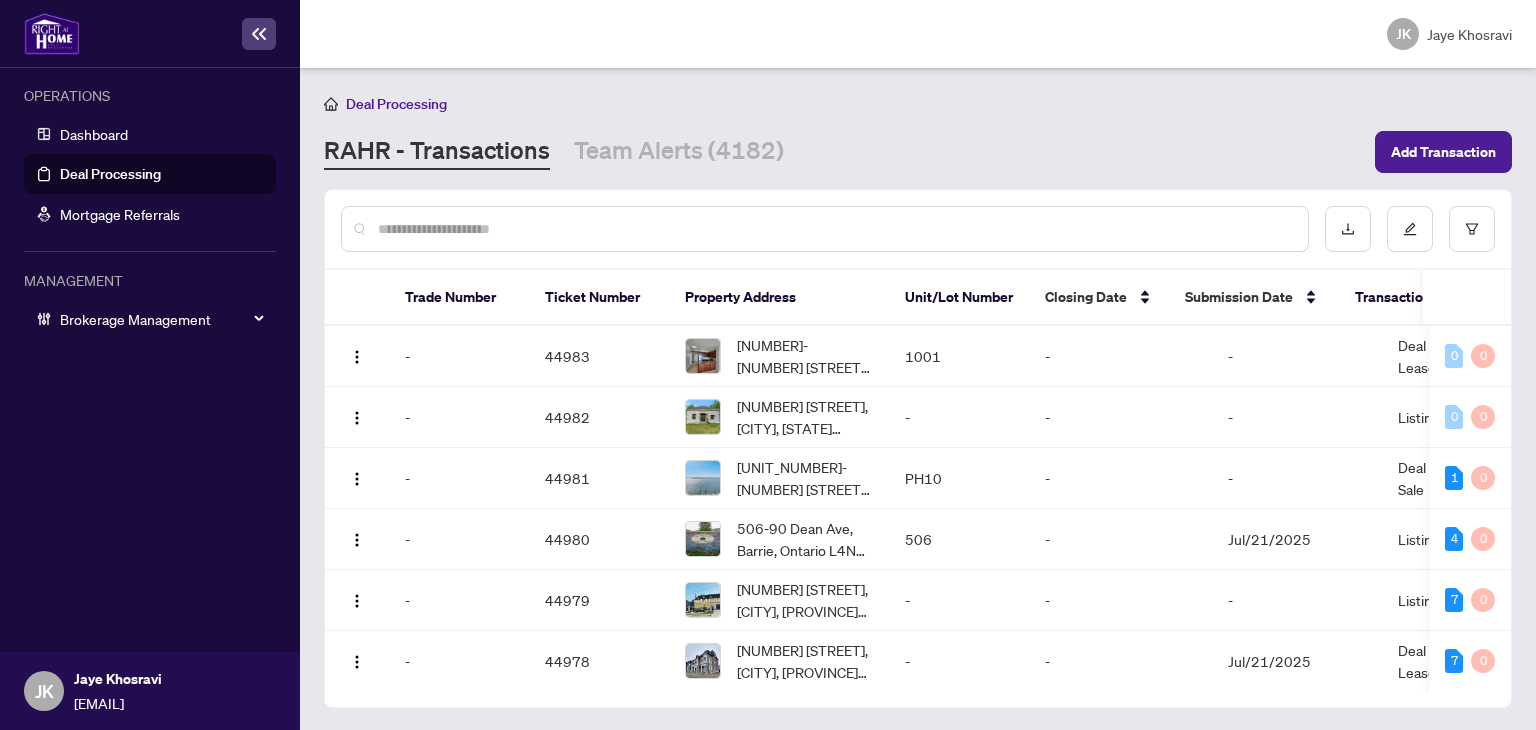 click at bounding box center [835, 229] 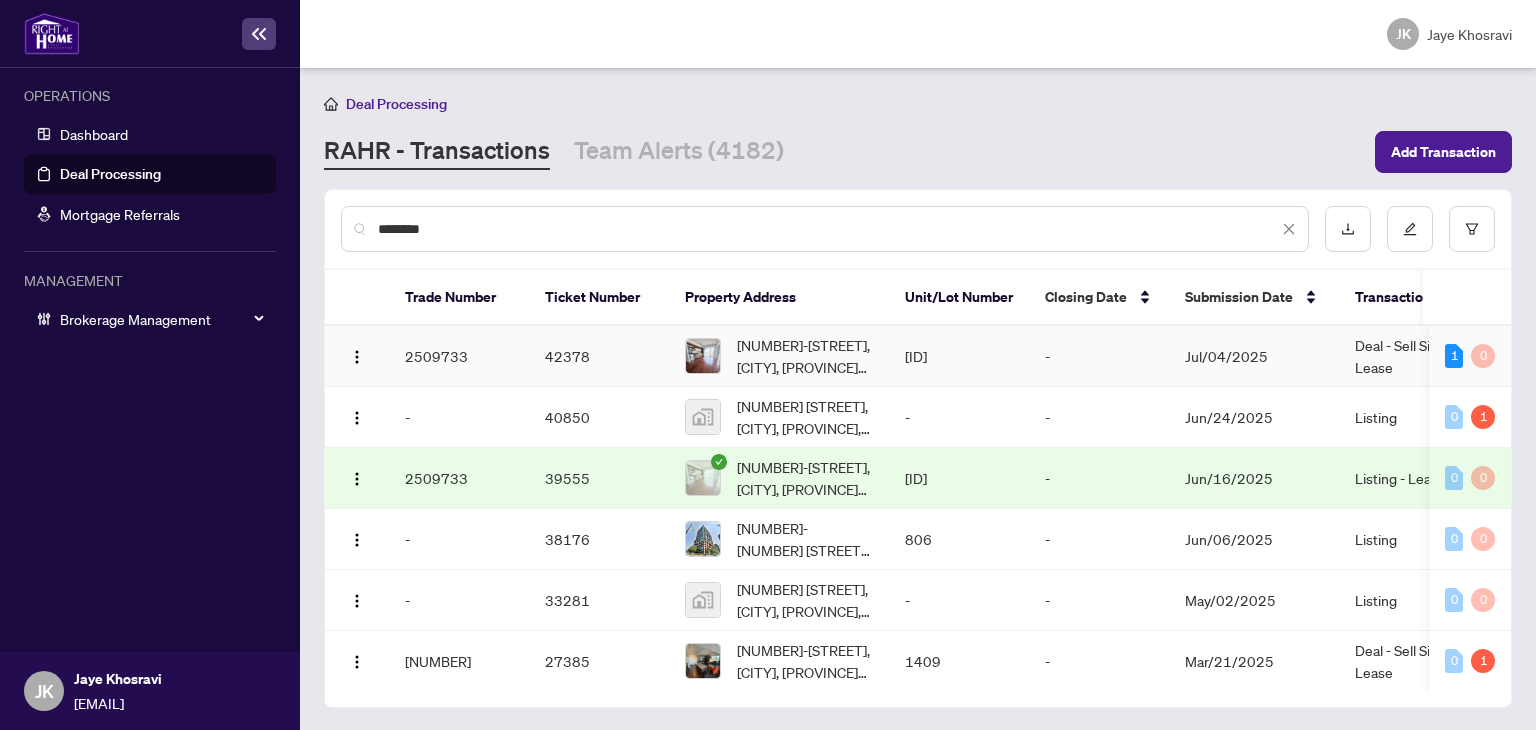 type on "********" 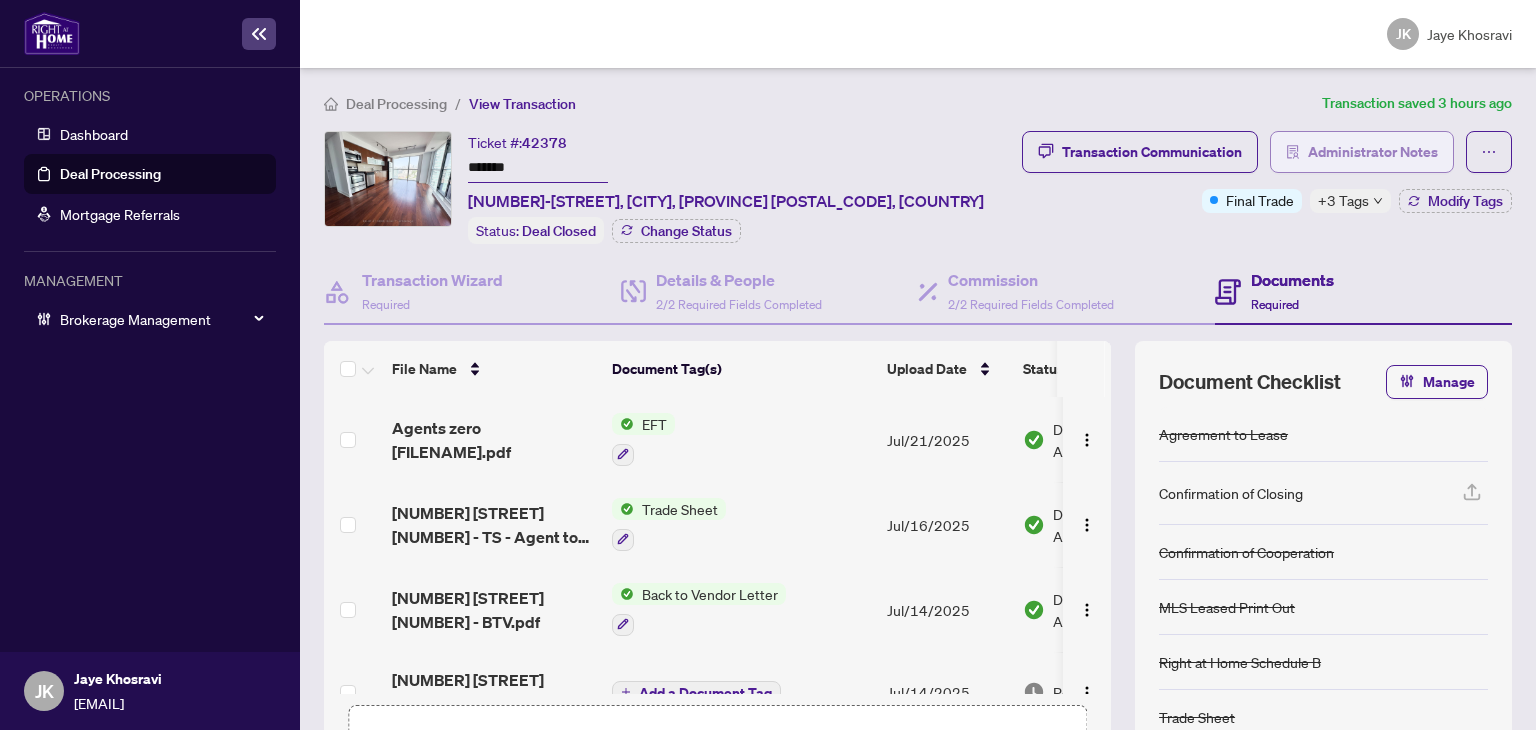 click on "Administrator Notes" at bounding box center (1373, 152) 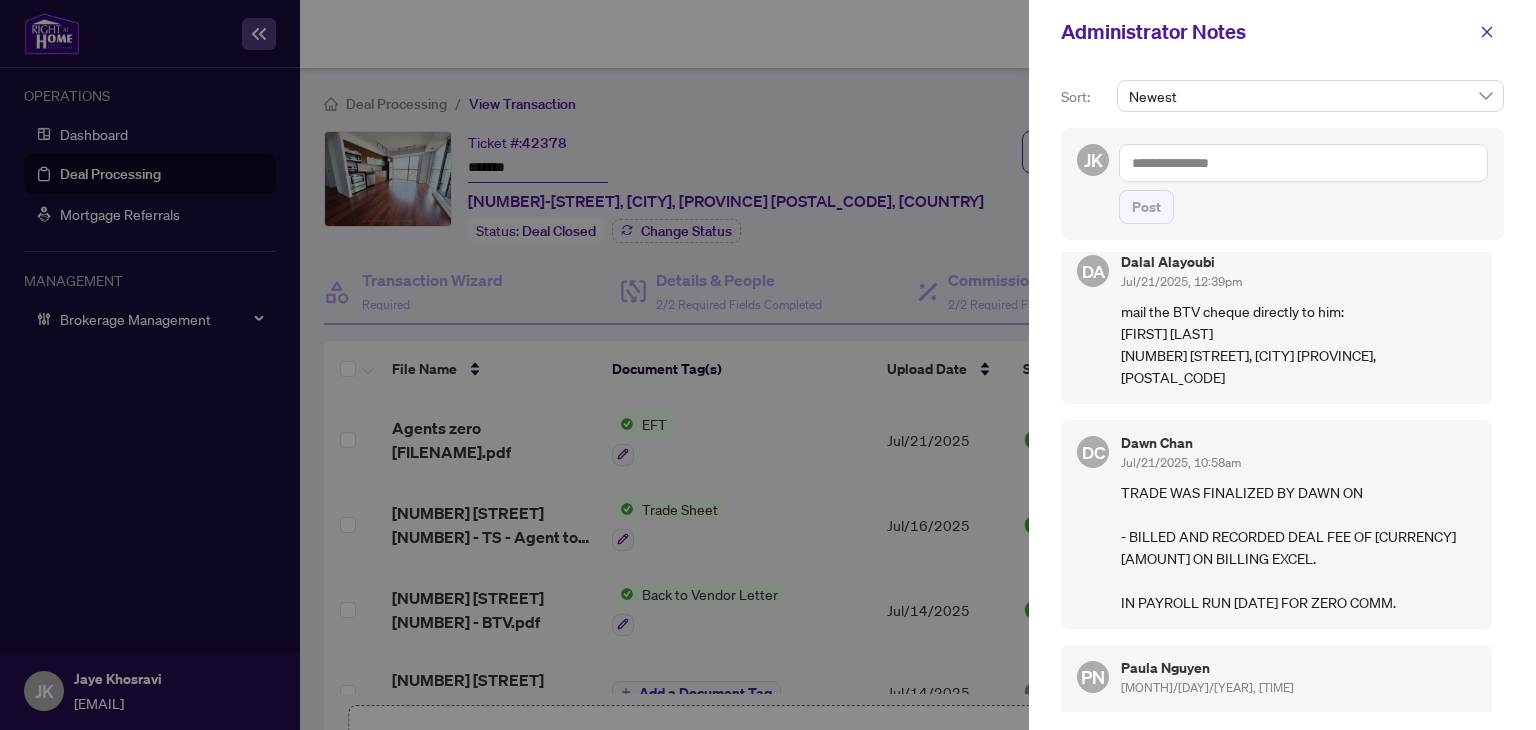 scroll, scrollTop: 32, scrollLeft: 0, axis: vertical 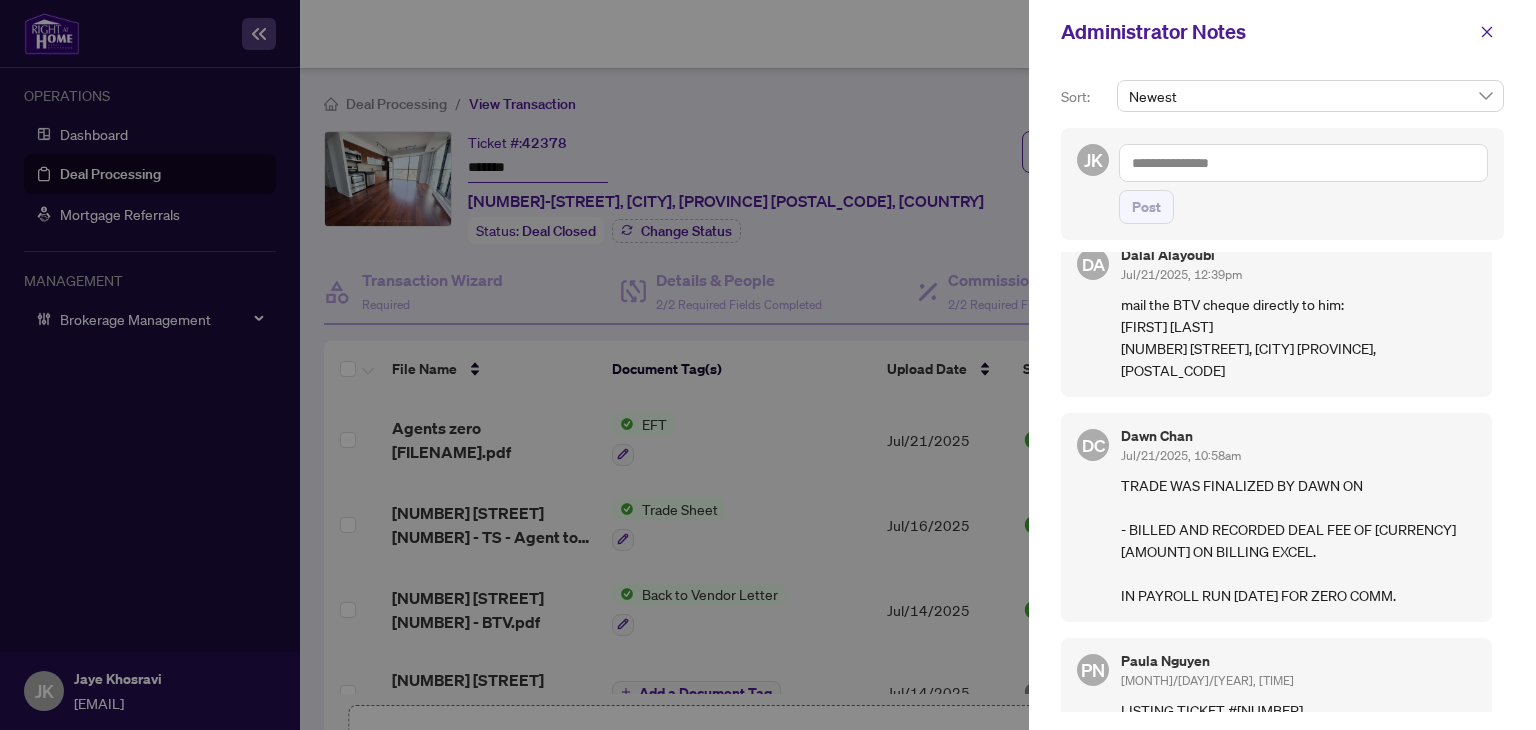 click at bounding box center [1487, 32] 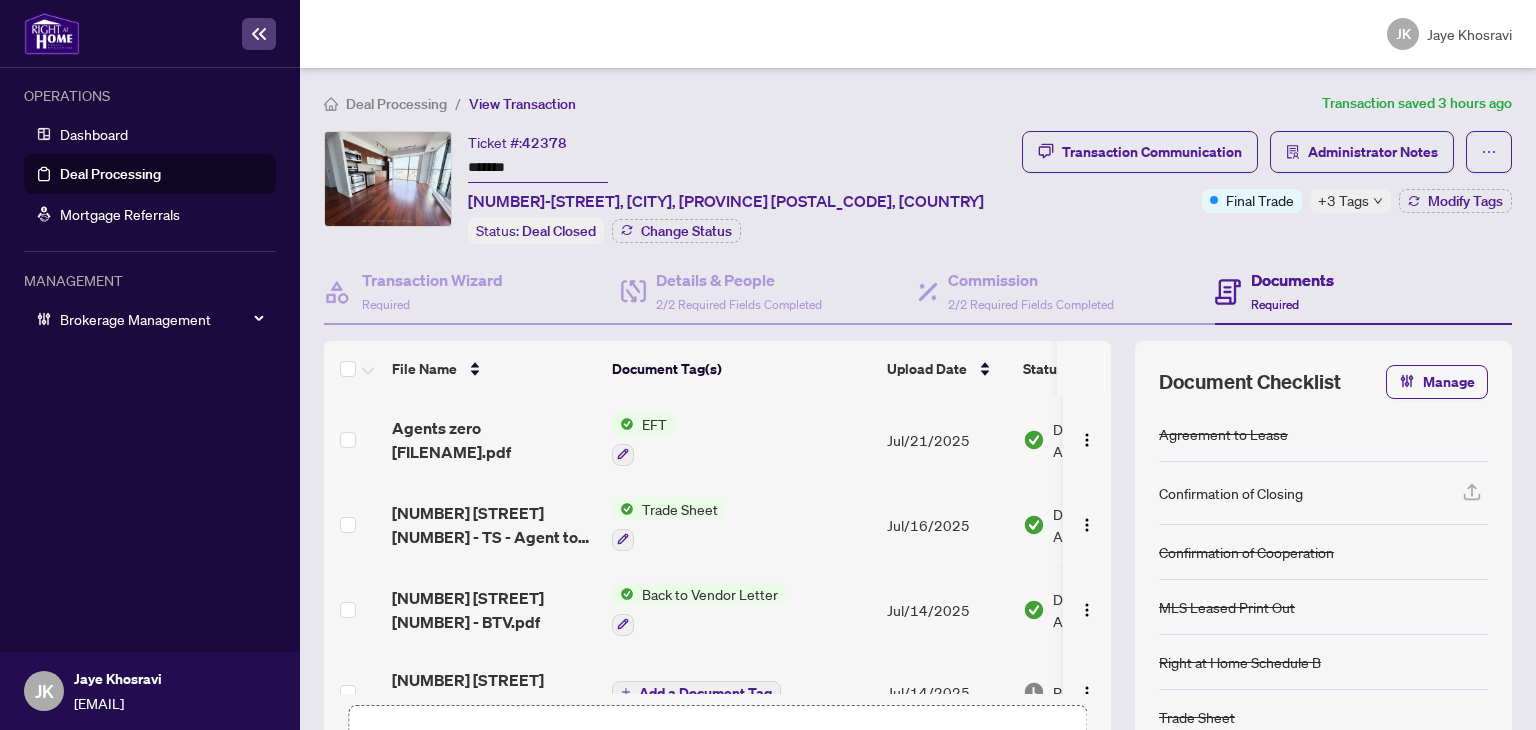 click on "Deal Processing" at bounding box center [110, 174] 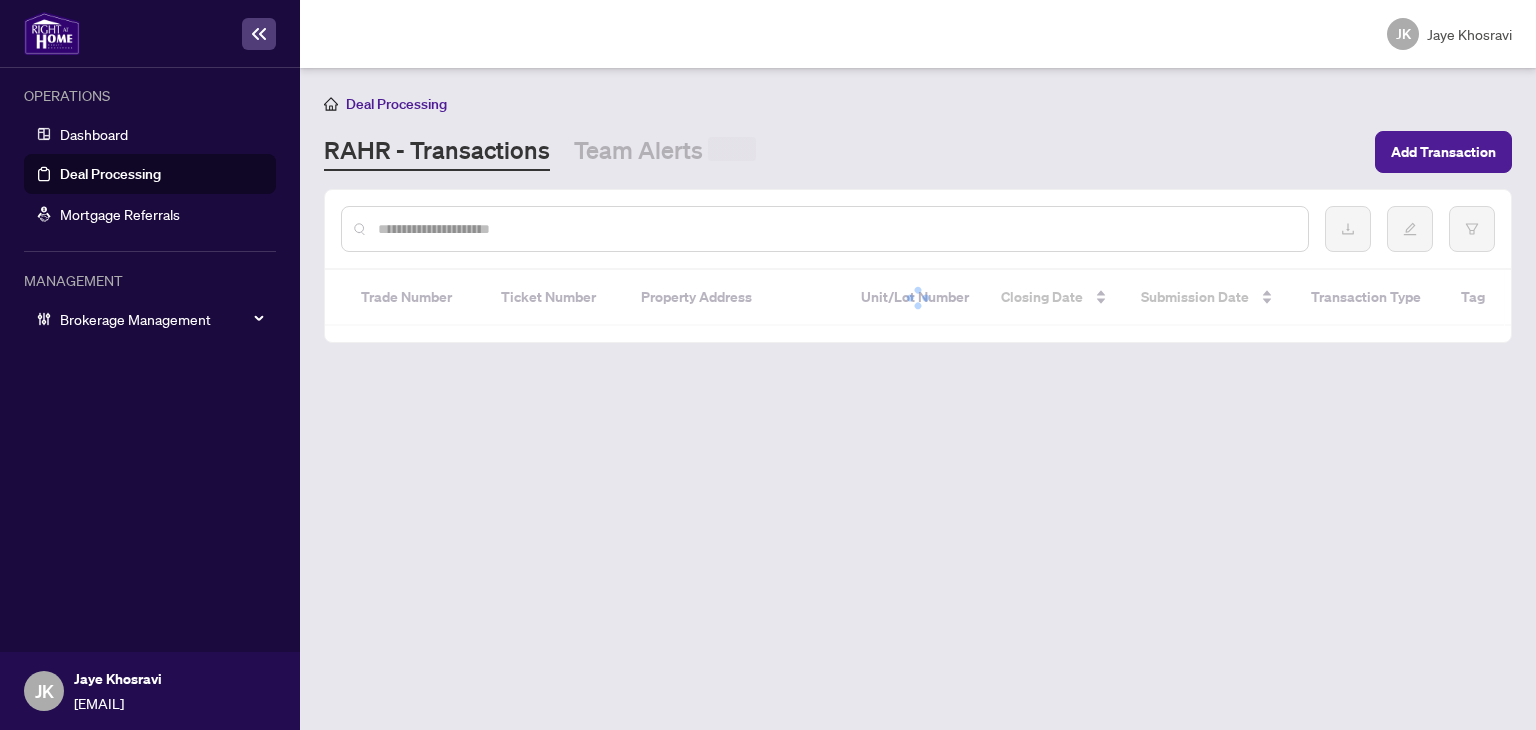 click at bounding box center (835, 229) 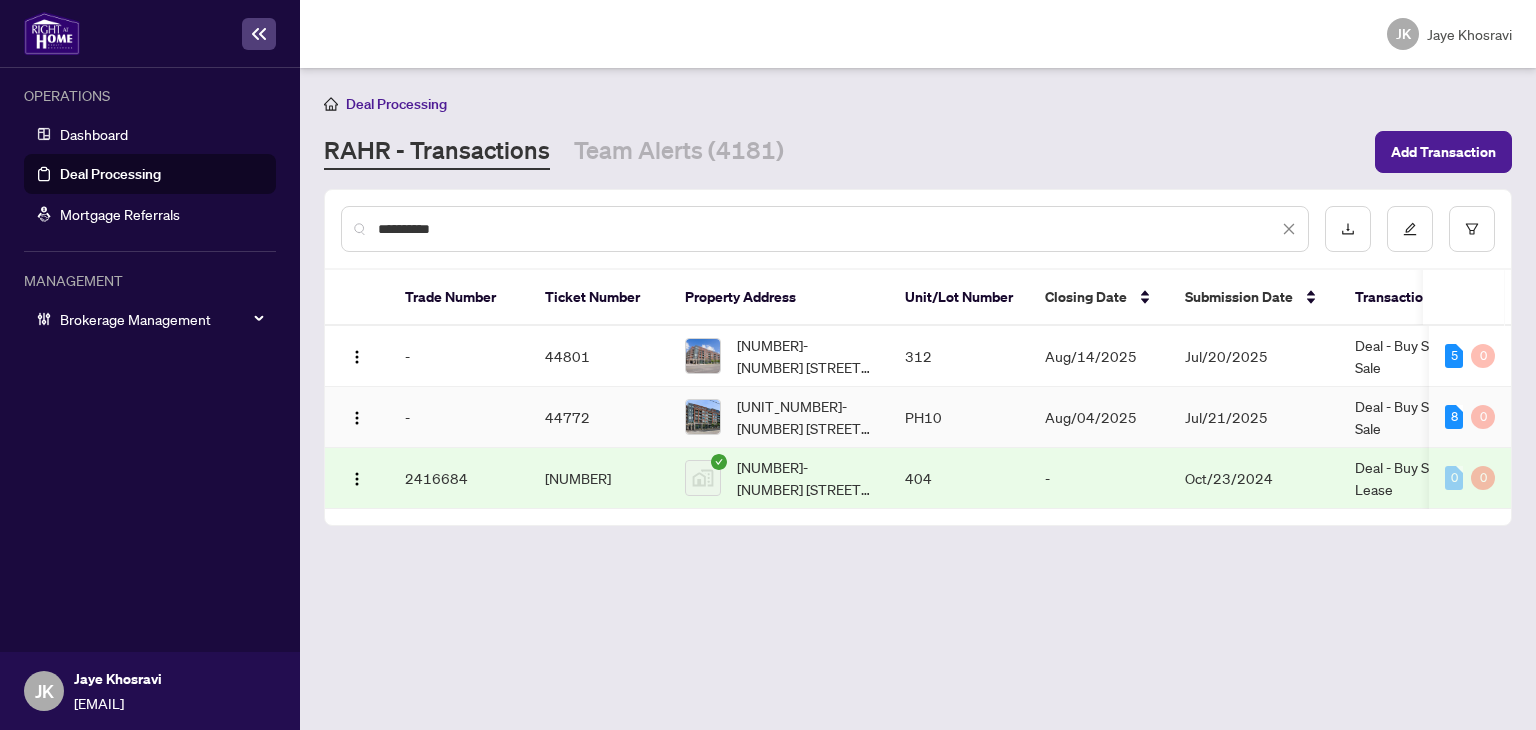 type on "**********" 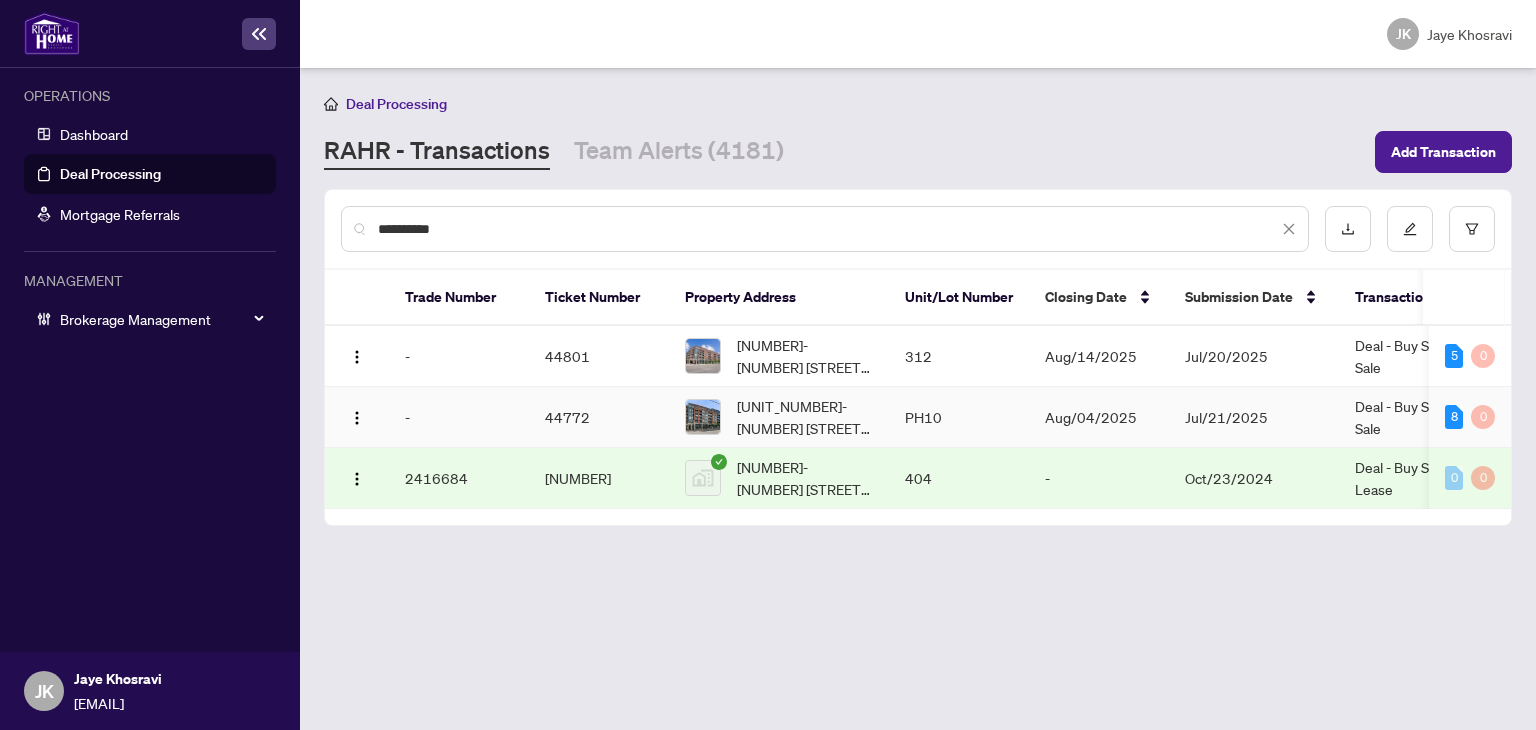 click on "Jul/21/2025" at bounding box center [1254, 417] 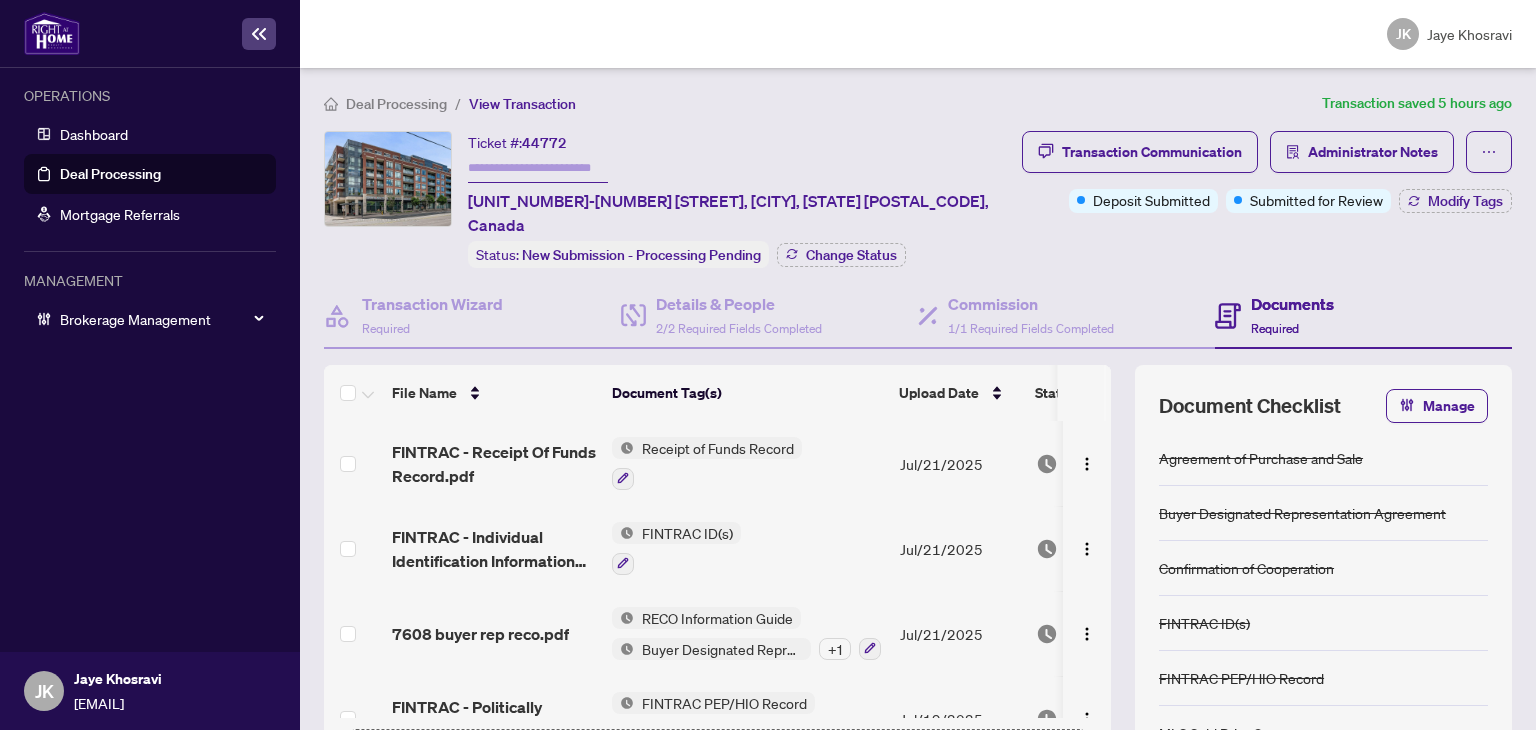 drag, startPoint x: 77, startPoint y: 167, endPoint x: 278, endPoint y: 210, distance: 205.54805 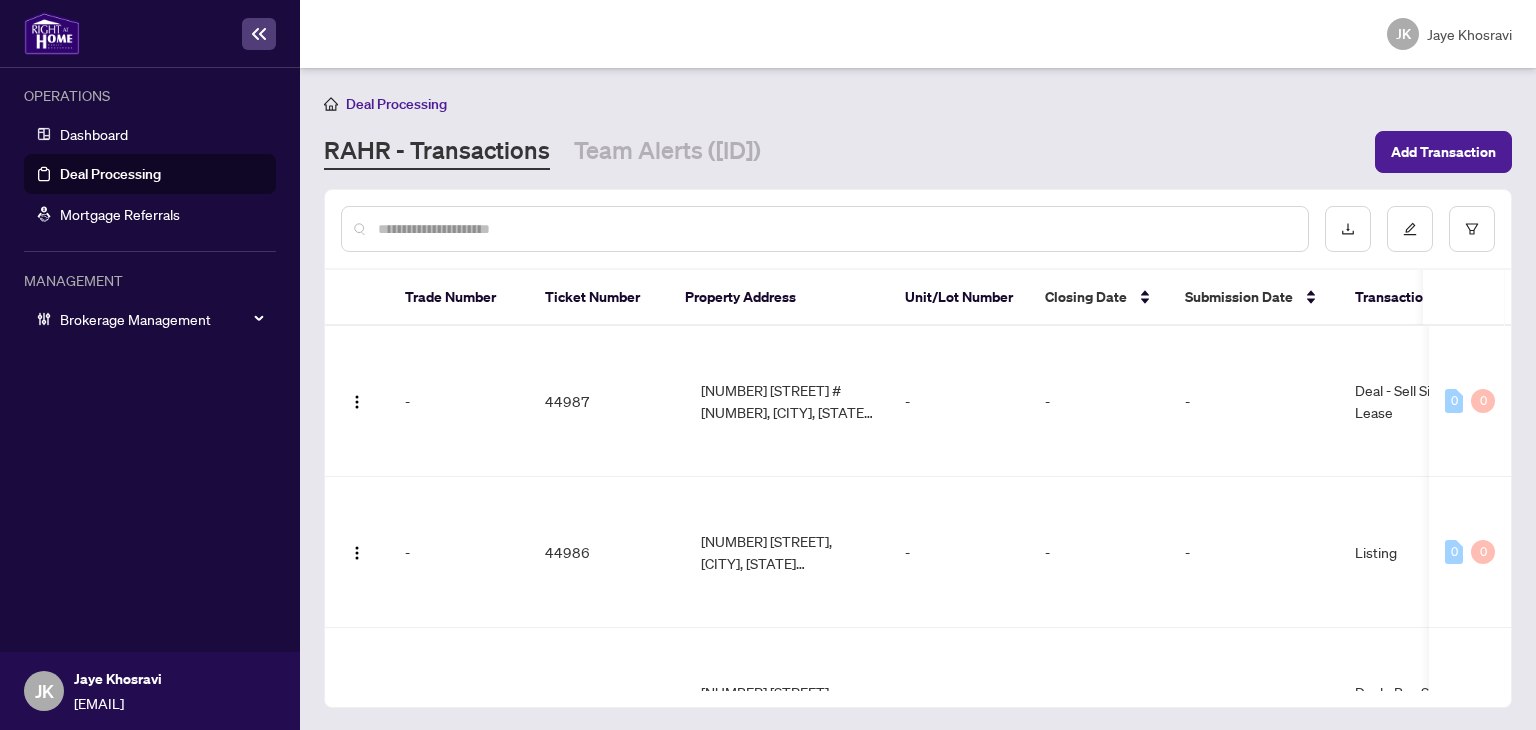 click at bounding box center (835, 229) 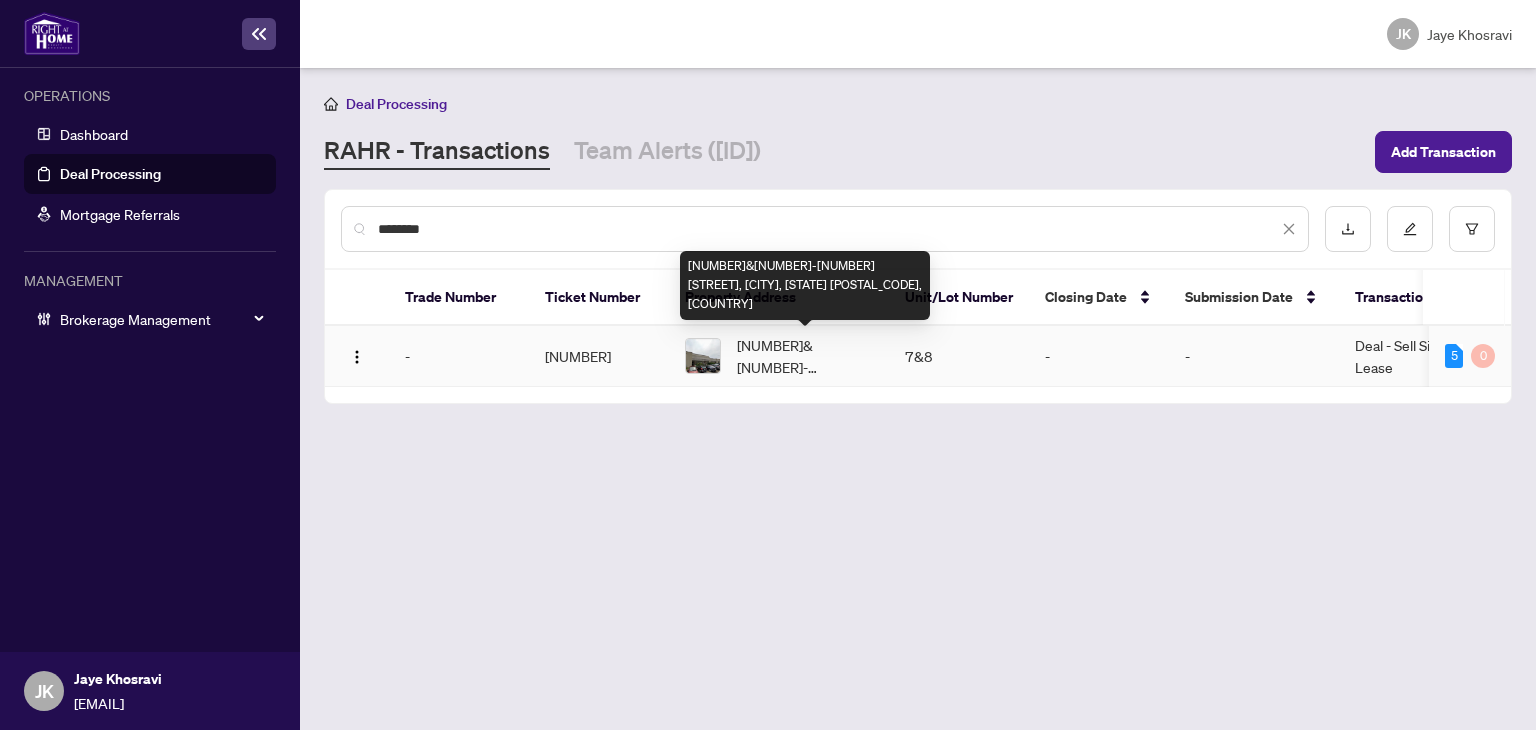 type on "********" 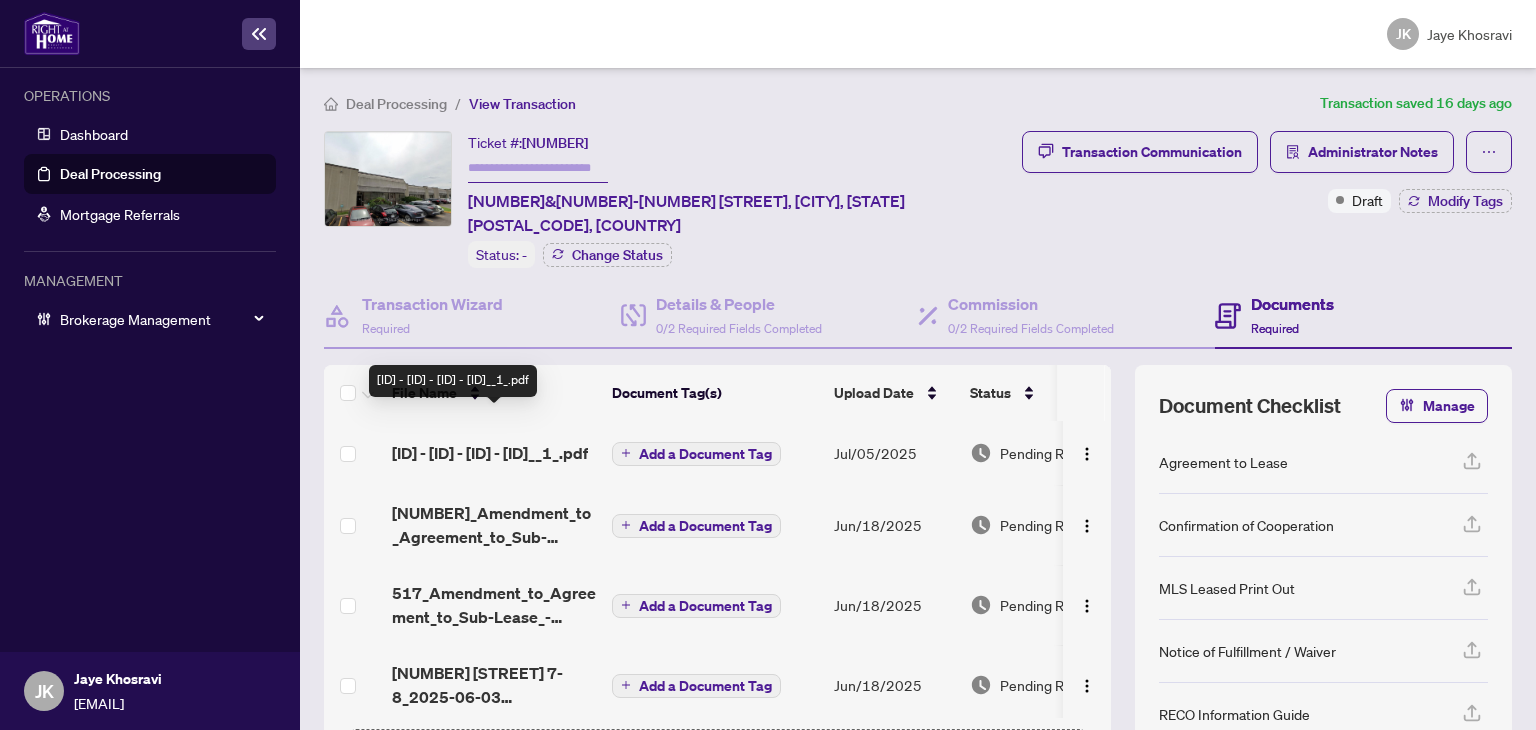 click on "[ID] - [ID] - [ID] - [ID]__1_.pdf" at bounding box center [490, 453] 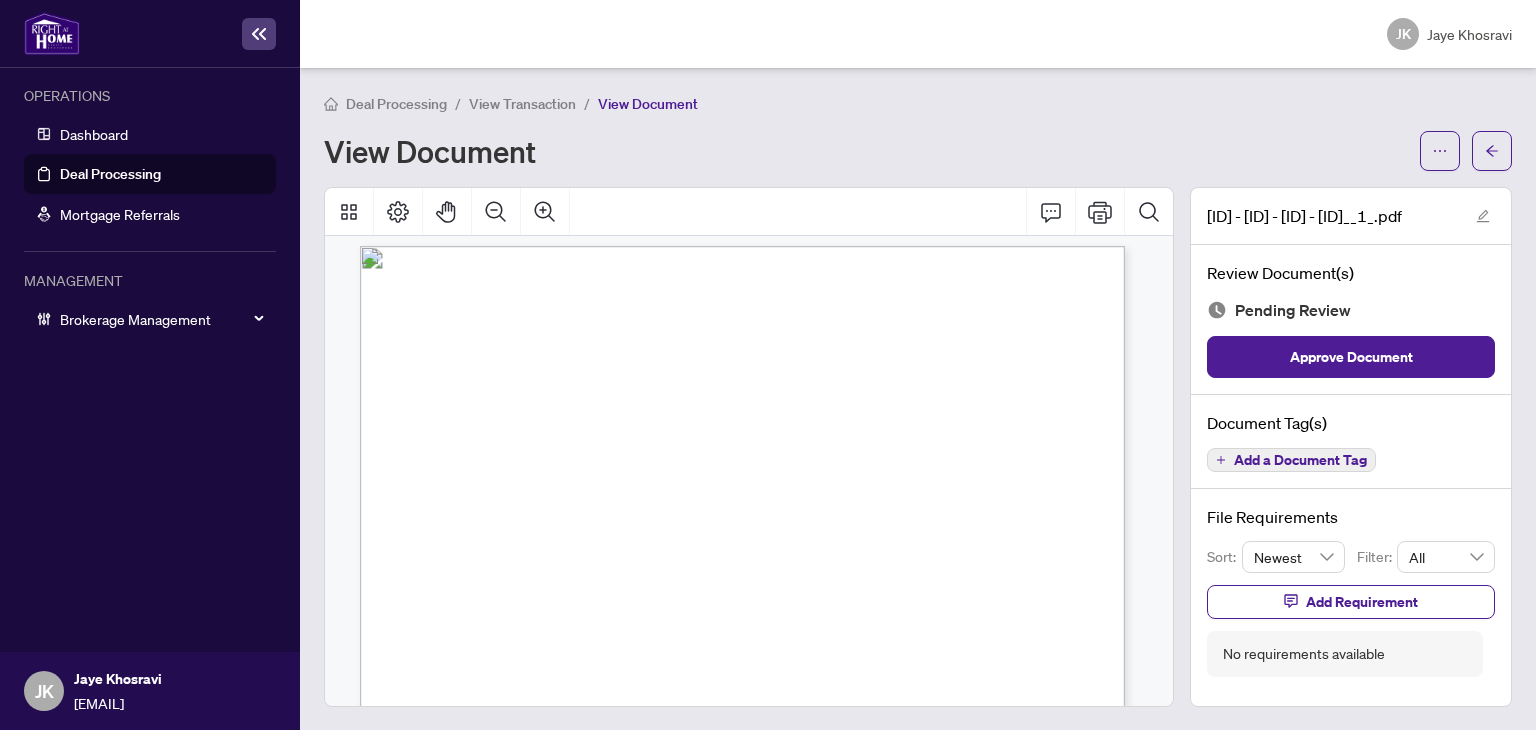 scroll, scrollTop: 0, scrollLeft: 0, axis: both 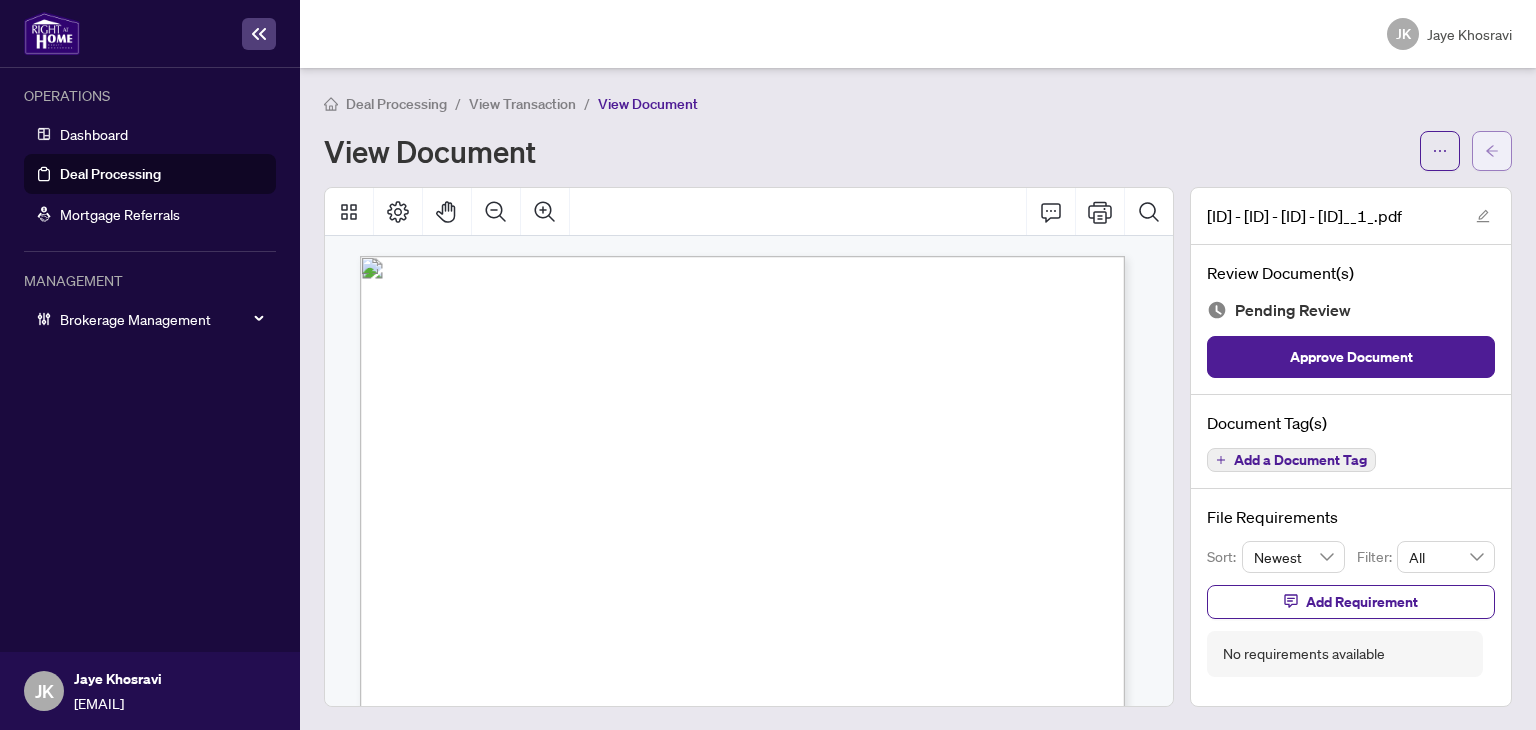 click 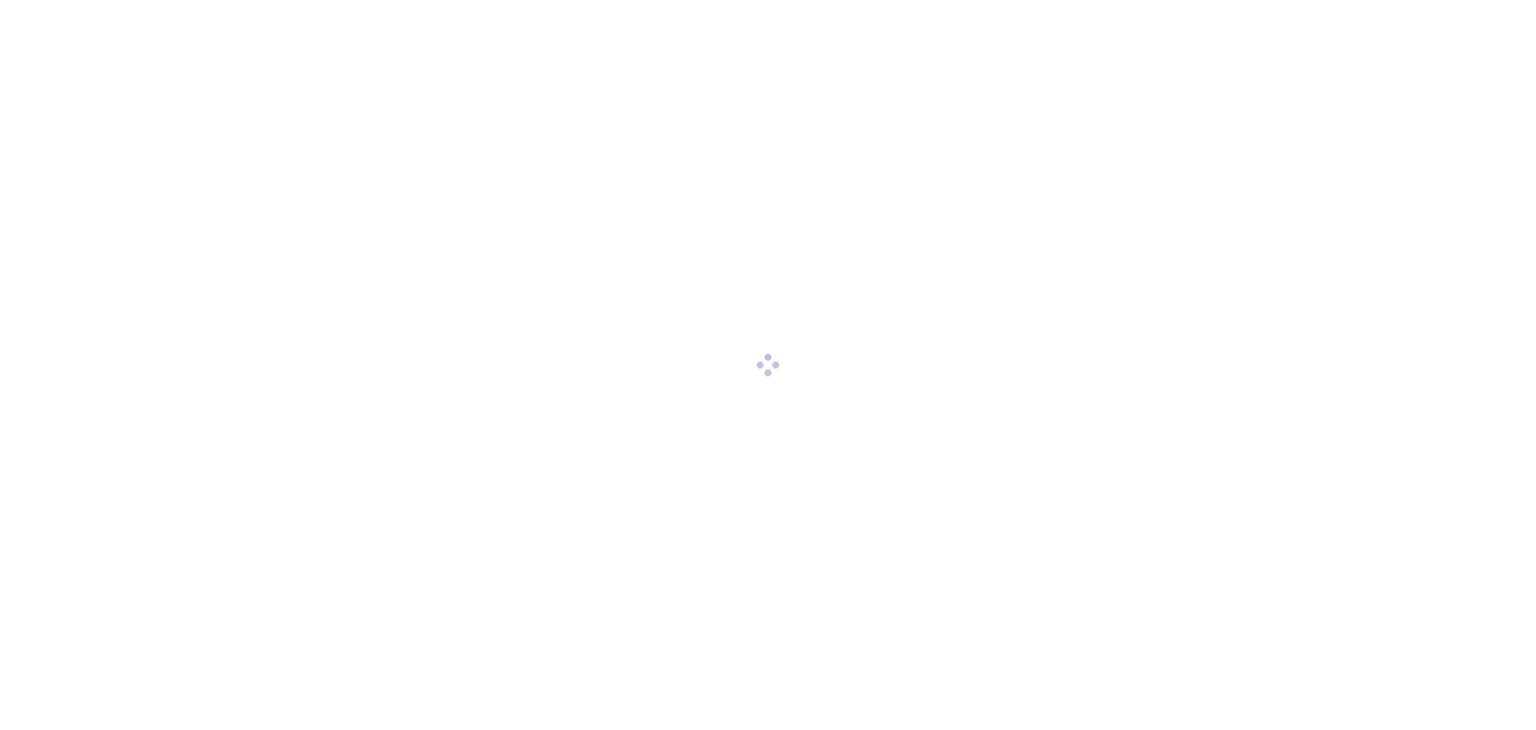 scroll, scrollTop: 0, scrollLeft: 0, axis: both 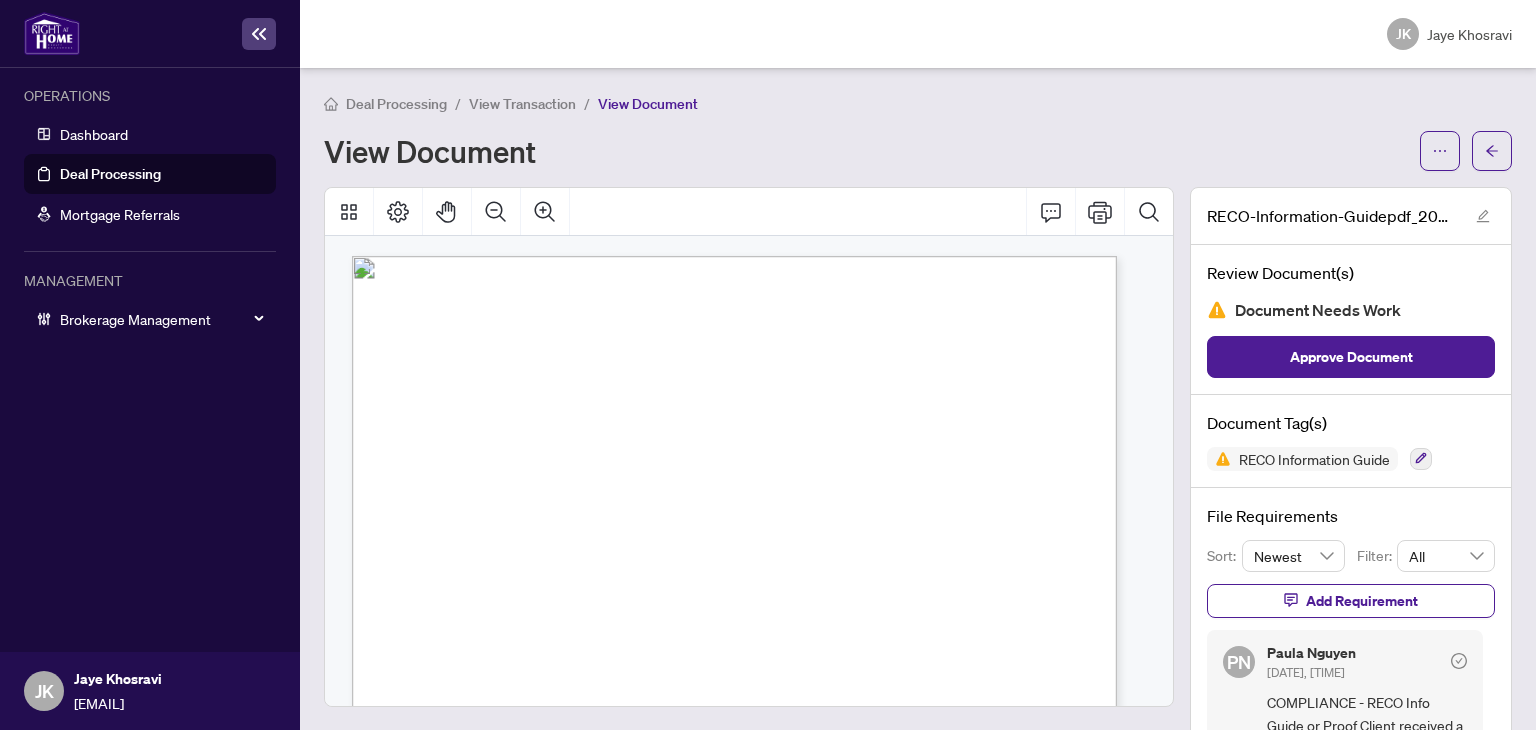 click on "Deal Processing / View Transaction / View Document View Document RECO-Information-Guidepdf_2025-07-20 15_50_44.pdf Review Document(s) Document Needs Work Approve Document Document Tag(s) RECO Information Guide File Requirements Sort: Newest Filter: All Add Requirement PN [FIRST] [LAST]   [DATE], [TIME] COMPLIANCE - RECO Info Guide or Proof Client received a copy :
Missing real estate agents name & brokerage name. Complete Remove" at bounding box center [918, 494] 